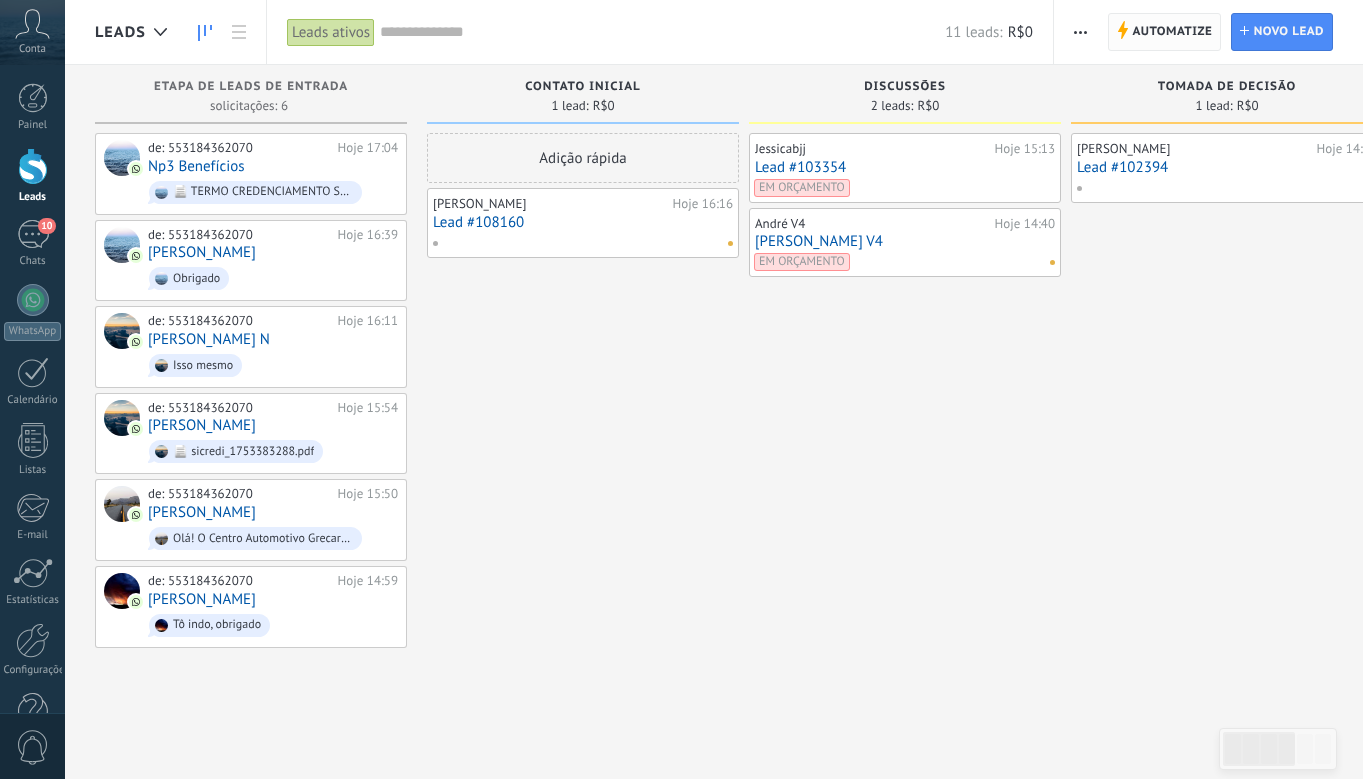 scroll, scrollTop: 0, scrollLeft: 0, axis: both 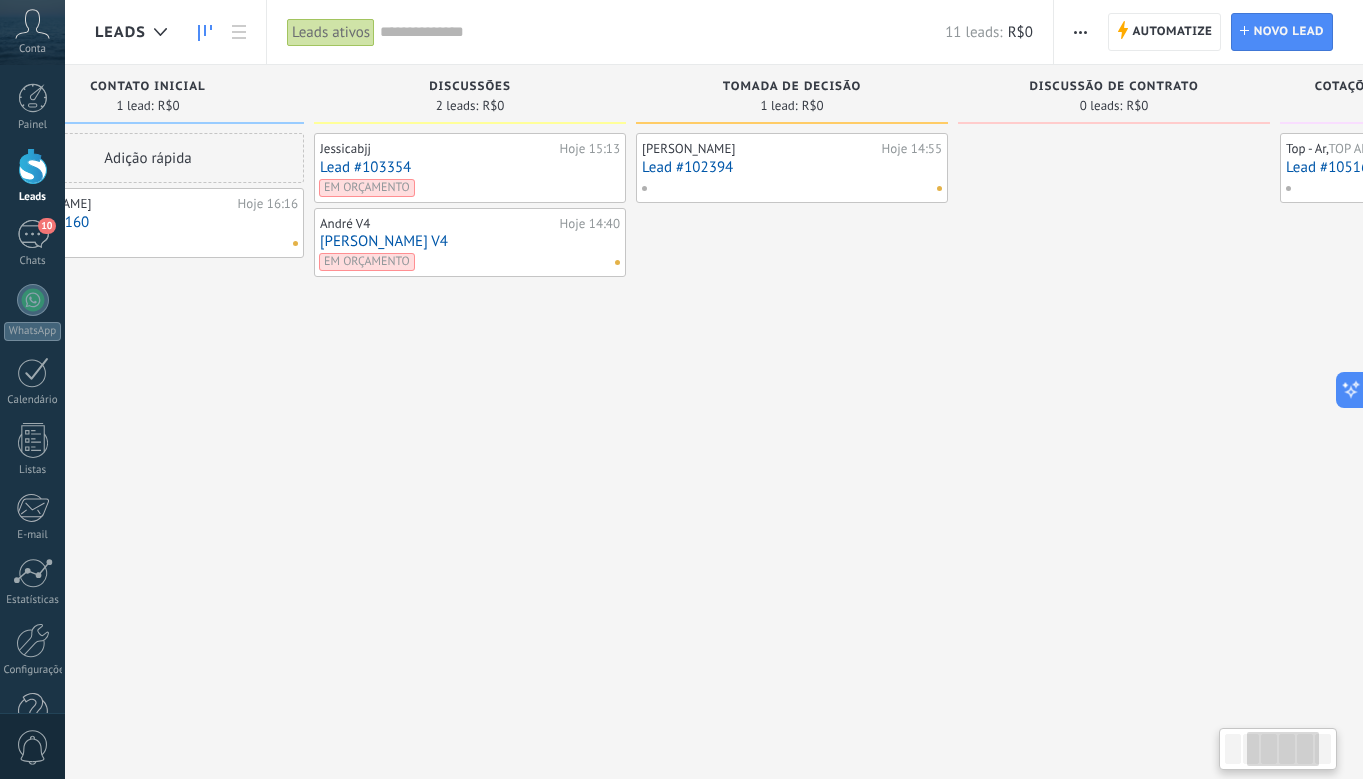 drag, startPoint x: 1085, startPoint y: 372, endPoint x: 679, endPoint y: 458, distance: 415.00842 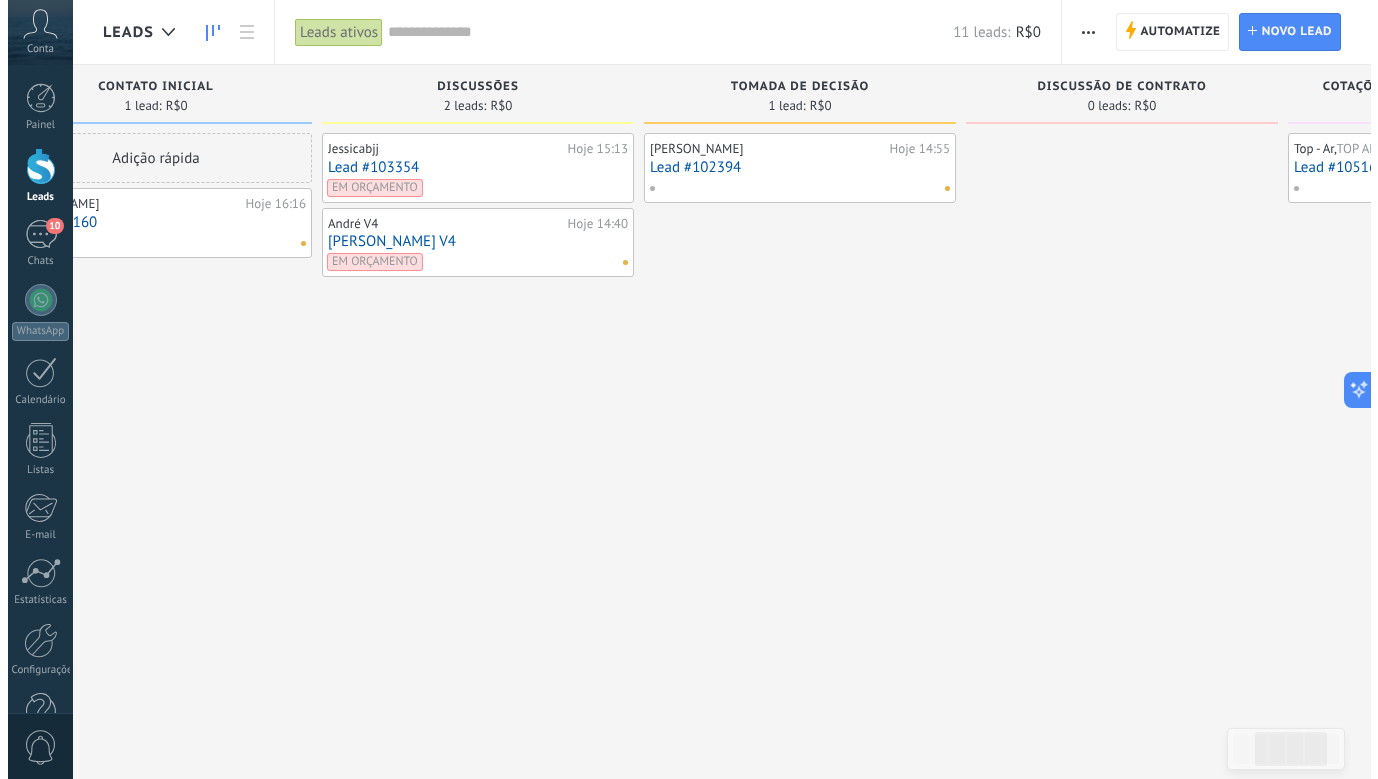 scroll, scrollTop: 151, scrollLeft: 0, axis: vertical 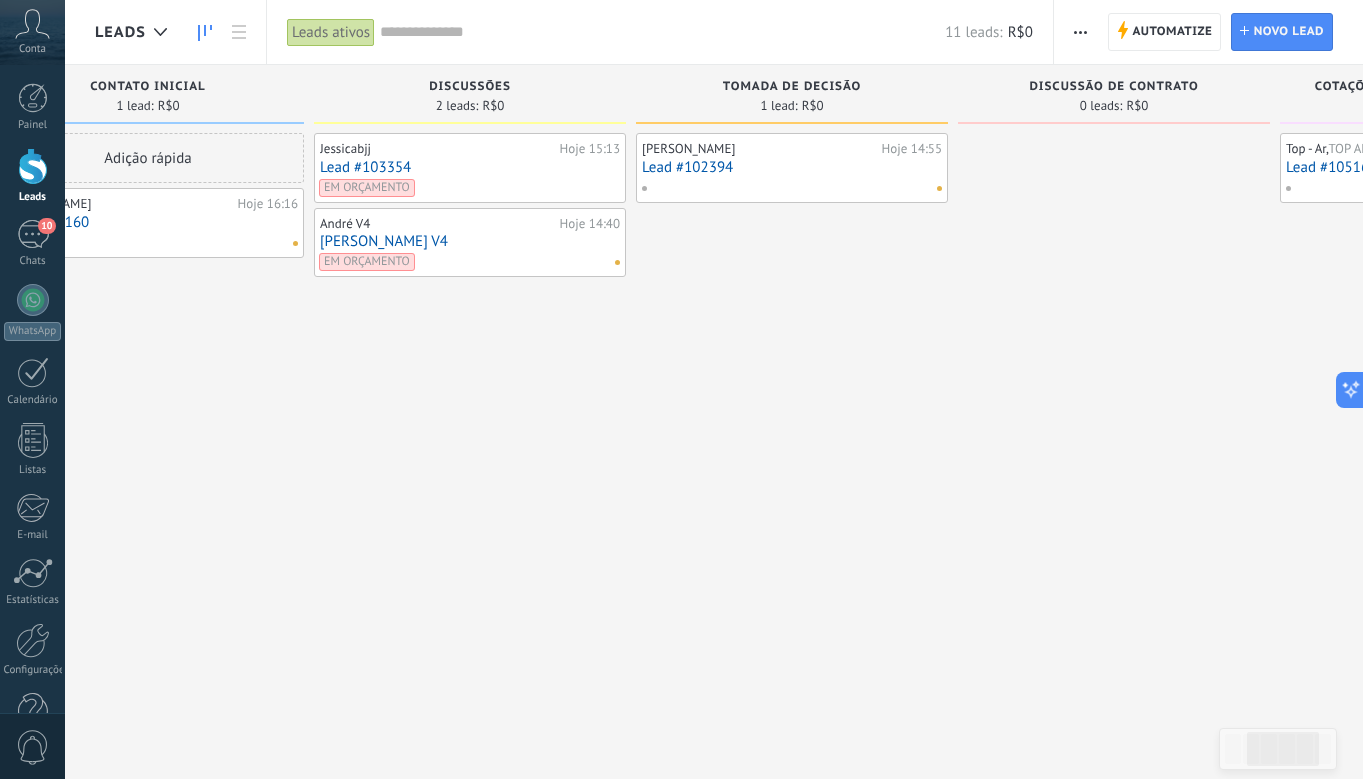 click on "Lead #103354" at bounding box center [470, 167] 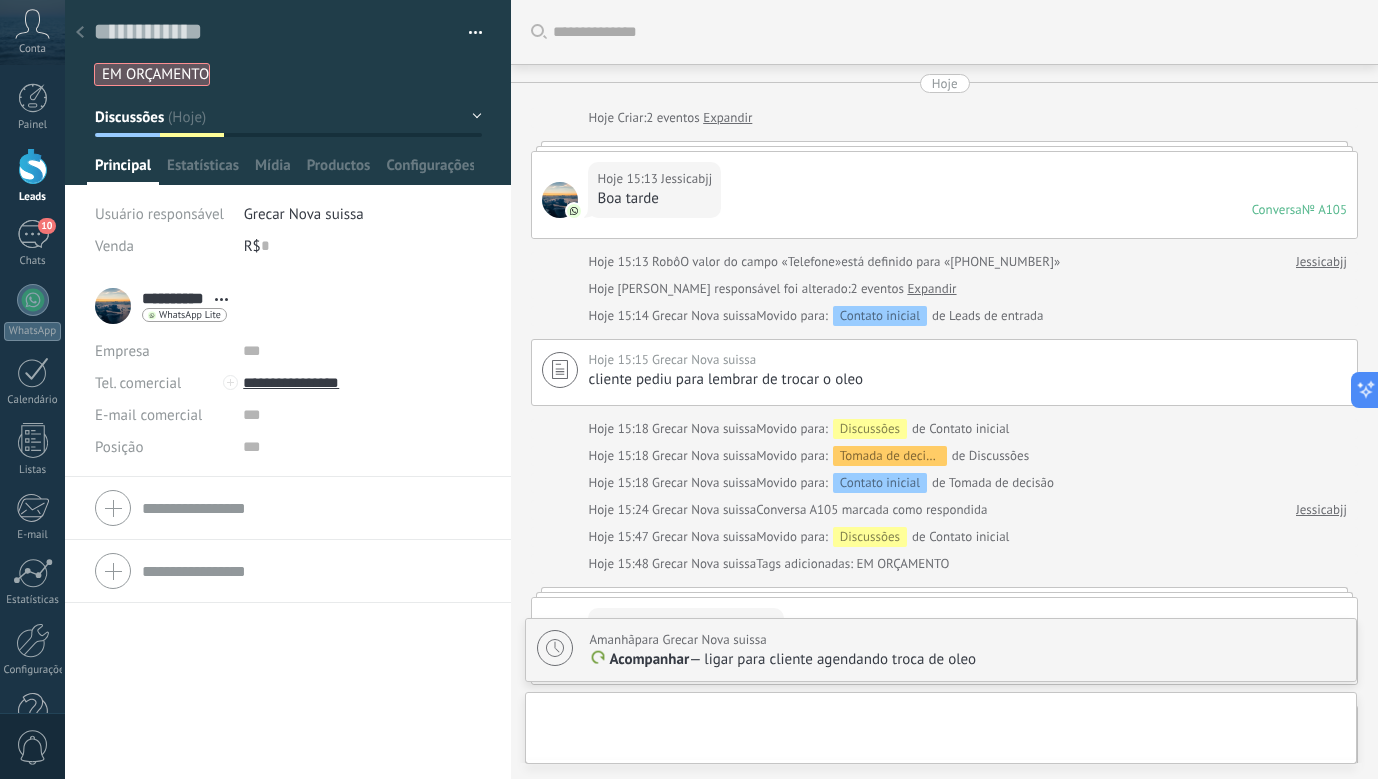 scroll, scrollTop: 105, scrollLeft: 0, axis: vertical 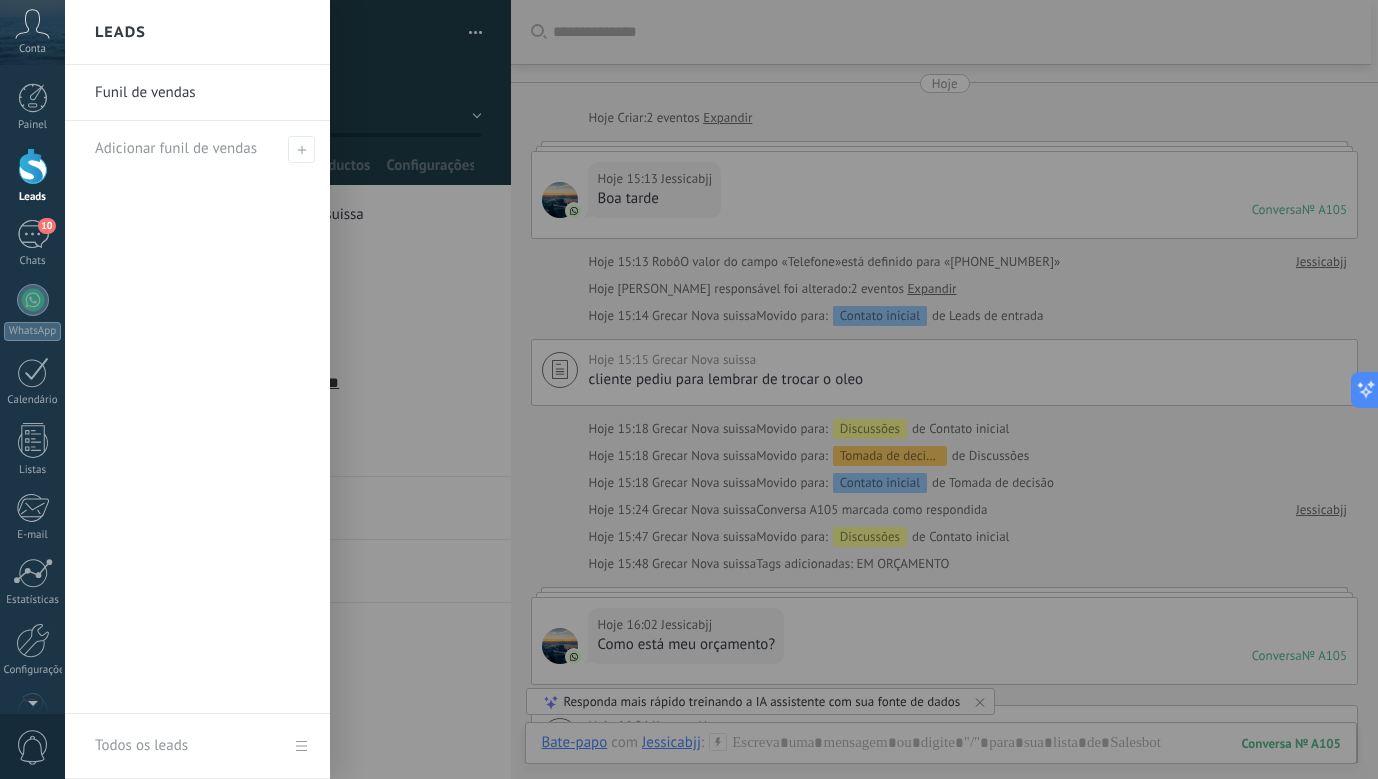 click at bounding box center (754, 389) 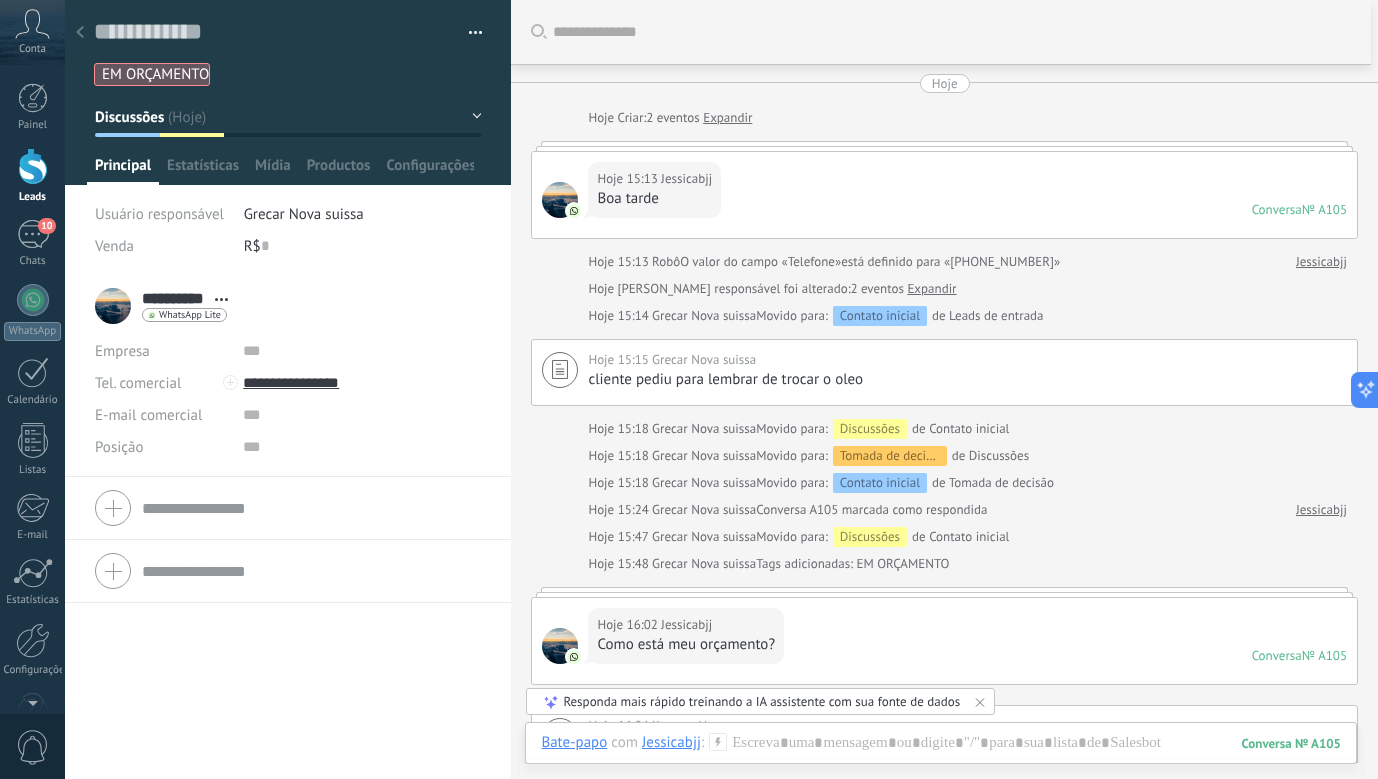 click 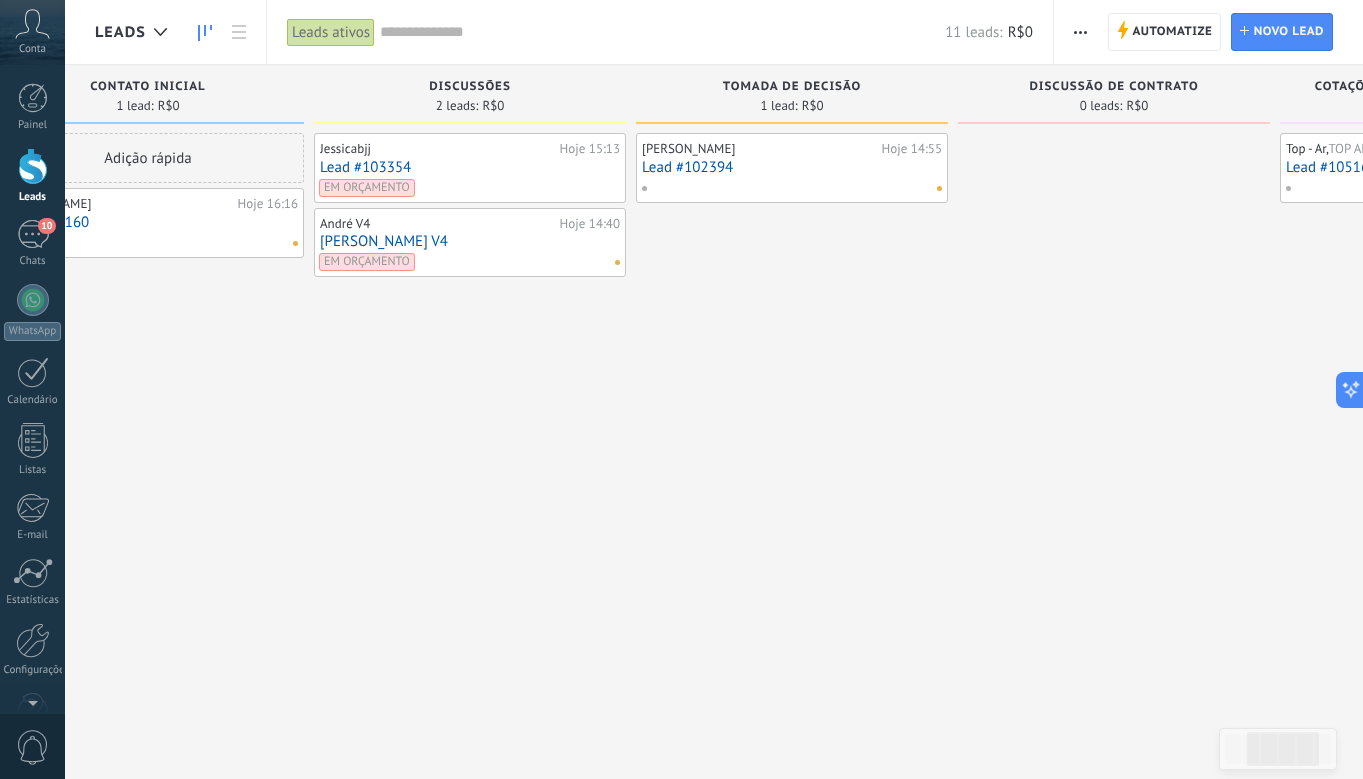 scroll, scrollTop: 151, scrollLeft: 0, axis: vertical 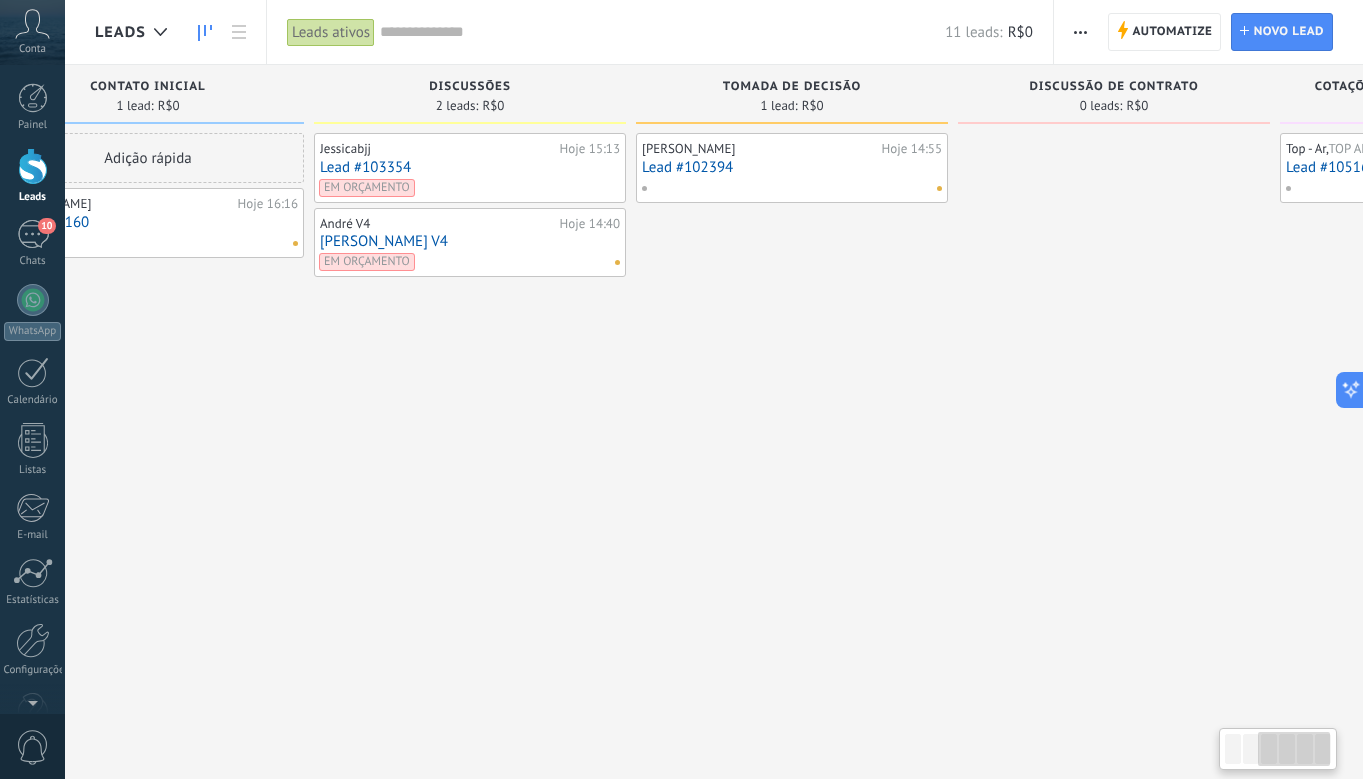 drag, startPoint x: 583, startPoint y: 475, endPoint x: 571, endPoint y: 466, distance: 15 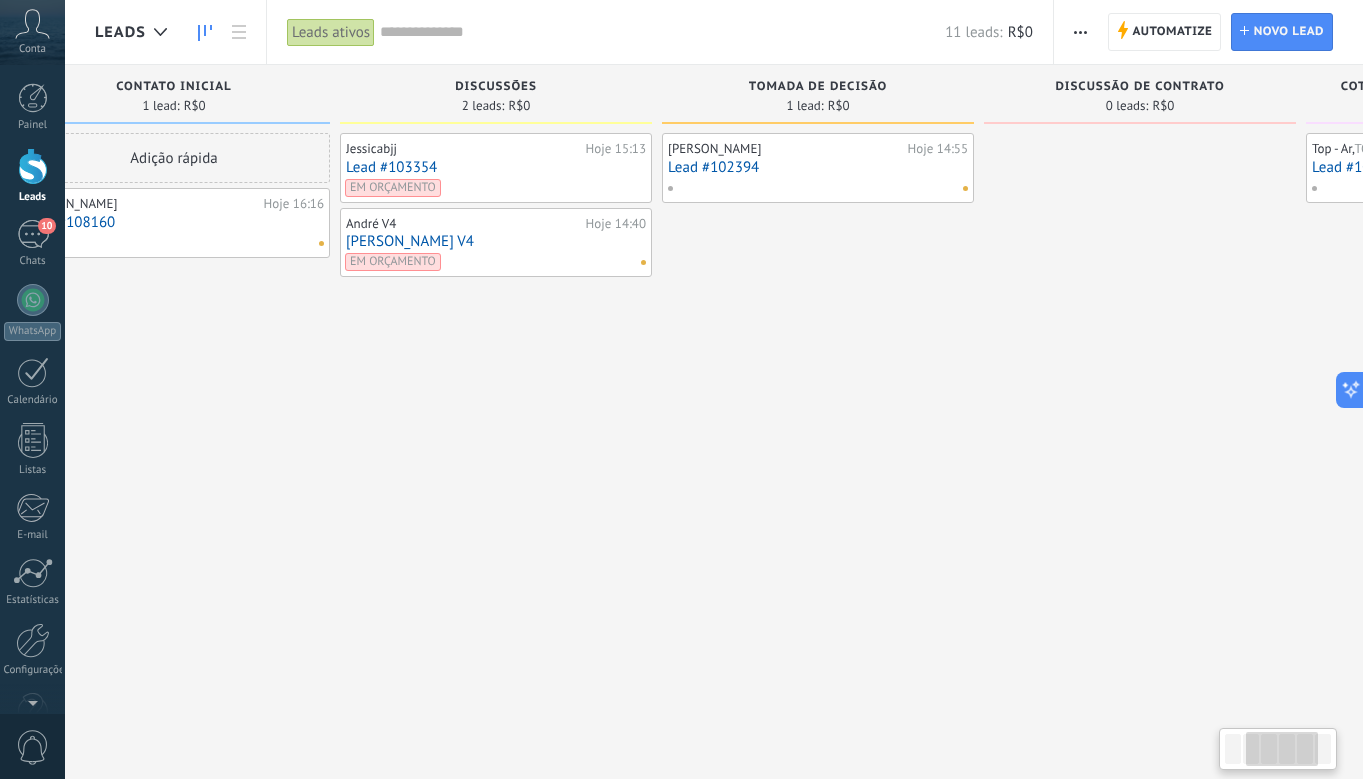 scroll, scrollTop: 0, scrollLeft: 694, axis: horizontal 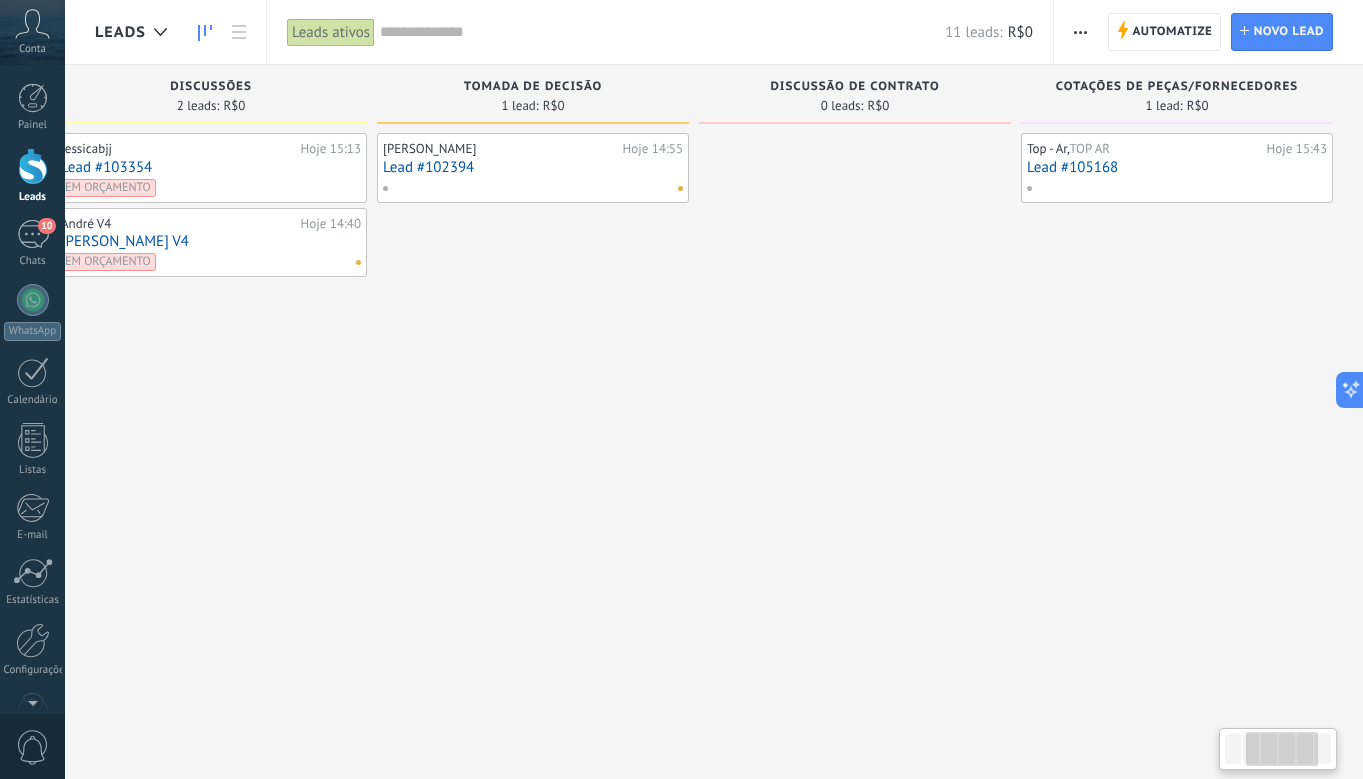drag, startPoint x: 373, startPoint y: 345, endPoint x: 97, endPoint y: 433, distance: 289.68948 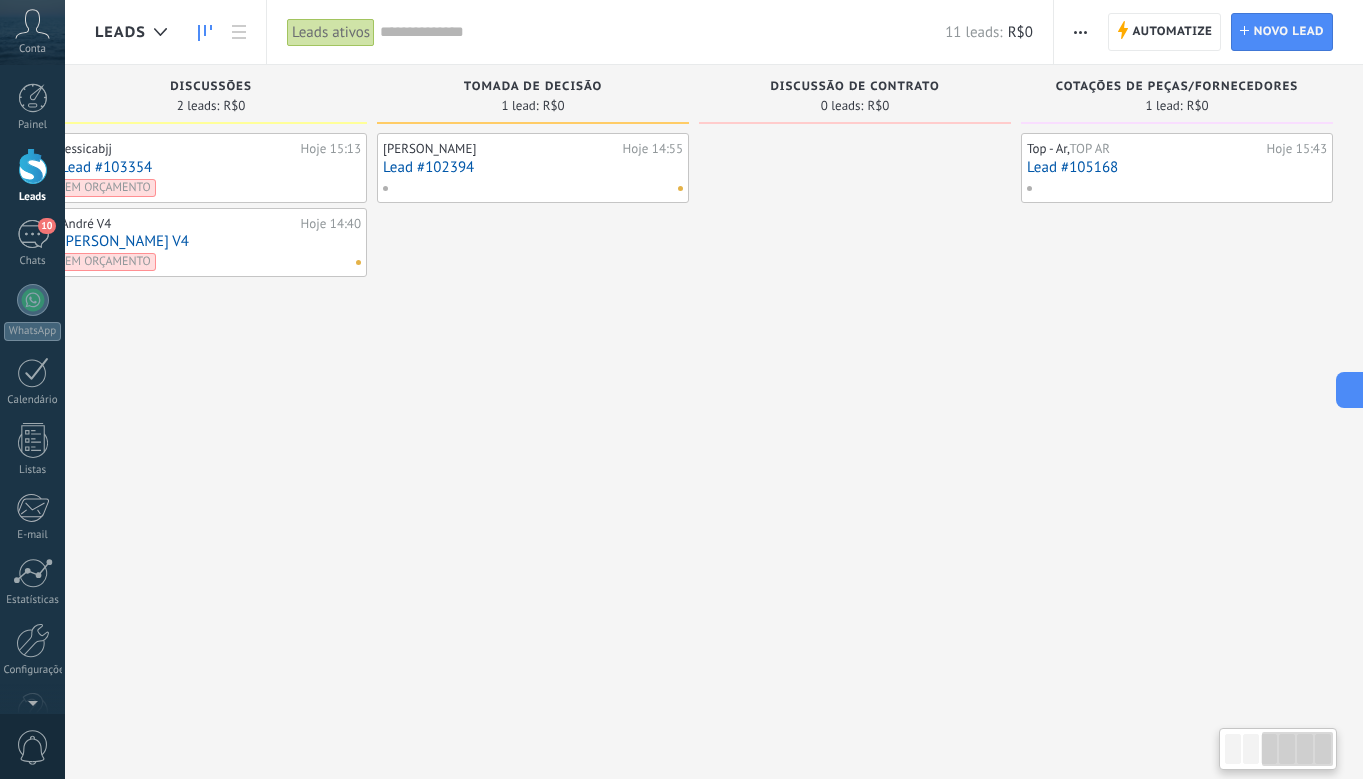 drag, startPoint x: 592, startPoint y: 430, endPoint x: 453, endPoint y: 381, distance: 147.38385 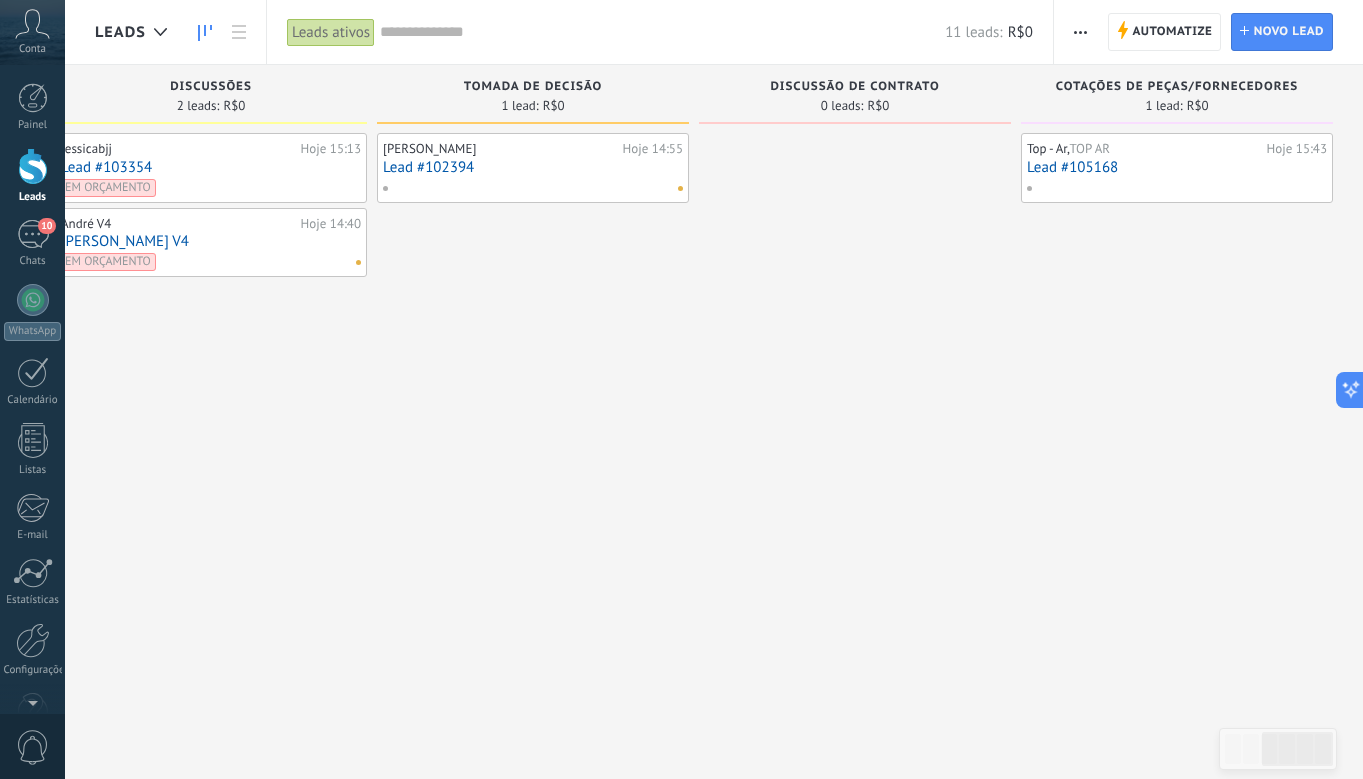 click at bounding box center (662, 32) 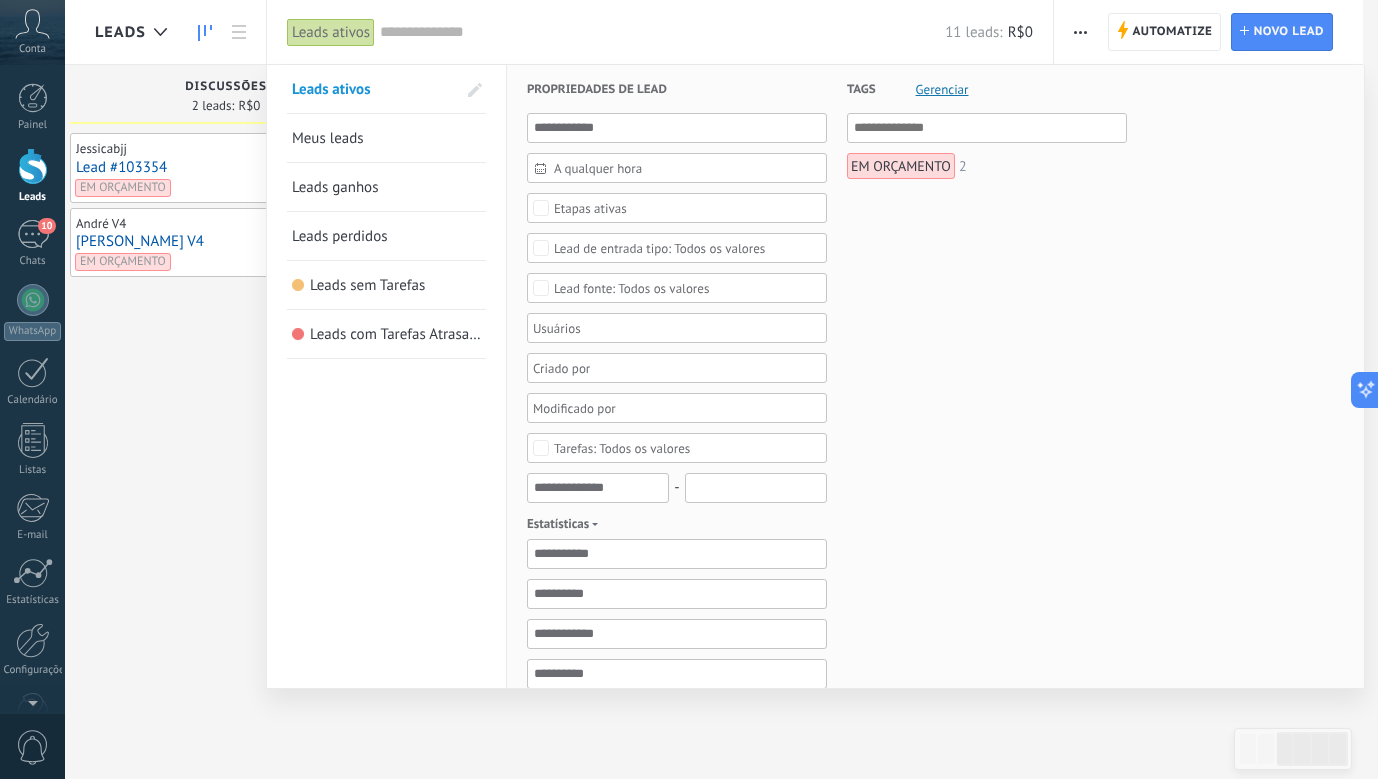 click on "Gerenciar" at bounding box center (942, 89) 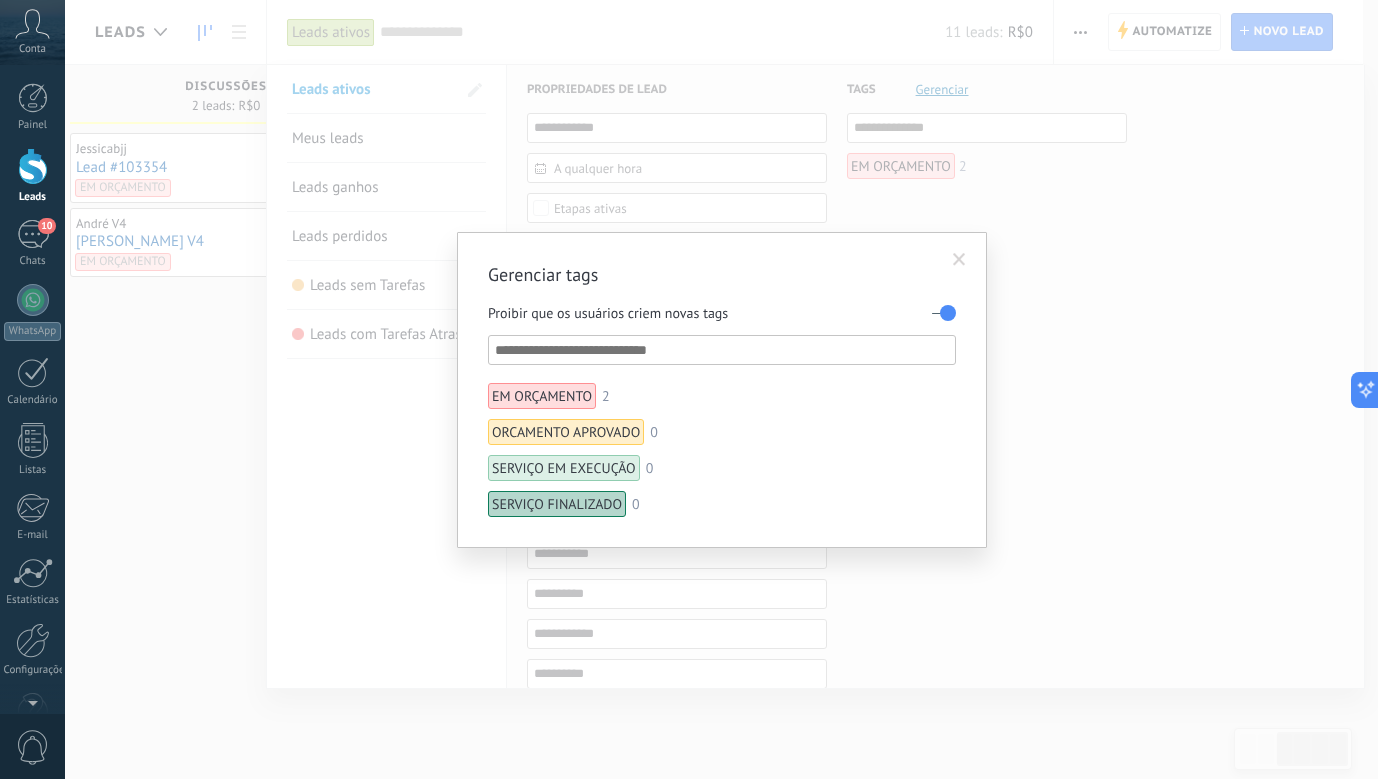 click at bounding box center [723, 350] 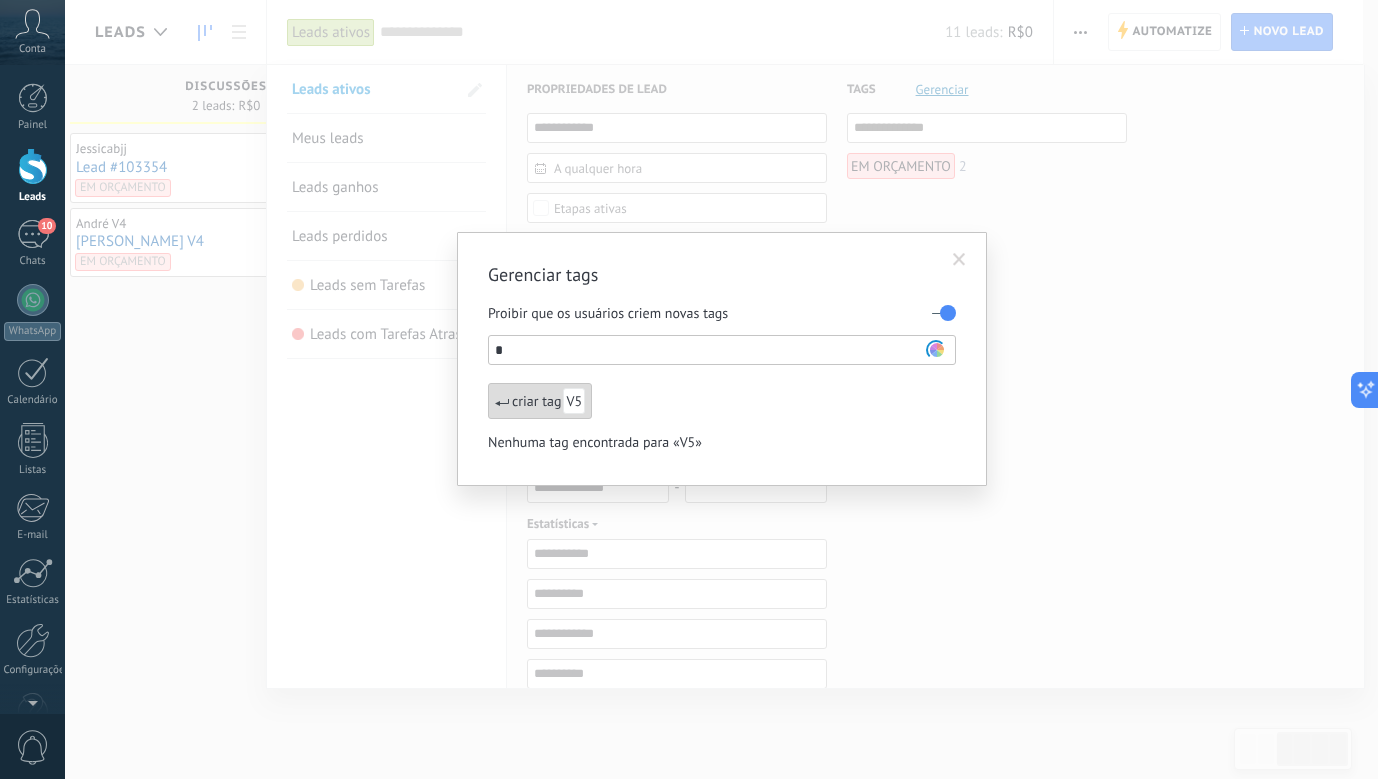 type on "**" 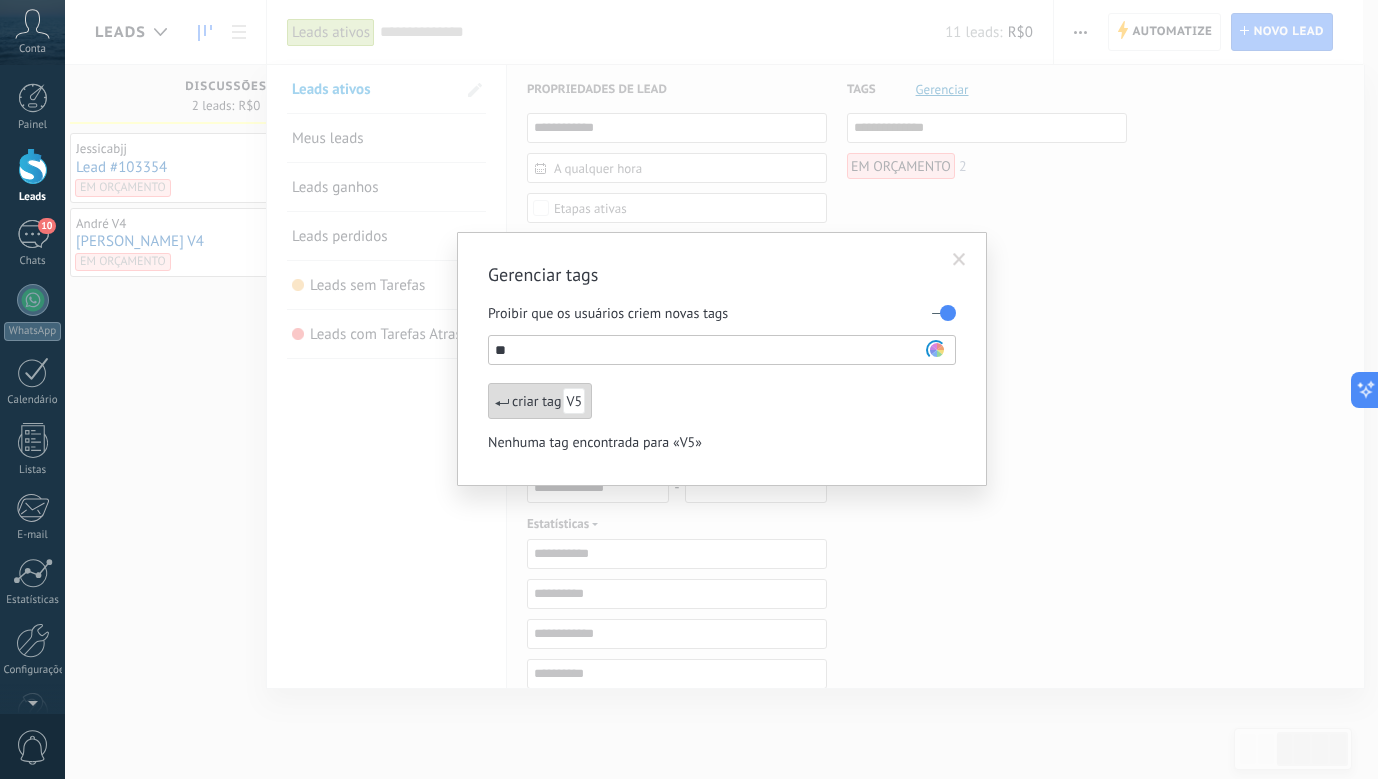 type 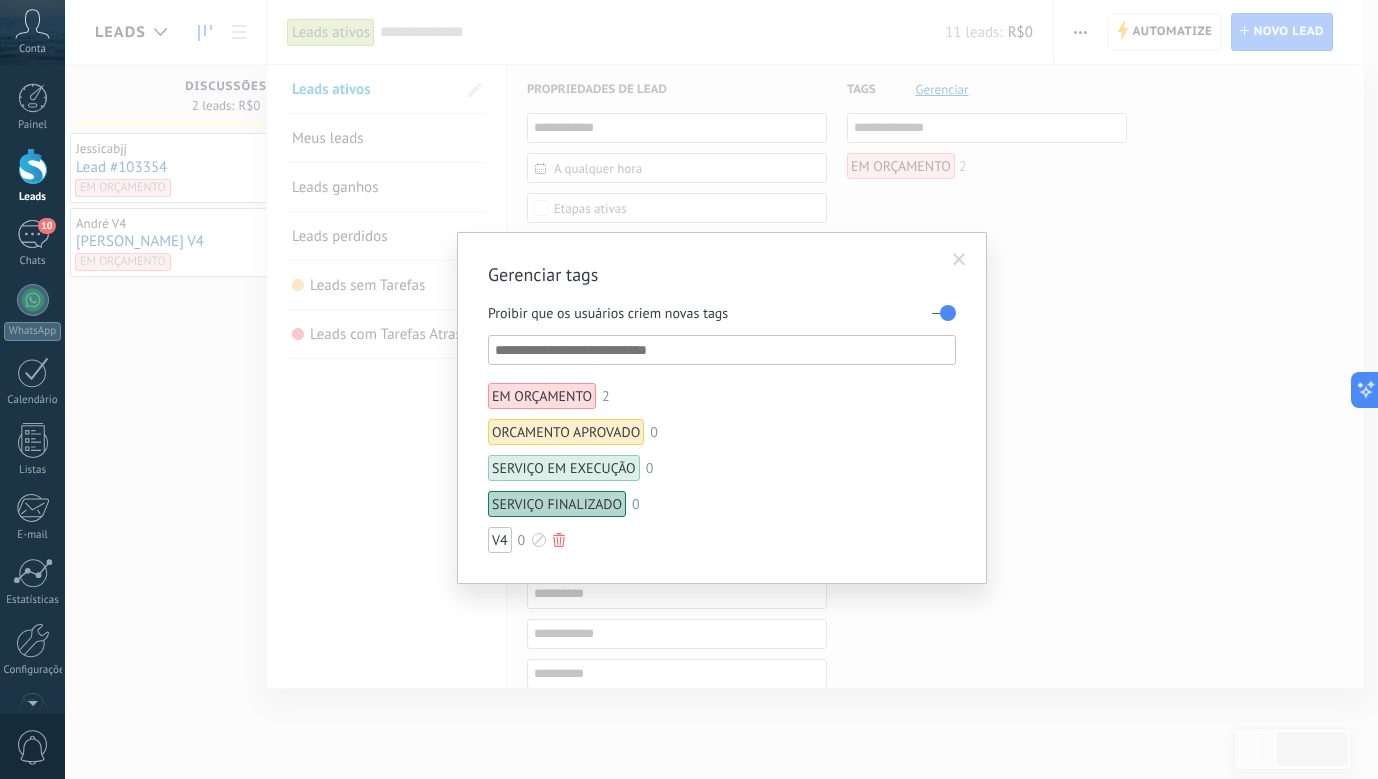 click at bounding box center (539, 540) 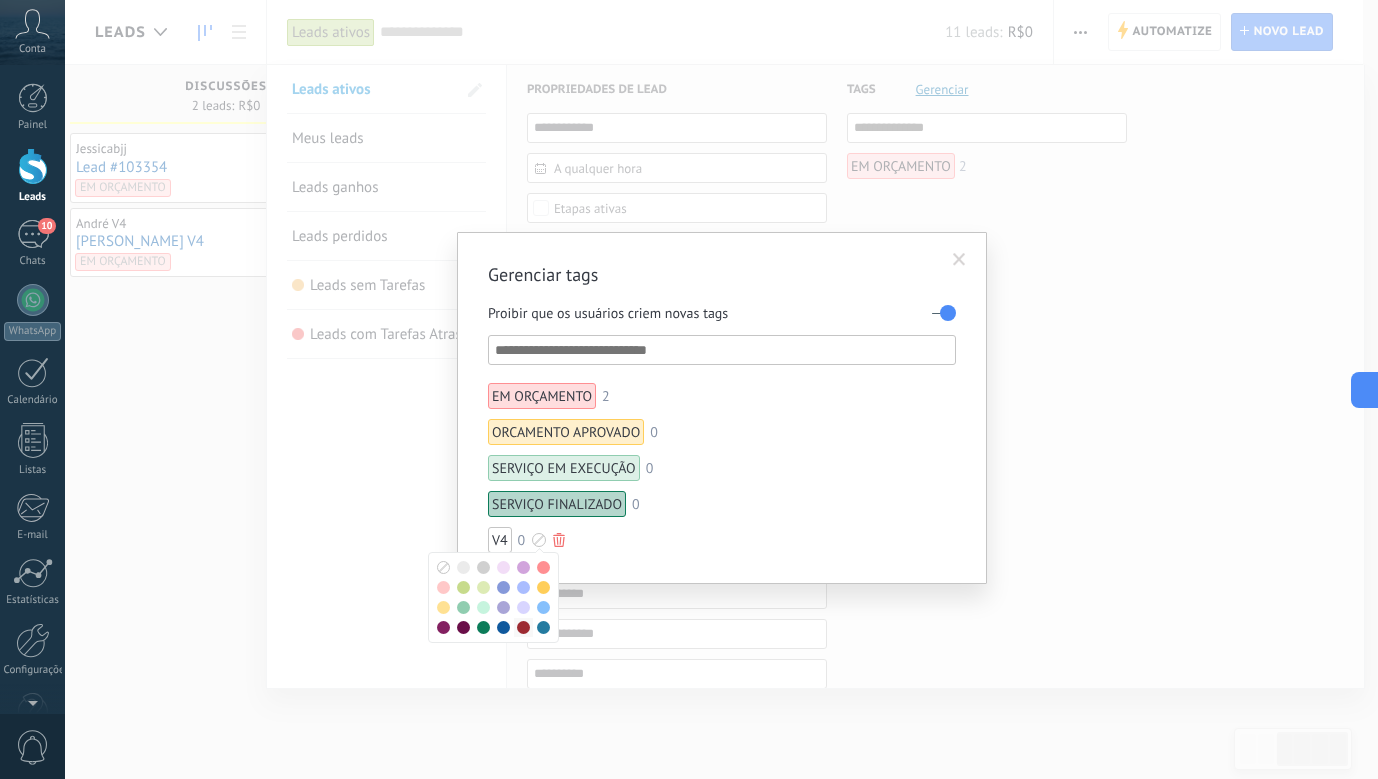 click at bounding box center (523, 627) 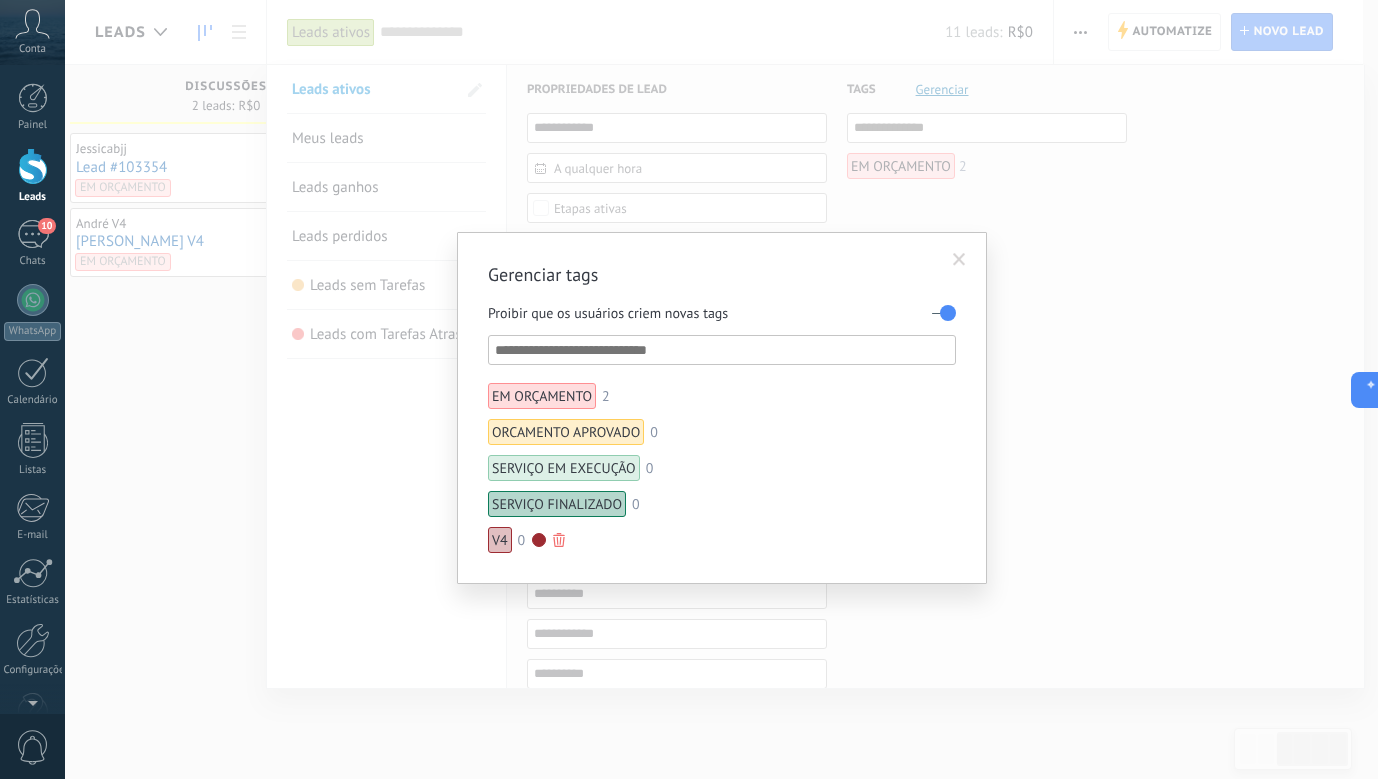 click on "V4 0" at bounding box center [652, 540] 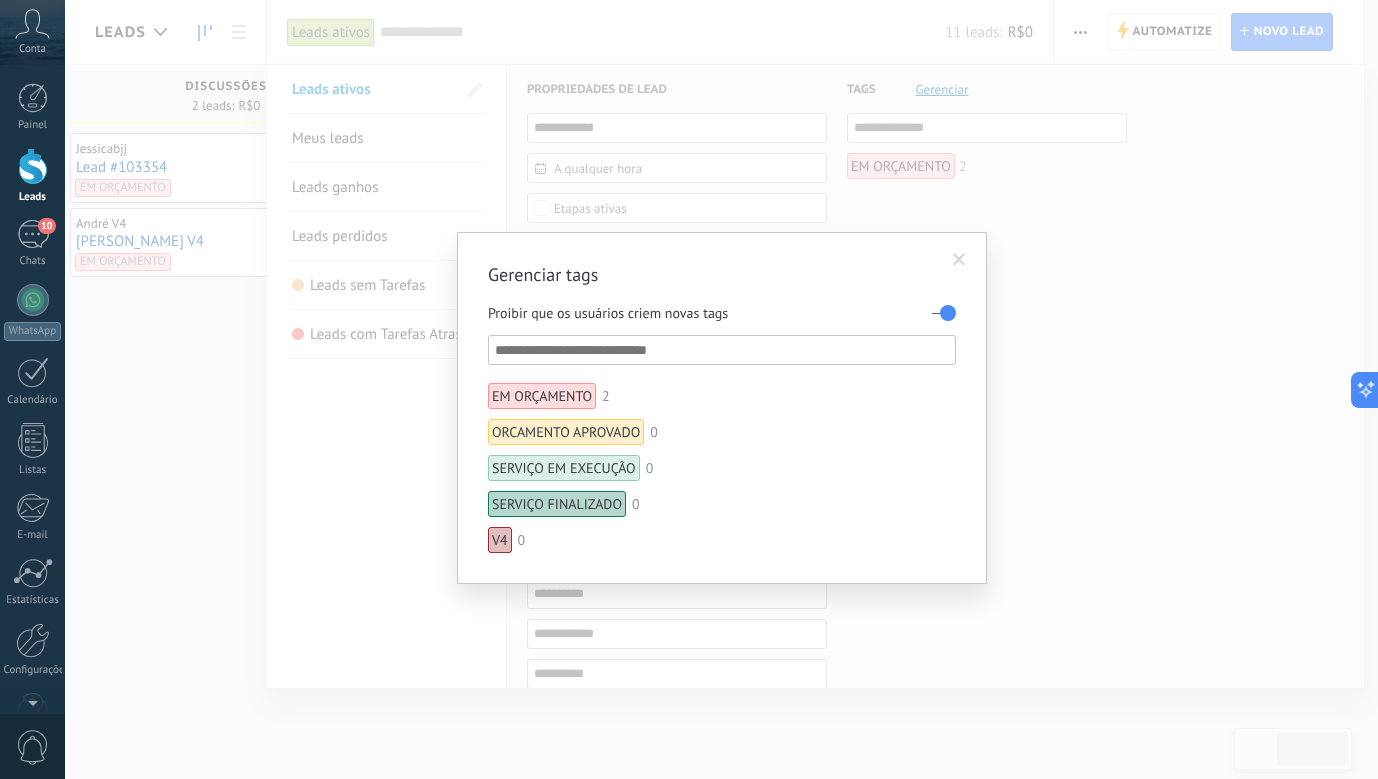 click on "Gerenciar tags Proibir que os usuários criem novas tags EM ORÇAMENTO 2 ORCAMENTO APROVADO 0 SERVIÇO EM EXECUÇÃO 0 SERVIÇO FINALIZADO 0 V4 0" at bounding box center (721, 389) 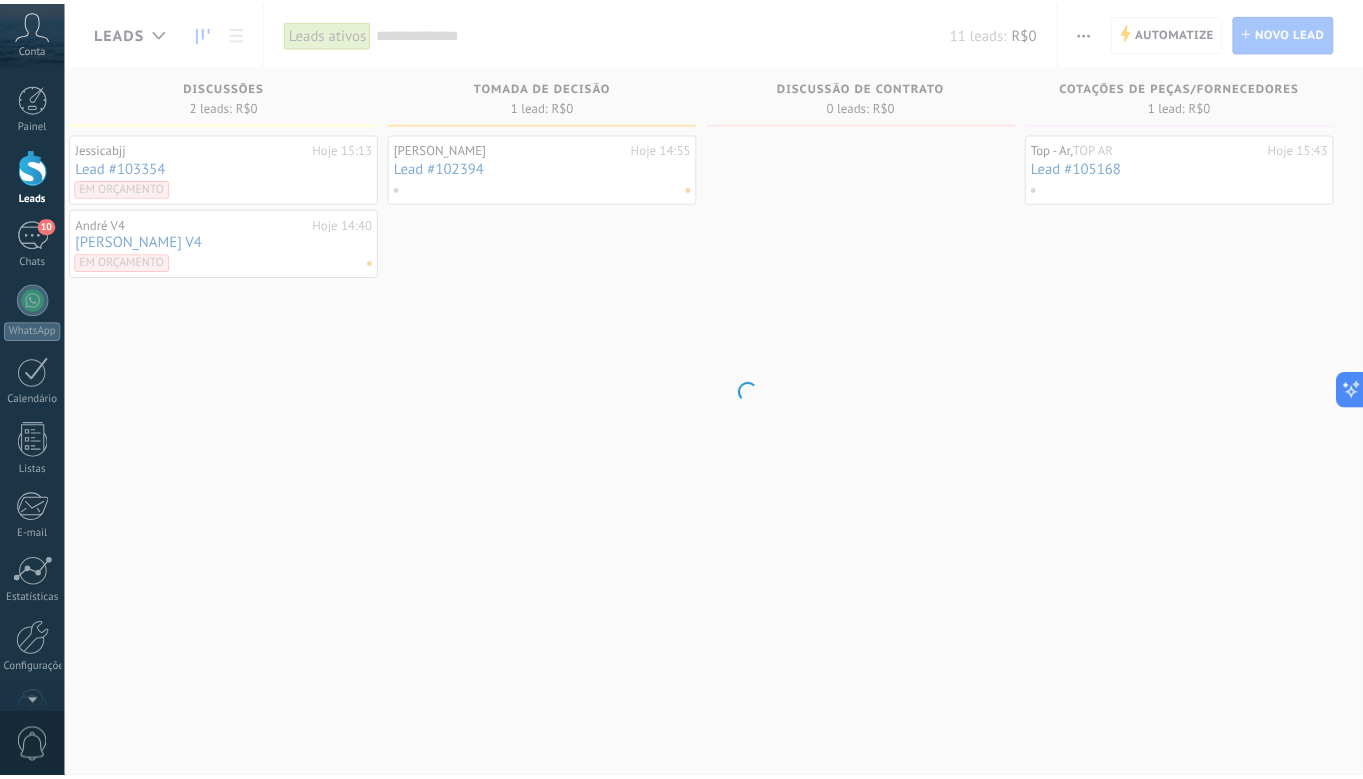 scroll, scrollTop: 0, scrollLeft: 679, axis: horizontal 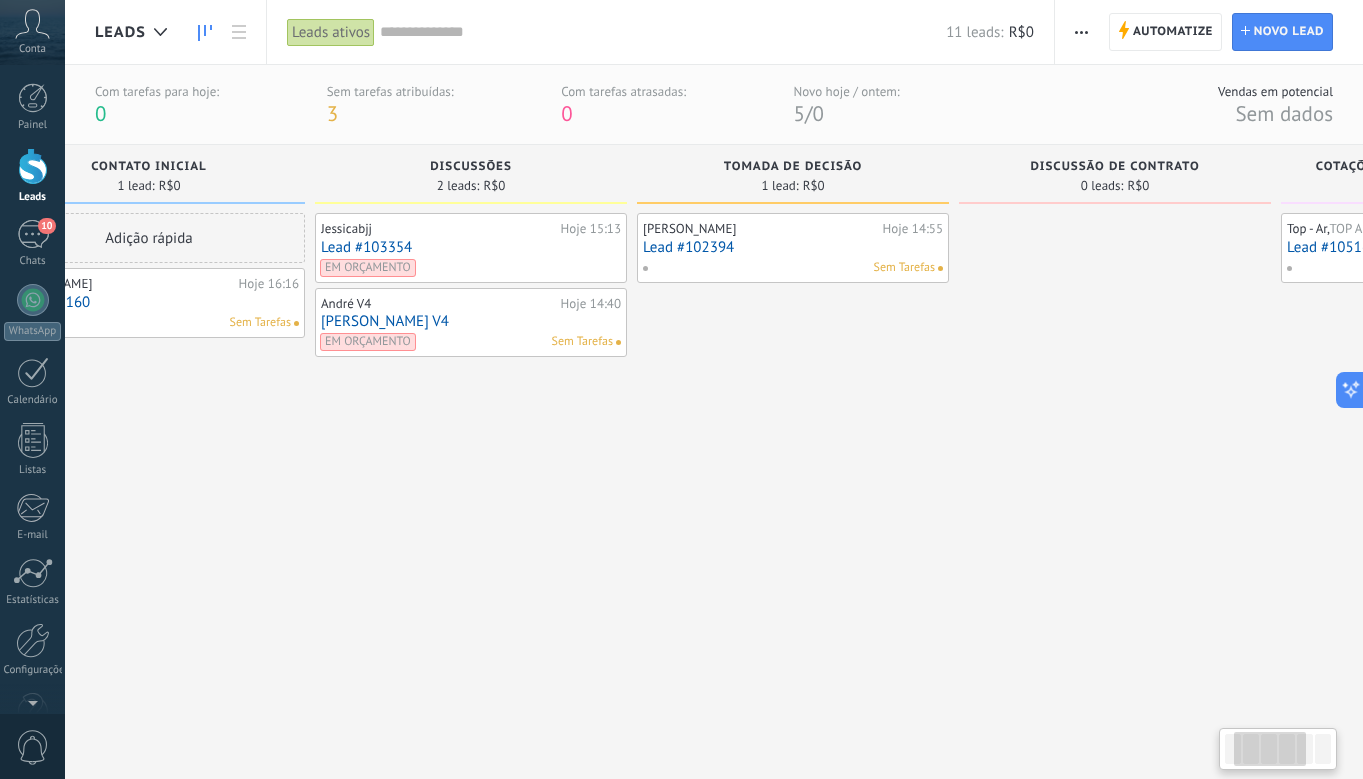 drag, startPoint x: 998, startPoint y: 394, endPoint x: 666, endPoint y: 569, distance: 375.29855 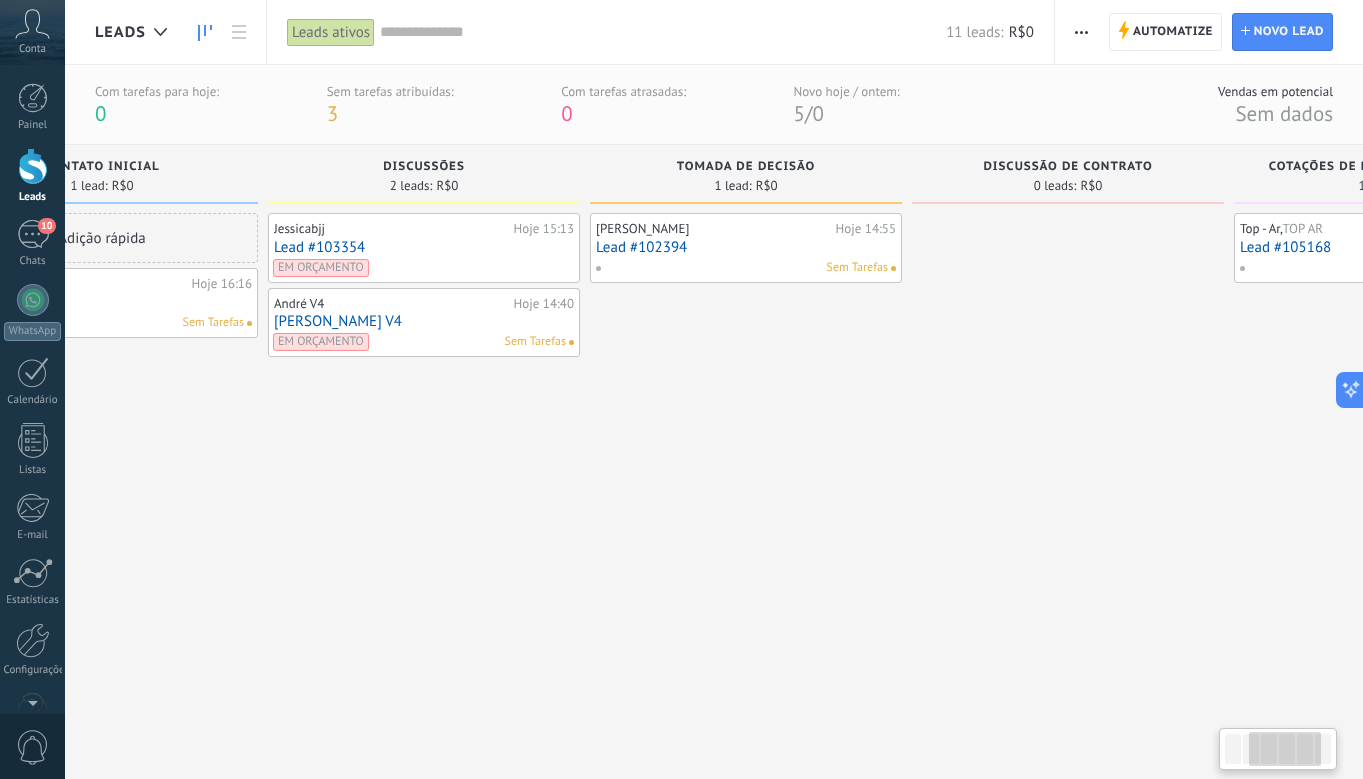 scroll, scrollTop: 0, scrollLeft: 694, axis: horizontal 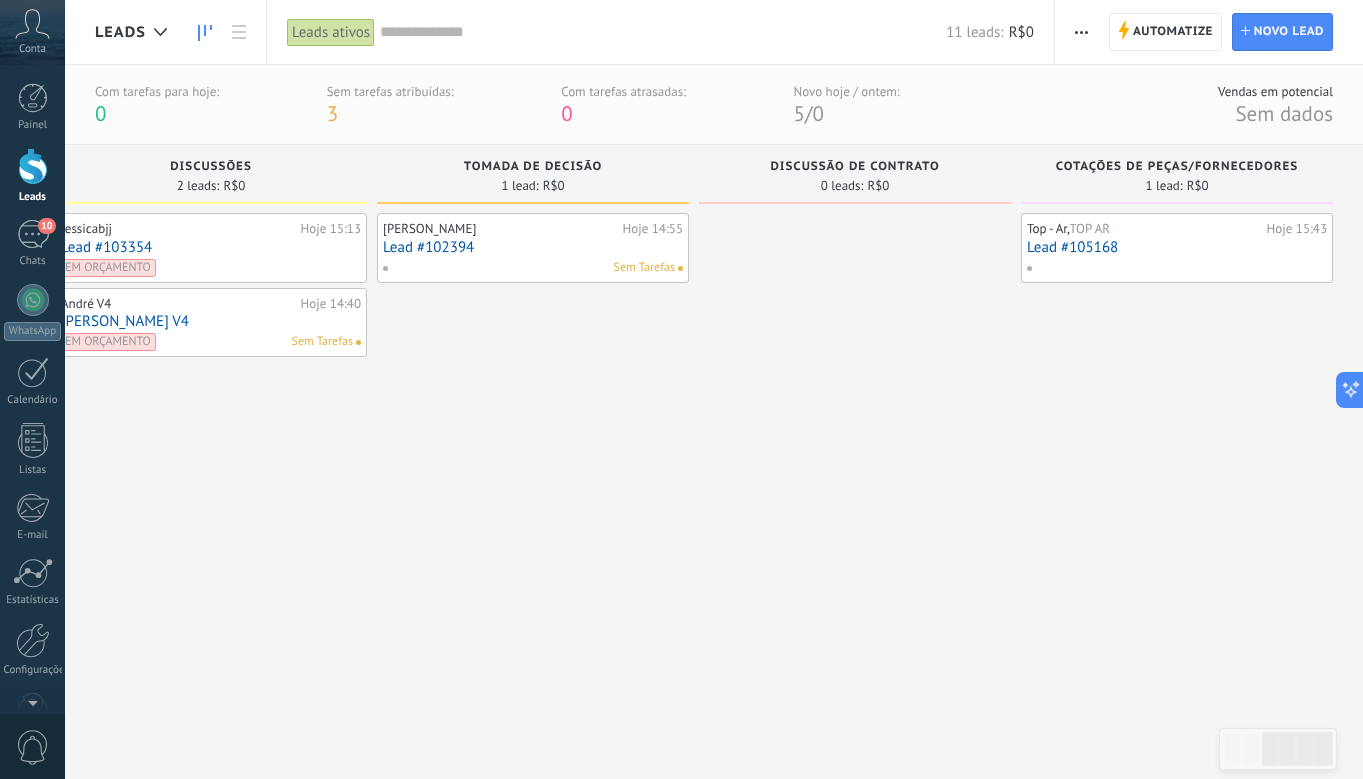 drag, startPoint x: 1019, startPoint y: 556, endPoint x: 798, endPoint y: 596, distance: 224.59074 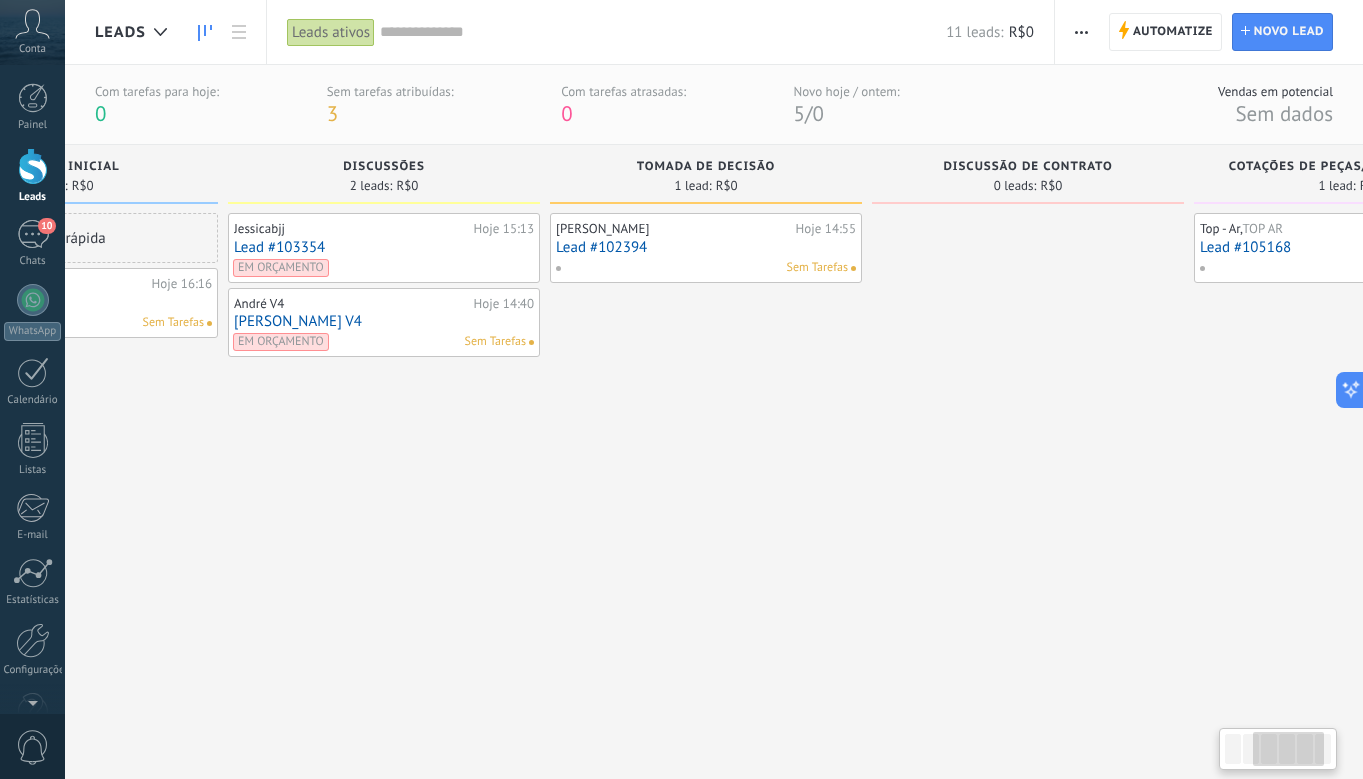drag, startPoint x: 708, startPoint y: 601, endPoint x: 881, endPoint y: 577, distance: 174.6568 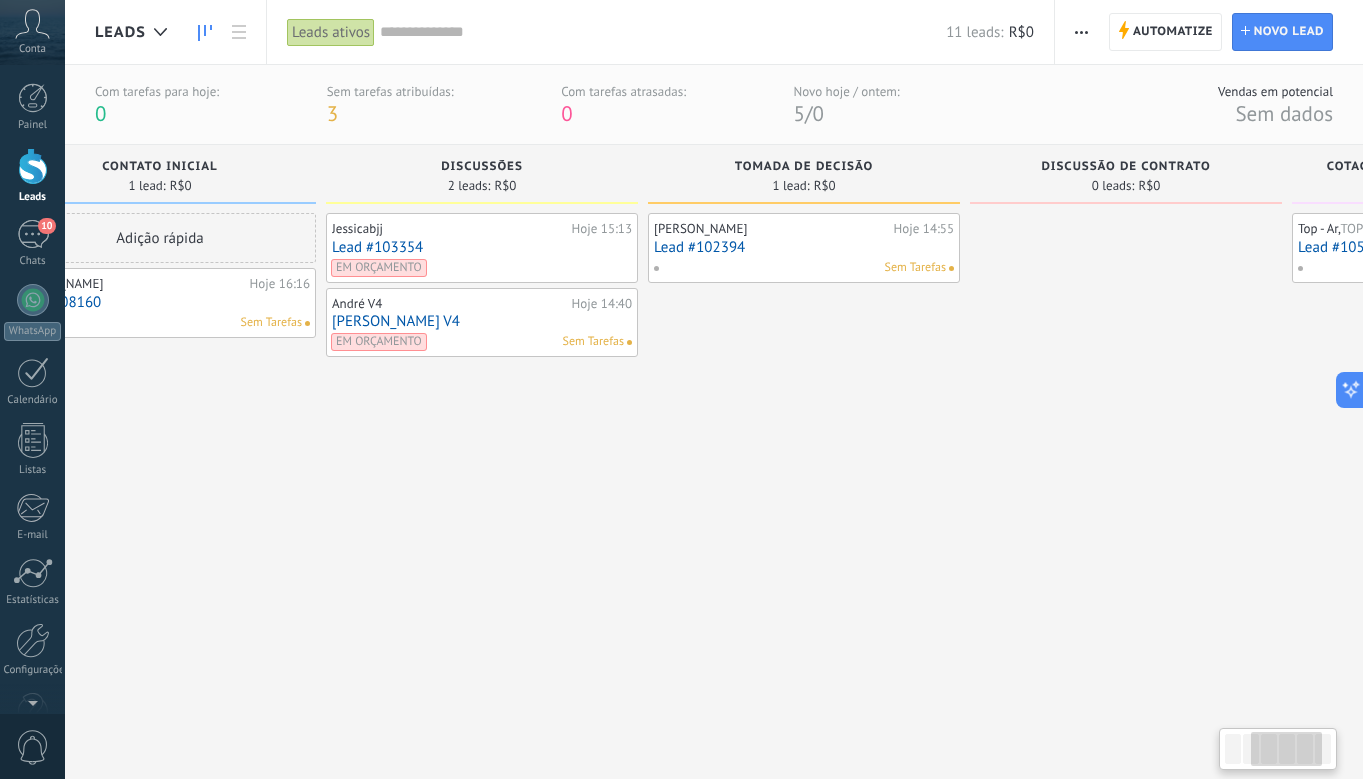 drag, startPoint x: 843, startPoint y: 604, endPoint x: 956, endPoint y: 587, distance: 114.27161 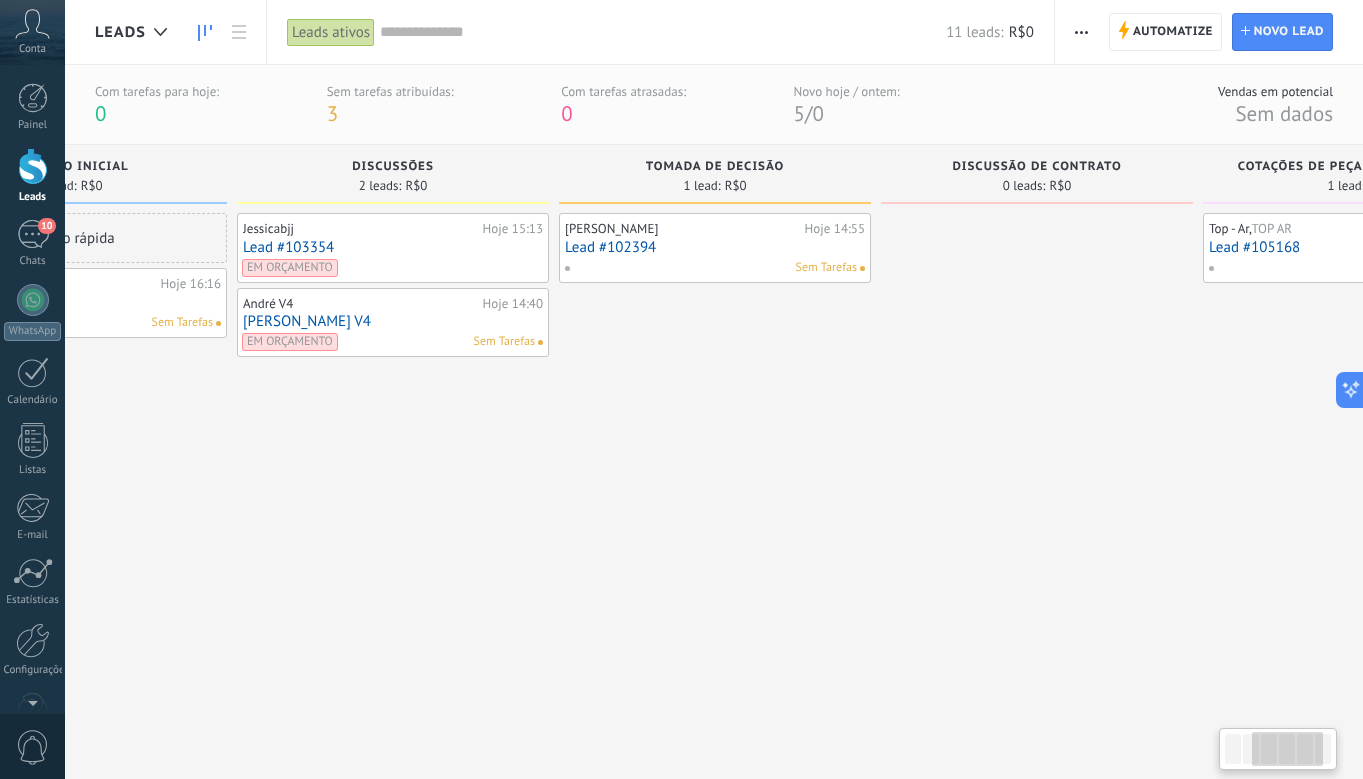 drag, startPoint x: 762, startPoint y: 552, endPoint x: 621, endPoint y: 593, distance: 146.84004 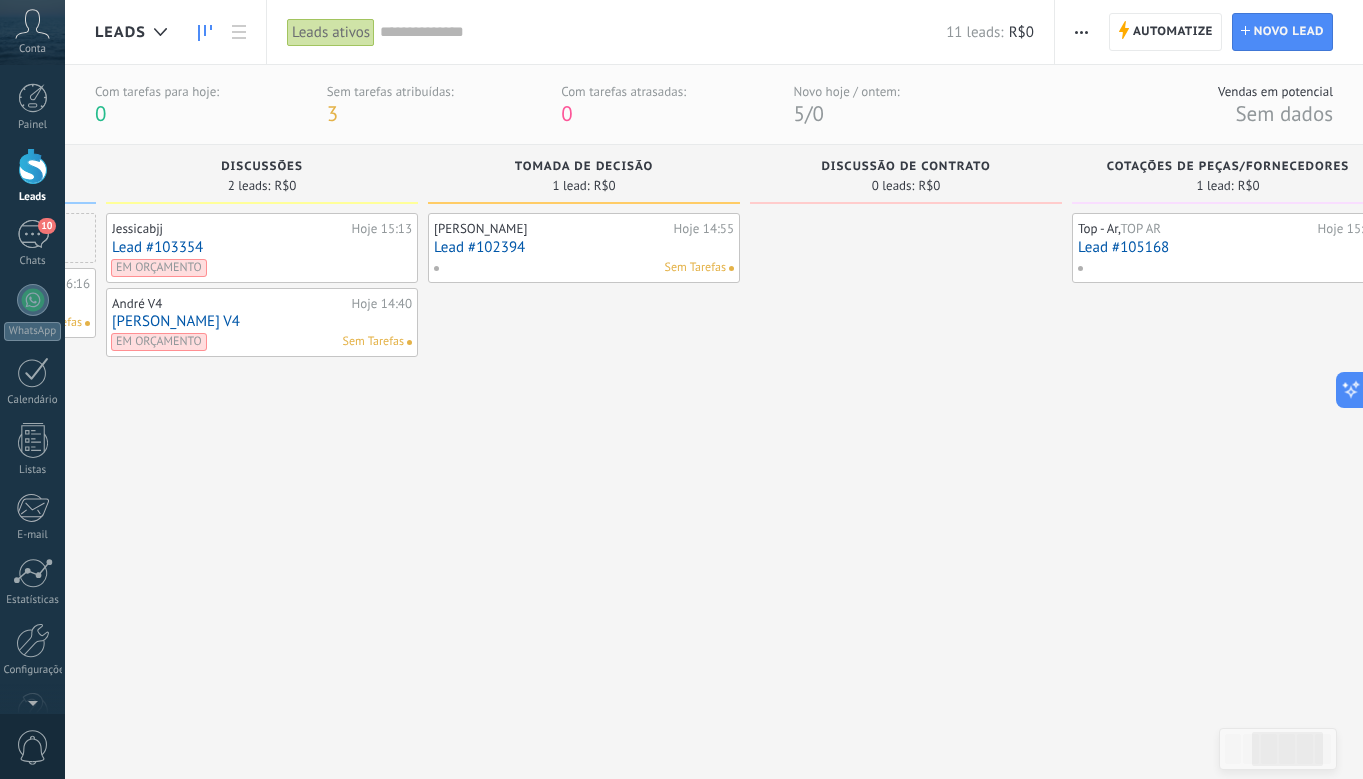 drag, startPoint x: 1030, startPoint y: 555, endPoint x: 895, endPoint y: 568, distance: 135.62448 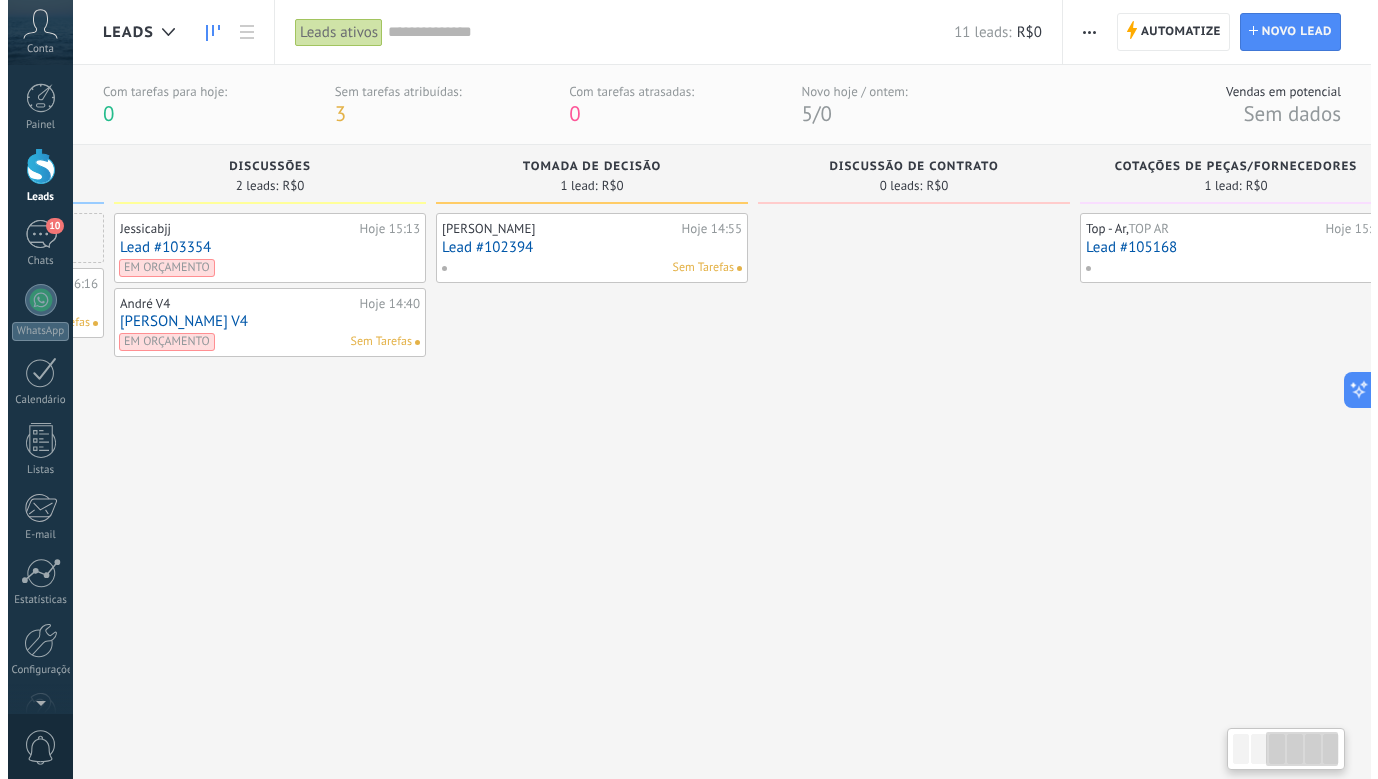 scroll, scrollTop: 0, scrollLeft: 647, axis: horizontal 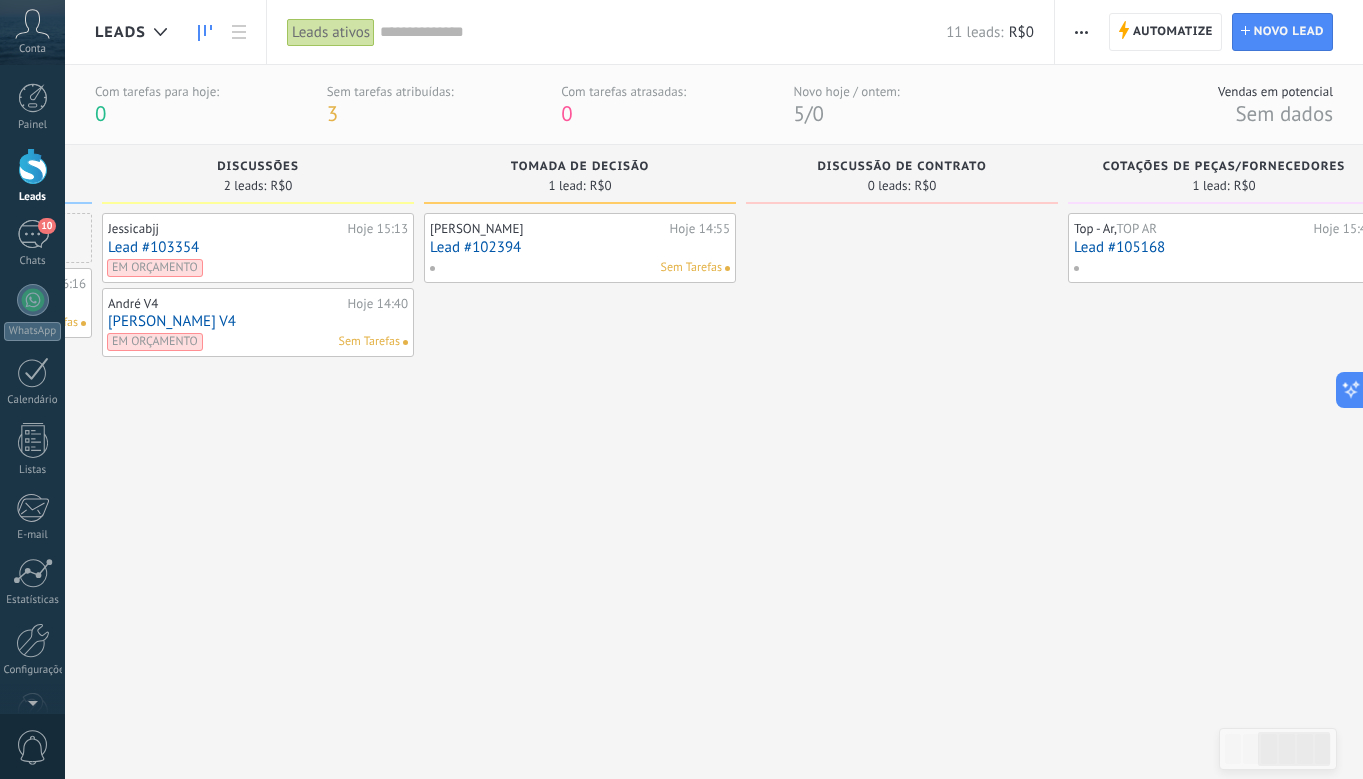 click at bounding box center (1081, 32) 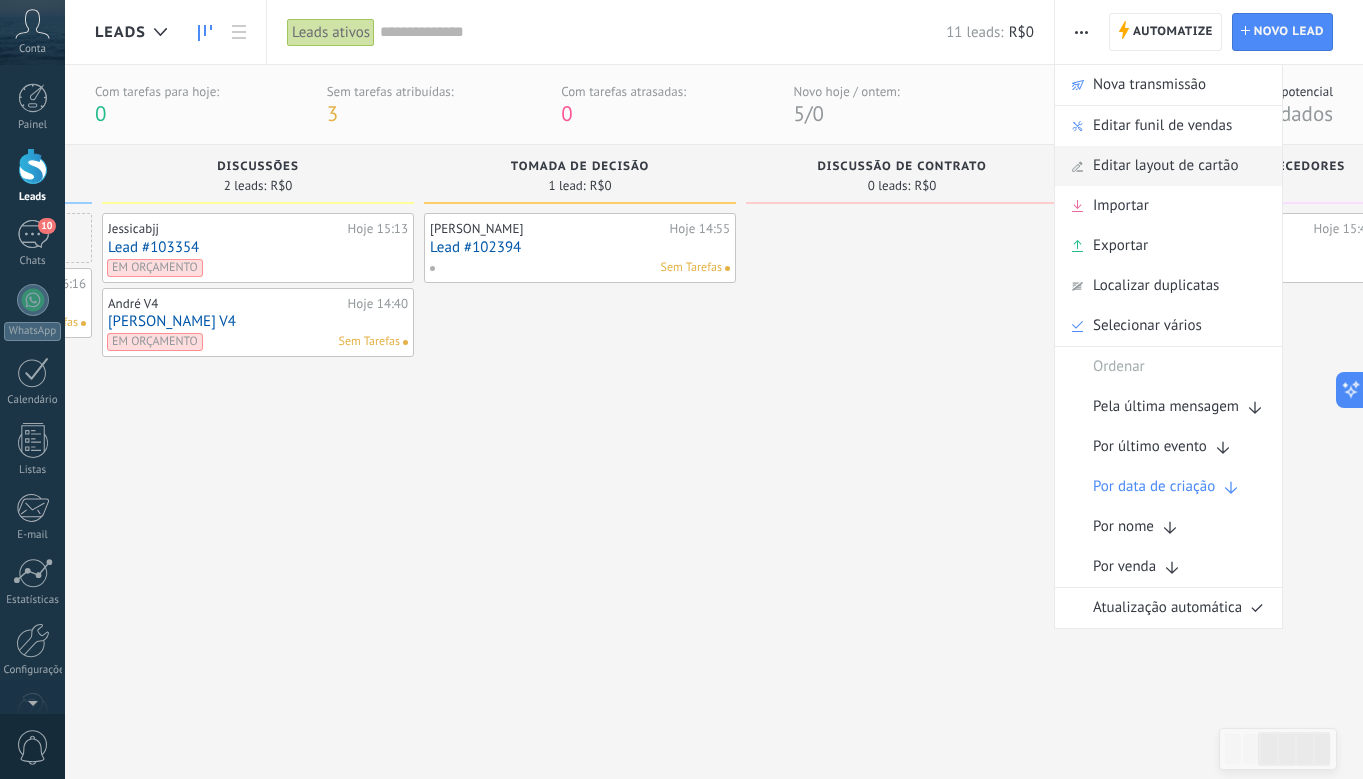 click on "Editar layout de cartão" at bounding box center [1166, 166] 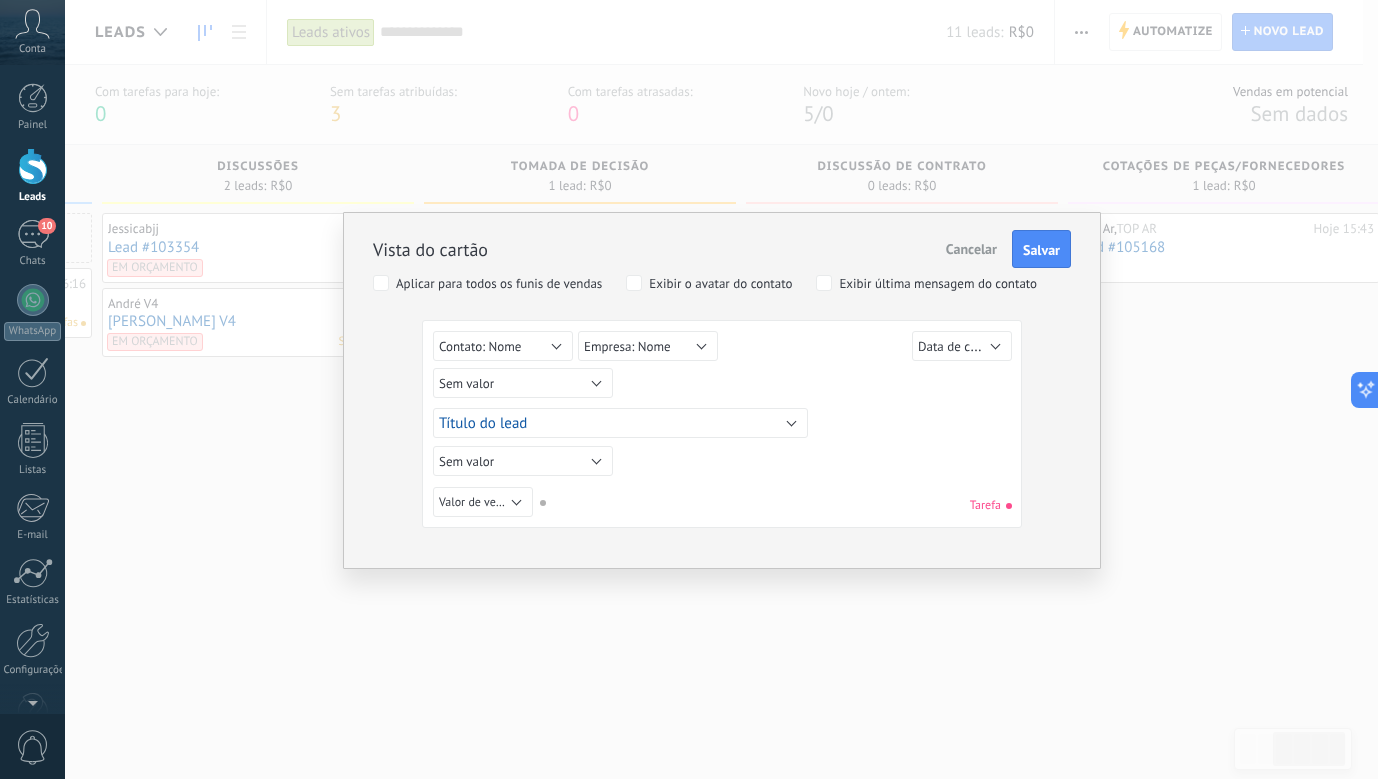click on "Cancelar" at bounding box center (971, 249) 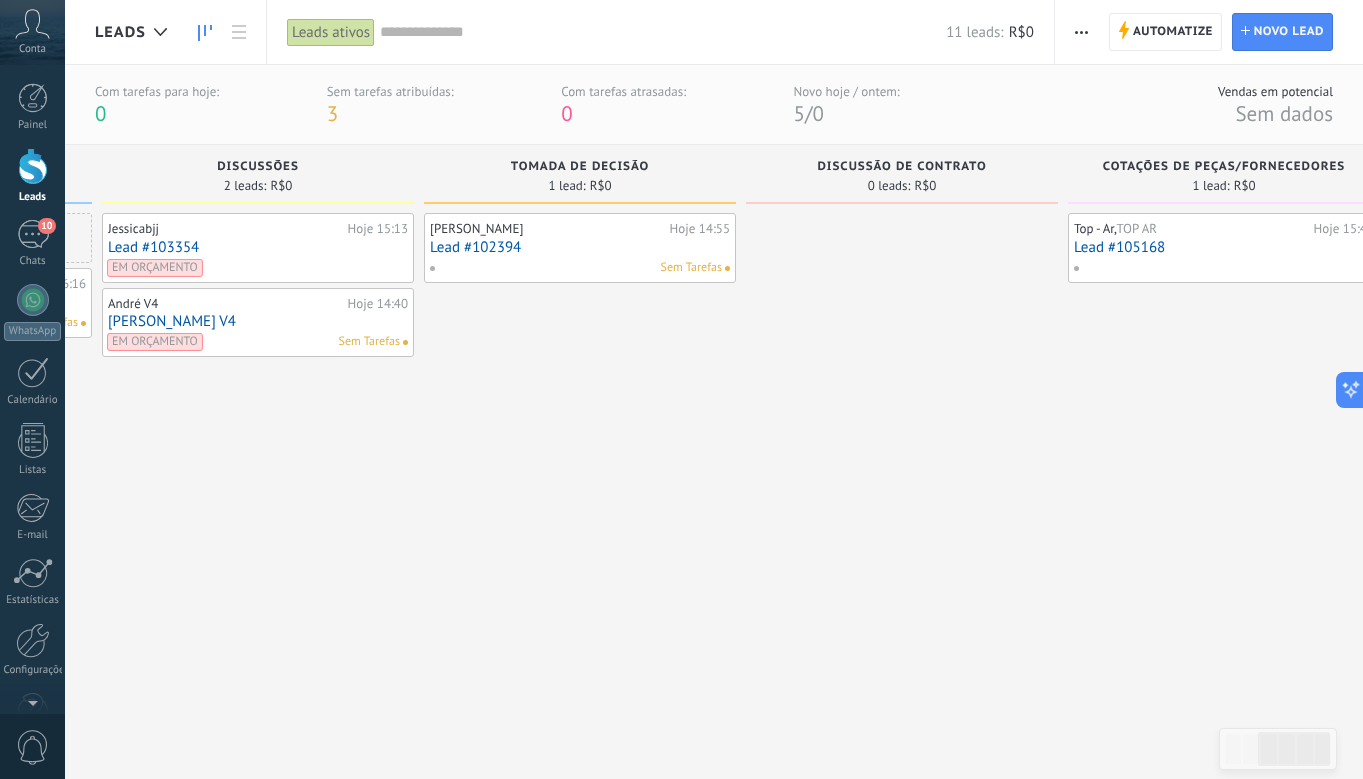 click at bounding box center (1081, 32) 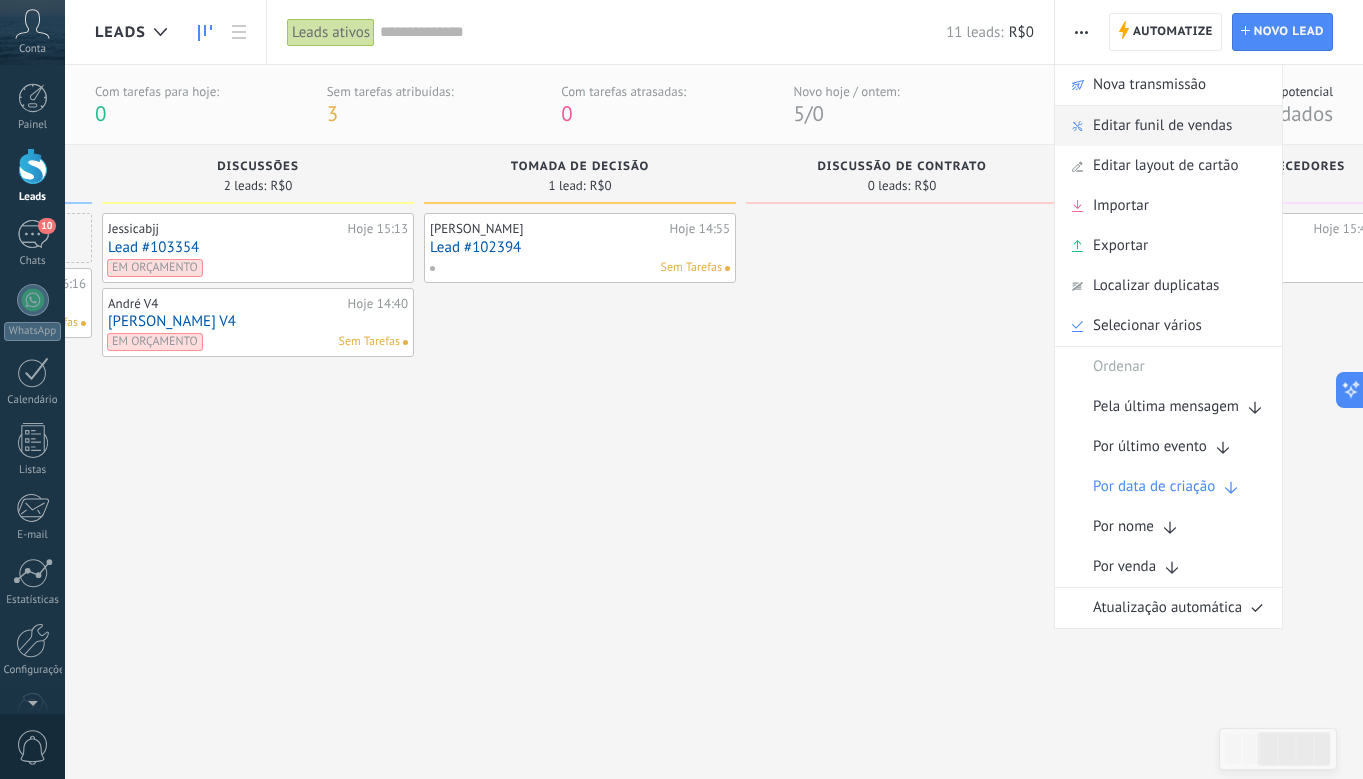 click on "Editar funil de vendas" at bounding box center (1162, 126) 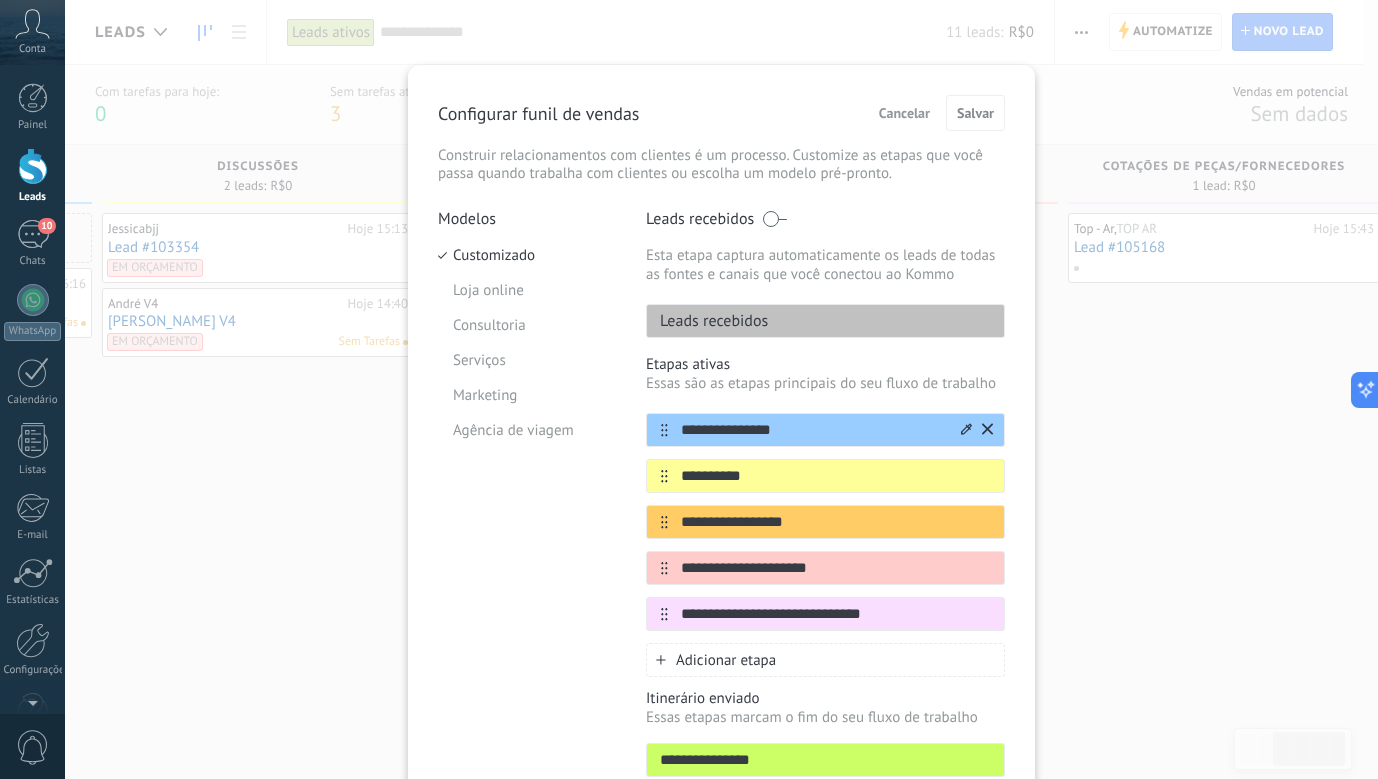 click on "**********" at bounding box center [813, 430] 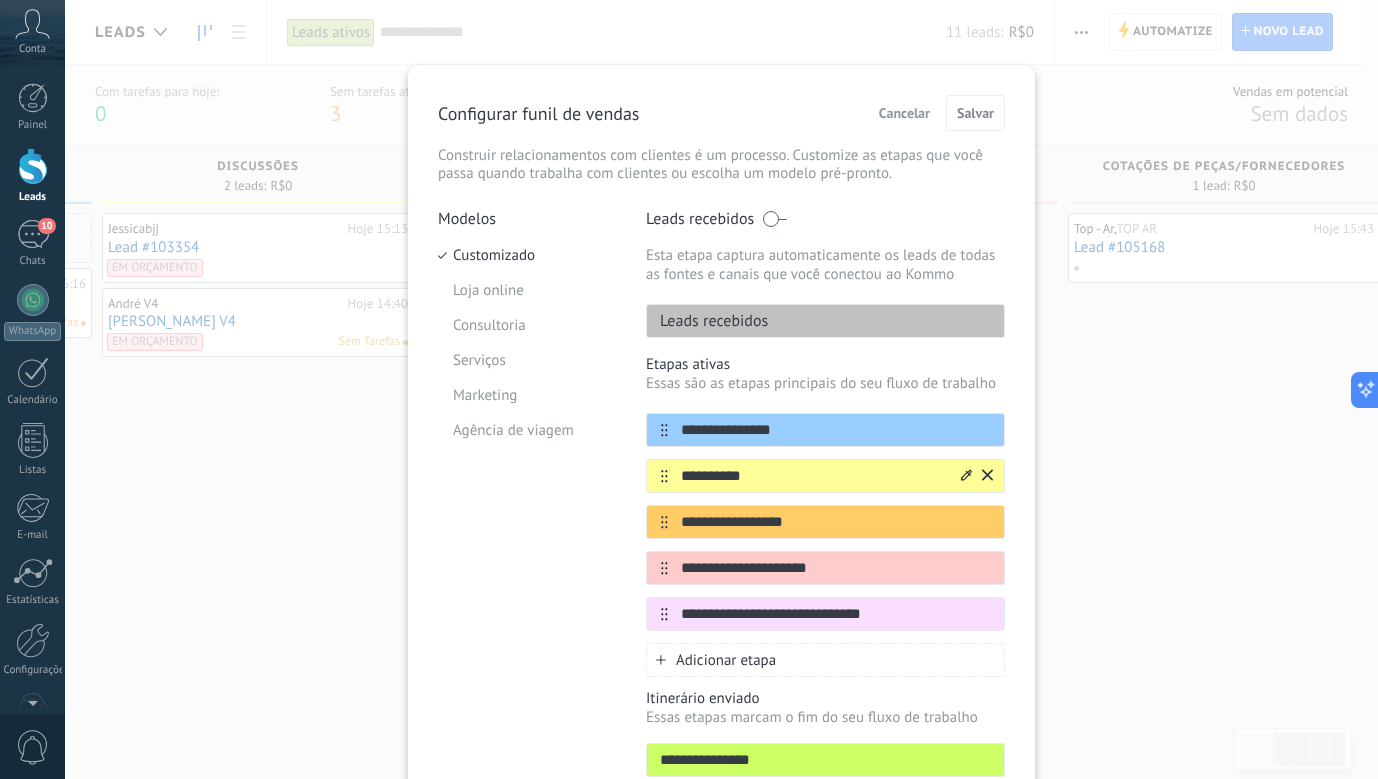 click on "**********" at bounding box center (813, 476) 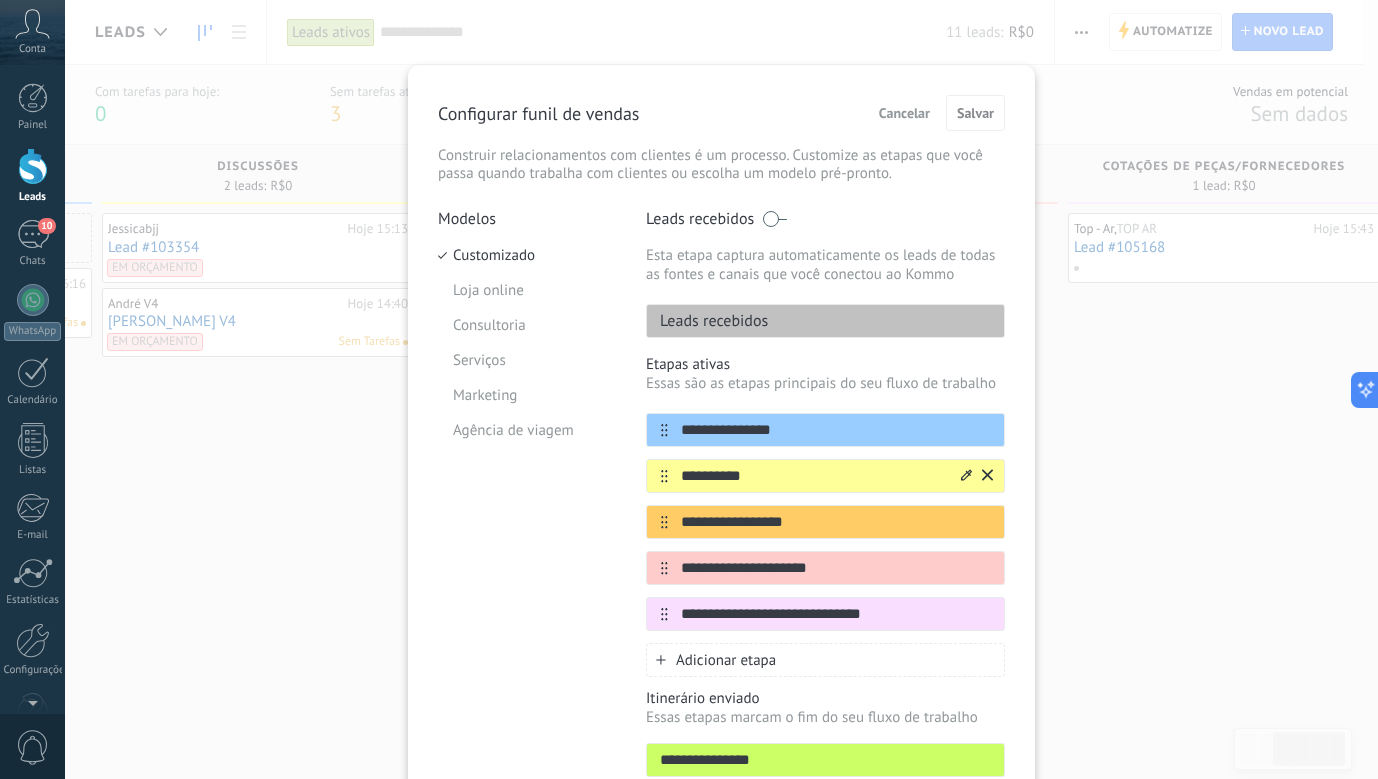 drag, startPoint x: 809, startPoint y: 476, endPoint x: 659, endPoint y: 490, distance: 150.65192 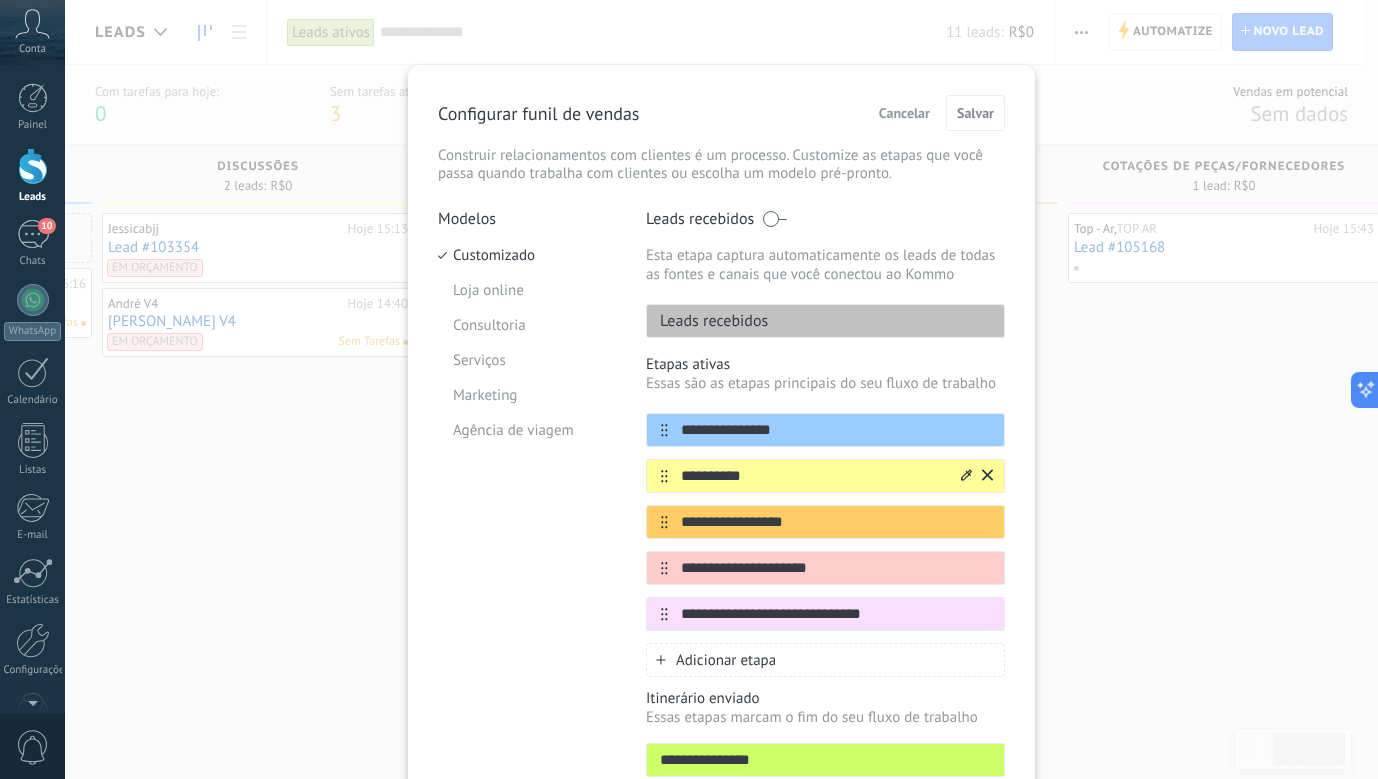 click on "**********" at bounding box center [825, 476] 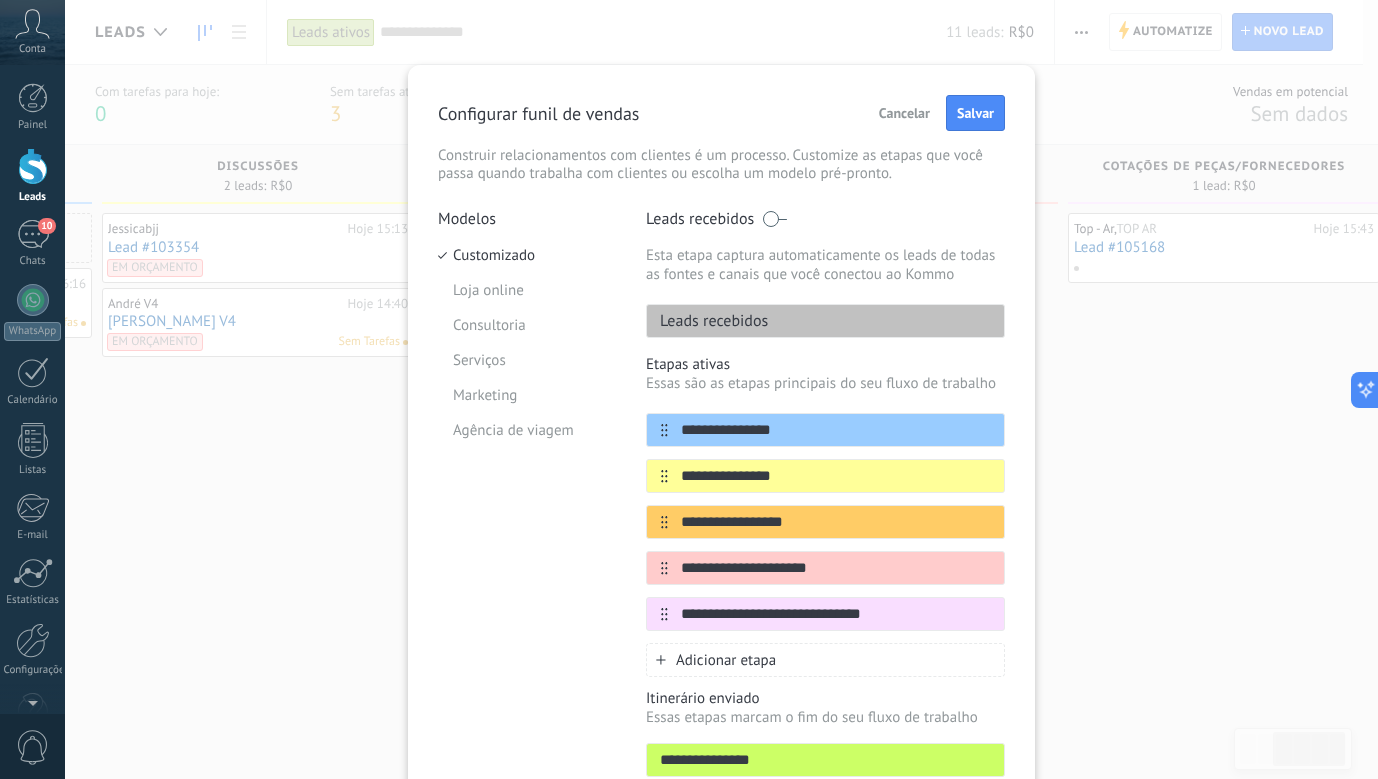 type on "**********" 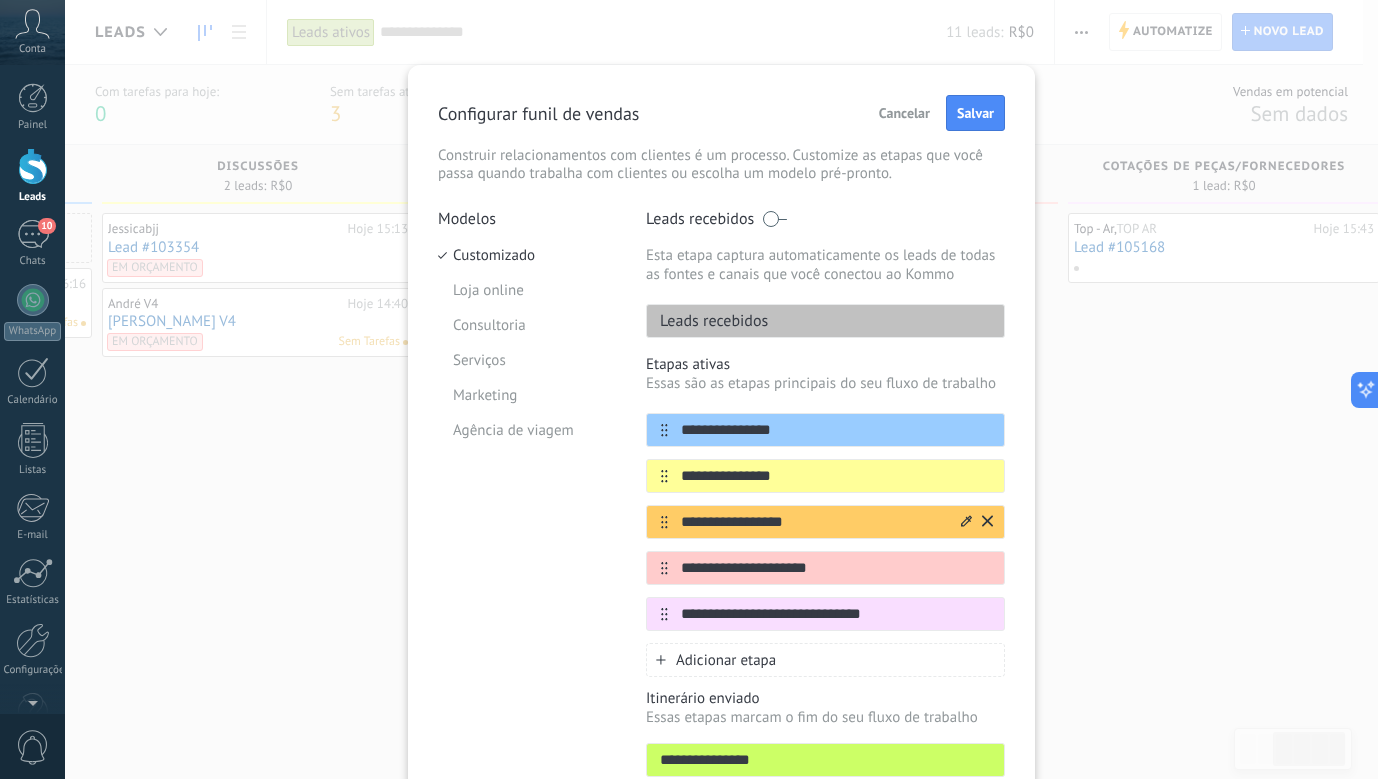 click on "**********" at bounding box center (813, 522) 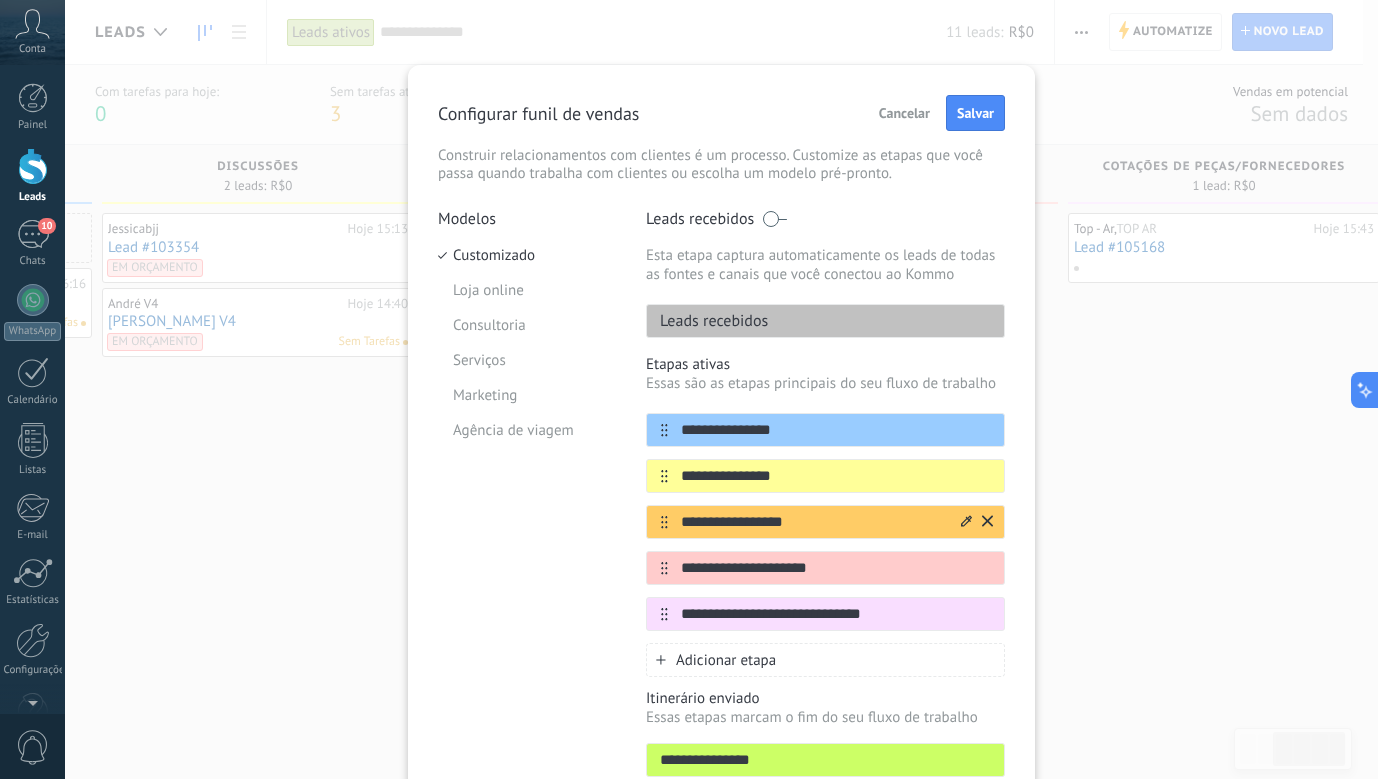 drag, startPoint x: 817, startPoint y: 520, endPoint x: 646, endPoint y: 520, distance: 171 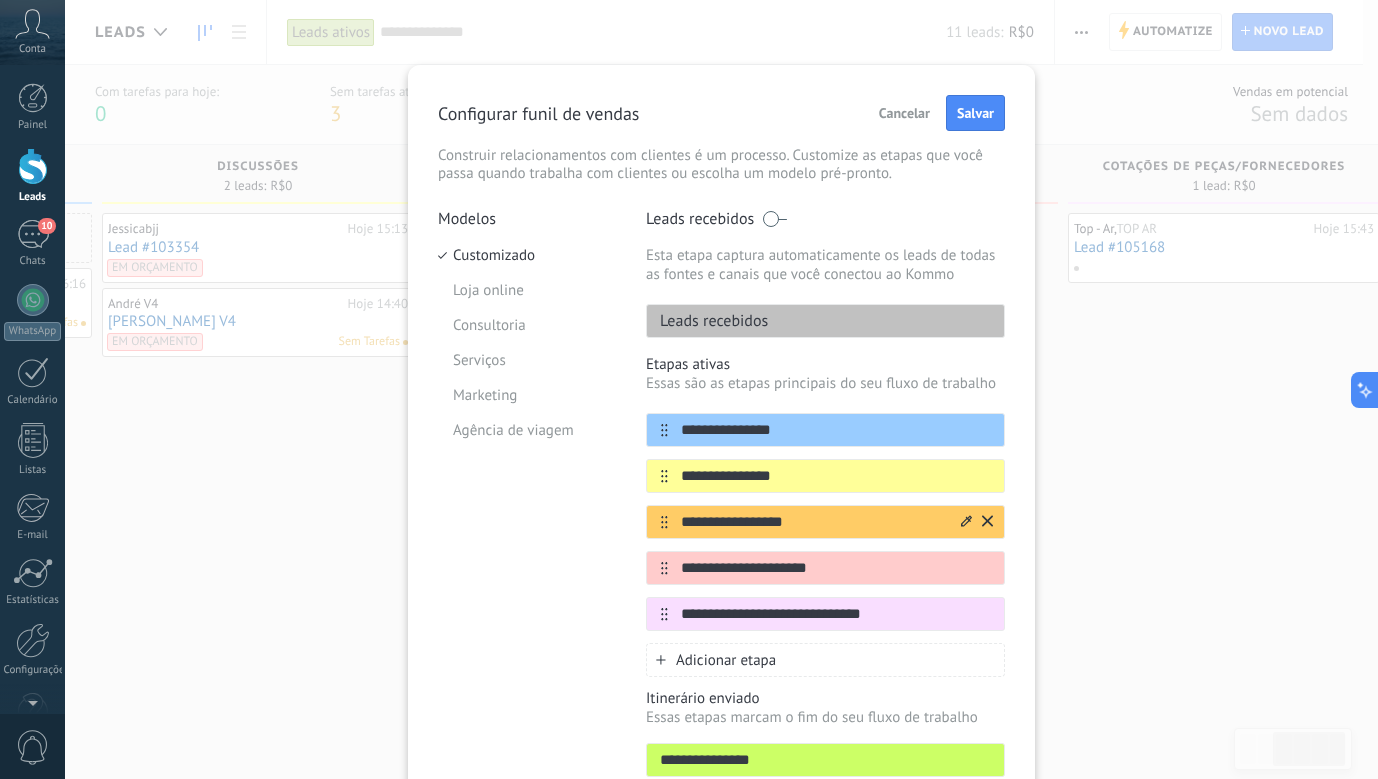click on "**********" at bounding box center (825, 522) 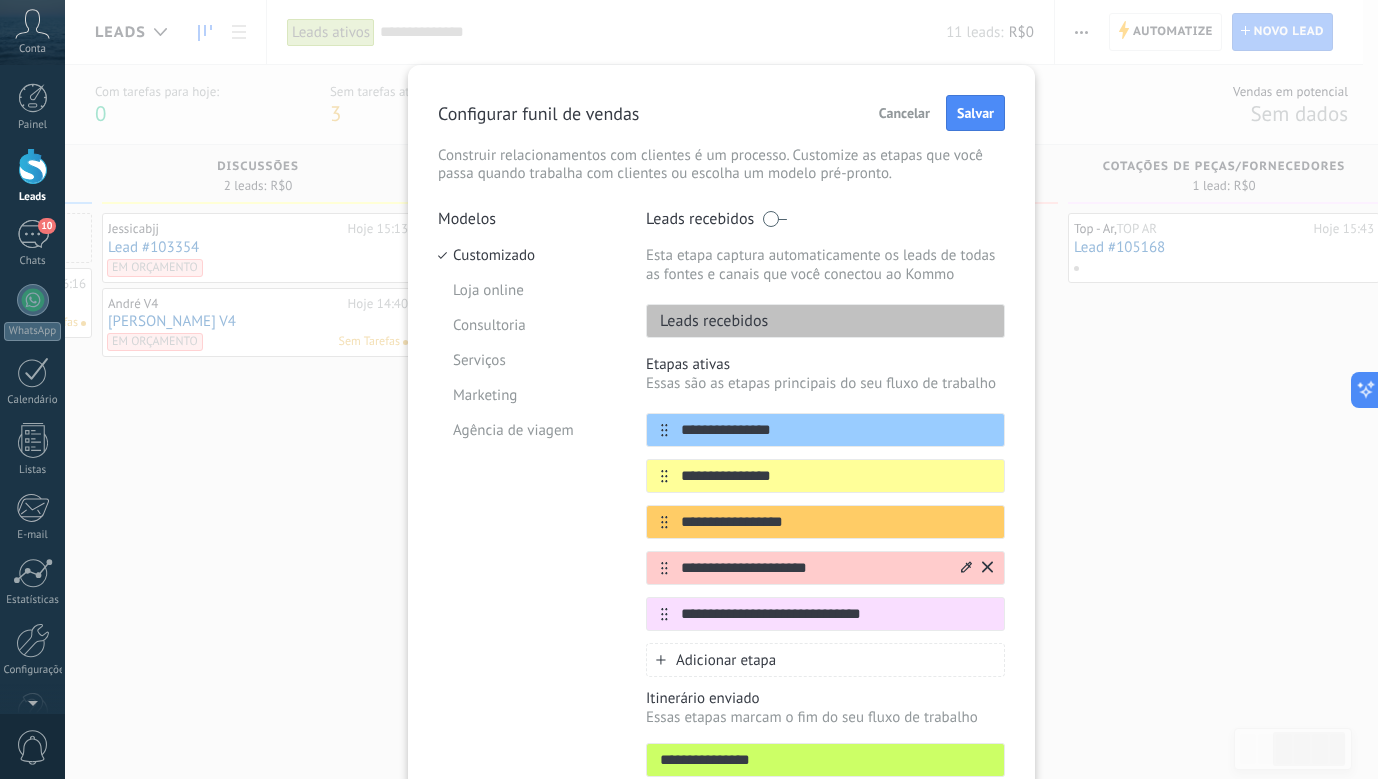 click on "**********" at bounding box center (813, 568) 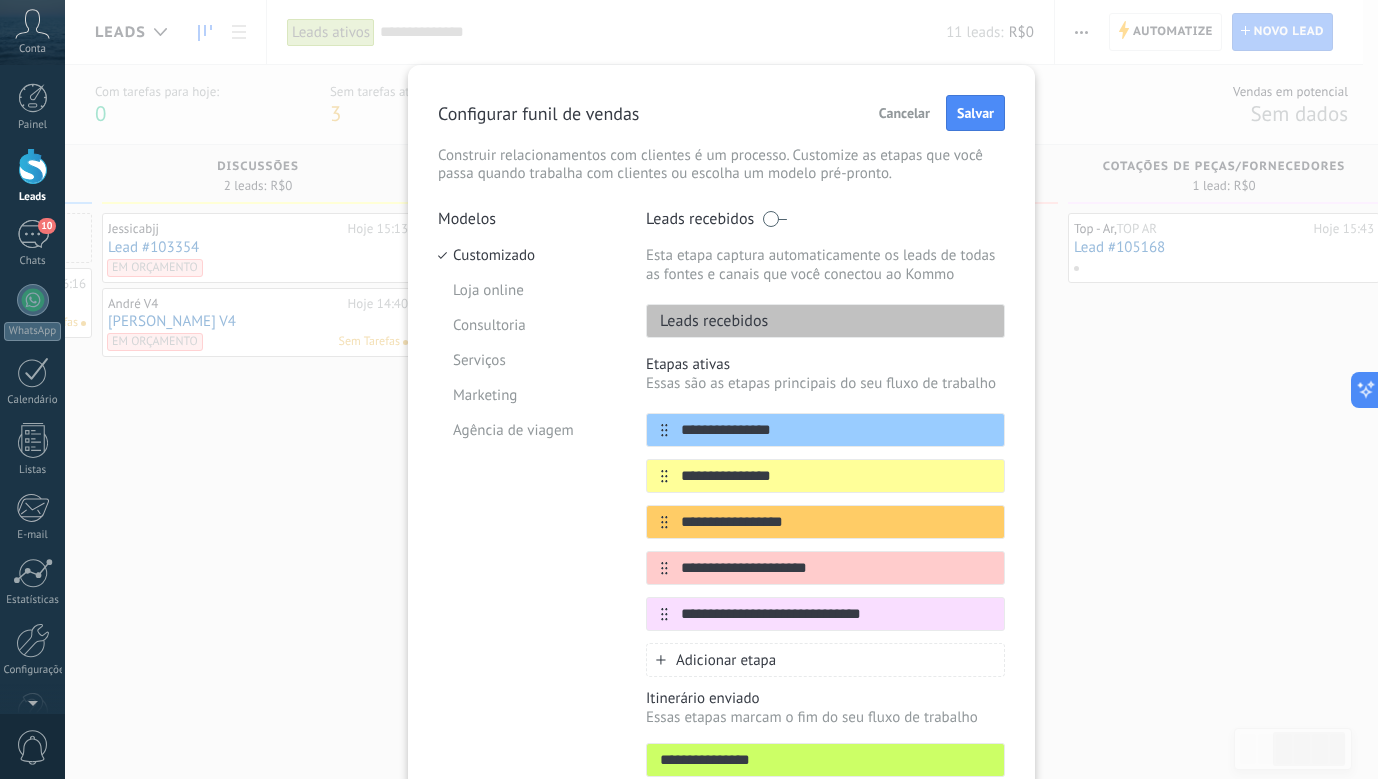 drag, startPoint x: 835, startPoint y: 577, endPoint x: 546, endPoint y: 580, distance: 289.01556 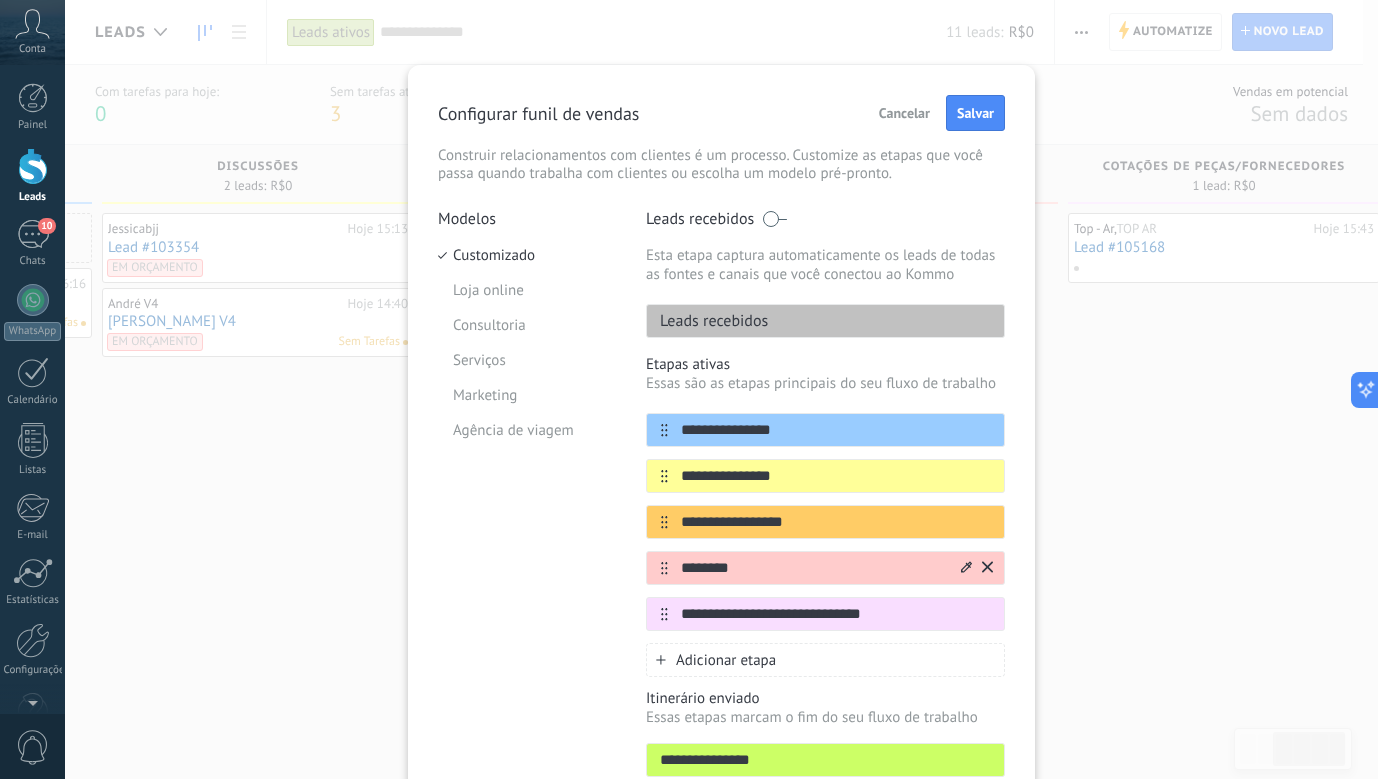 type on "********" 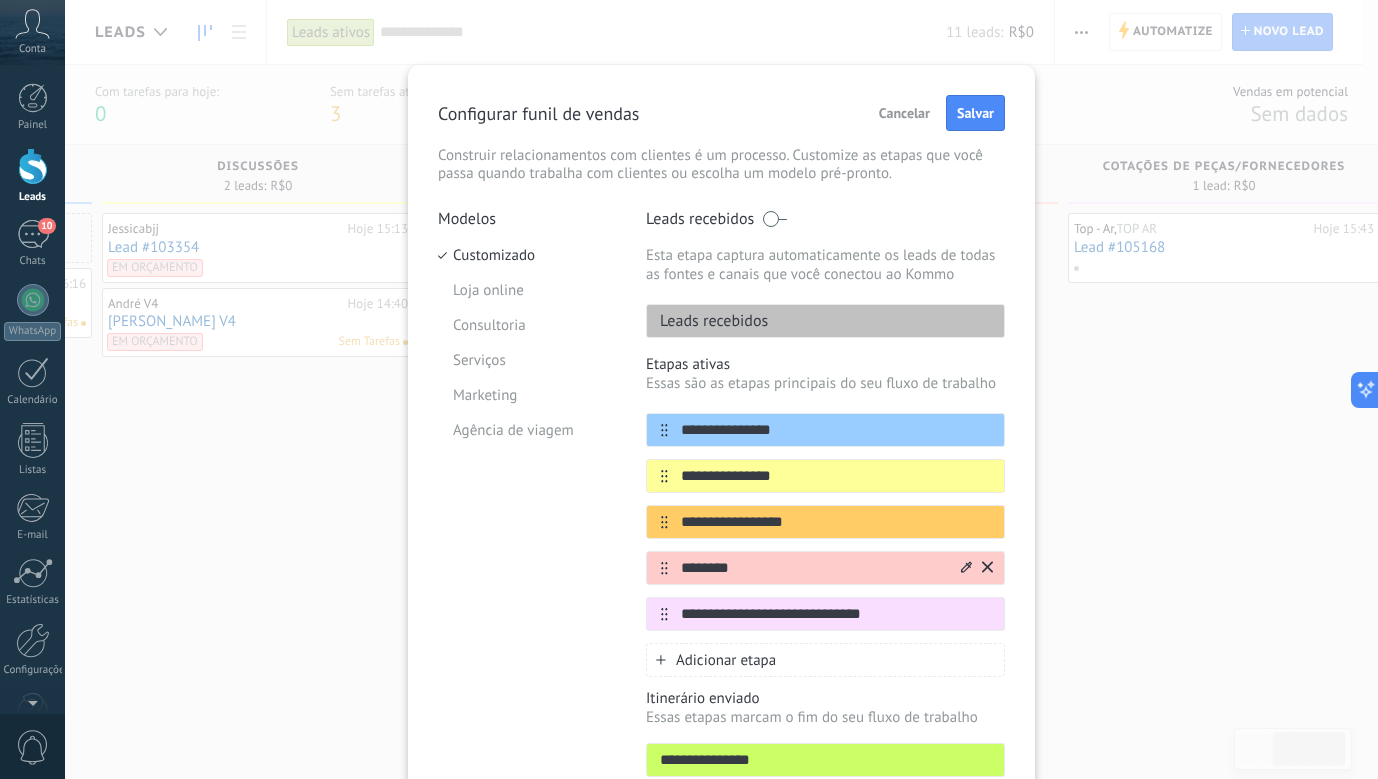 drag, startPoint x: 908, startPoint y: 581, endPoint x: 897, endPoint y: 611, distance: 31.95309 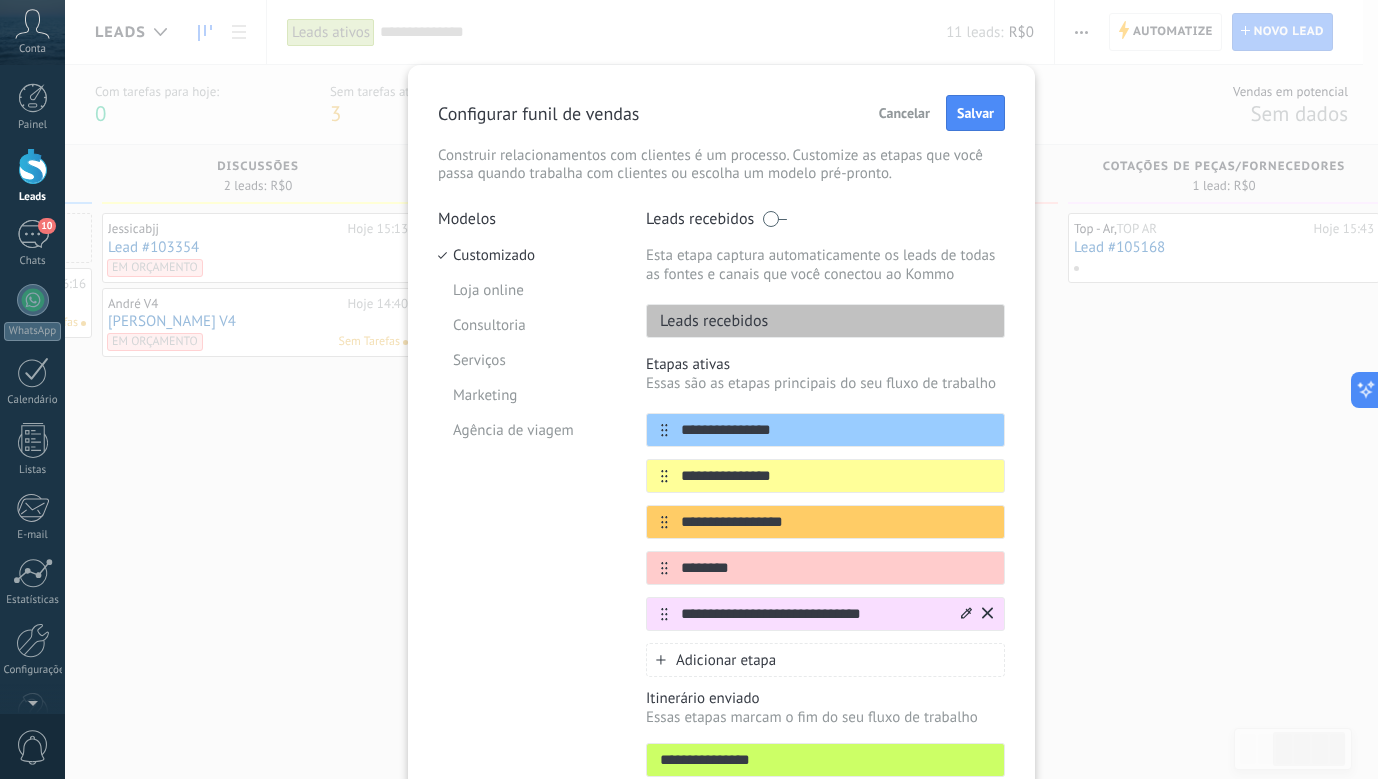 click on "********" at bounding box center (825, 568) 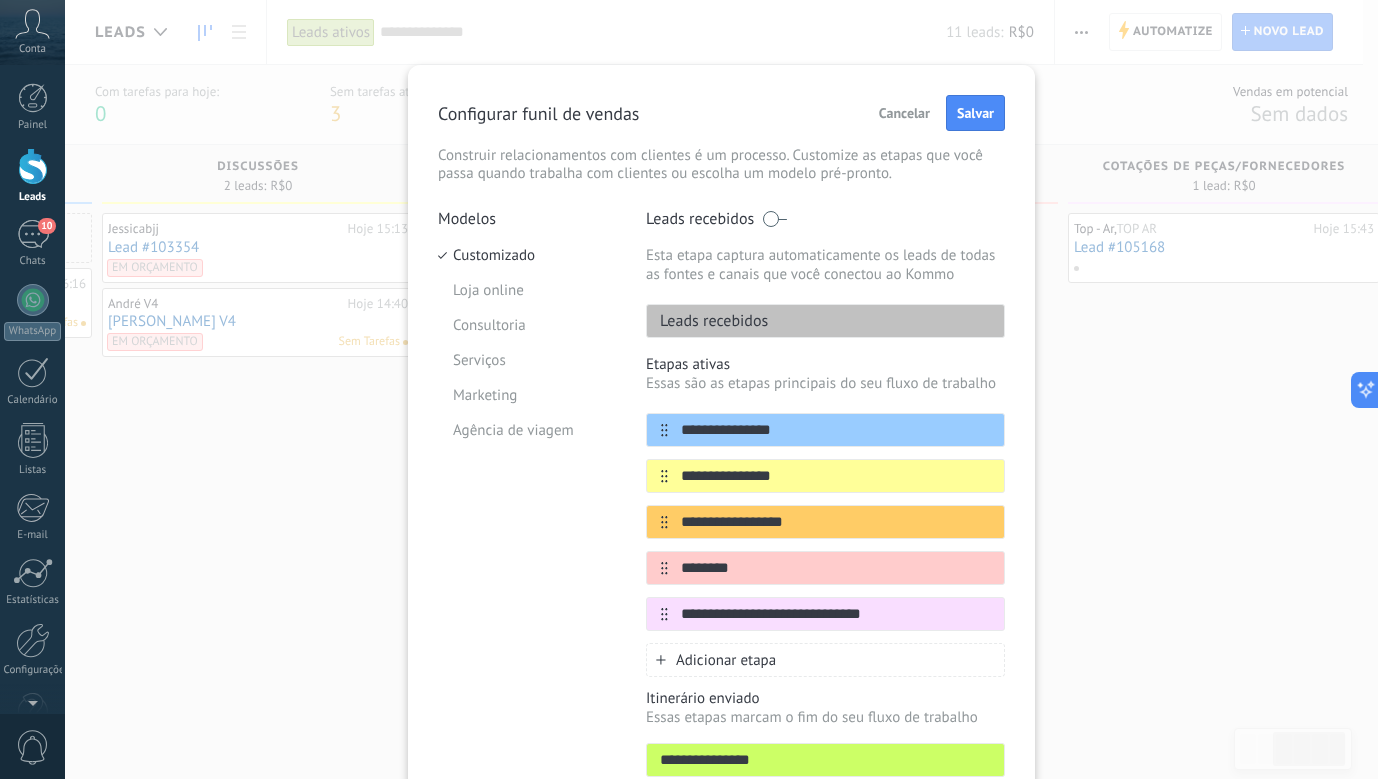 drag, startPoint x: 906, startPoint y: 614, endPoint x: 603, endPoint y: 635, distance: 303.72684 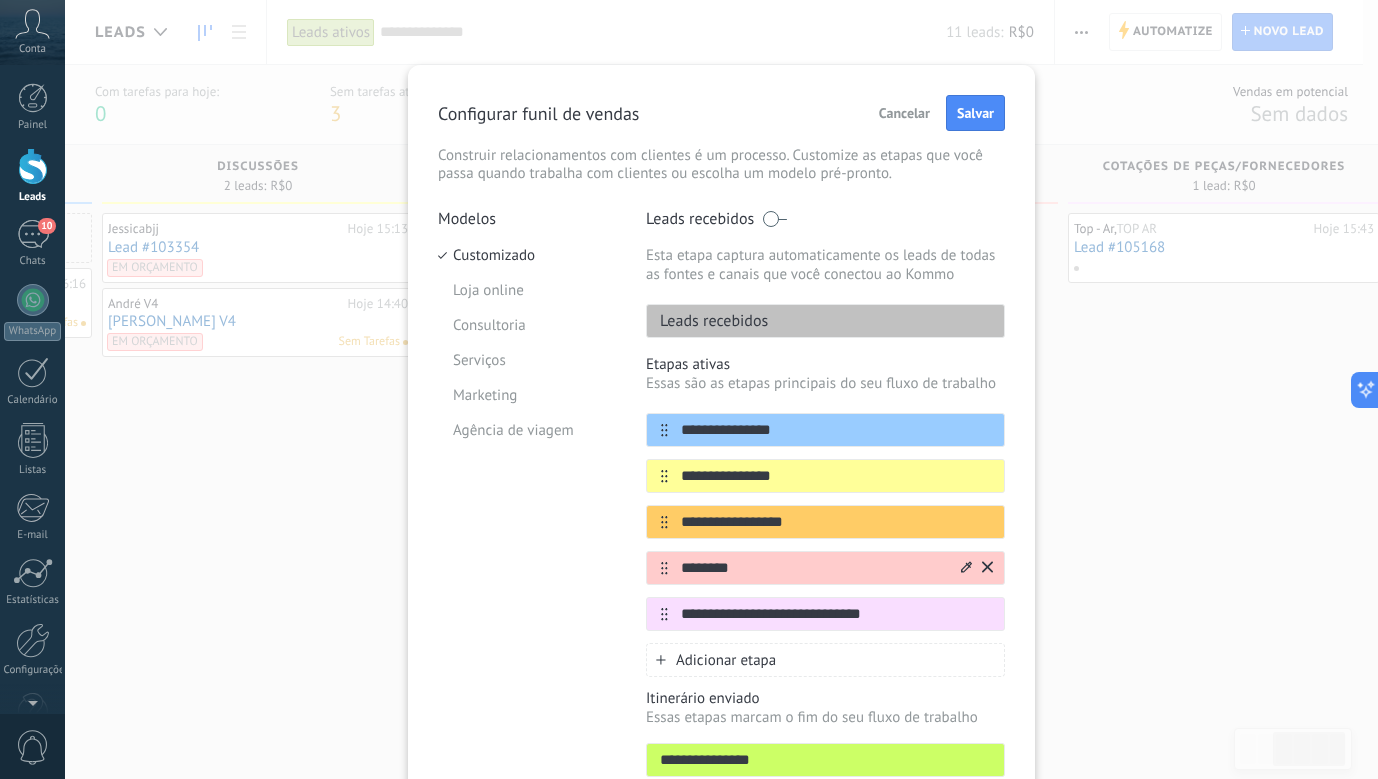 click on "********" at bounding box center [813, 568] 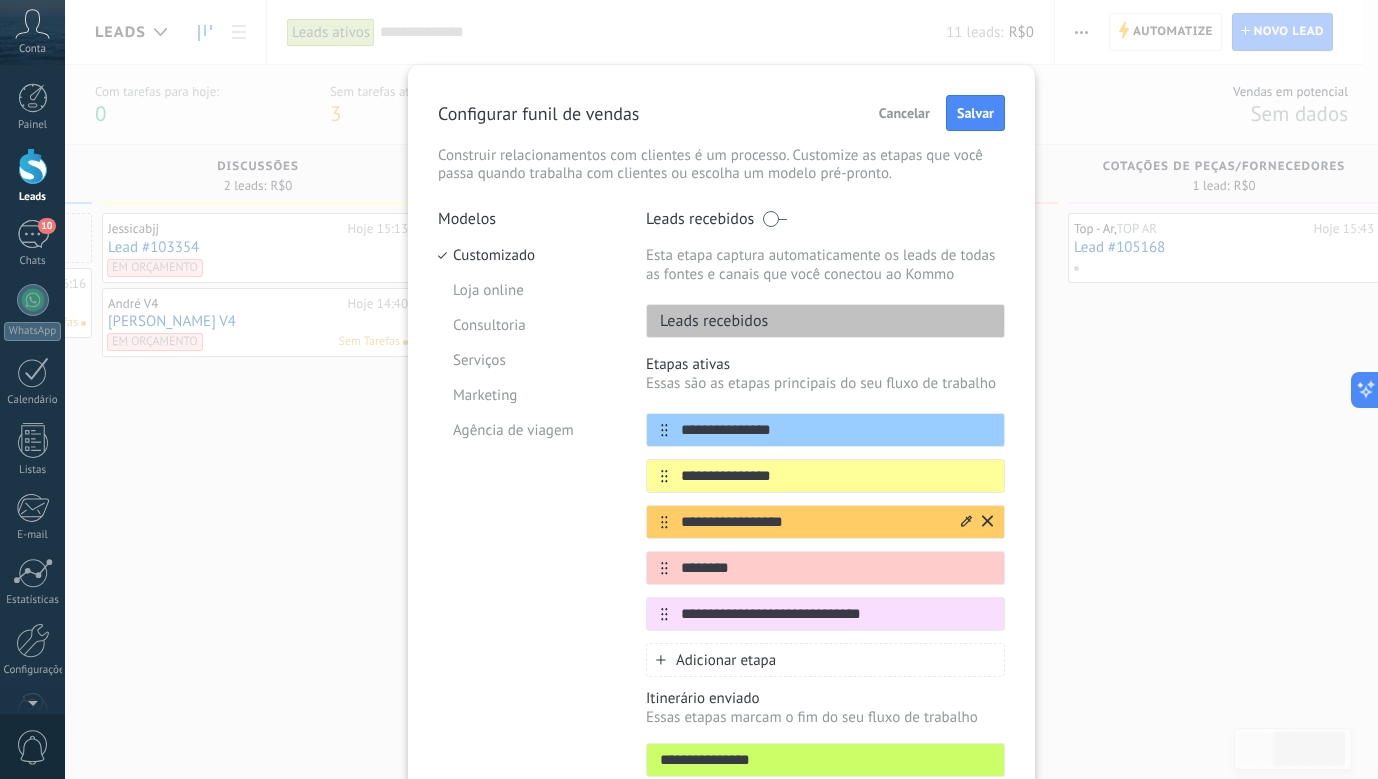 click on "**********" at bounding box center [813, 522] 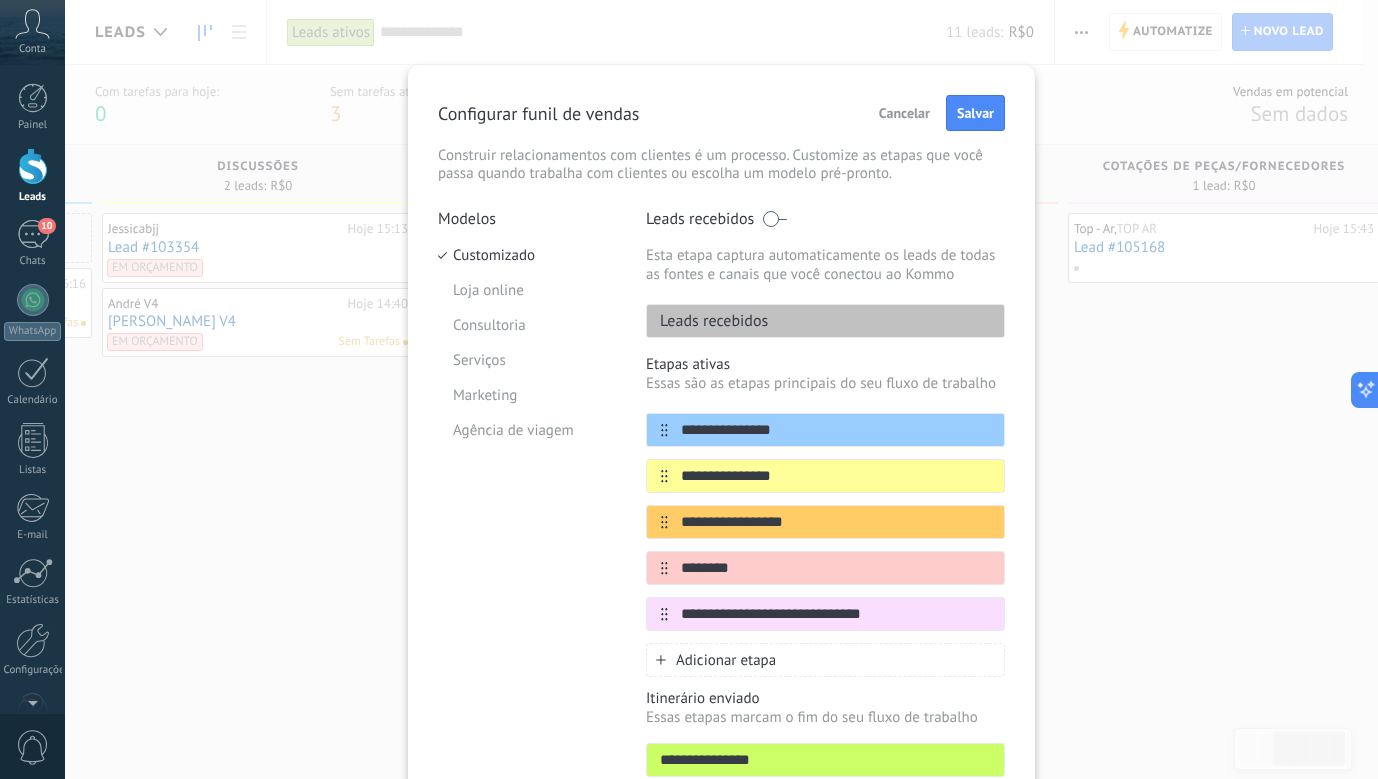 drag, startPoint x: 824, startPoint y: 522, endPoint x: 629, endPoint y: 529, distance: 195.1256 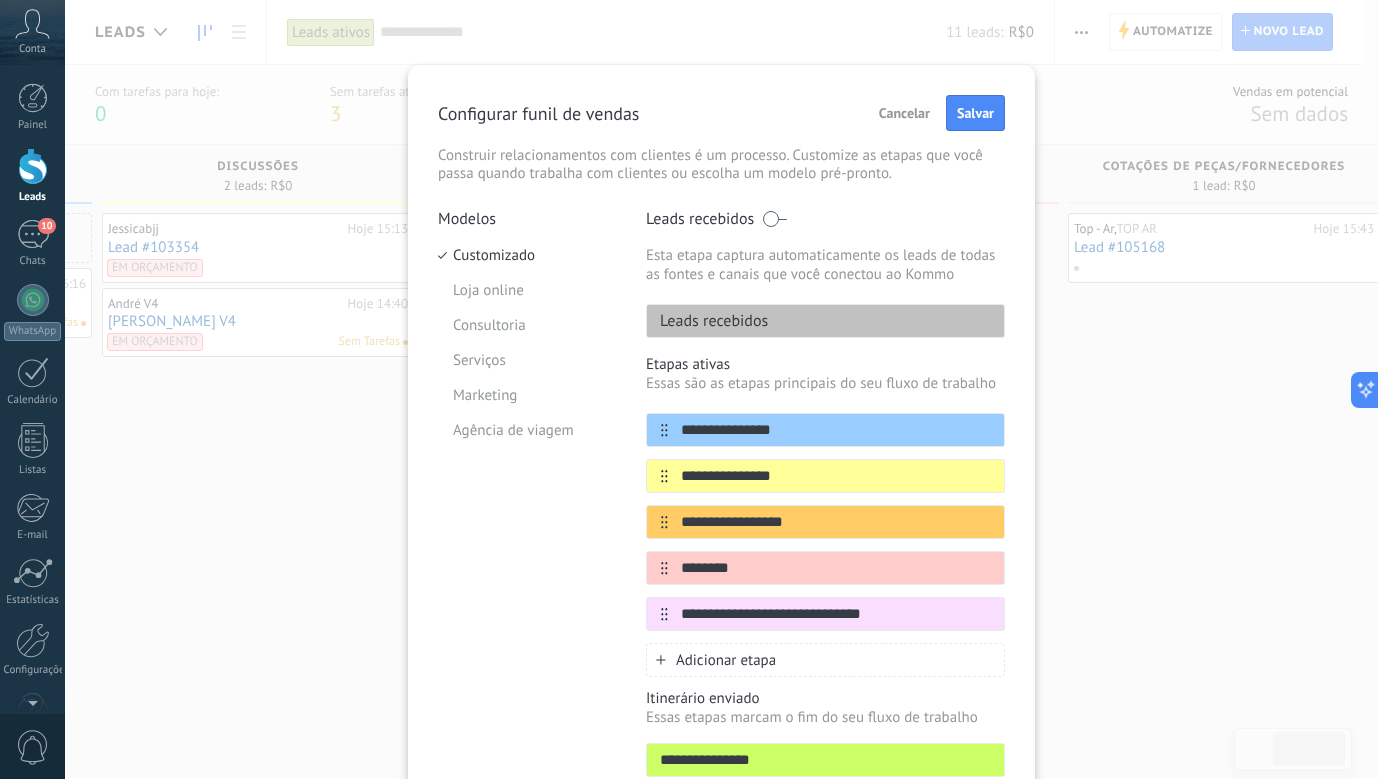 click on "**********" at bounding box center [721, 522] 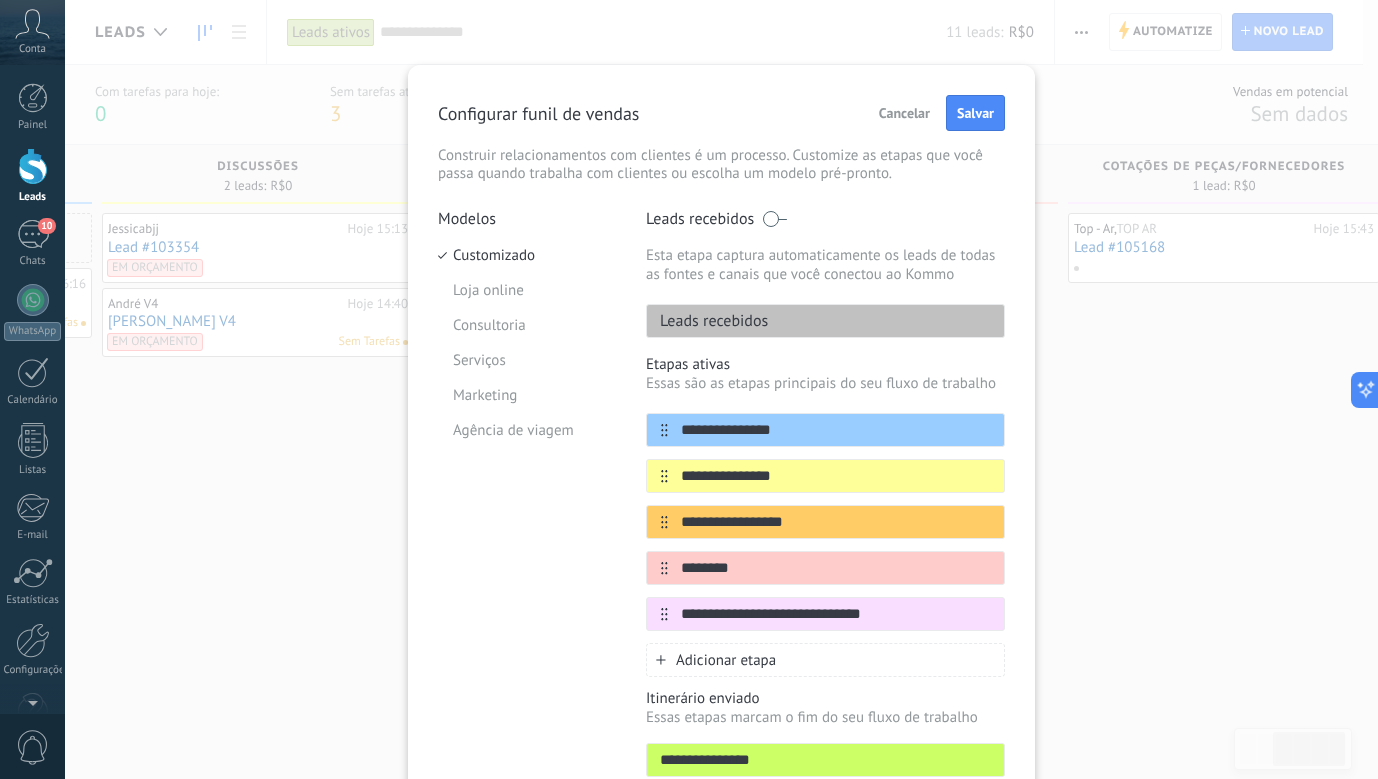 click on "Adicionar etapa" at bounding box center (825, 660) 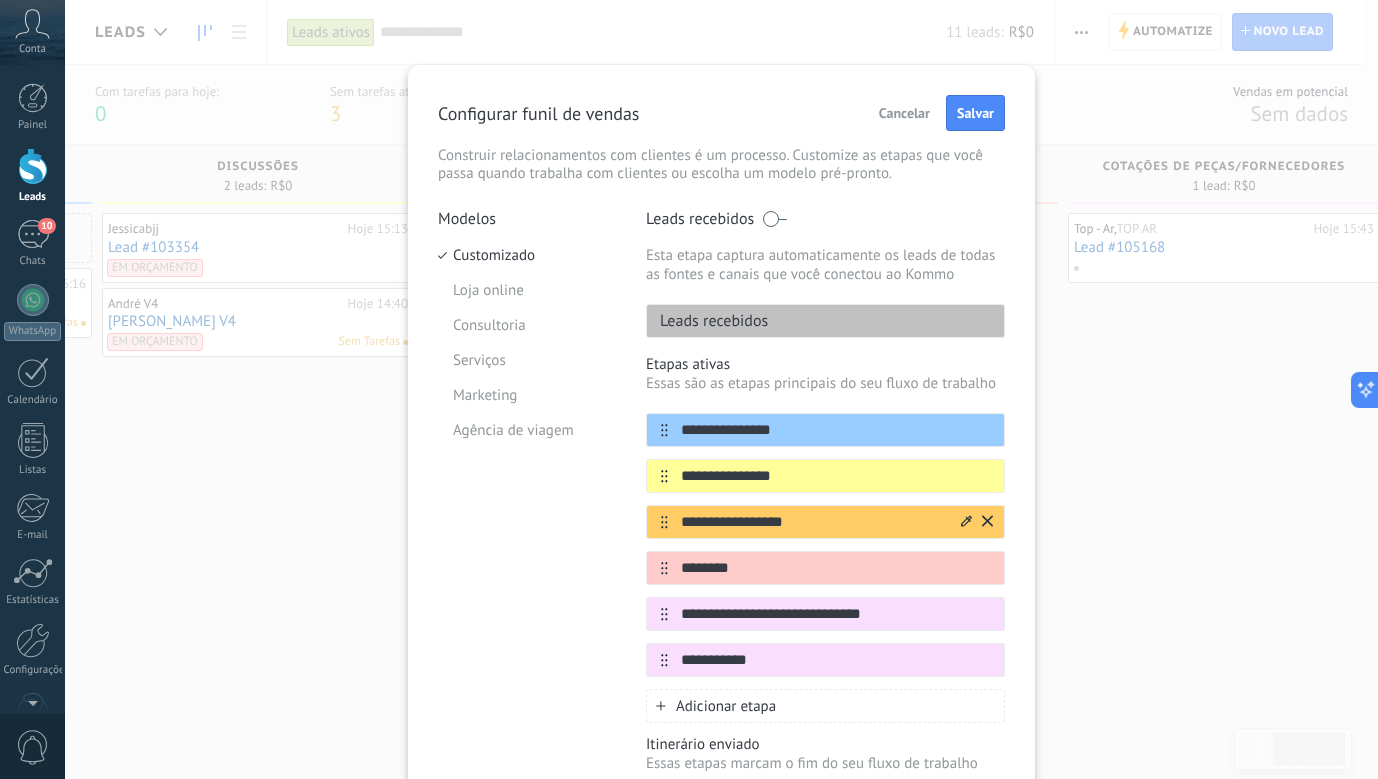 type on "**********" 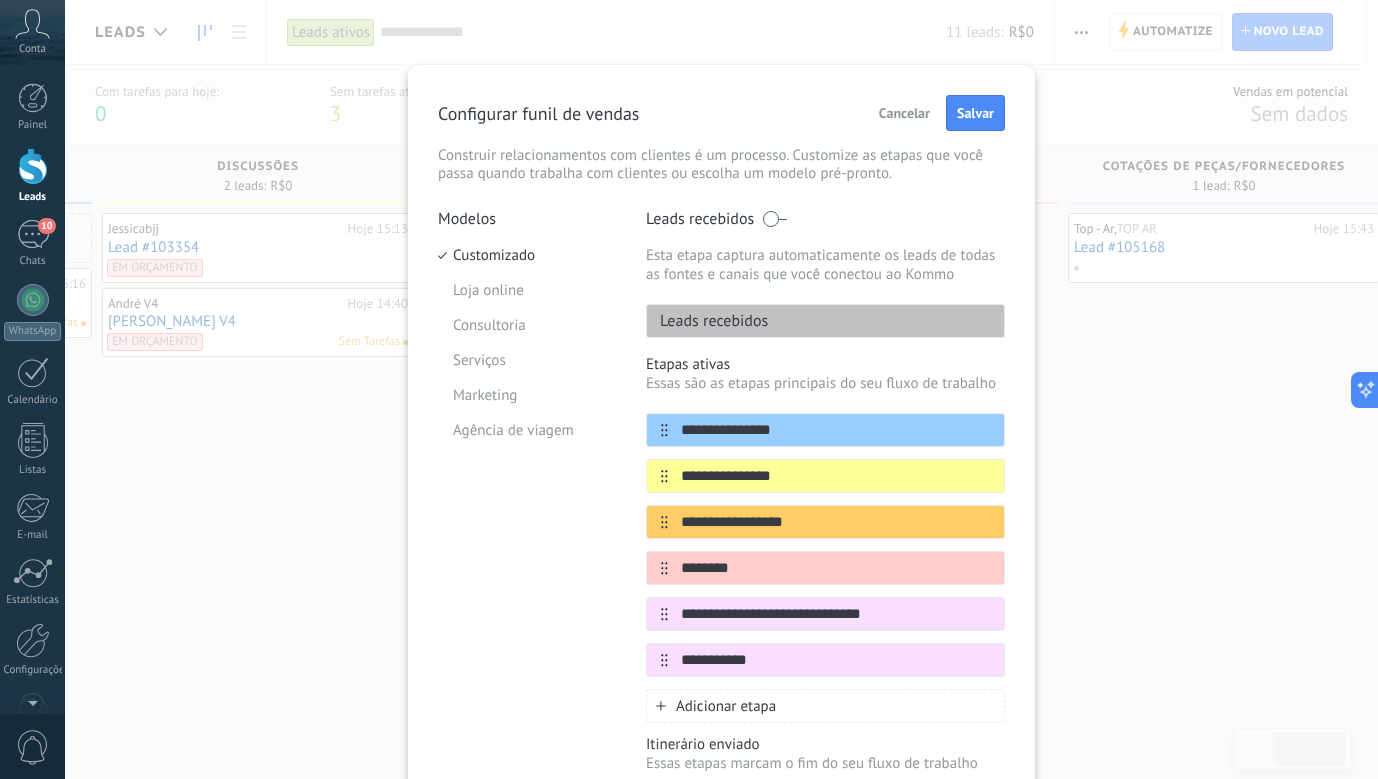 drag, startPoint x: 820, startPoint y: 525, endPoint x: 576, endPoint y: 536, distance: 244.24782 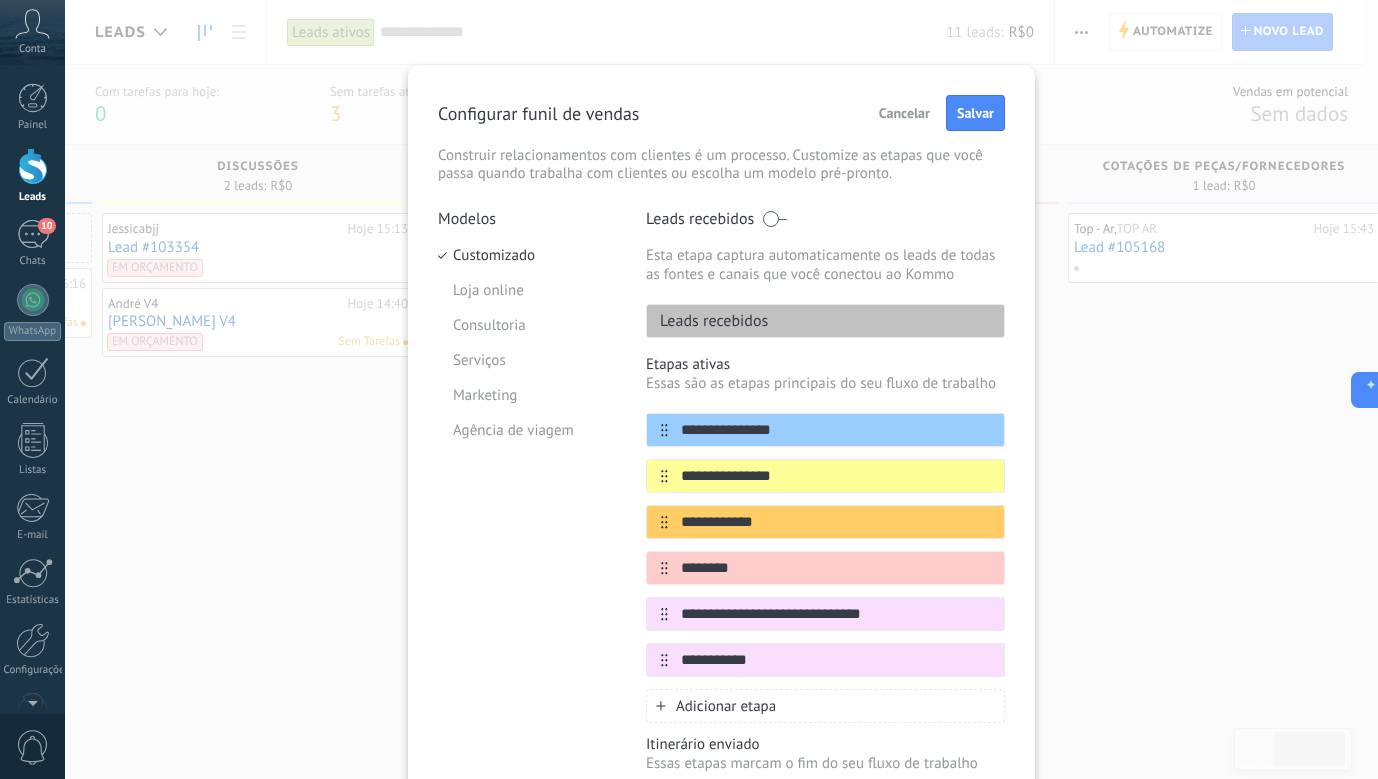 type on "**********" 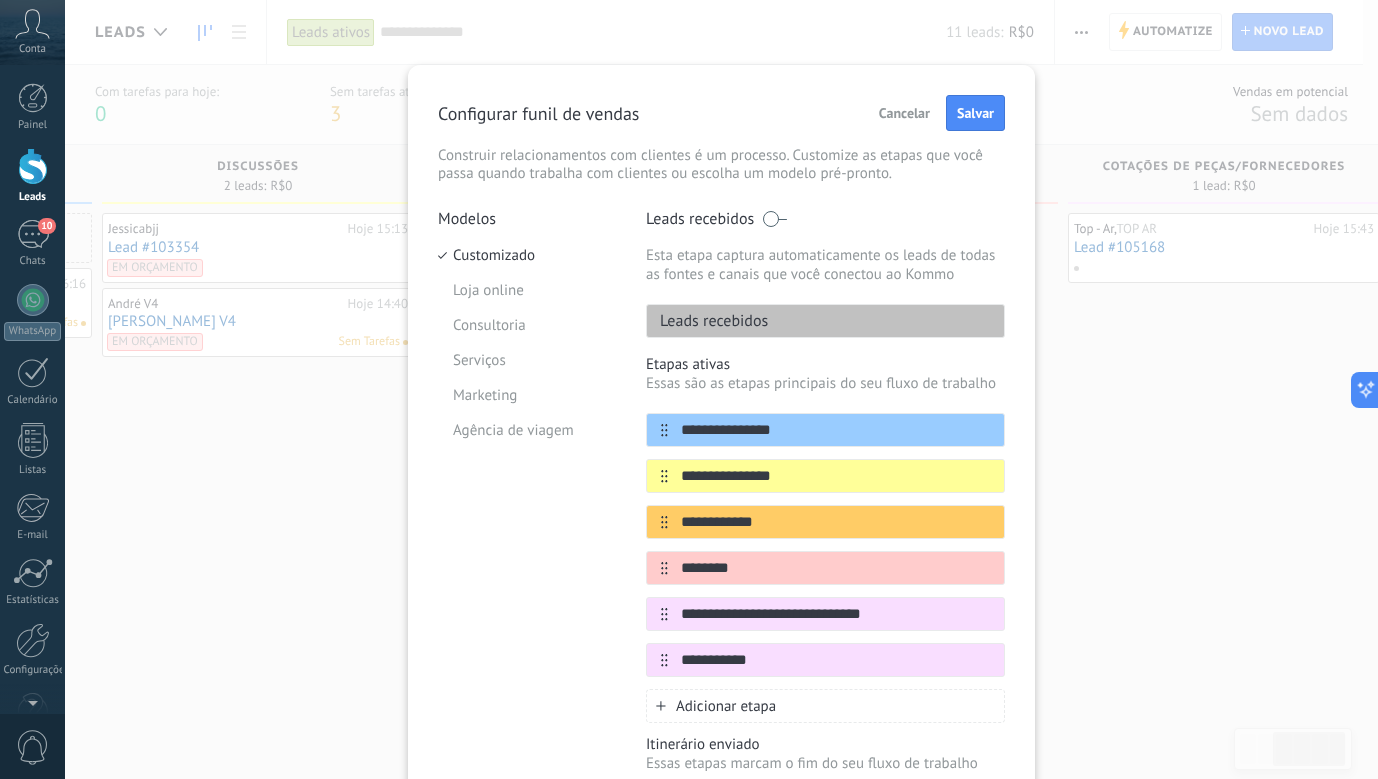 click on "Modelos Customizado Loja online Consultoria Serviços Marketing Agência de viagem" at bounding box center (527, 545) 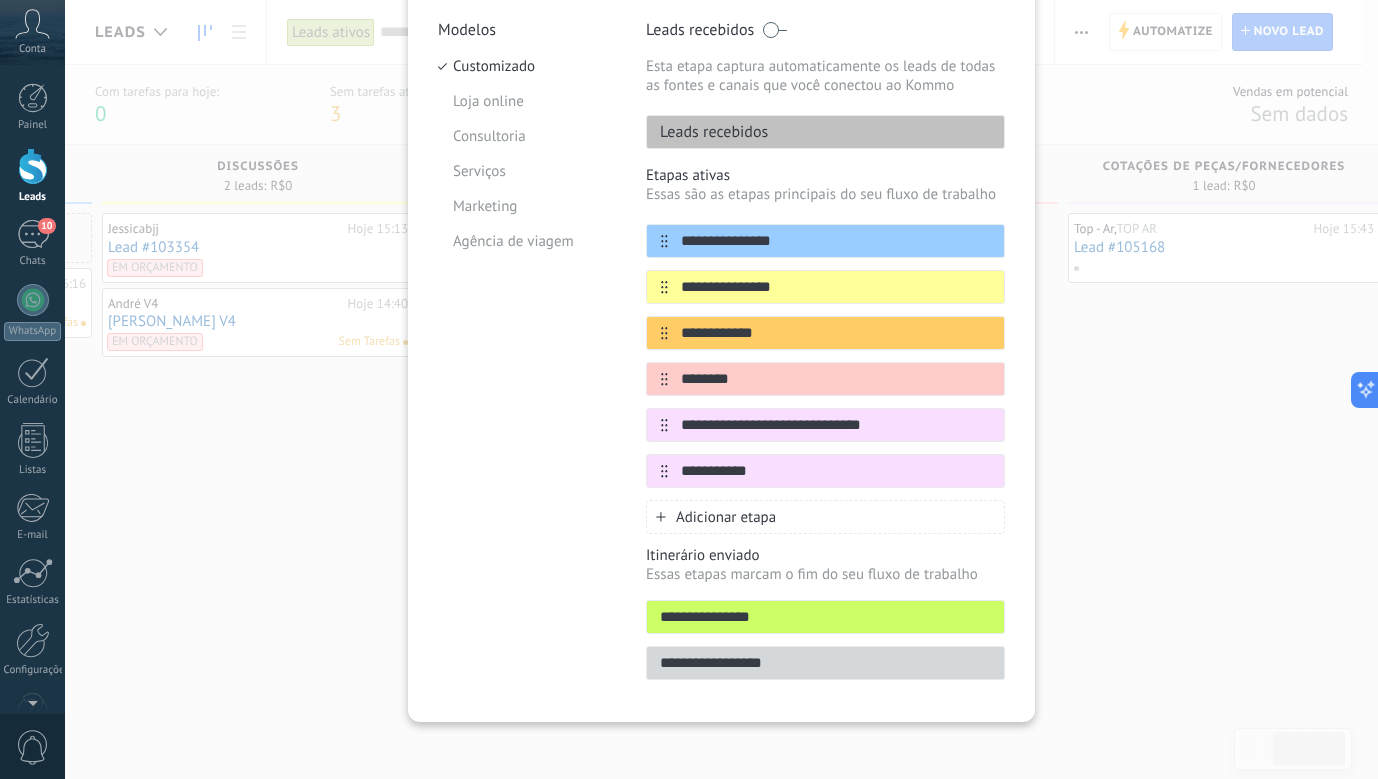 scroll, scrollTop: 197, scrollLeft: 0, axis: vertical 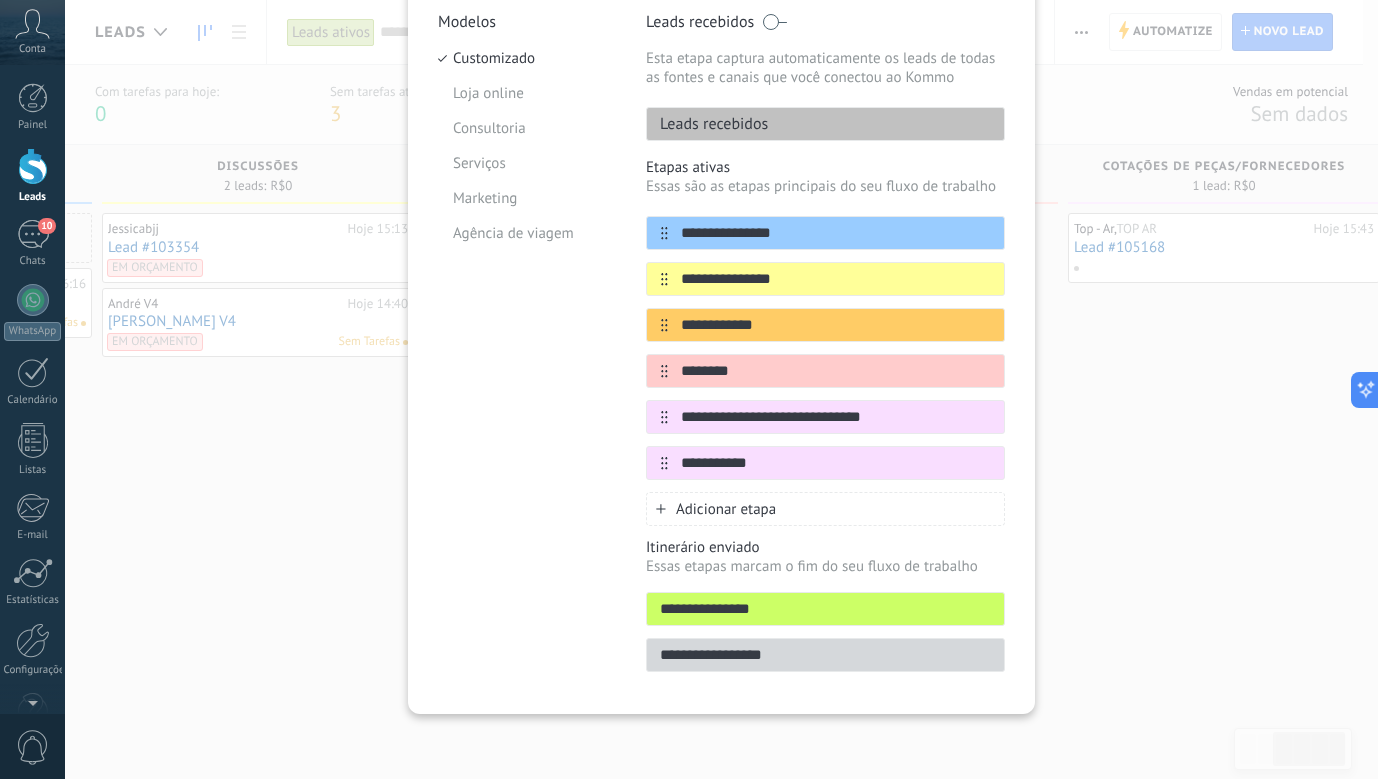 click on "Adicionar etapa" at bounding box center (726, 509) 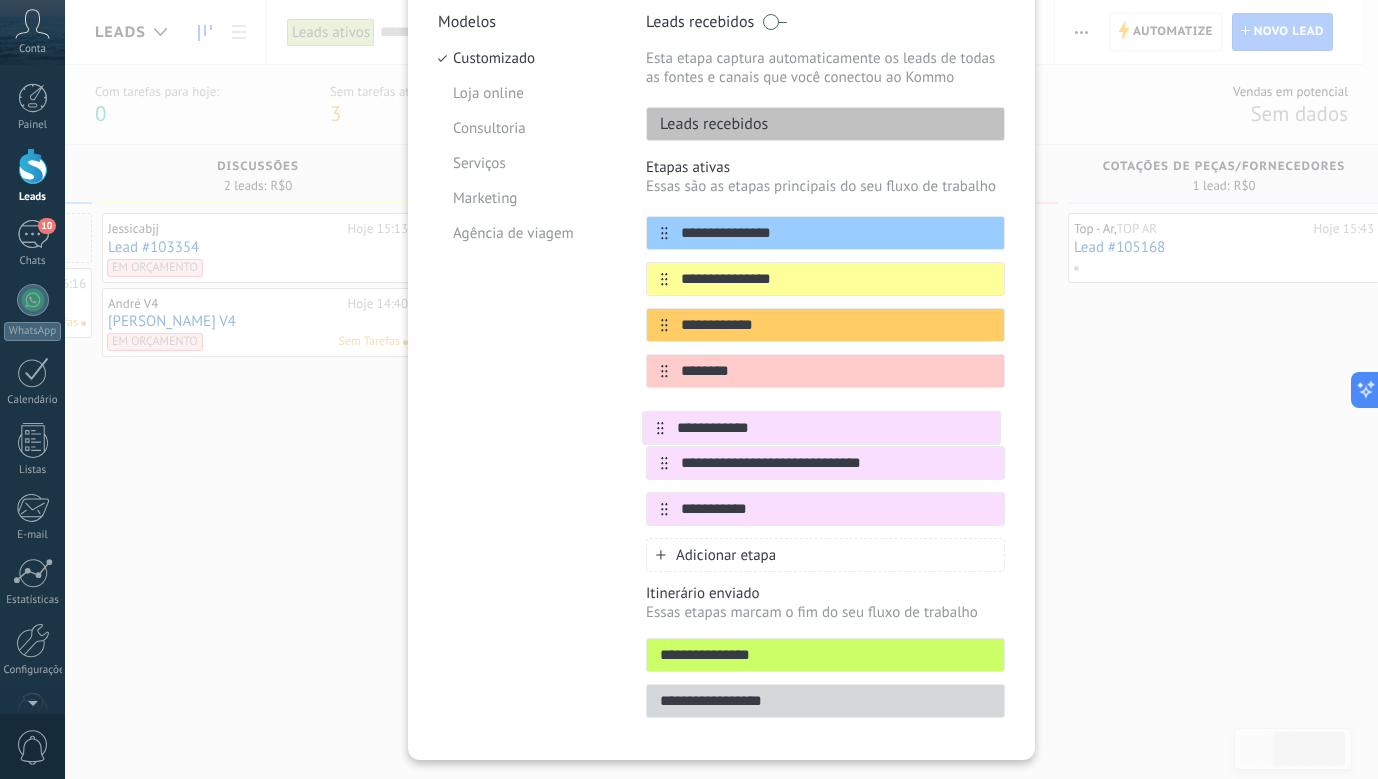drag, startPoint x: 662, startPoint y: 513, endPoint x: 660, endPoint y: 423, distance: 90.02222 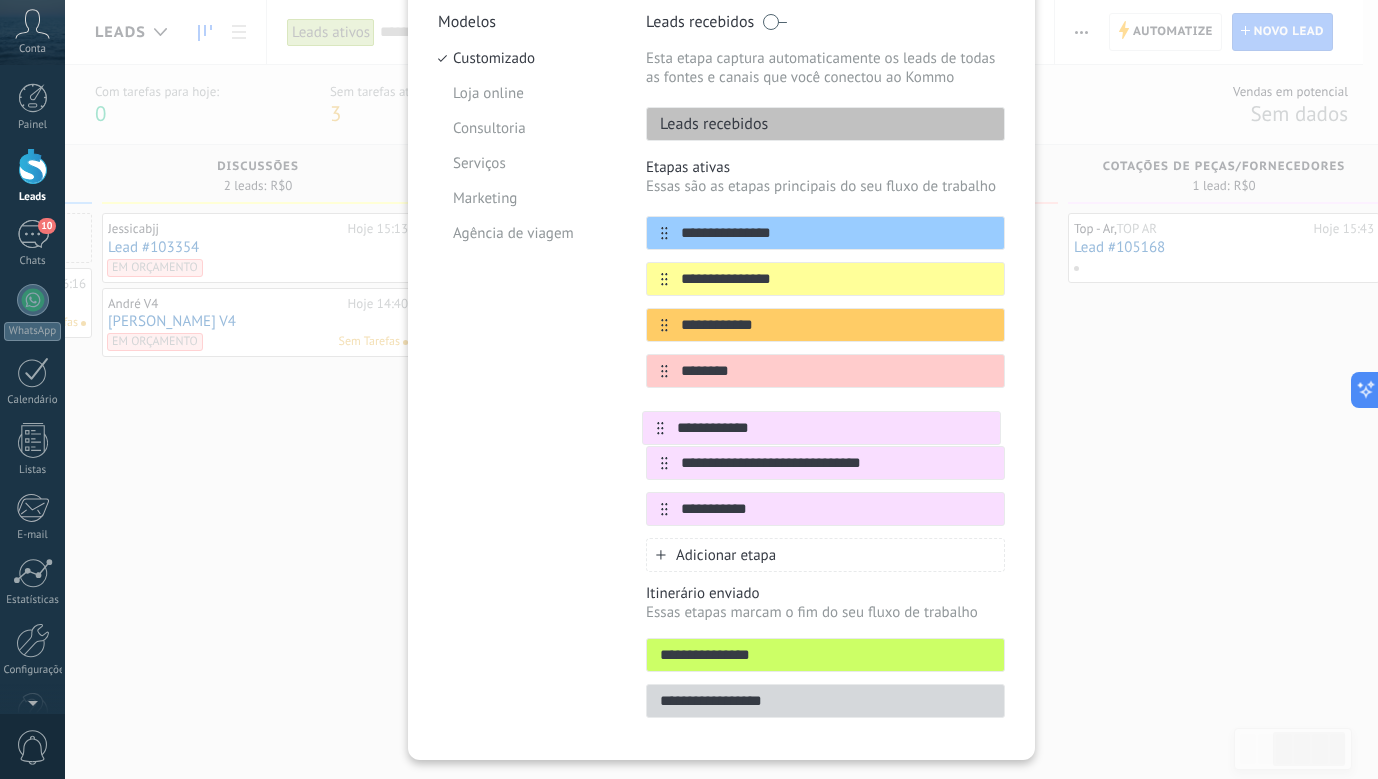 click on "**********" at bounding box center (825, 371) 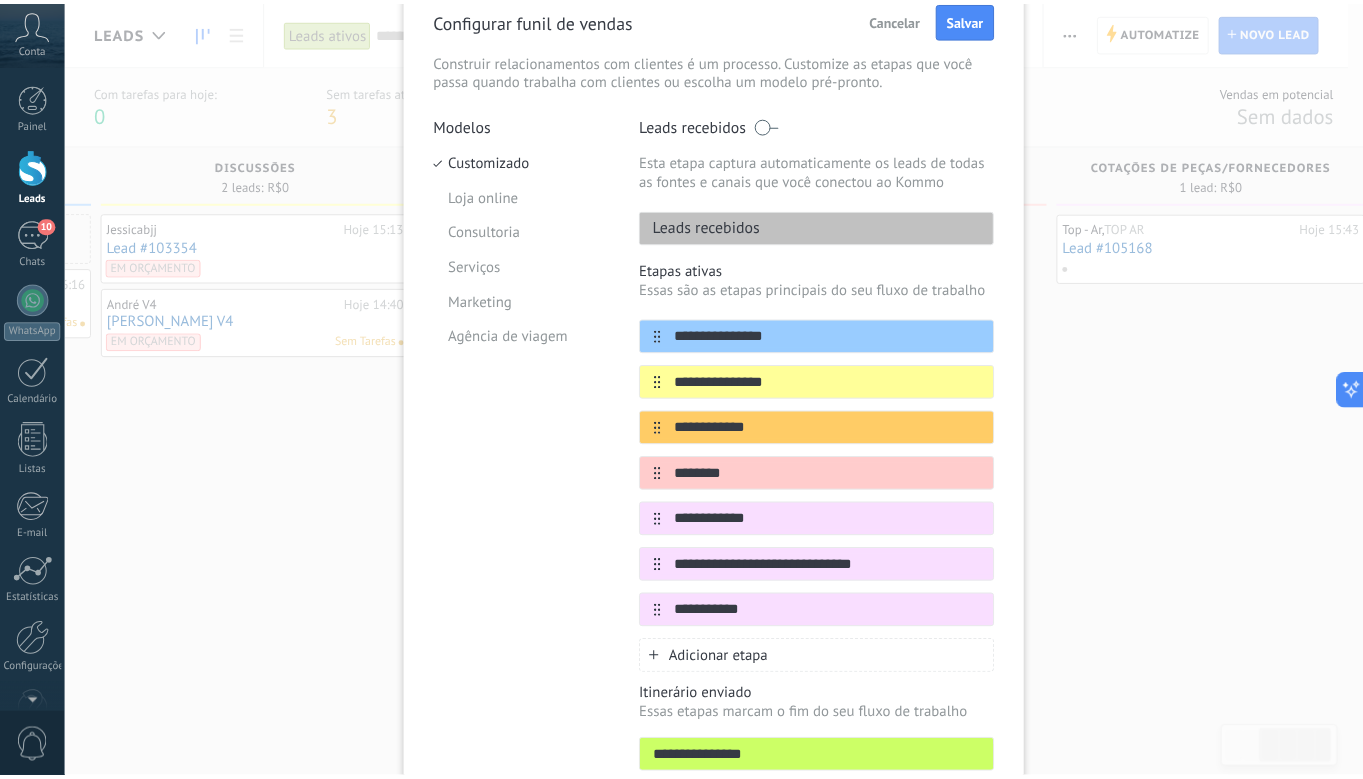 scroll, scrollTop: 0, scrollLeft: 0, axis: both 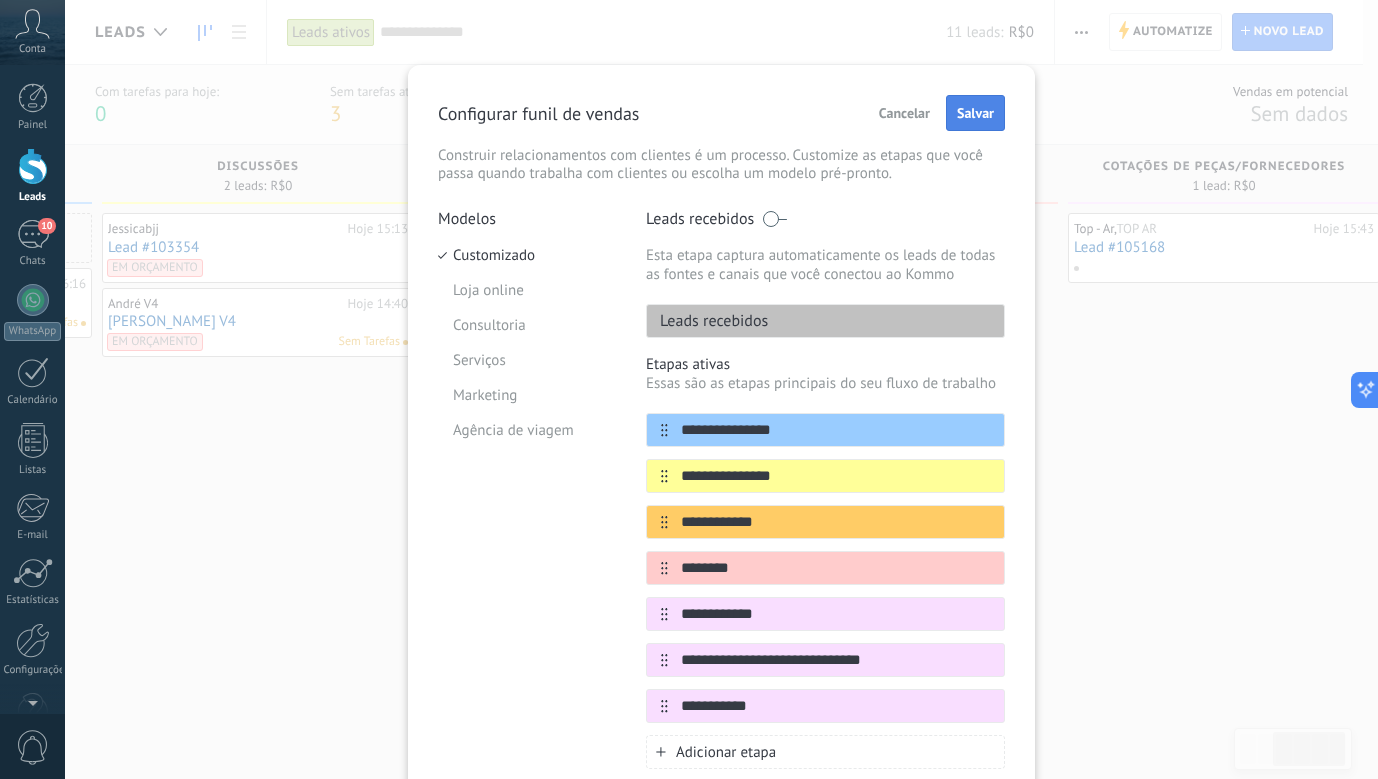 type on "**********" 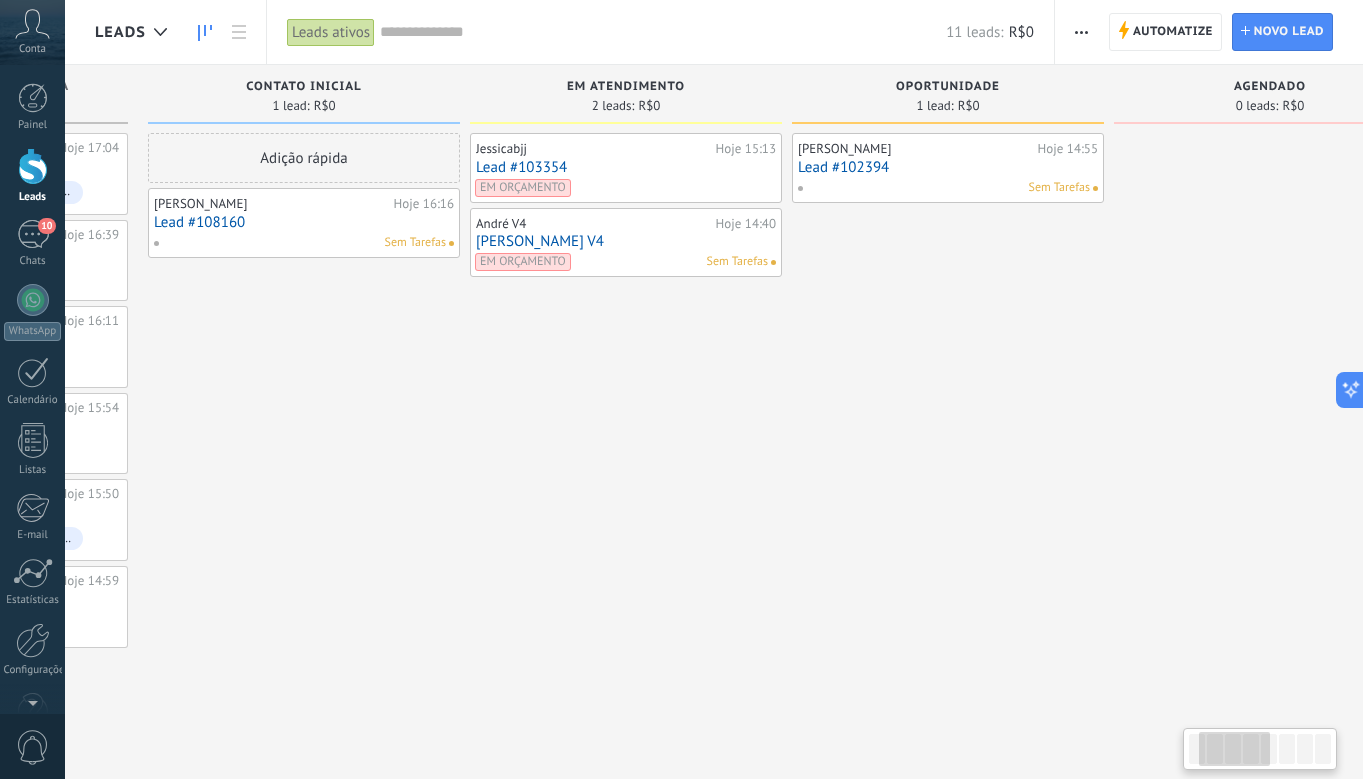 drag, startPoint x: 1091, startPoint y: 563, endPoint x: 812, endPoint y: 563, distance: 279 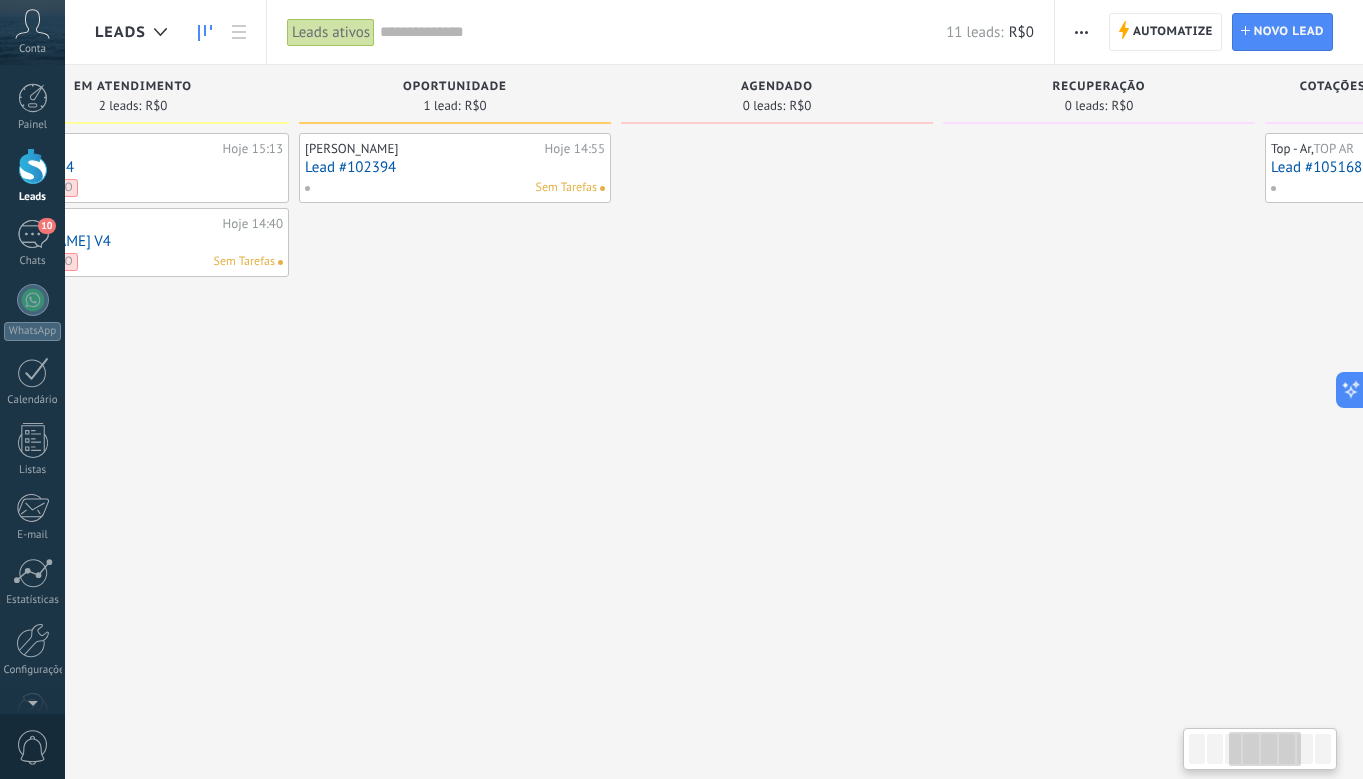 drag, startPoint x: 646, startPoint y: 526, endPoint x: 531, endPoint y: 512, distance: 115.84904 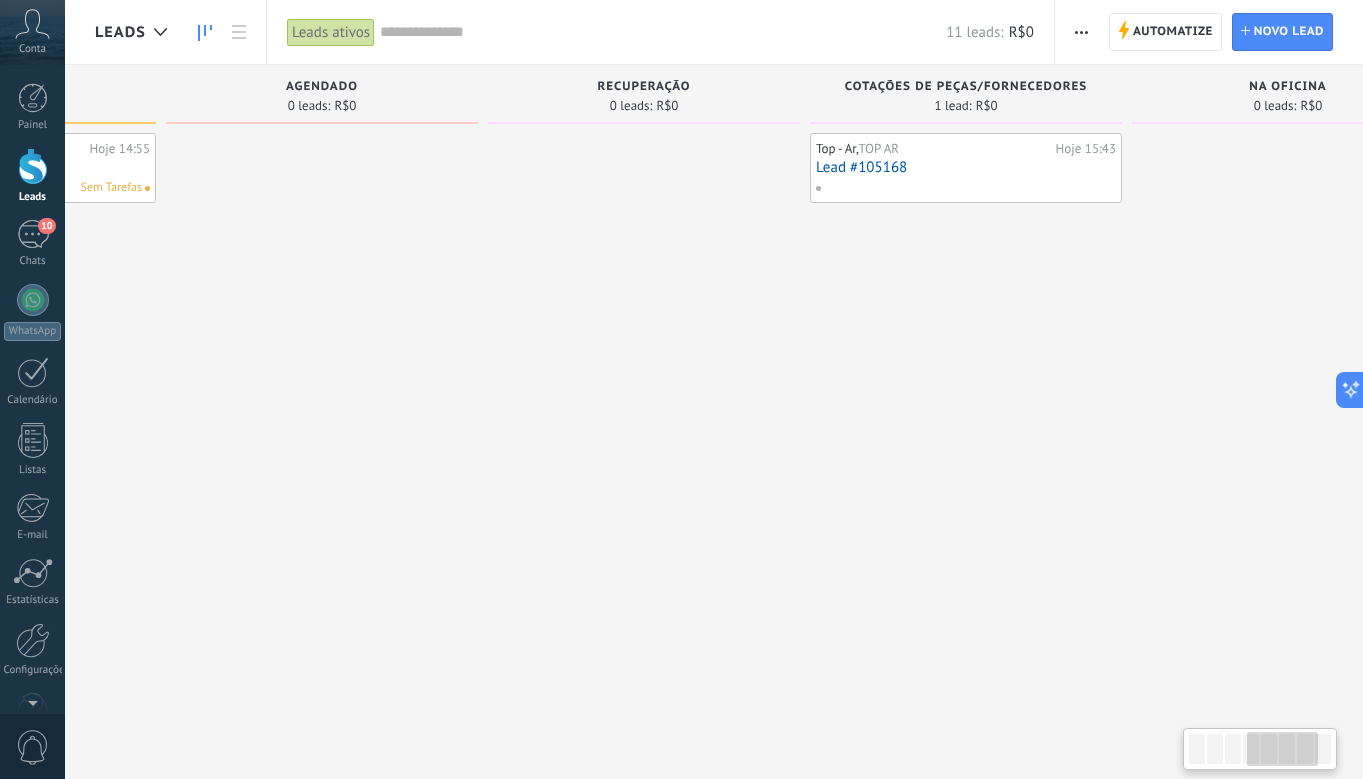drag, startPoint x: 842, startPoint y: 473, endPoint x: 529, endPoint y: 489, distance: 313.4087 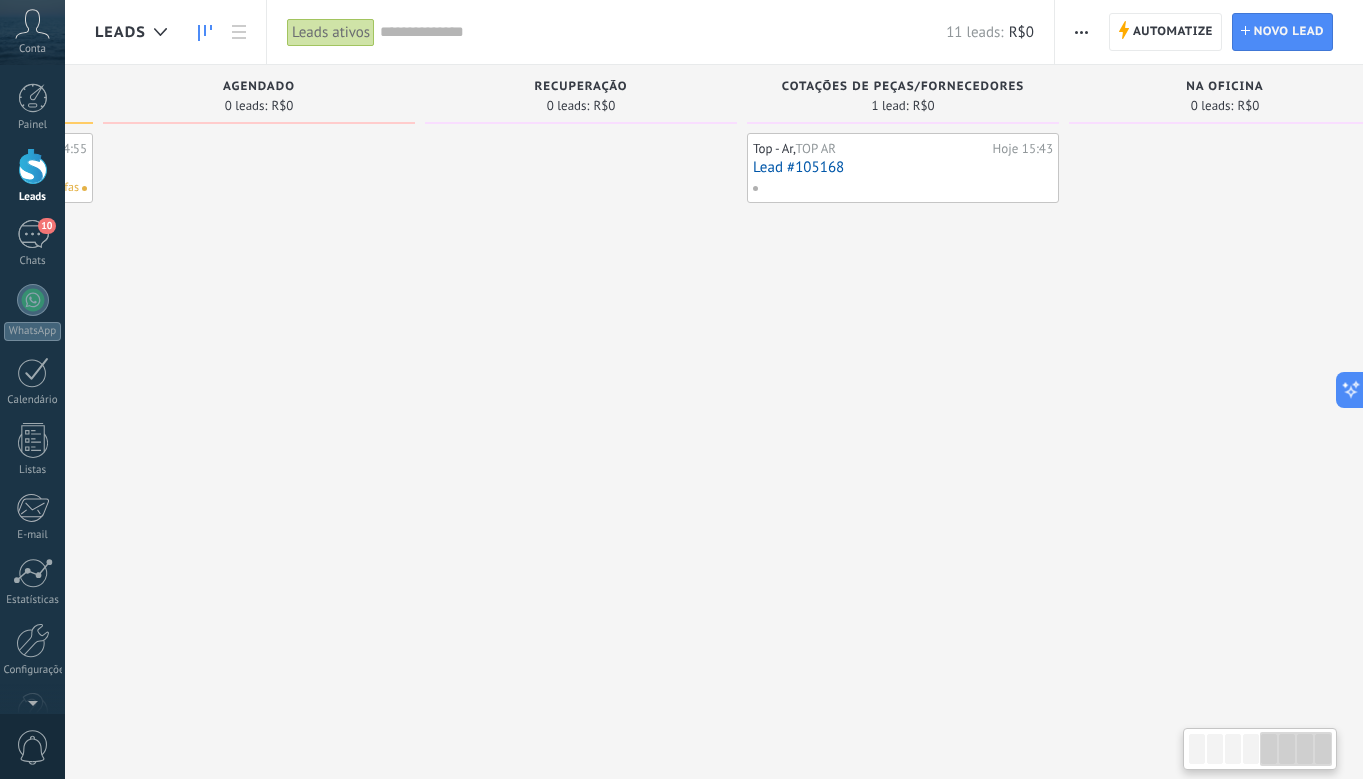 scroll, scrollTop: 0, scrollLeft: 1338, axis: horizontal 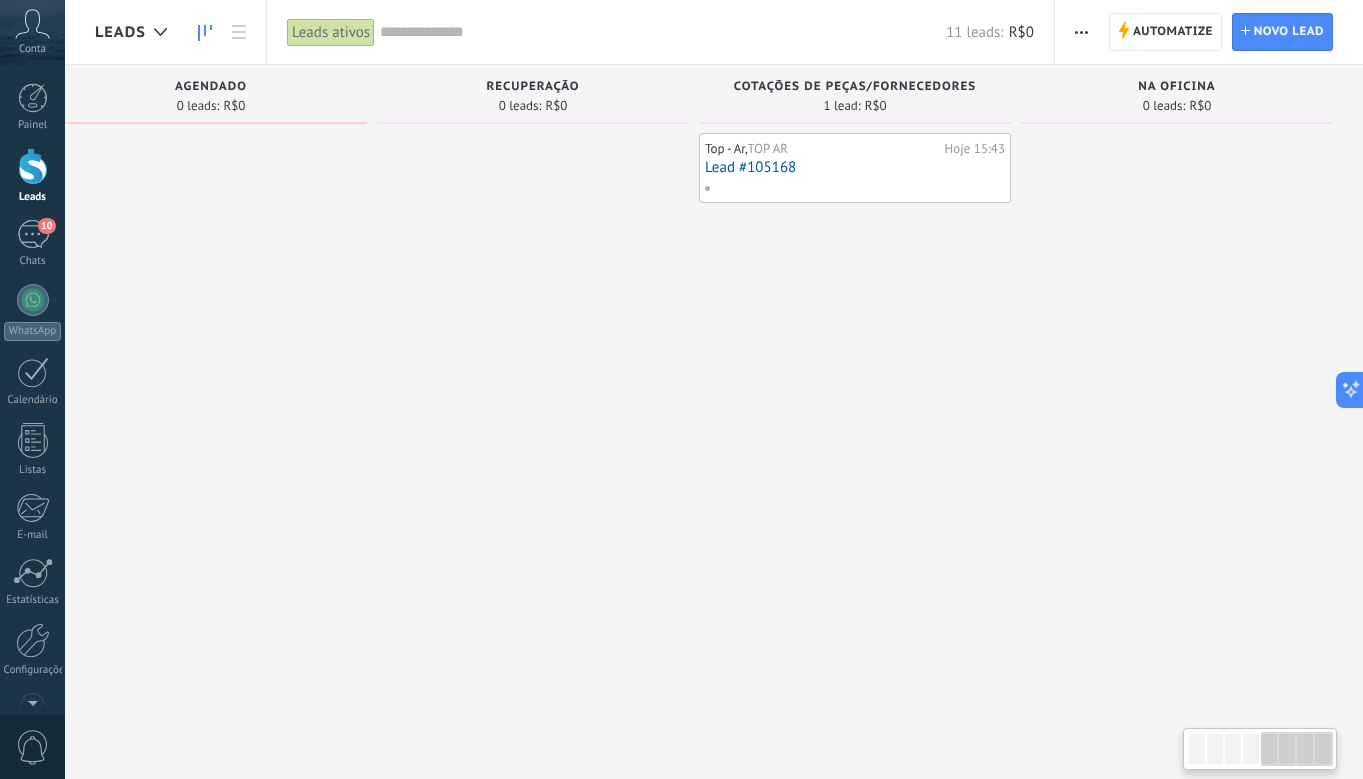 drag, startPoint x: 938, startPoint y: 509, endPoint x: 772, endPoint y: 525, distance: 166.7693 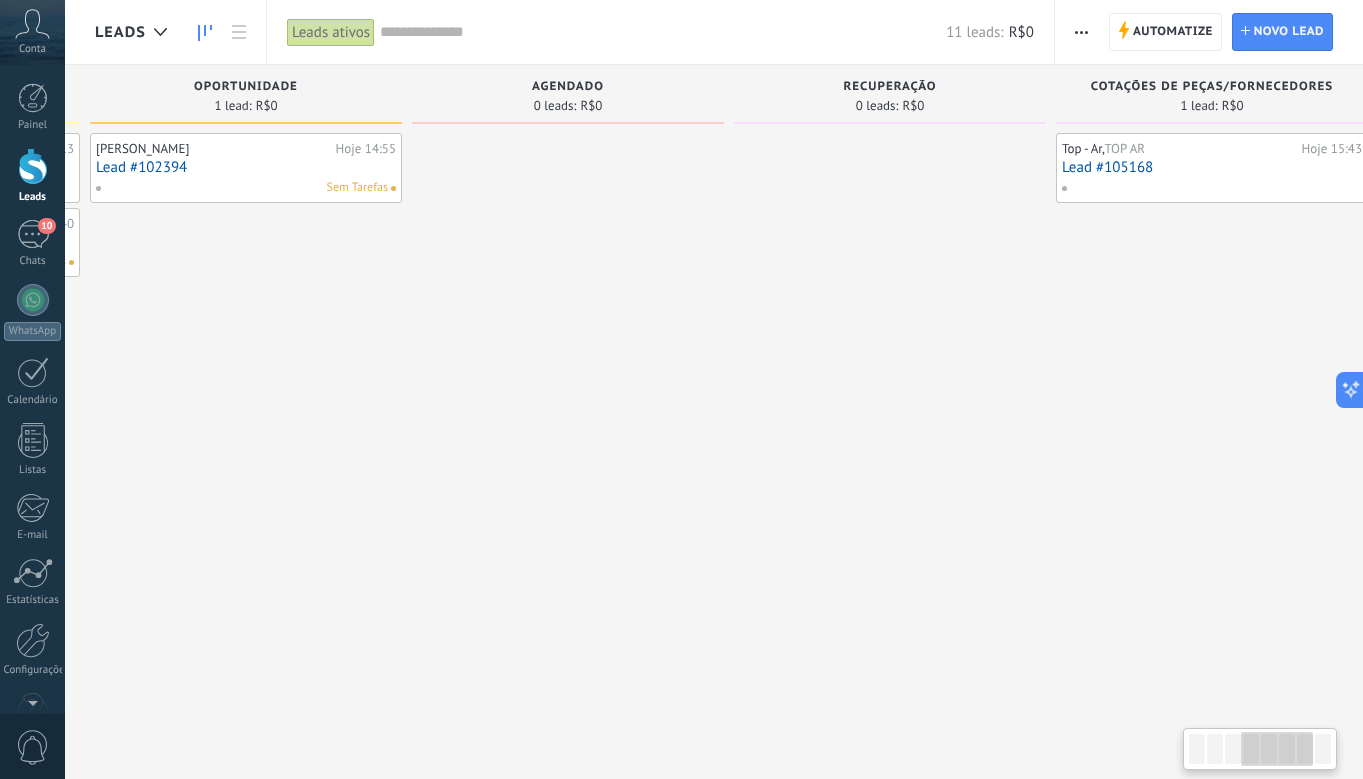drag, startPoint x: 576, startPoint y: 572, endPoint x: 1027, endPoint y: 568, distance: 451.01773 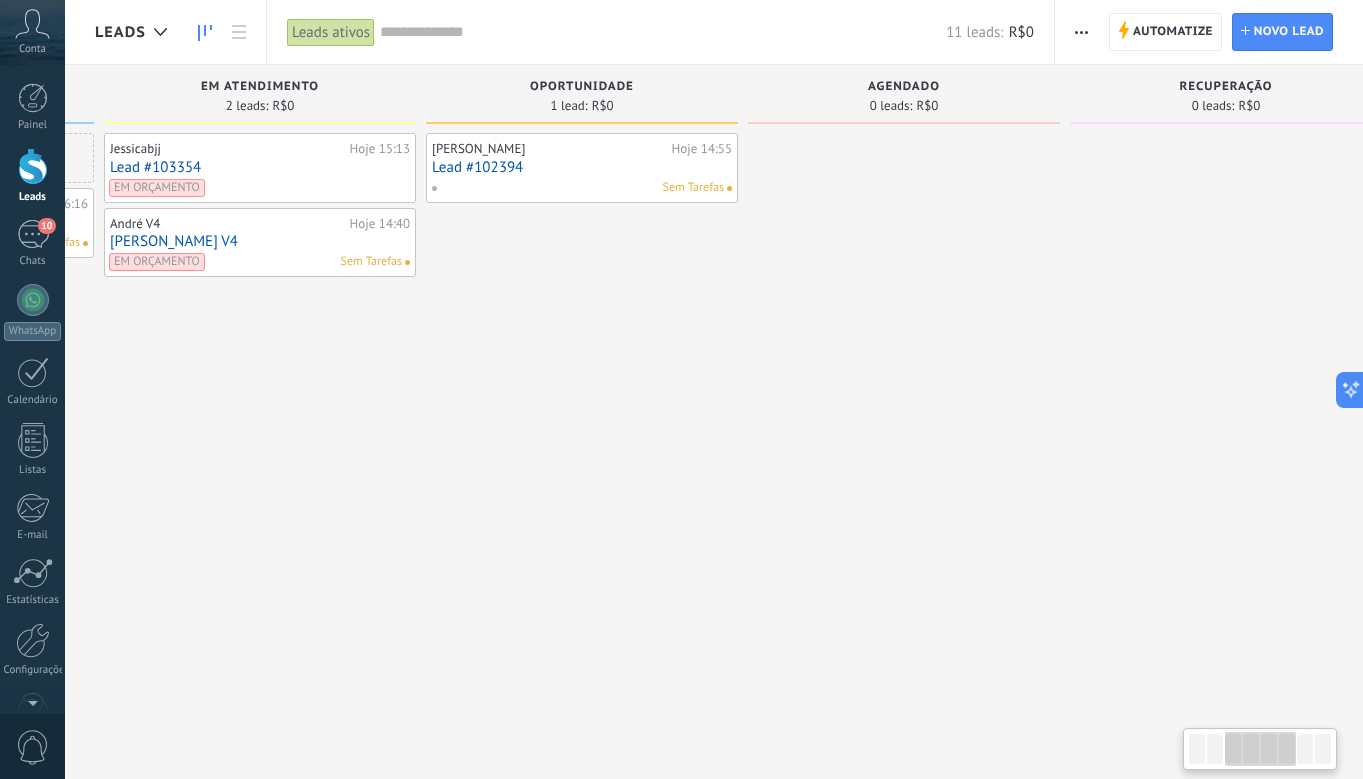 drag, startPoint x: 683, startPoint y: 523, endPoint x: 1082, endPoint y: 470, distance: 402.50467 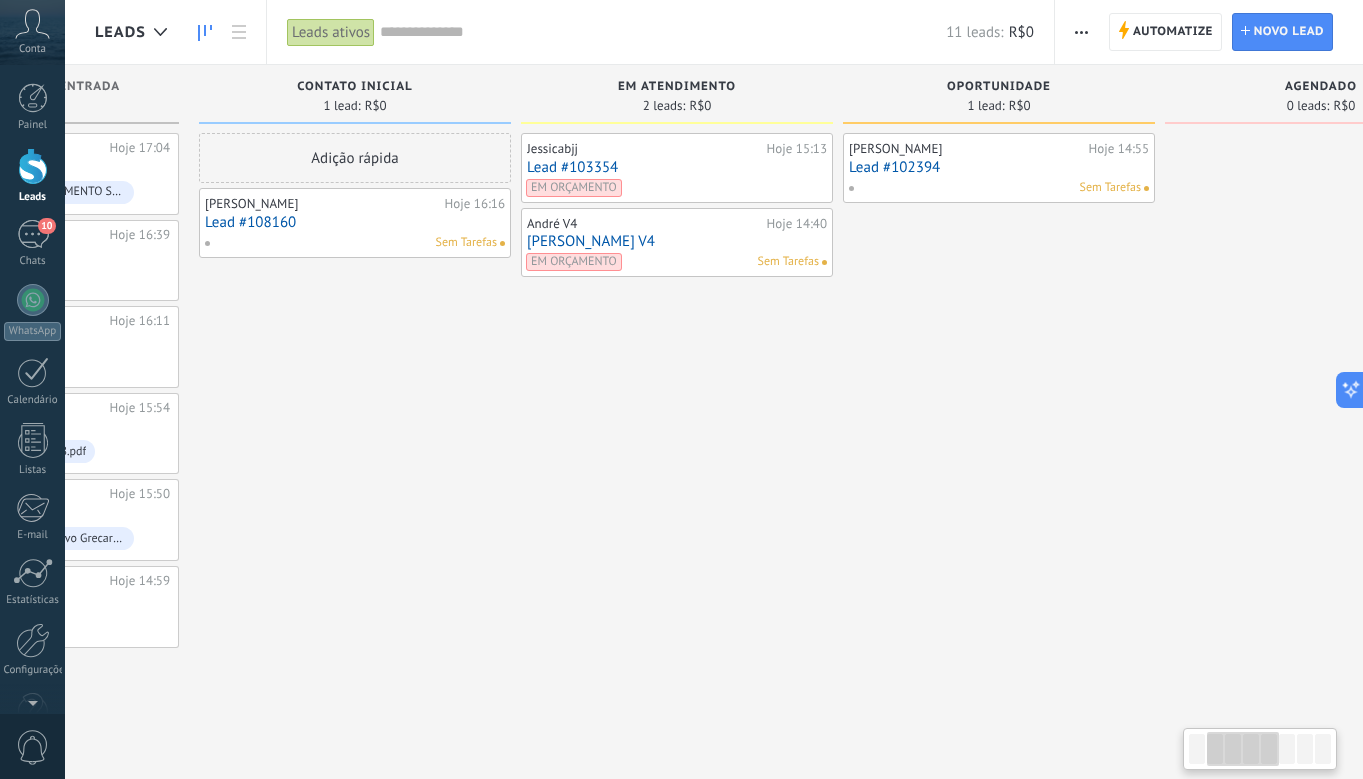 drag, startPoint x: 717, startPoint y: 472, endPoint x: 992, endPoint y: 475, distance: 275.01636 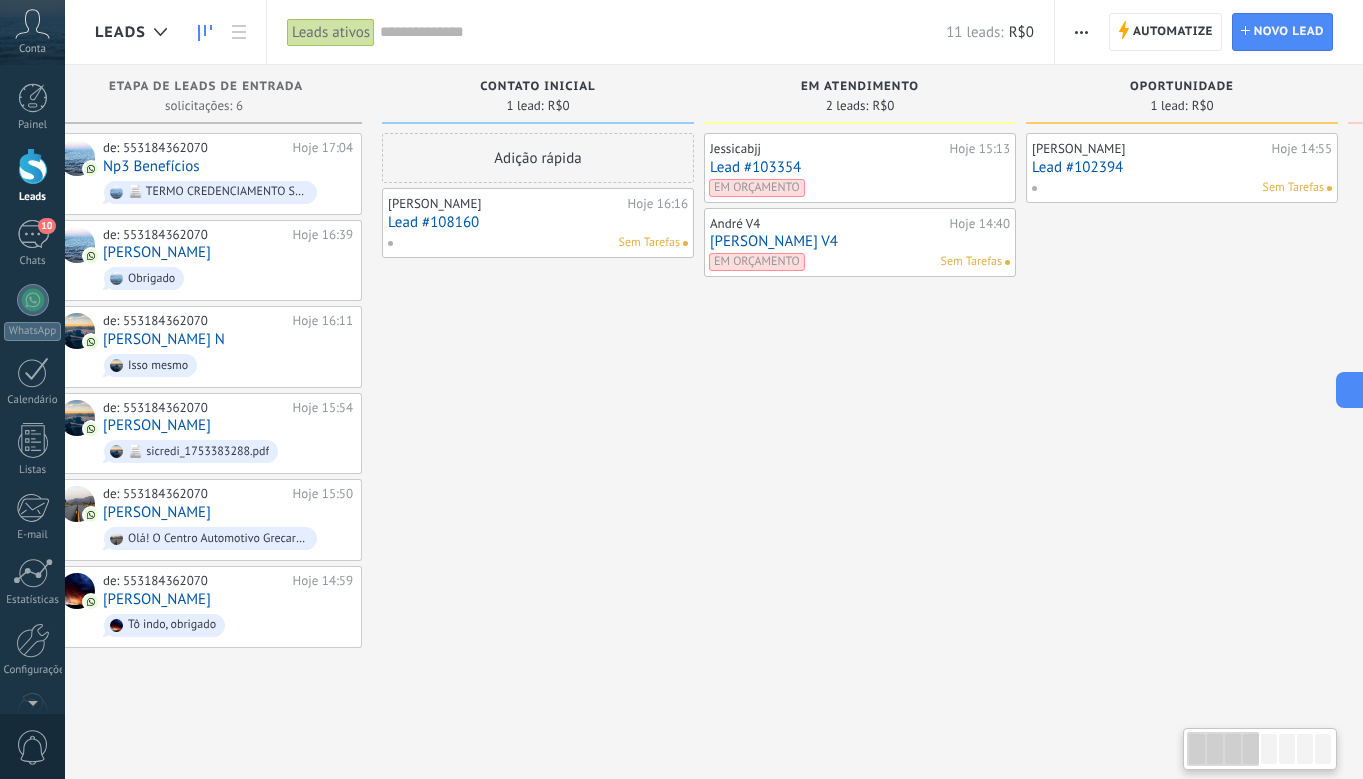 scroll, scrollTop: 0, scrollLeft: 0, axis: both 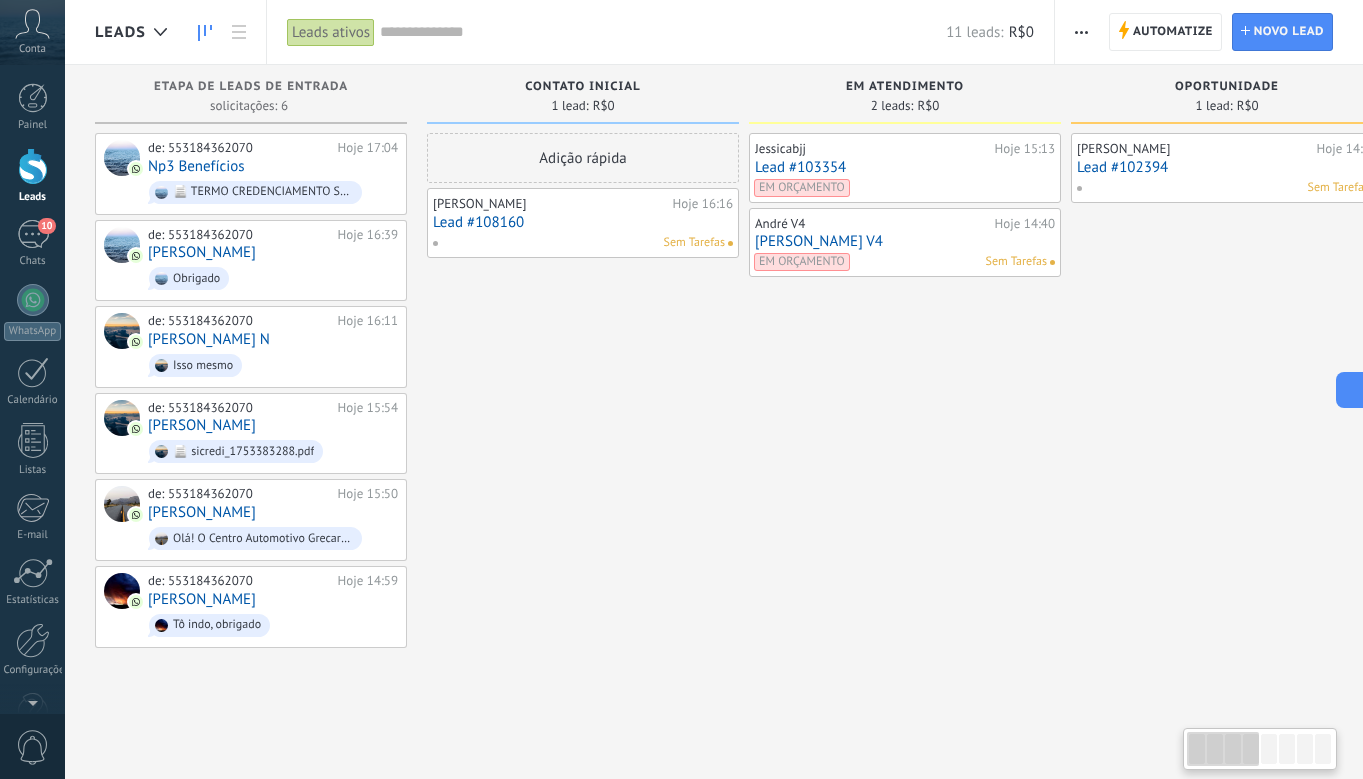 drag, startPoint x: 701, startPoint y: 475, endPoint x: 1083, endPoint y: 485, distance: 382.13086 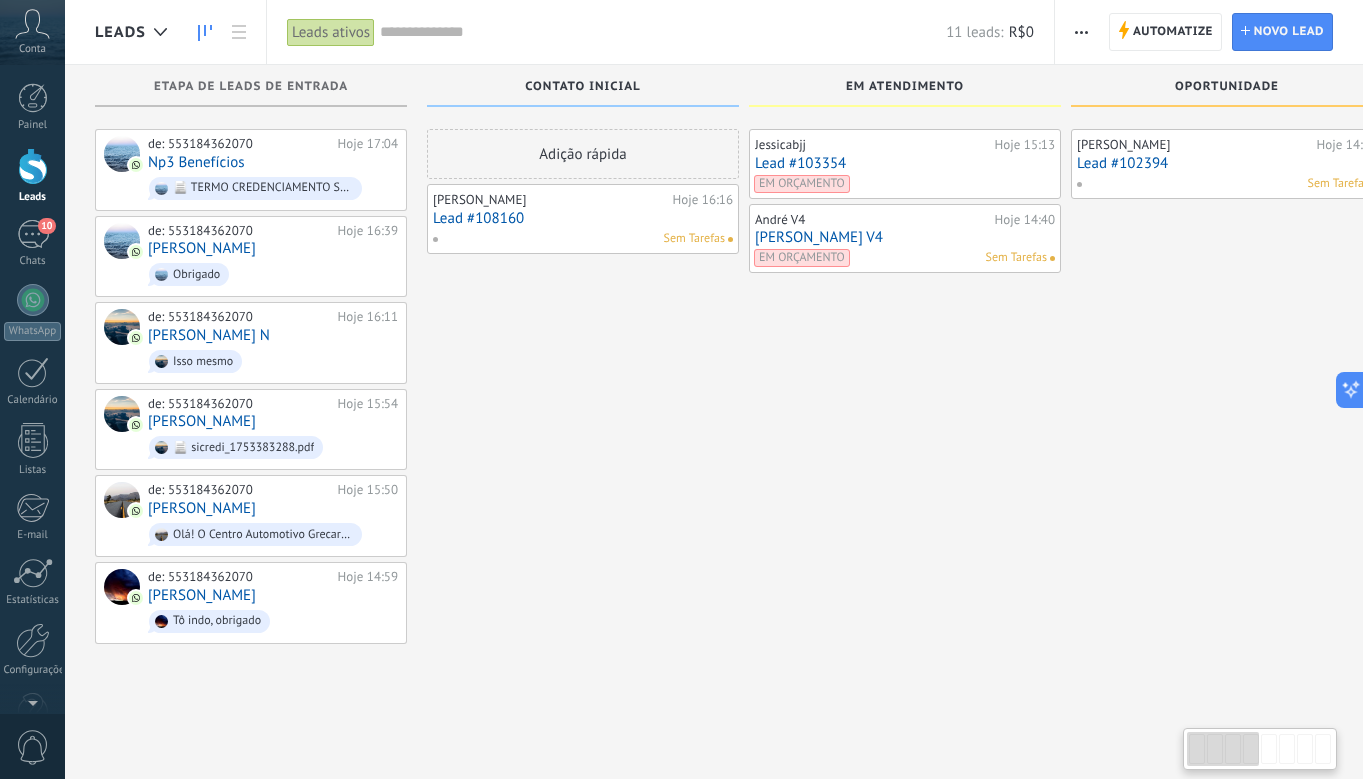 scroll, scrollTop: 0, scrollLeft: 0, axis: both 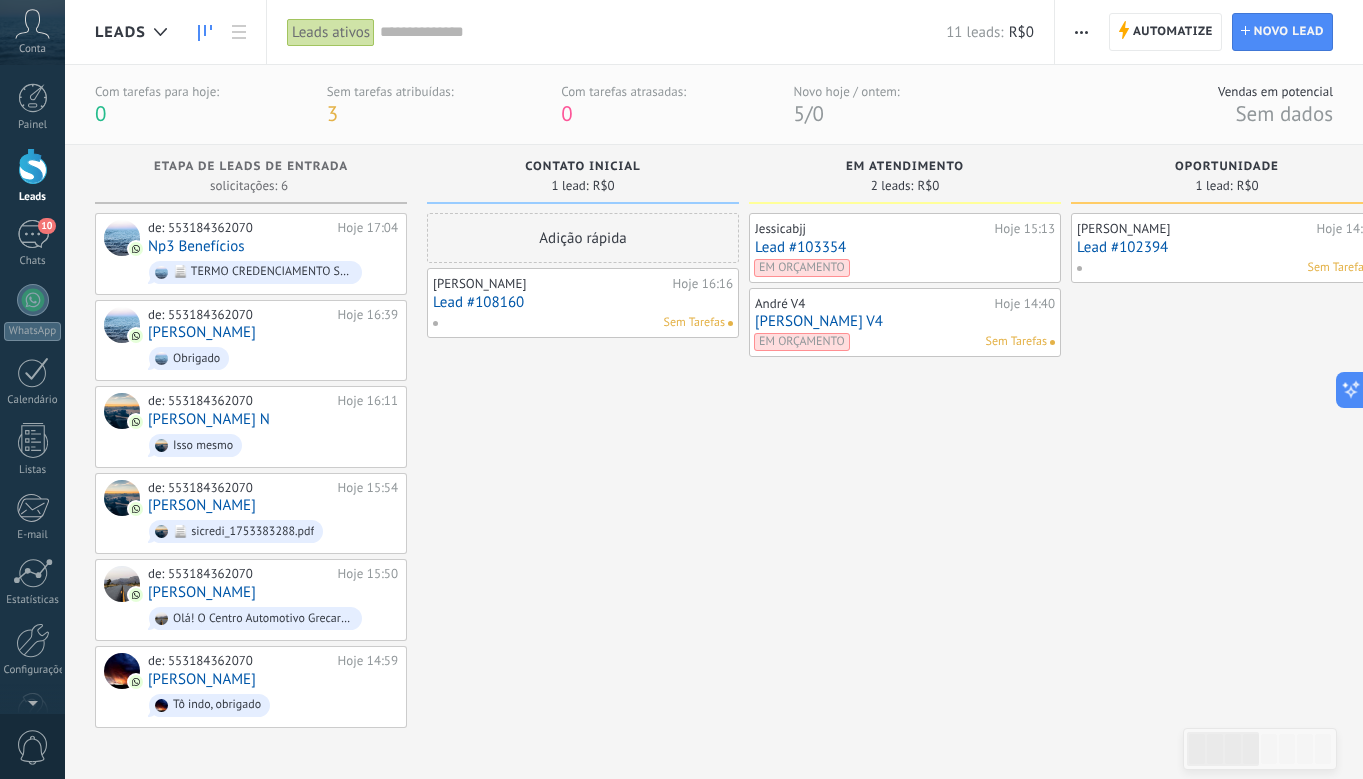 click at bounding box center [663, 32] 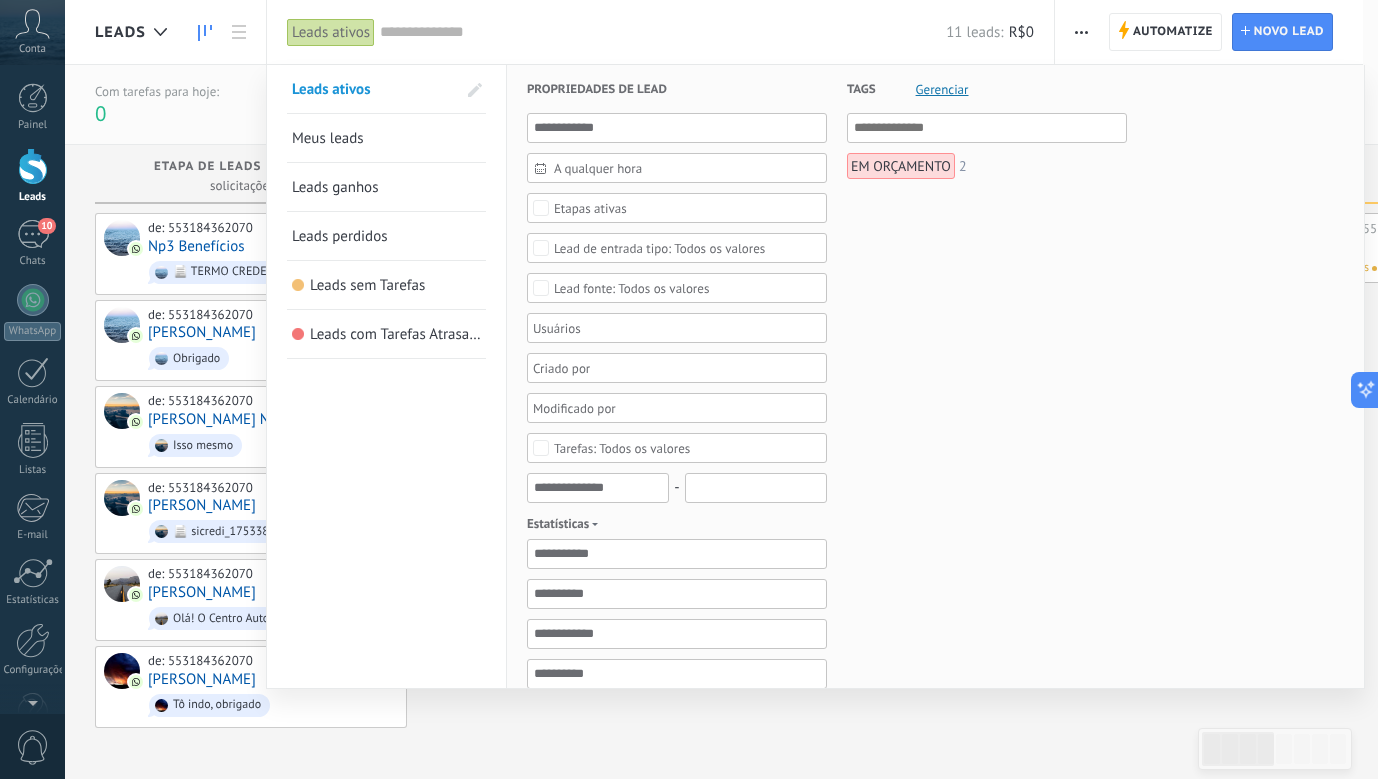 click at bounding box center (689, 389) 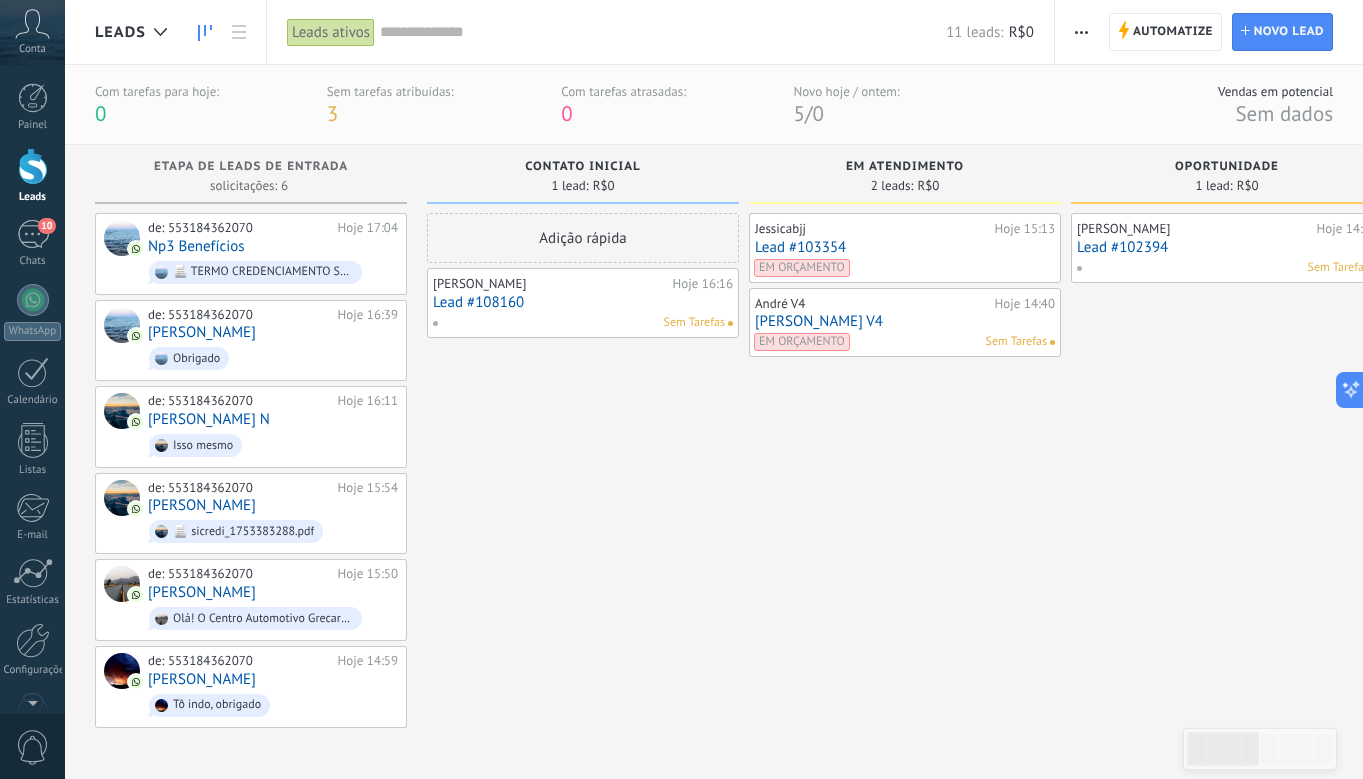 click at bounding box center [663, 32] 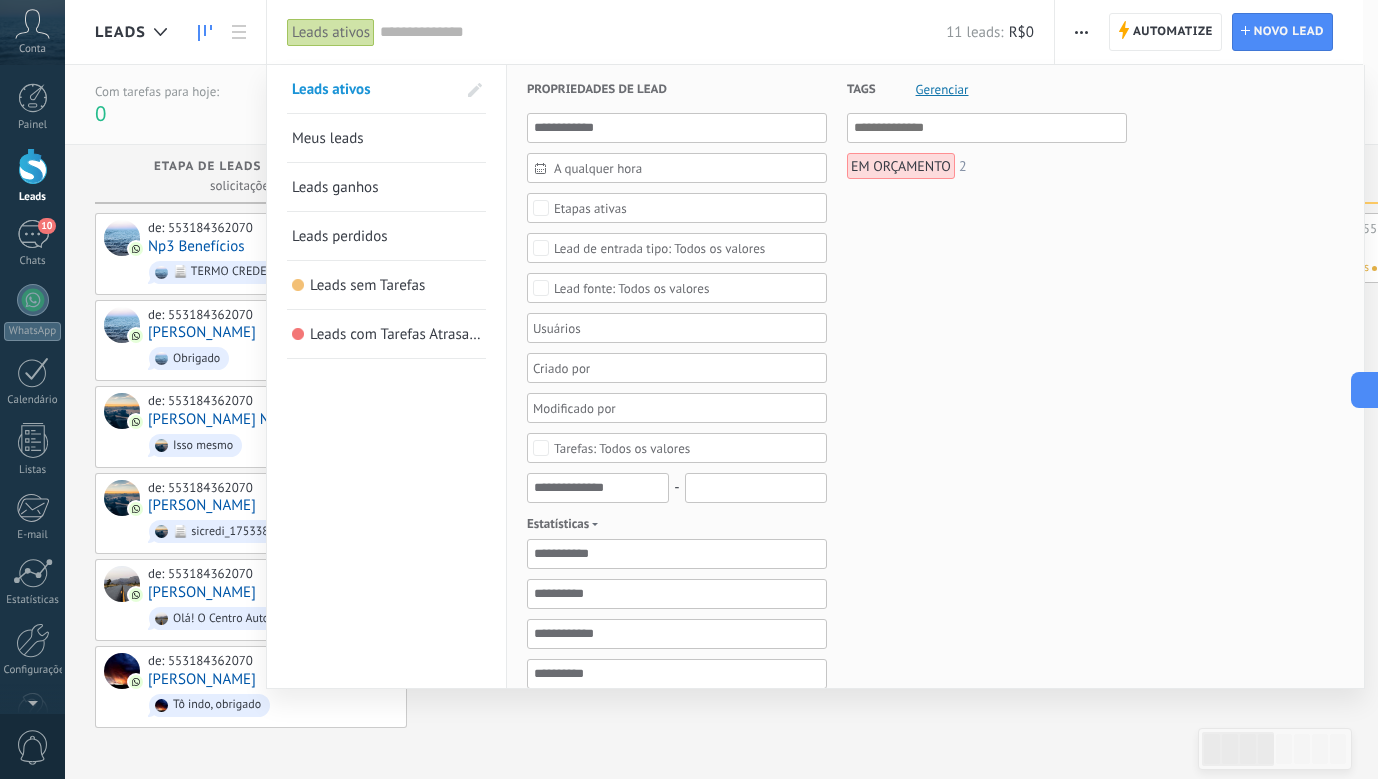 click on "Gerenciar" at bounding box center (942, 89) 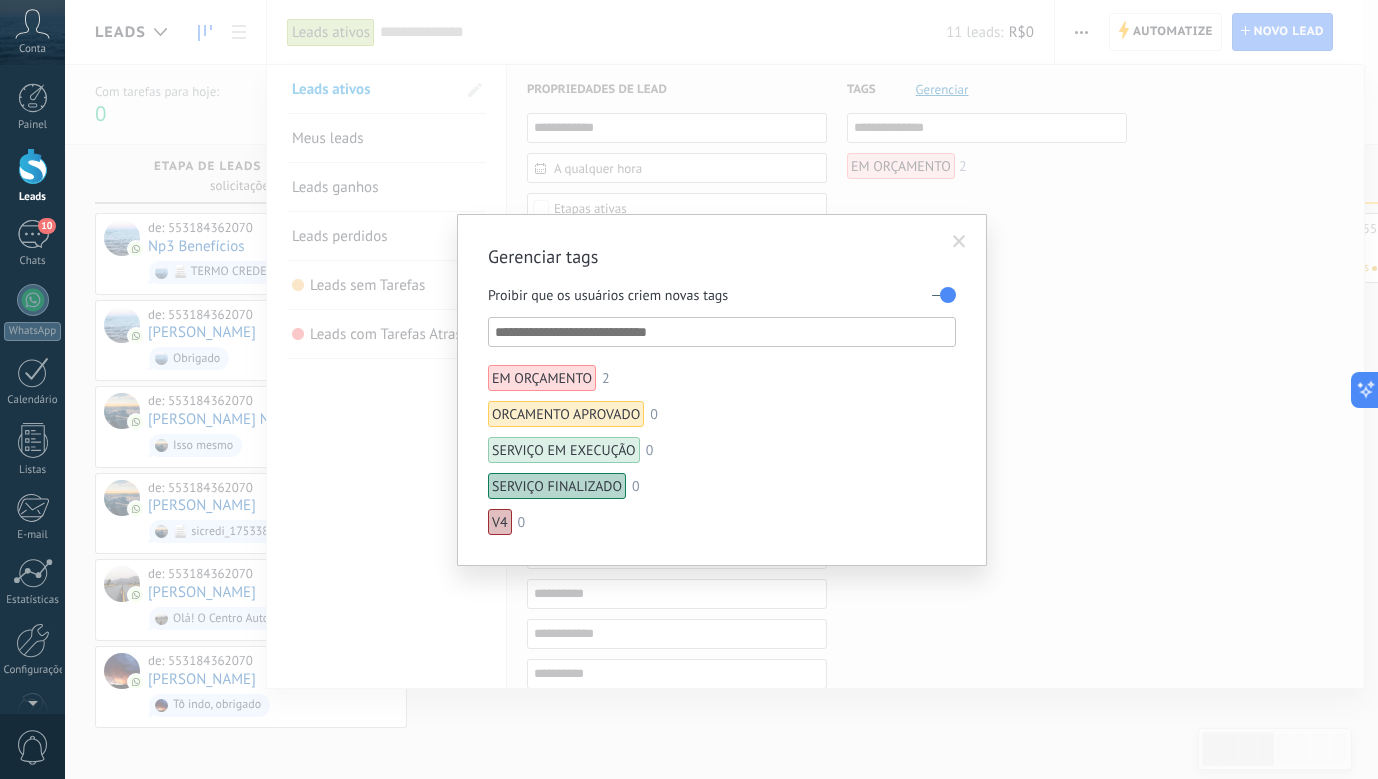 click at bounding box center (723, 332) 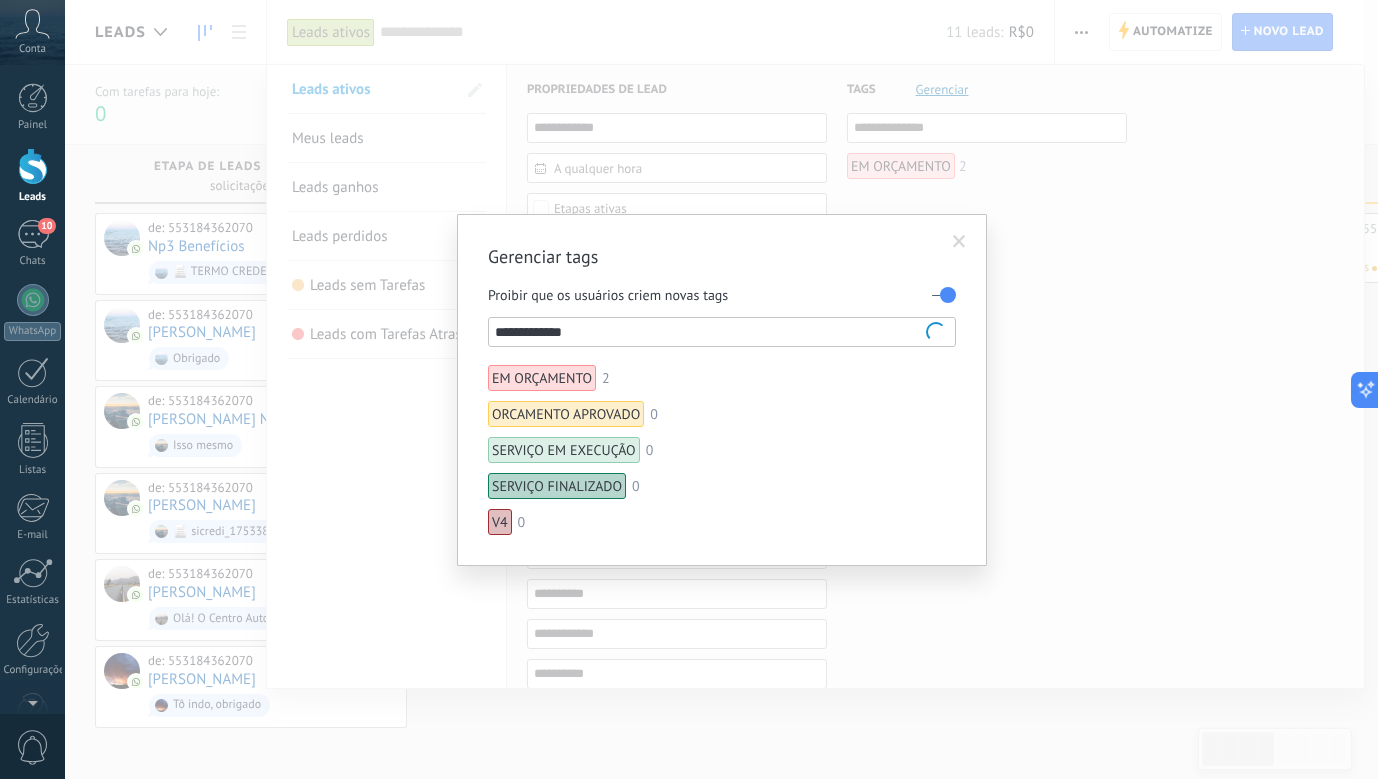 type on "**********" 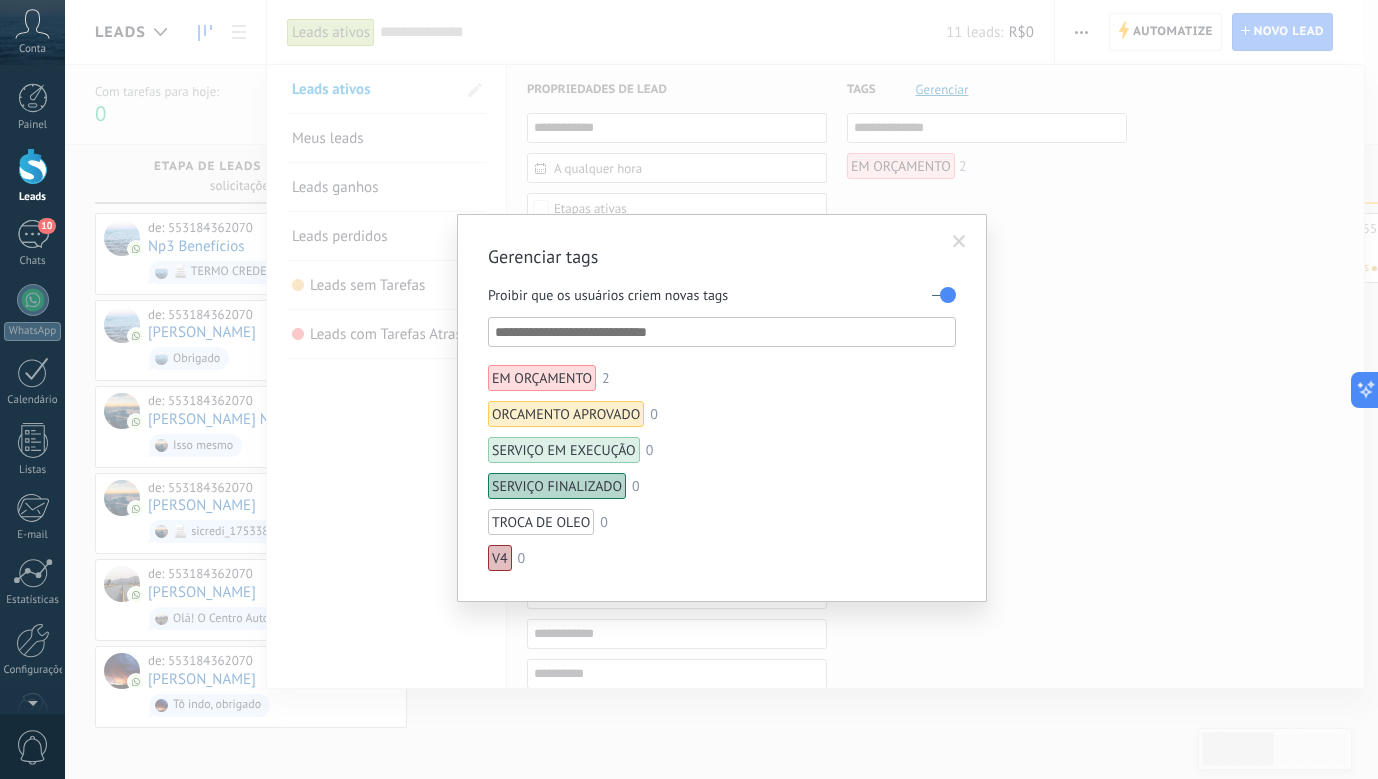 click on "EM ORÇAMENTO 2" at bounding box center [652, 378] 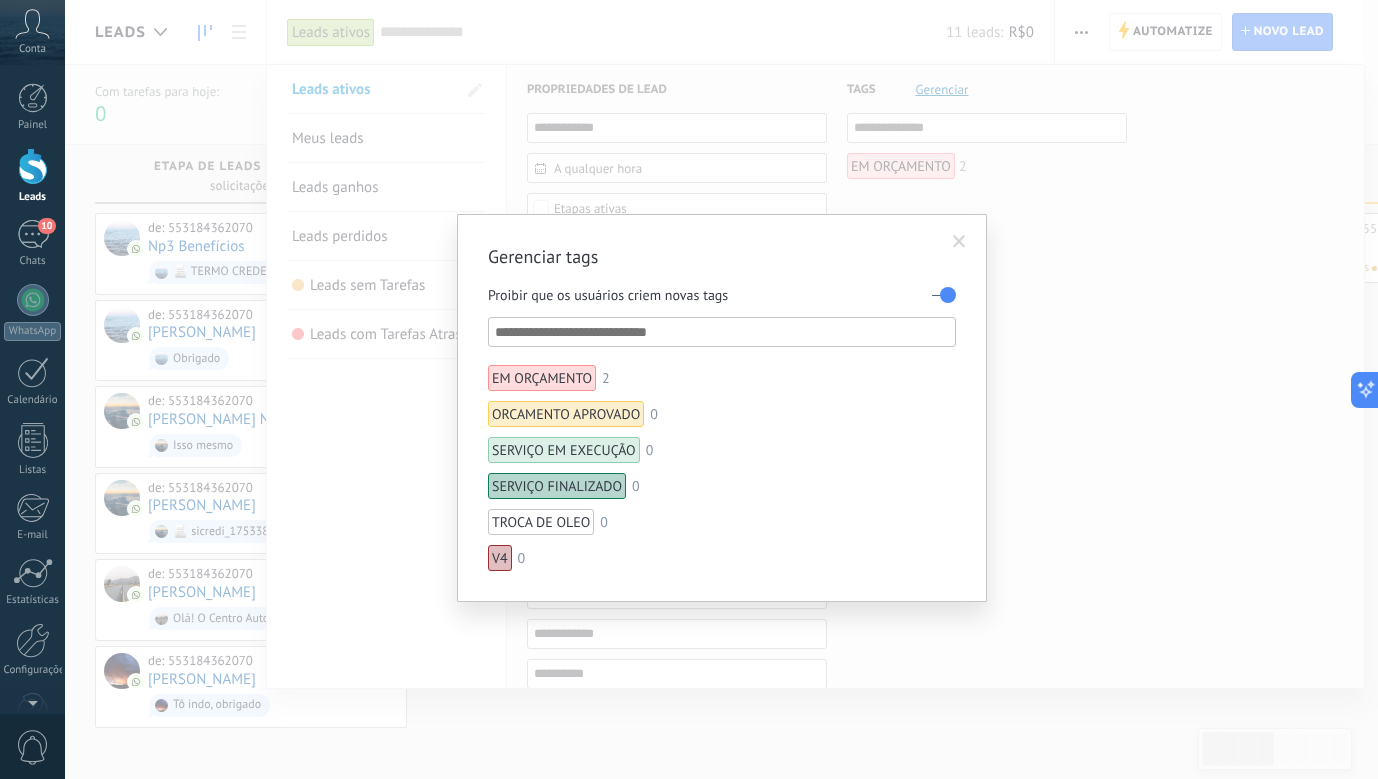 click at bounding box center [723, 332] 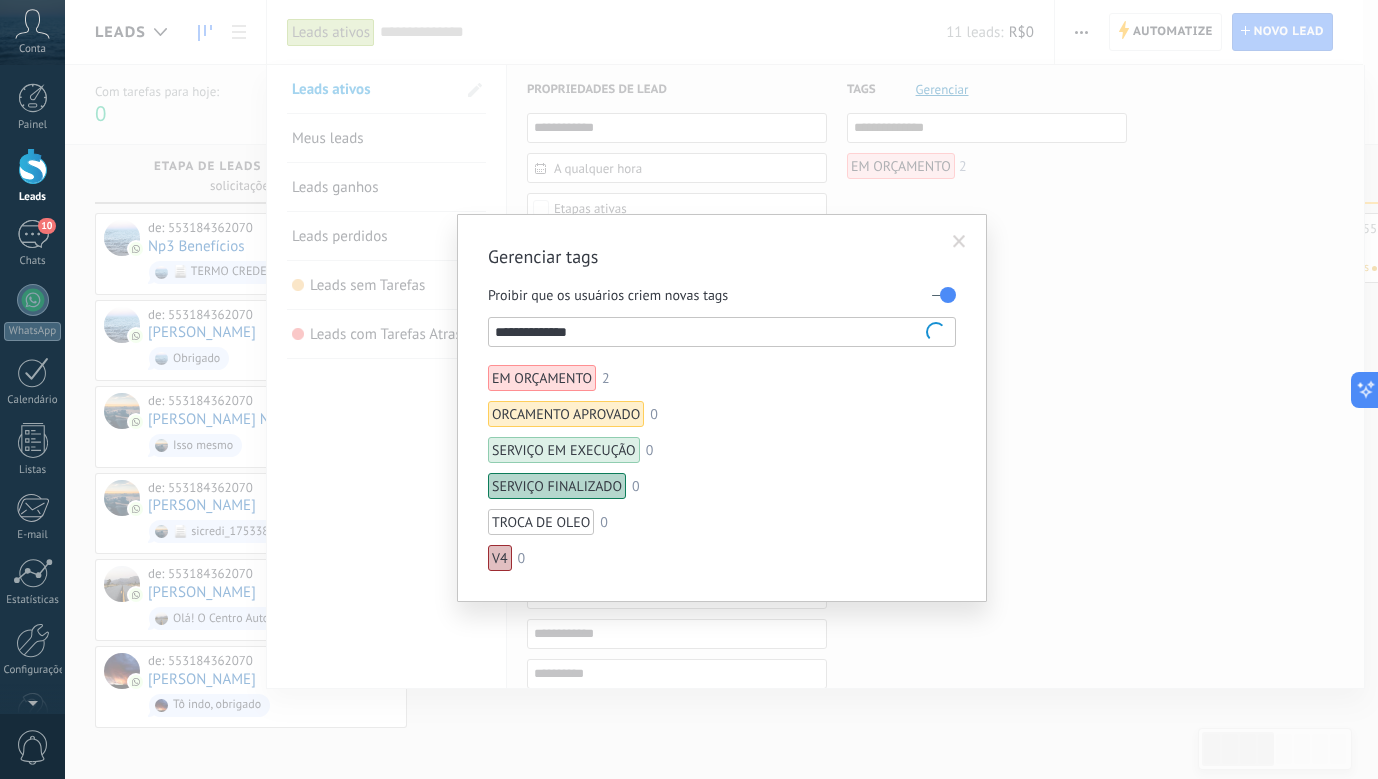 type on "**********" 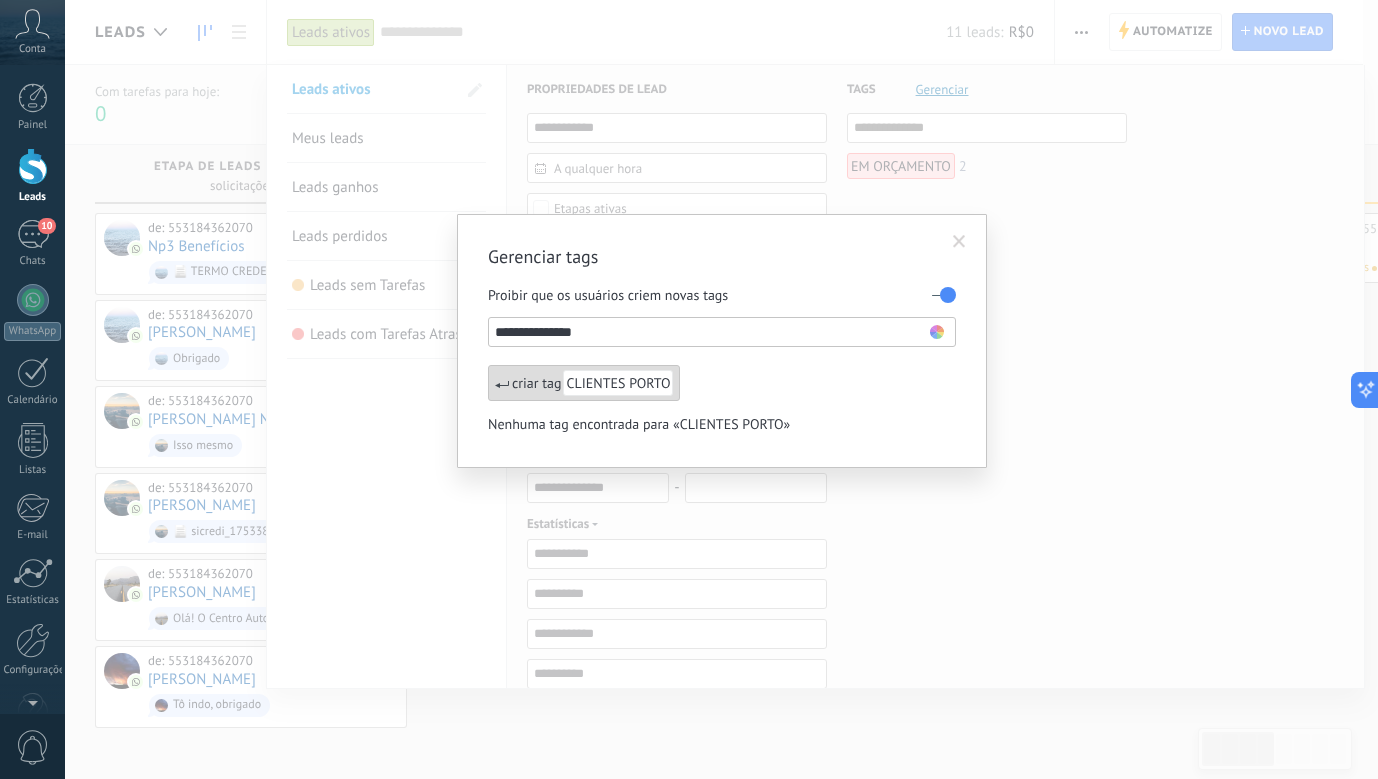 type 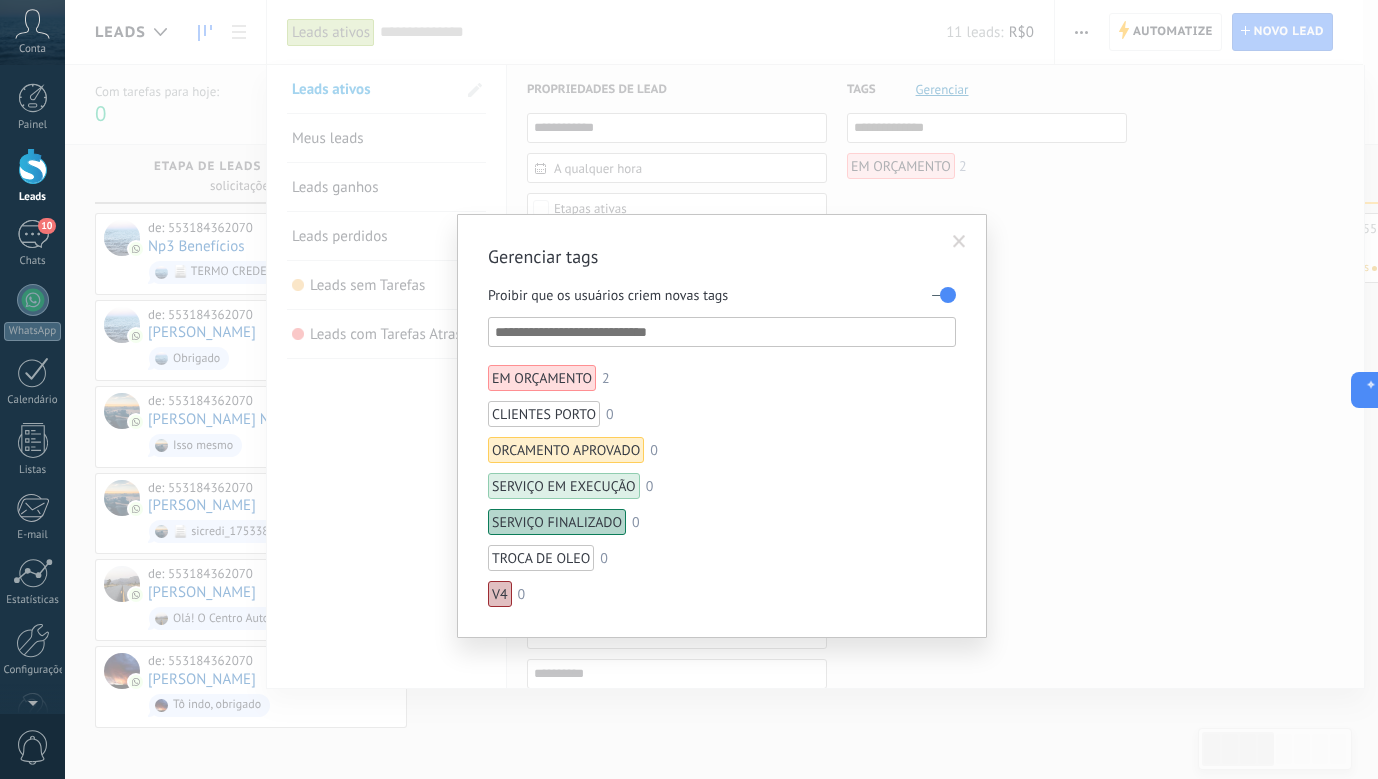 drag, startPoint x: 836, startPoint y: 480, endPoint x: 854, endPoint y: 474, distance: 18.973665 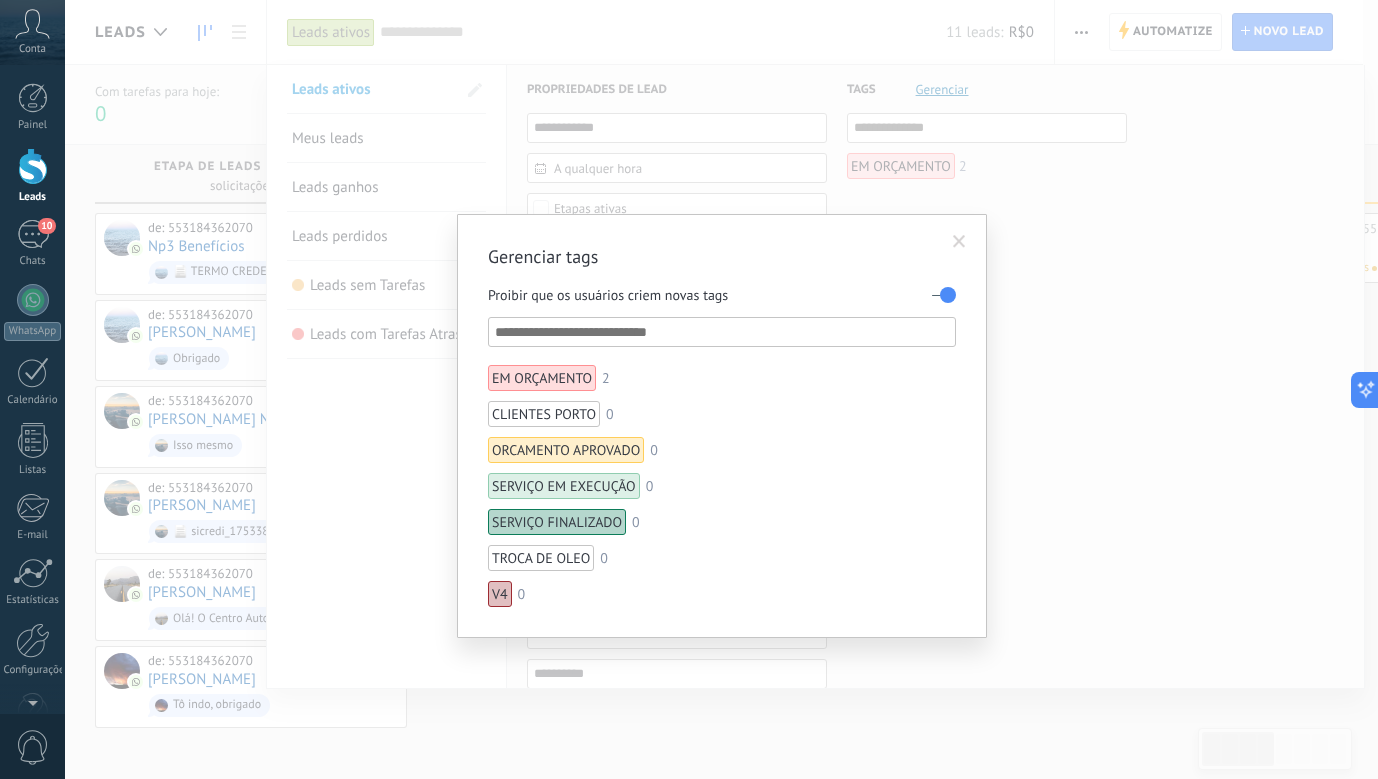 click at bounding box center (959, 242) 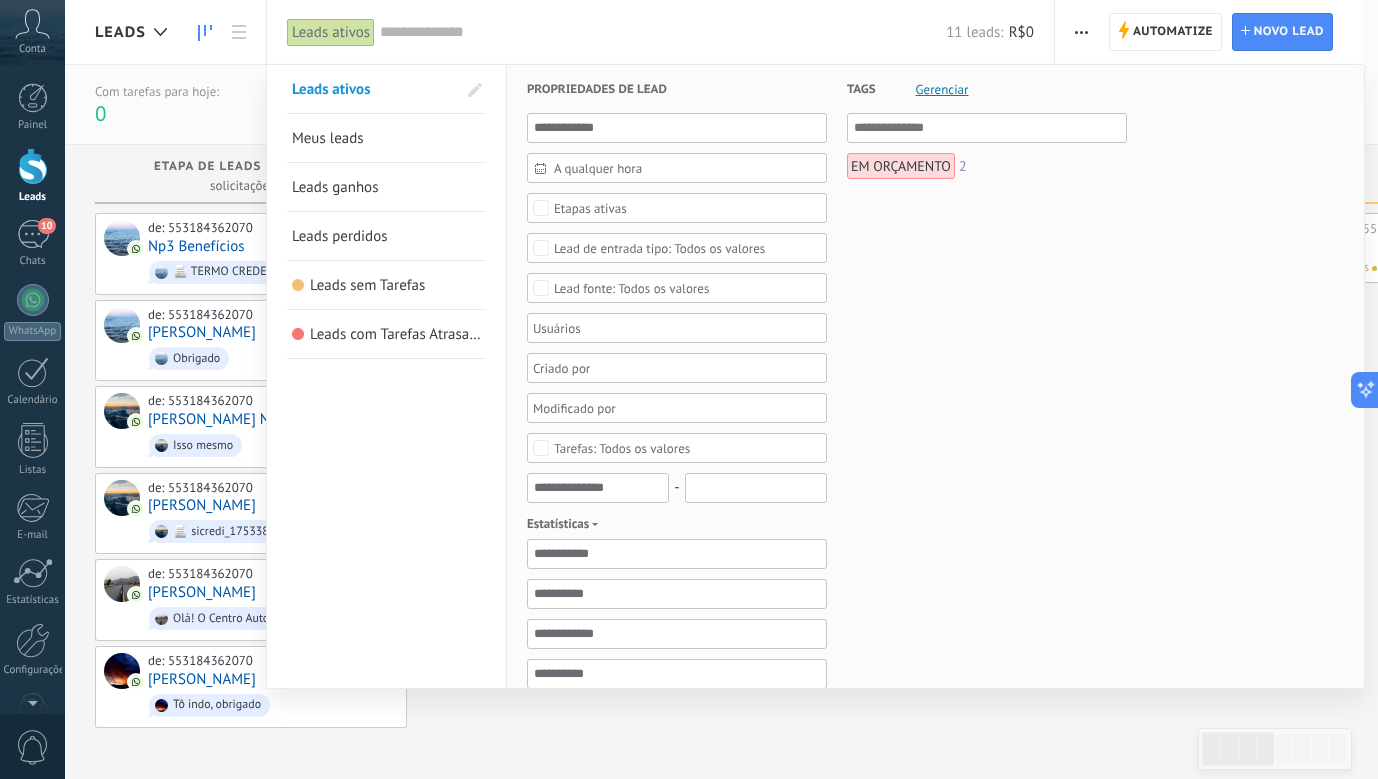 click at bounding box center [689, 389] 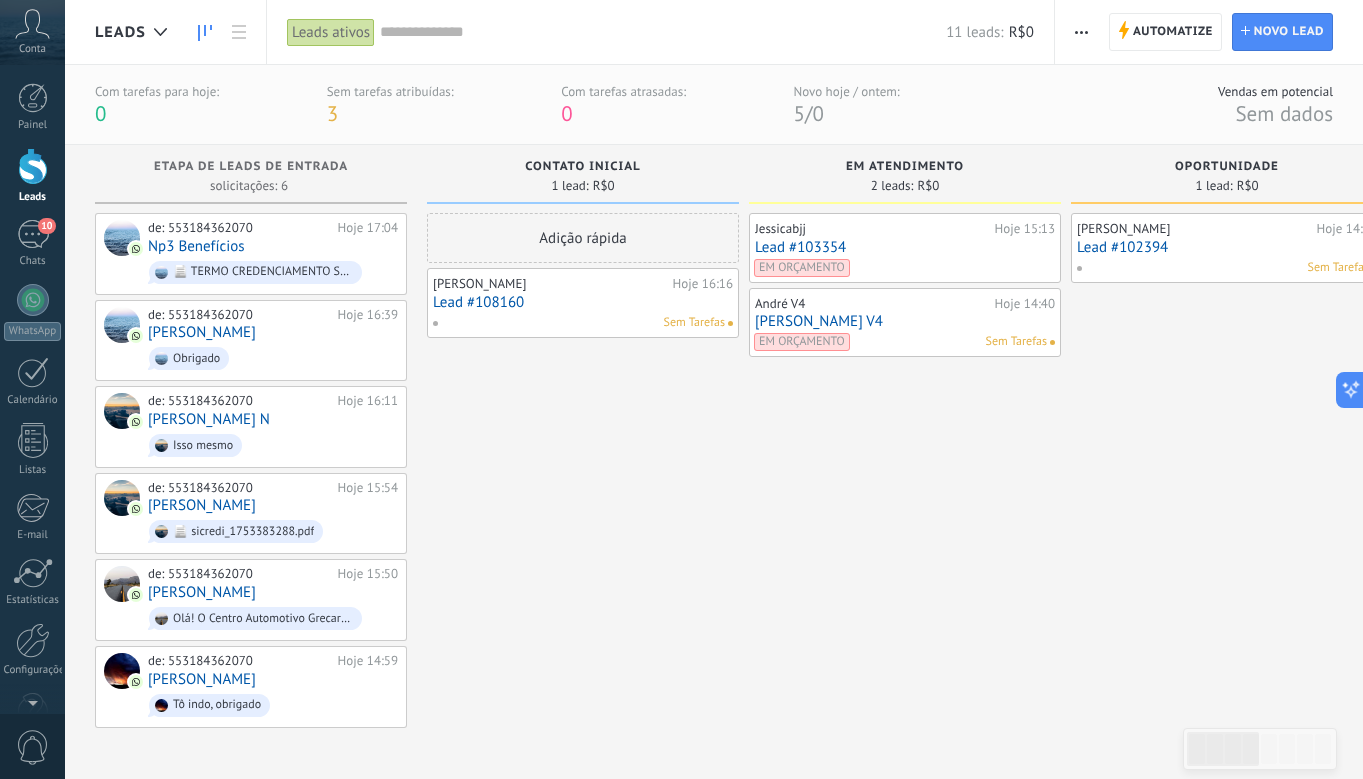 drag, startPoint x: 654, startPoint y: 733, endPoint x: 929, endPoint y: 739, distance: 275.06546 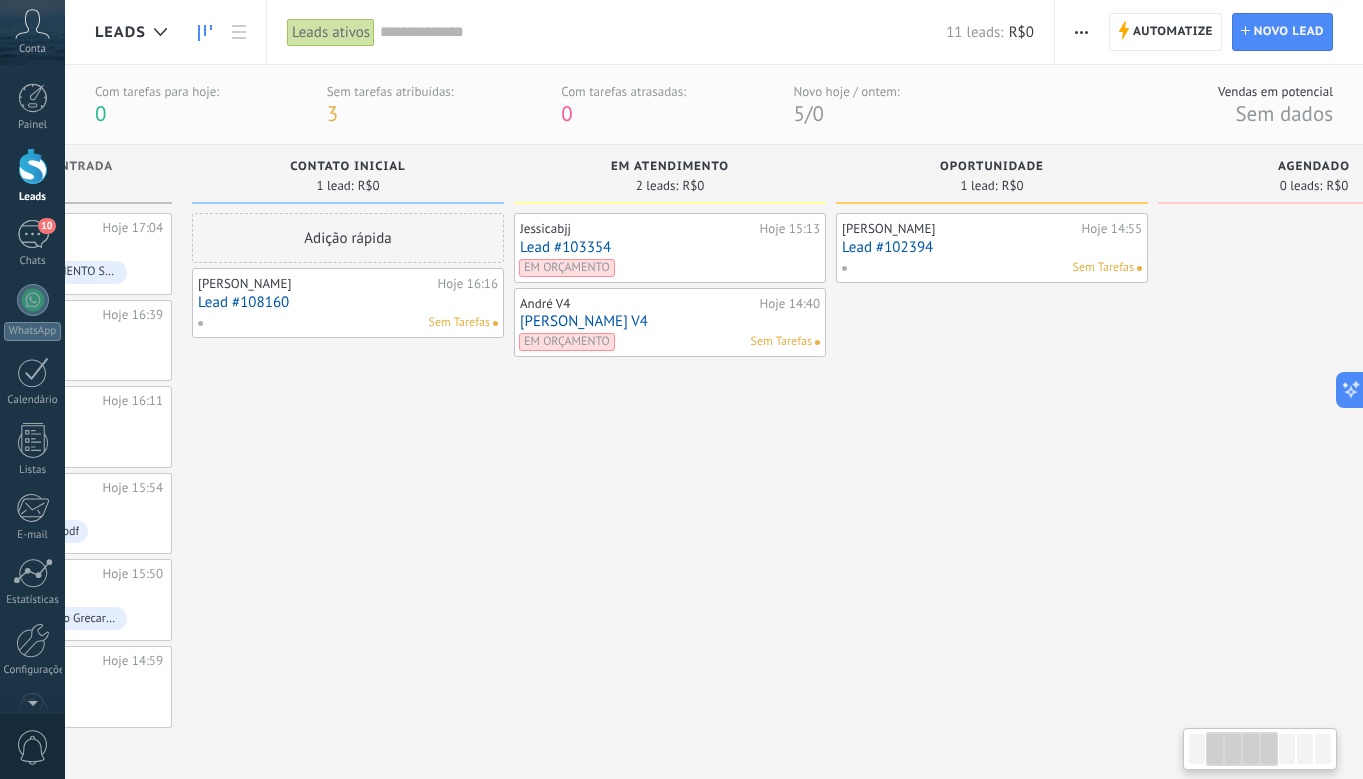 drag, startPoint x: 1131, startPoint y: 631, endPoint x: 921, endPoint y: 627, distance: 210.03809 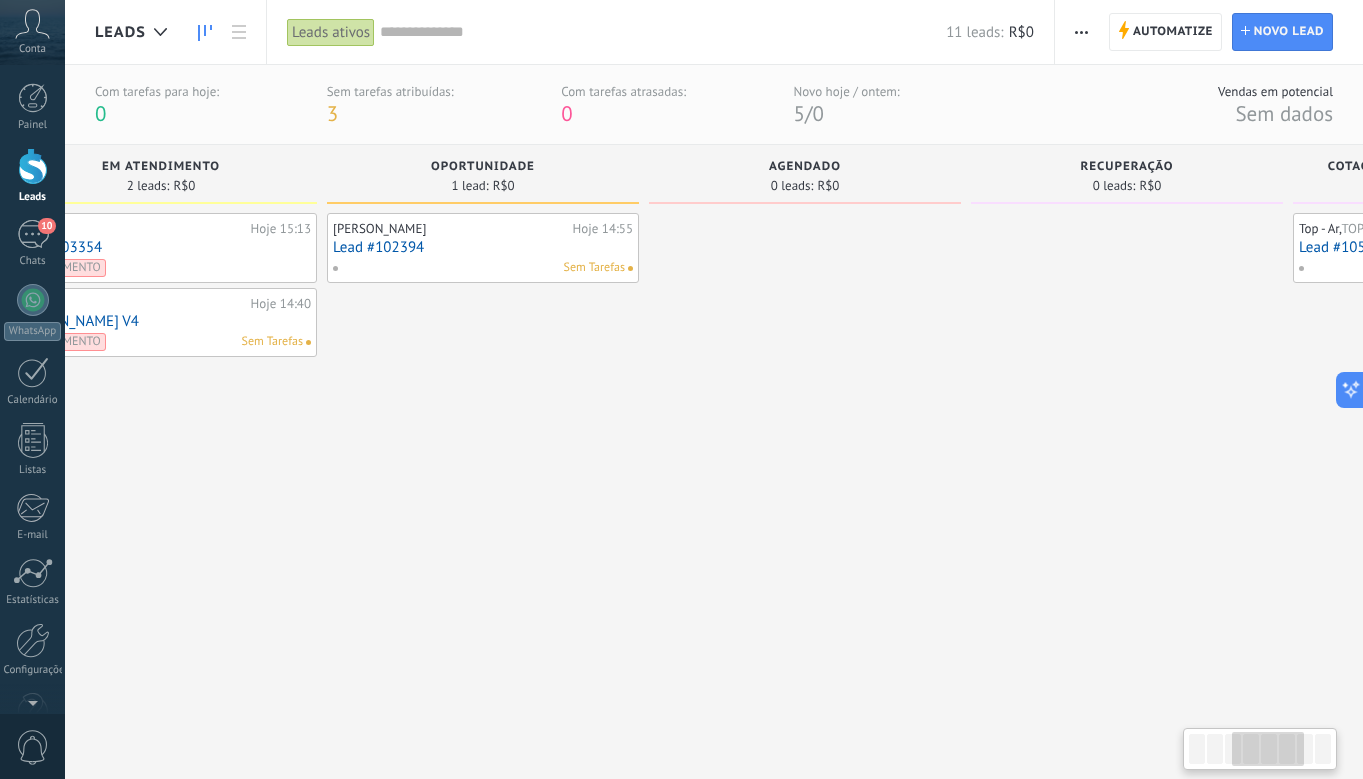 drag, startPoint x: 1072, startPoint y: 582, endPoint x: 608, endPoint y: 598, distance: 464.2758 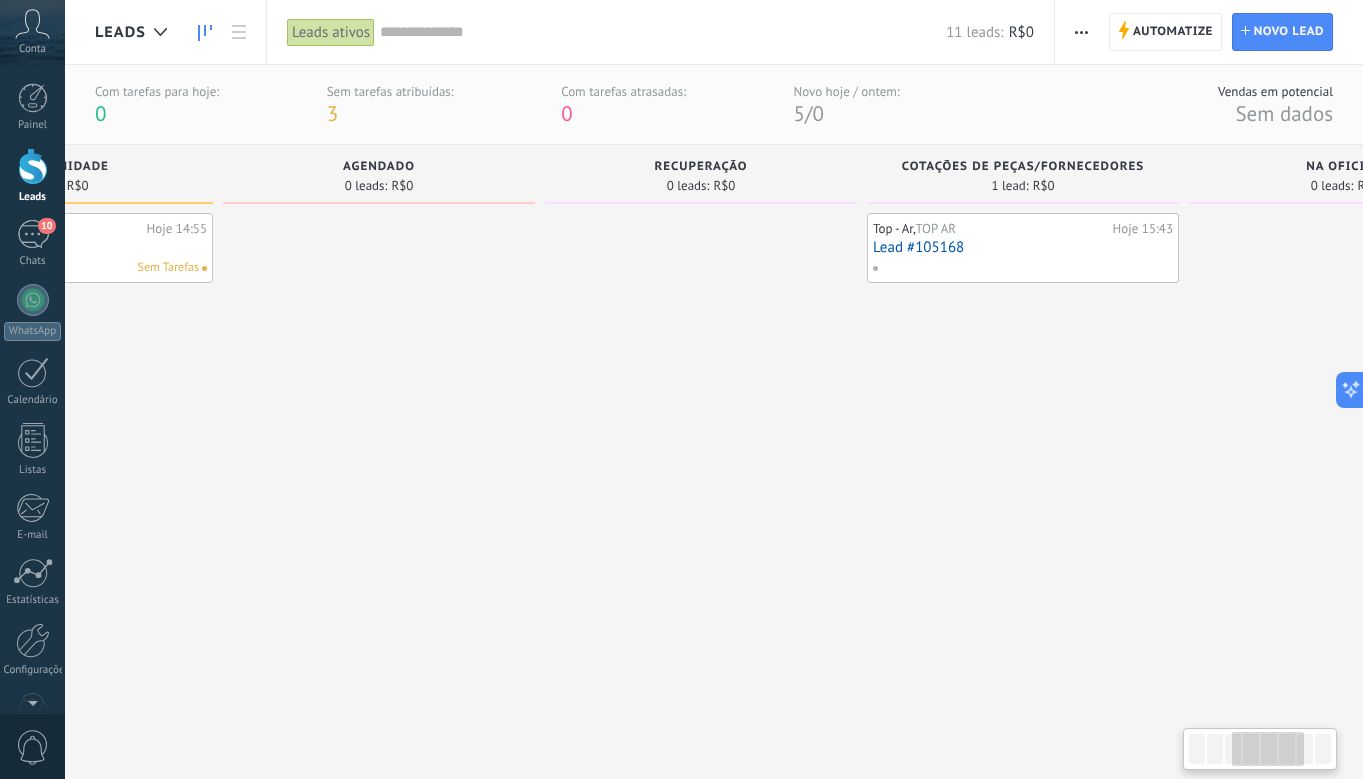 drag, startPoint x: 922, startPoint y: 562, endPoint x: 676, endPoint y: 556, distance: 246.07317 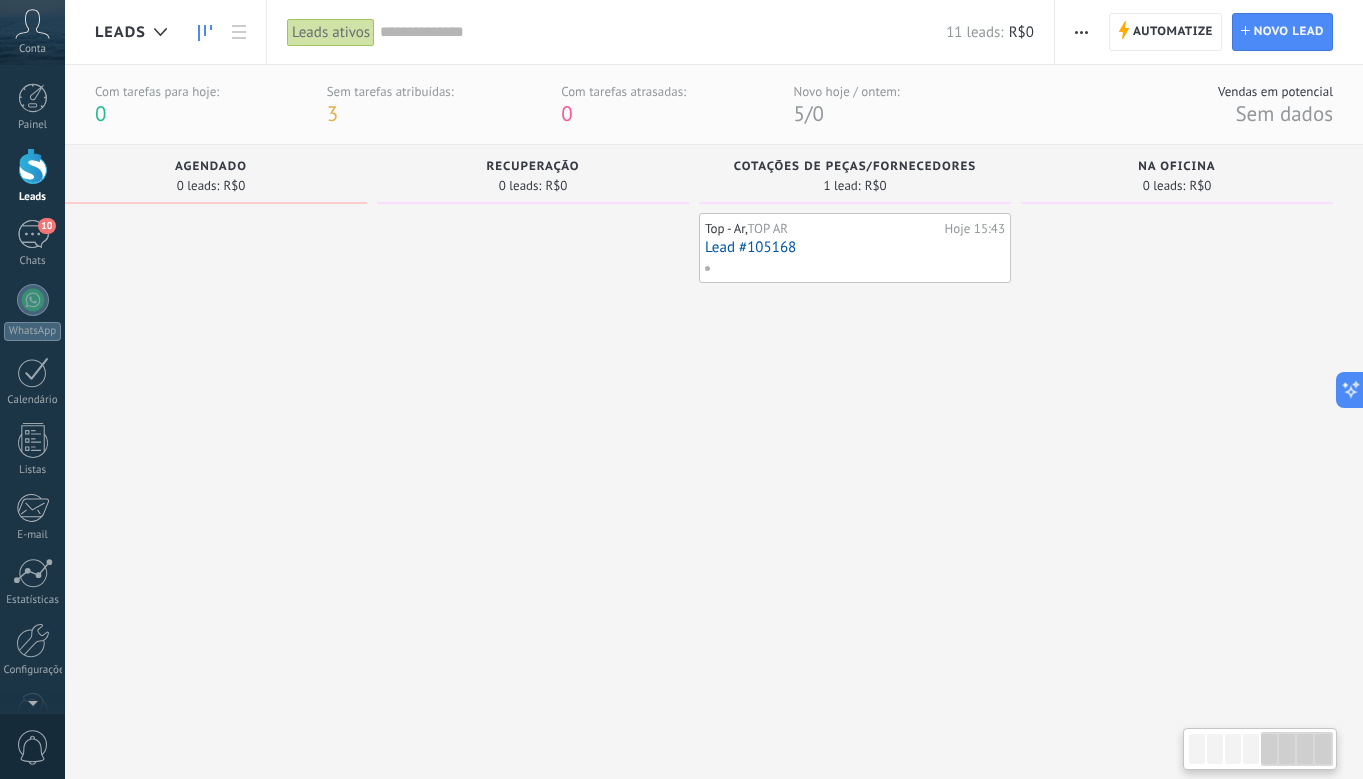 drag, startPoint x: 910, startPoint y: 550, endPoint x: 624, endPoint y: 553, distance: 286.01575 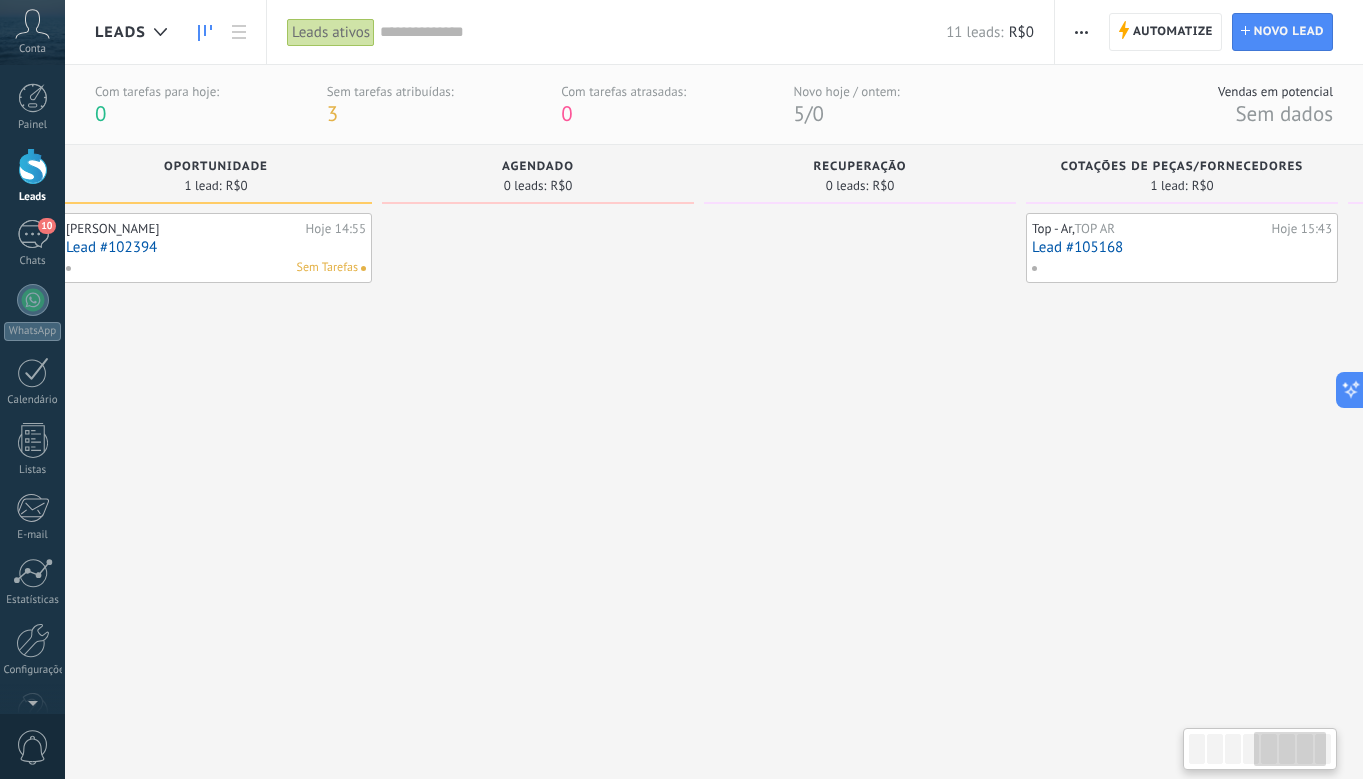 drag, startPoint x: 624, startPoint y: 553, endPoint x: 1481, endPoint y: 522, distance: 857.5605 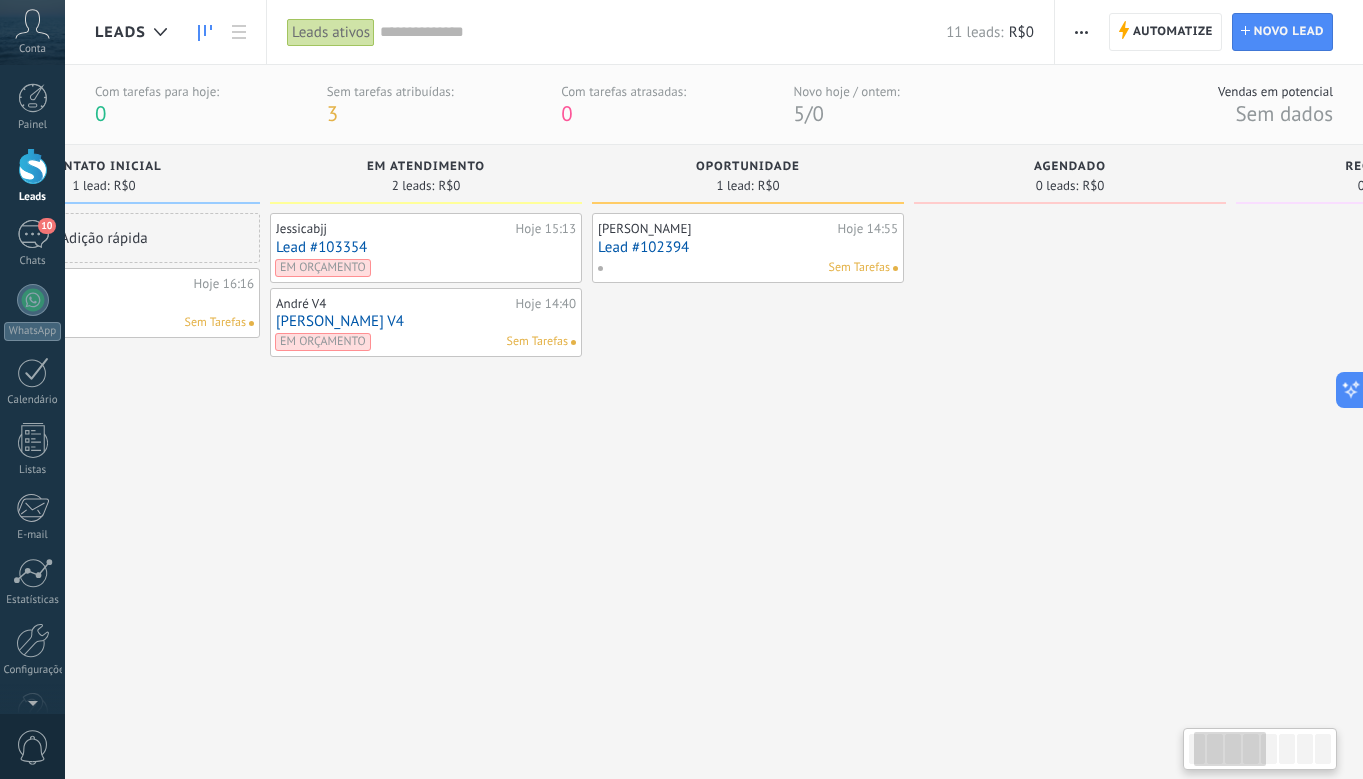 drag, startPoint x: 410, startPoint y: 522, endPoint x: 945, endPoint y: 465, distance: 538.0279 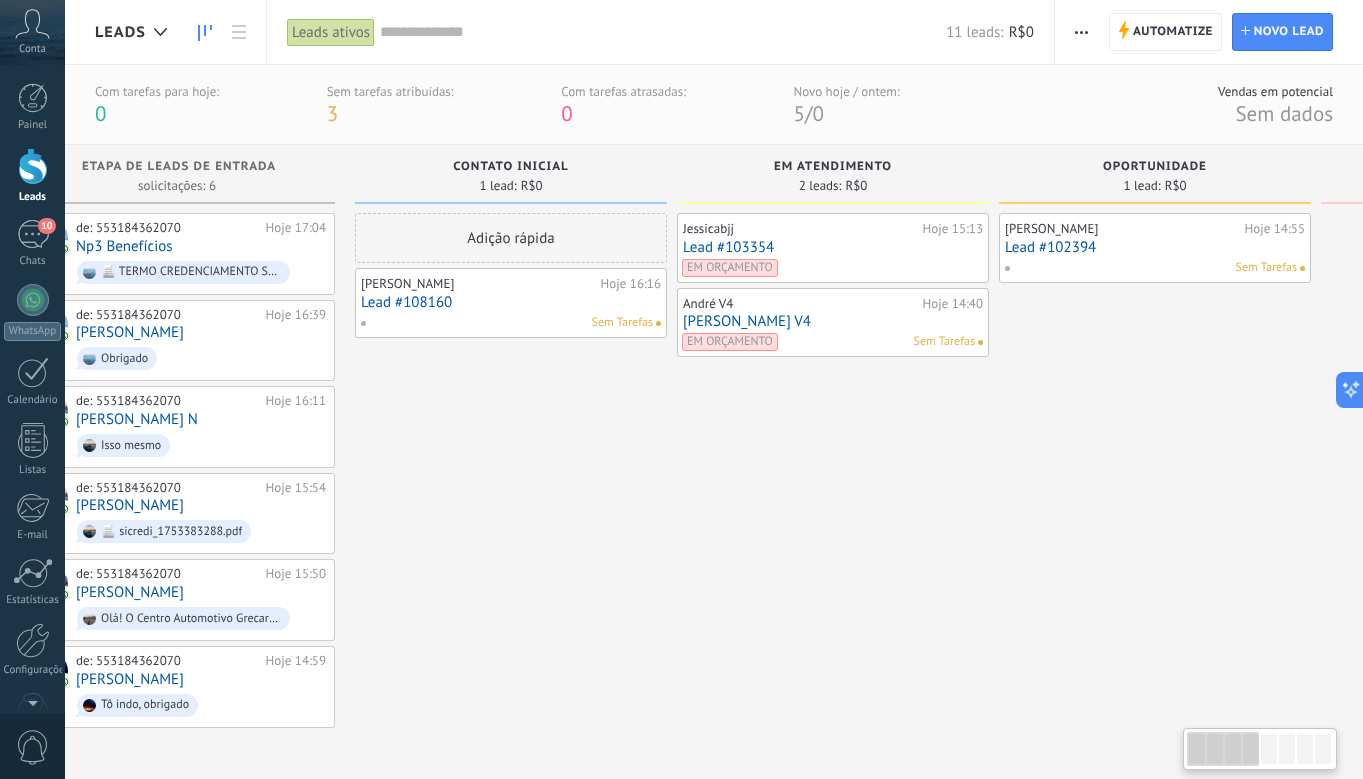 scroll, scrollTop: 0, scrollLeft: 0, axis: both 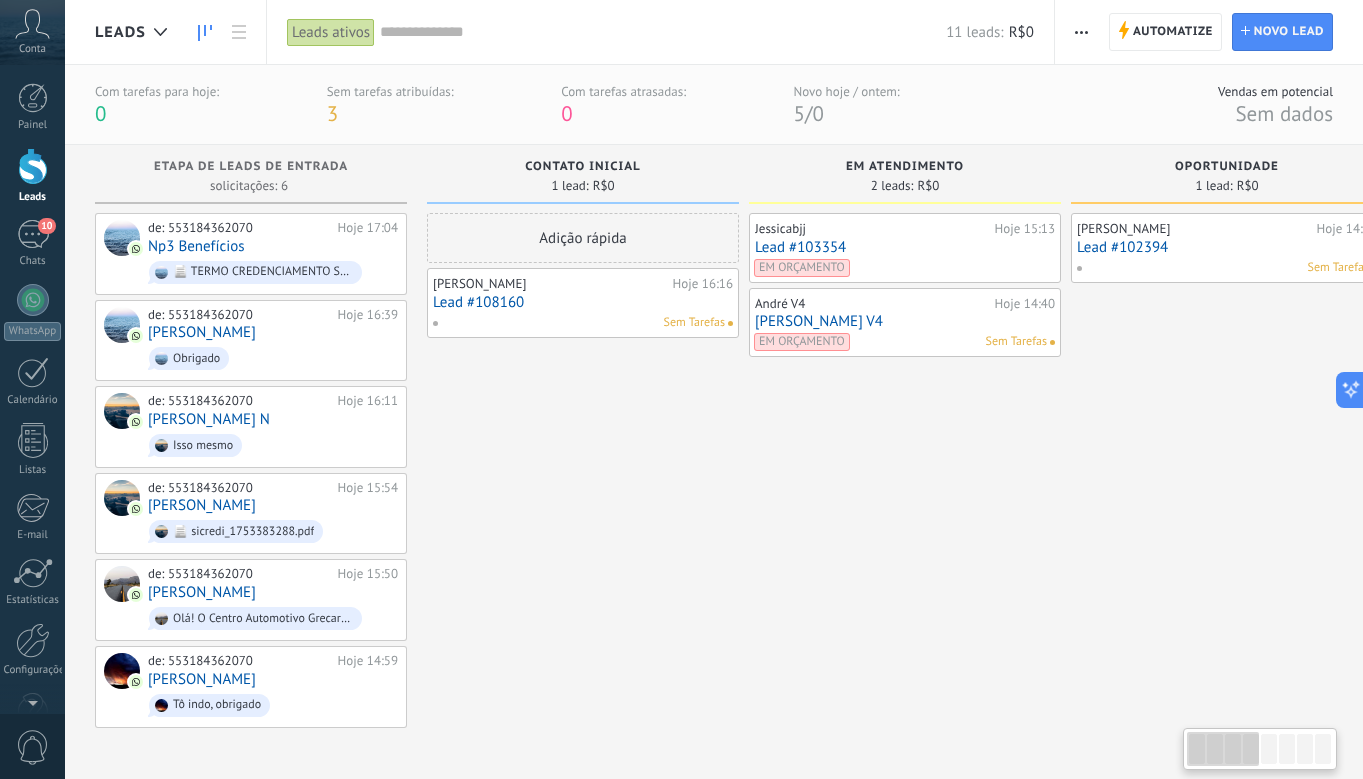 drag, startPoint x: 737, startPoint y: 514, endPoint x: 1226, endPoint y: 509, distance: 489.02557 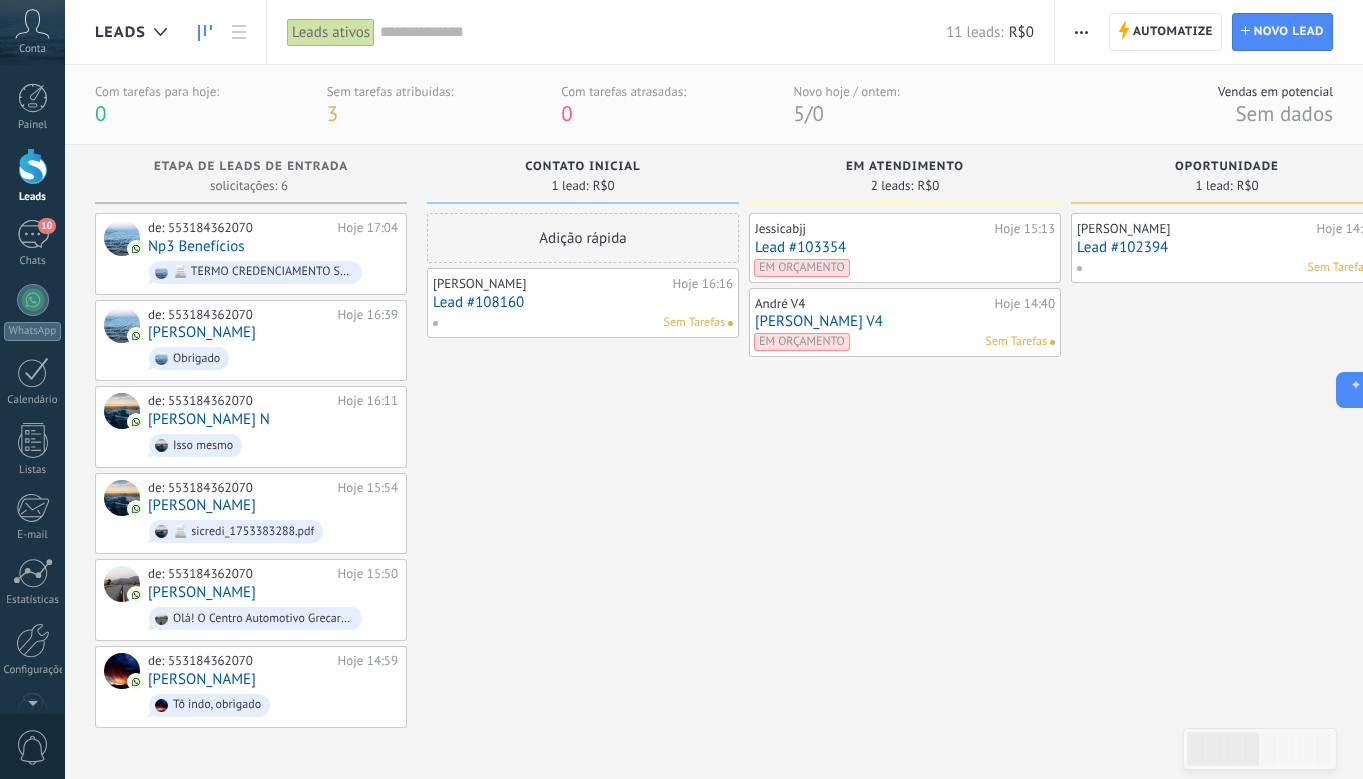 drag, startPoint x: 928, startPoint y: 521, endPoint x: 1284, endPoint y: 507, distance: 356.27518 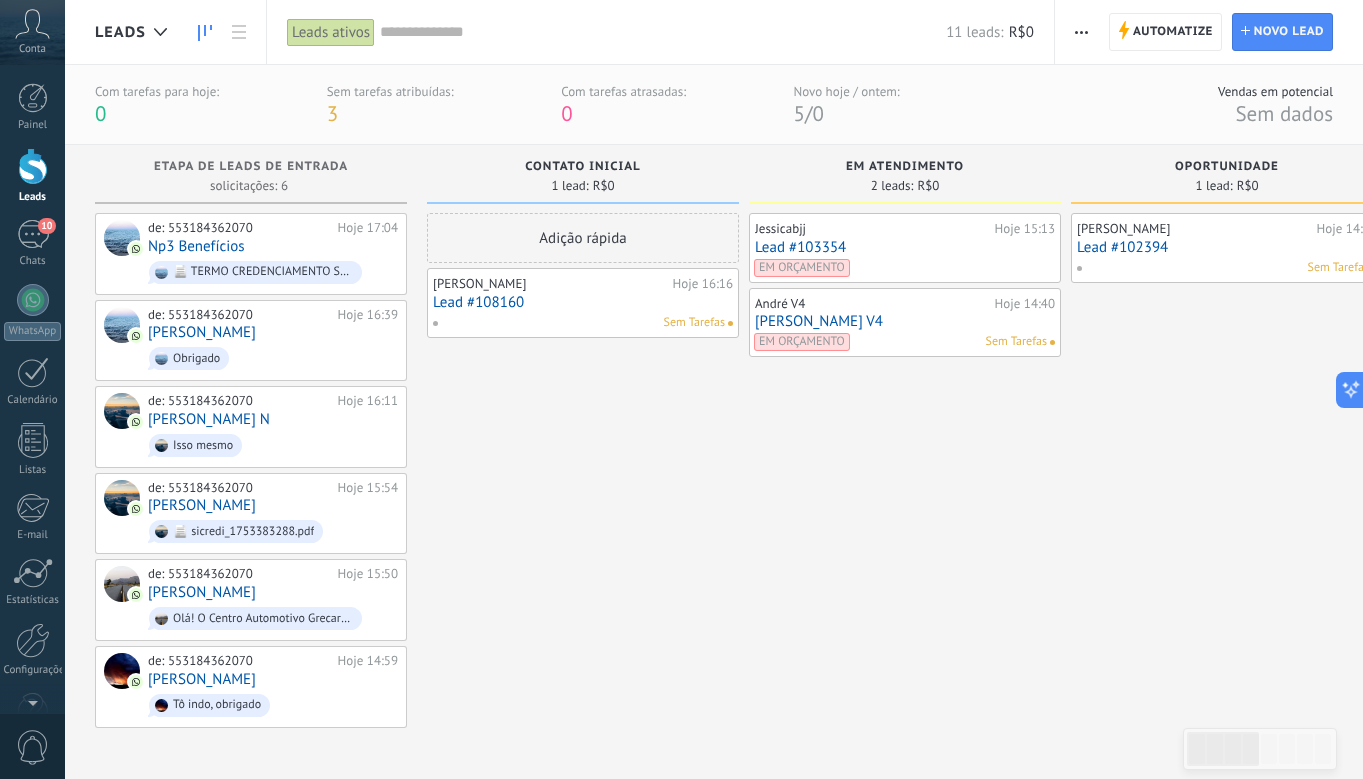 drag, startPoint x: 638, startPoint y: 669, endPoint x: 794, endPoint y: 630, distance: 160.80112 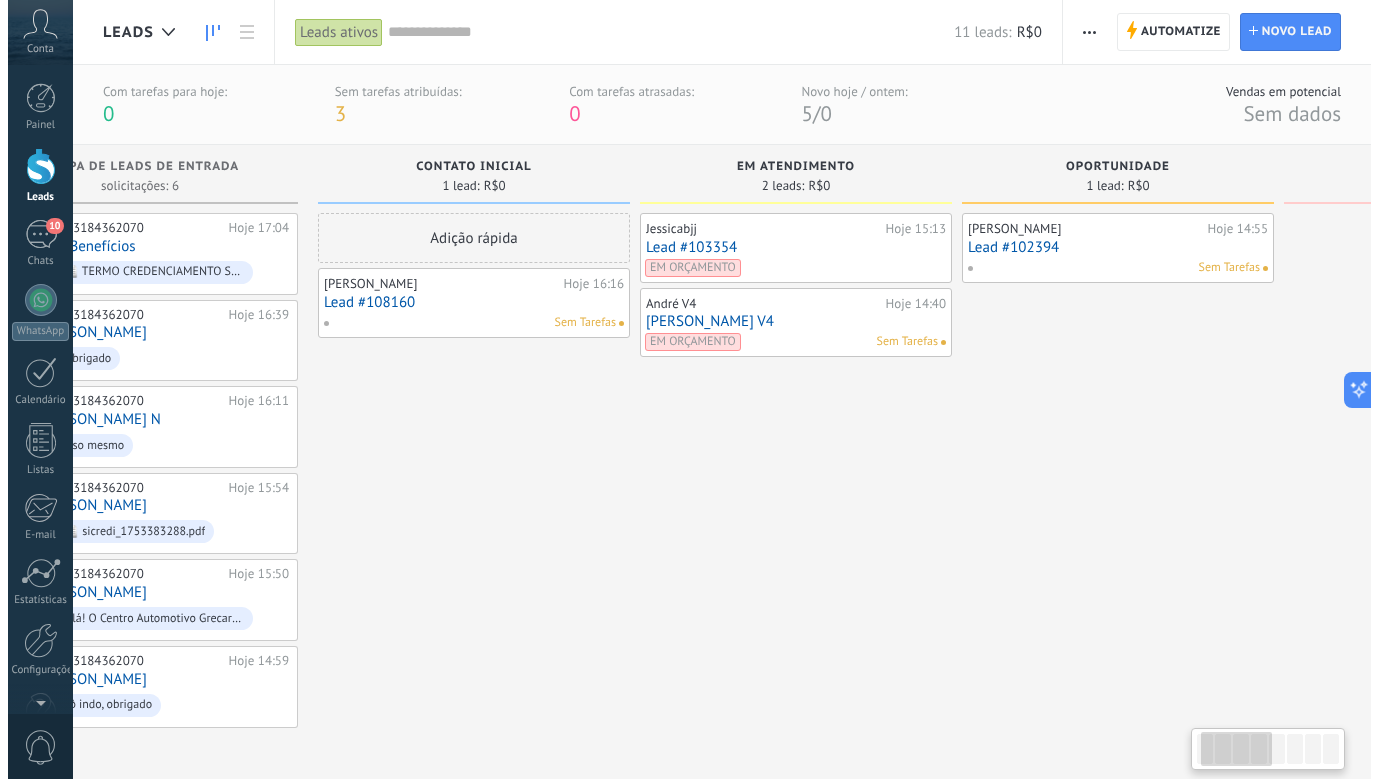 scroll, scrollTop: 0, scrollLeft: 118, axis: horizontal 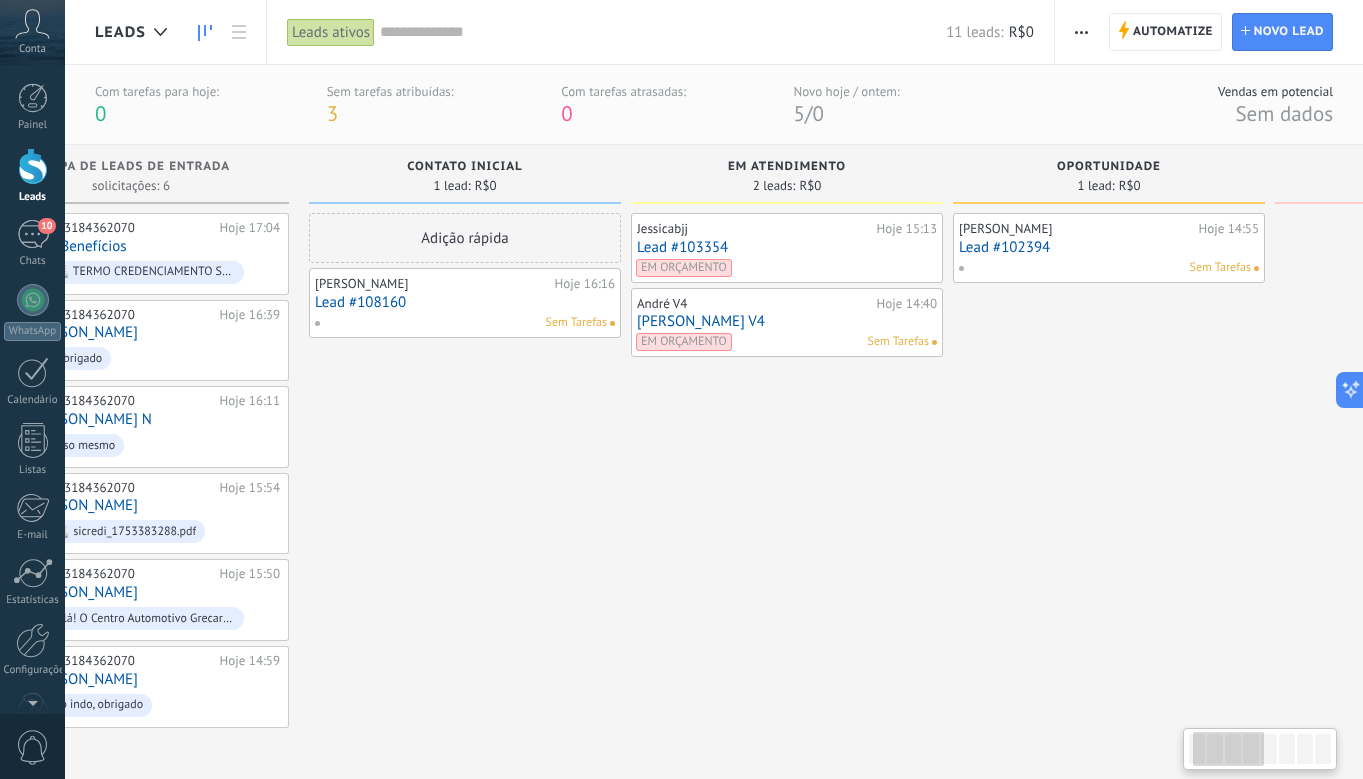 drag, startPoint x: 658, startPoint y: 569, endPoint x: 540, endPoint y: 575, distance: 118.15244 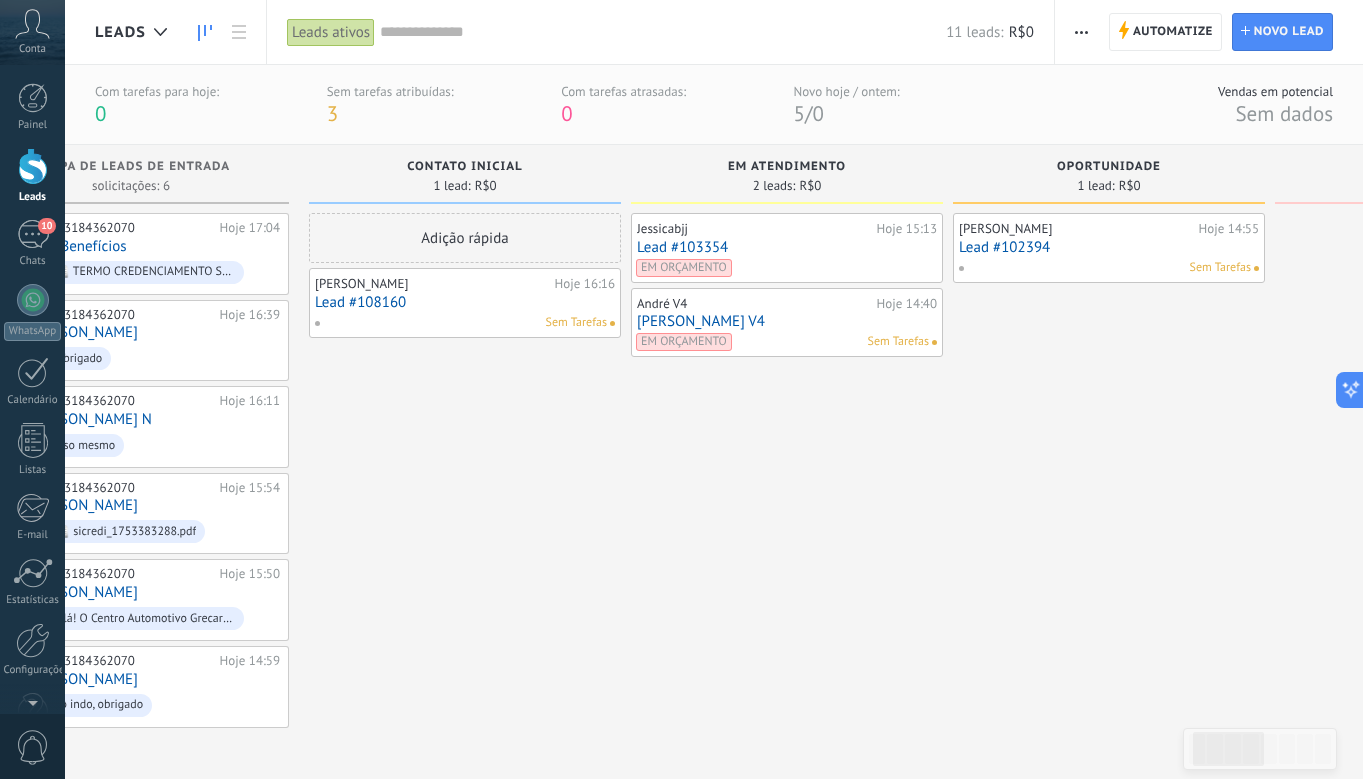 click on "Lead #108160" at bounding box center [465, 302] 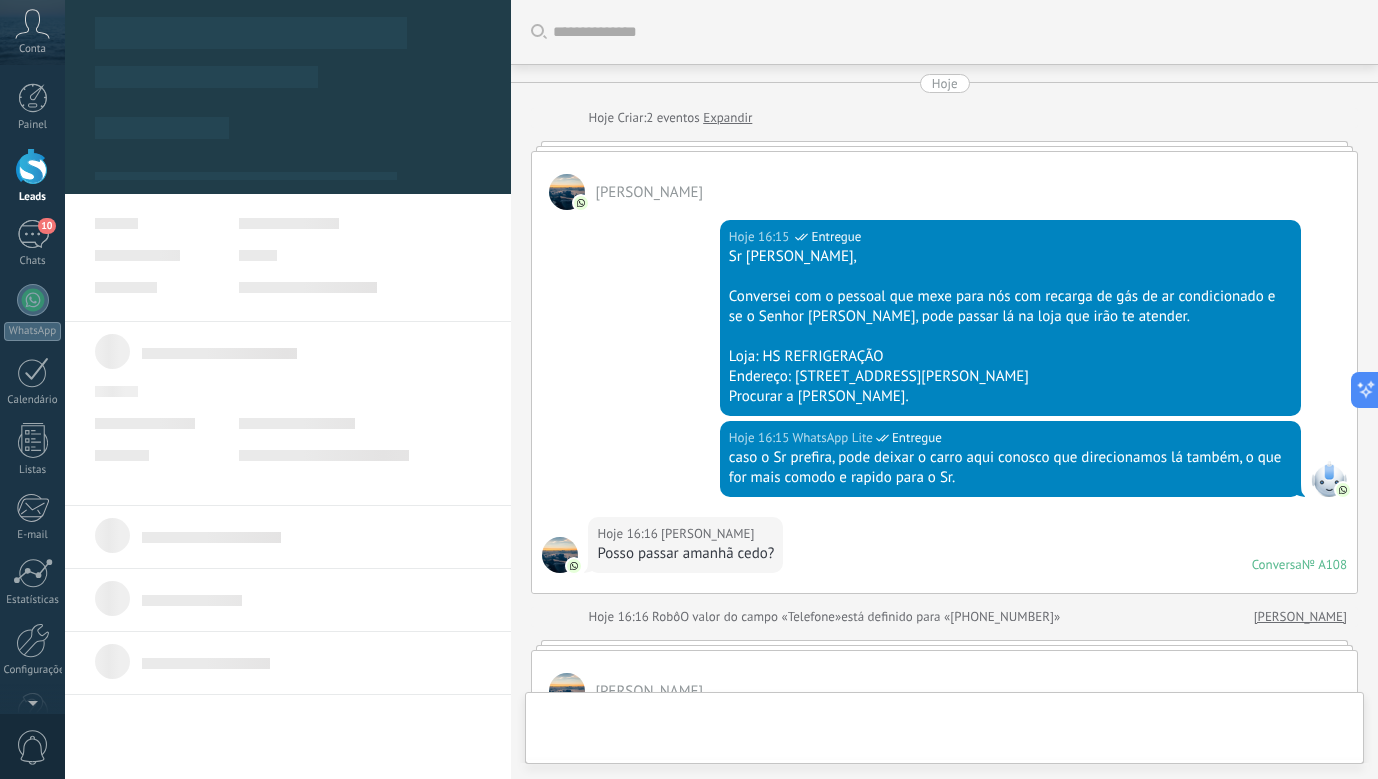 type on "**********" 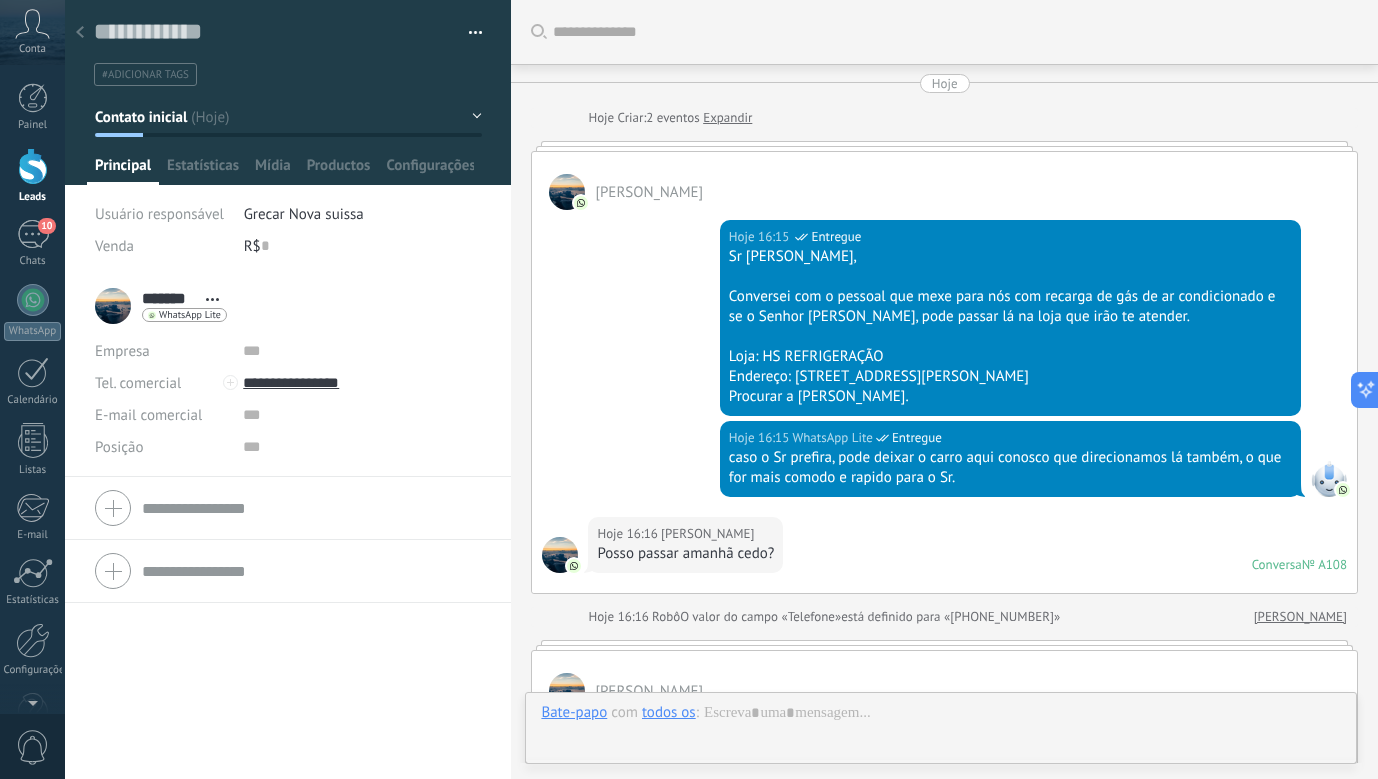 scroll, scrollTop: 30, scrollLeft: 0, axis: vertical 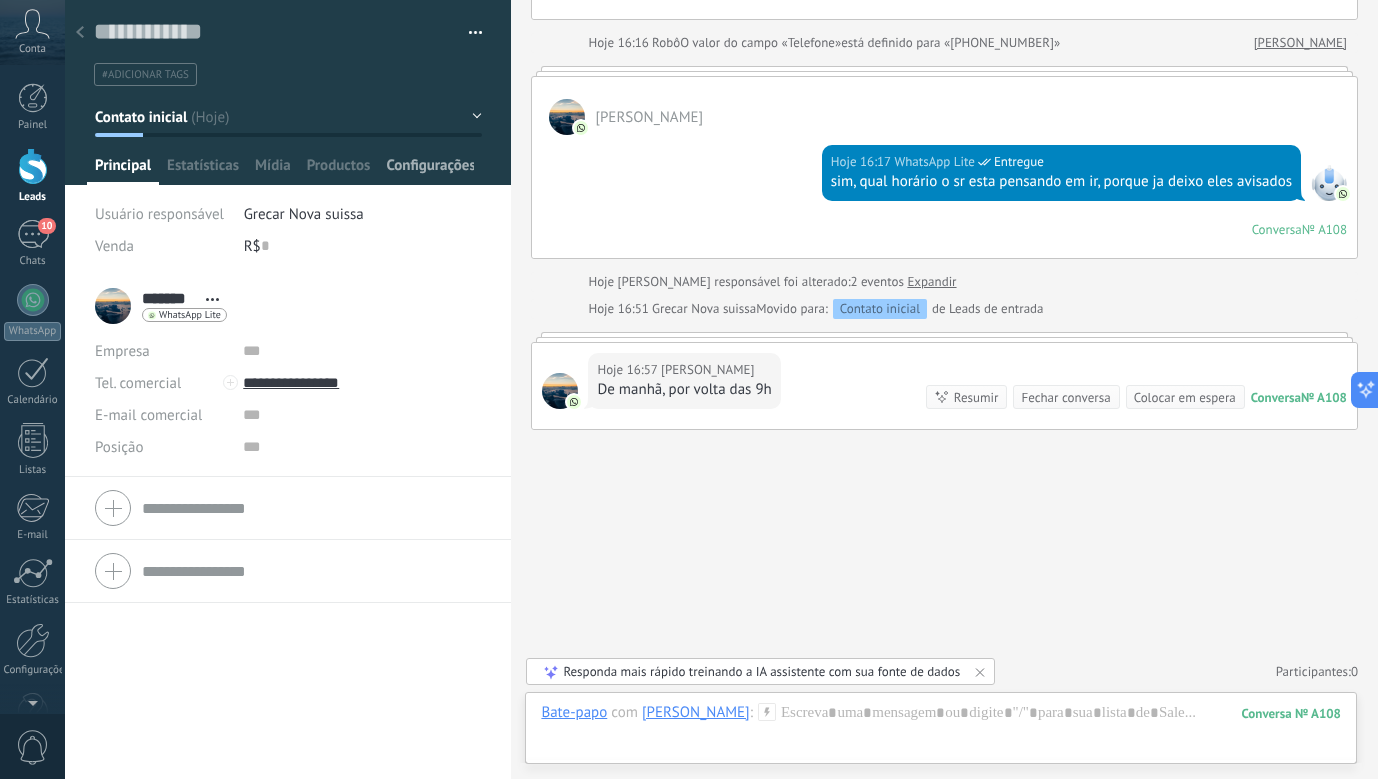click on "Configurações" at bounding box center (430, 170) 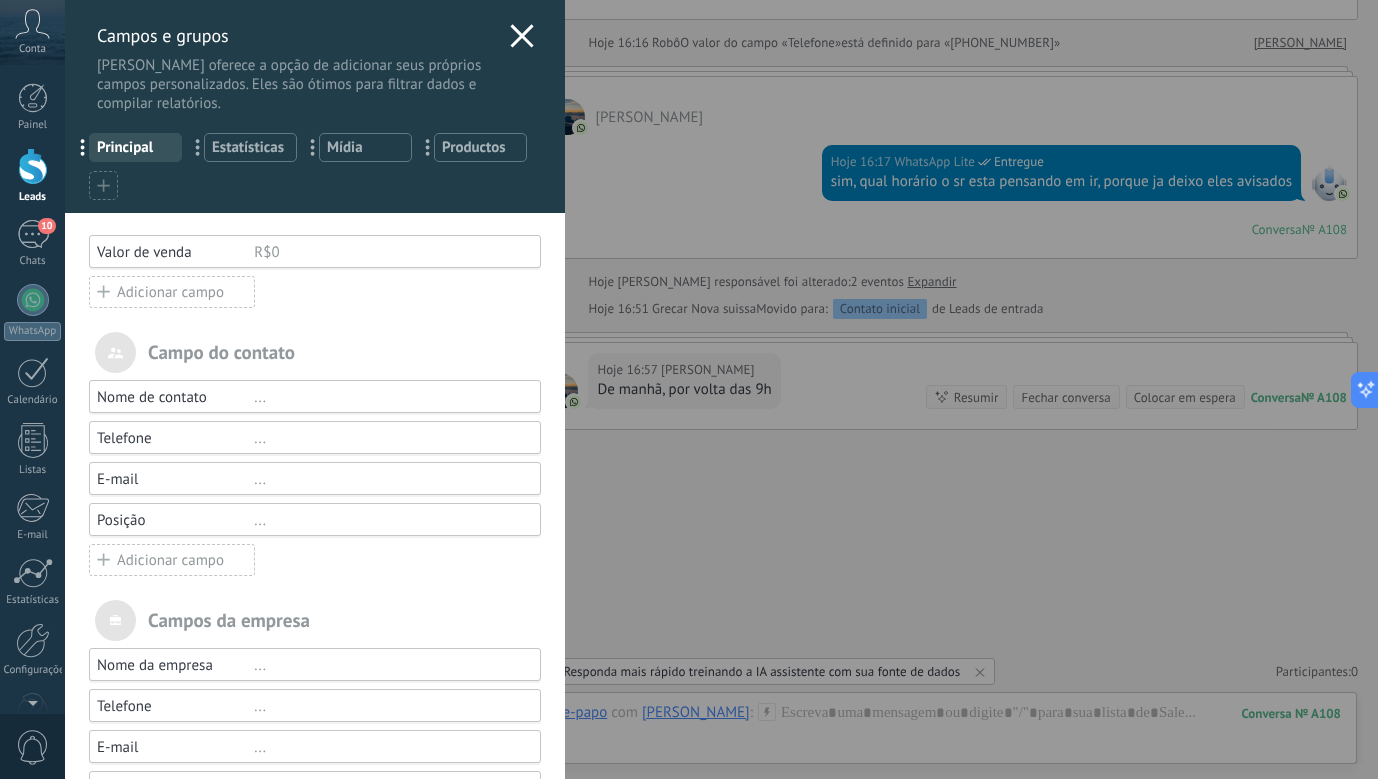 click on "Adicionar campo" at bounding box center [172, 292] 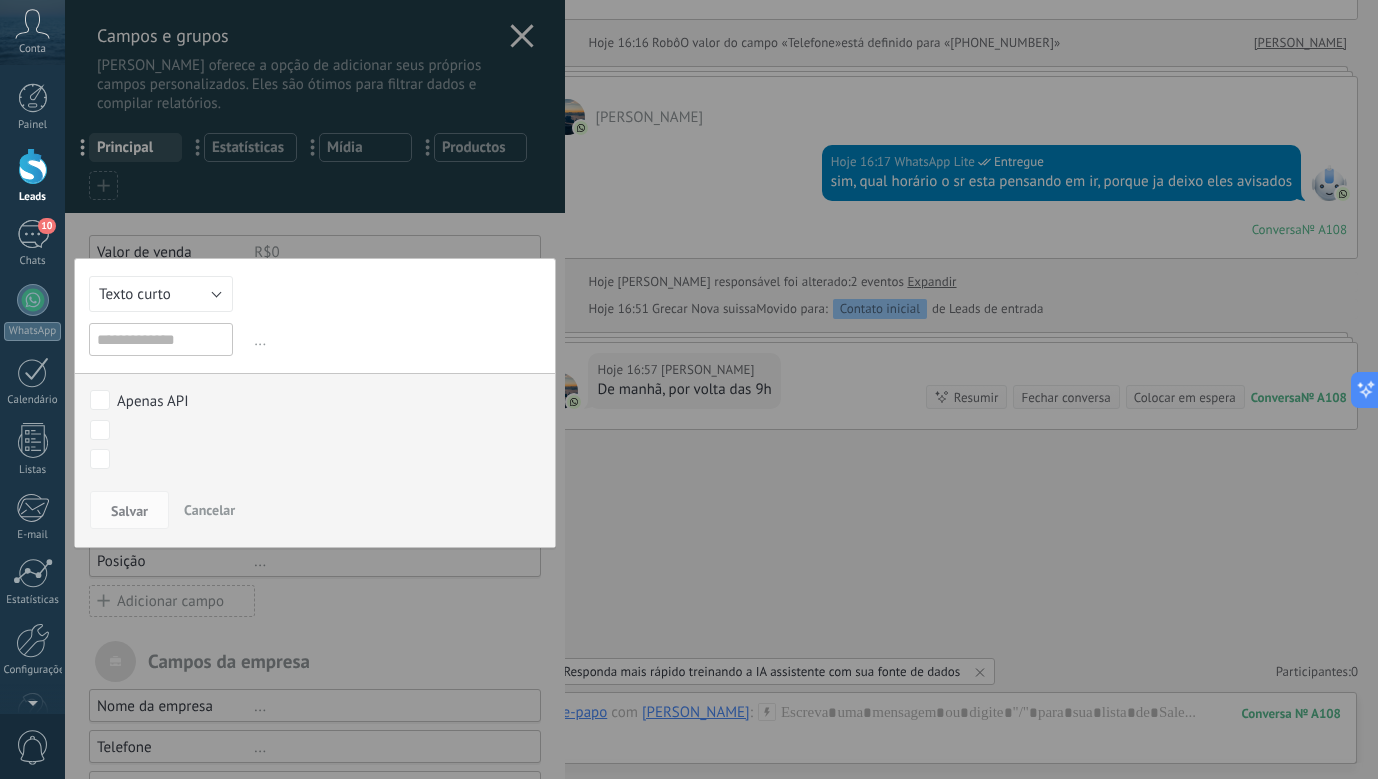 click at bounding box center [315, 481] 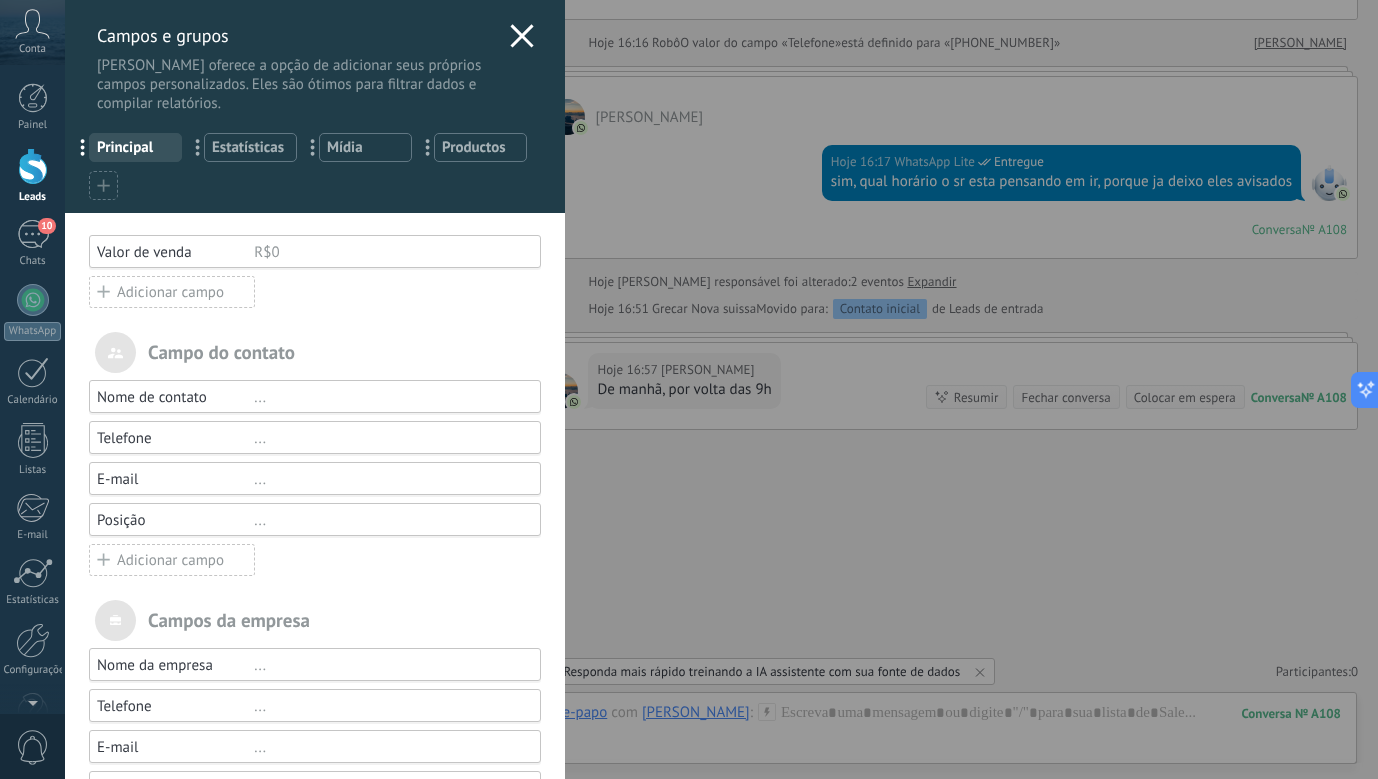click on "Adicionar campo" at bounding box center [172, 292] 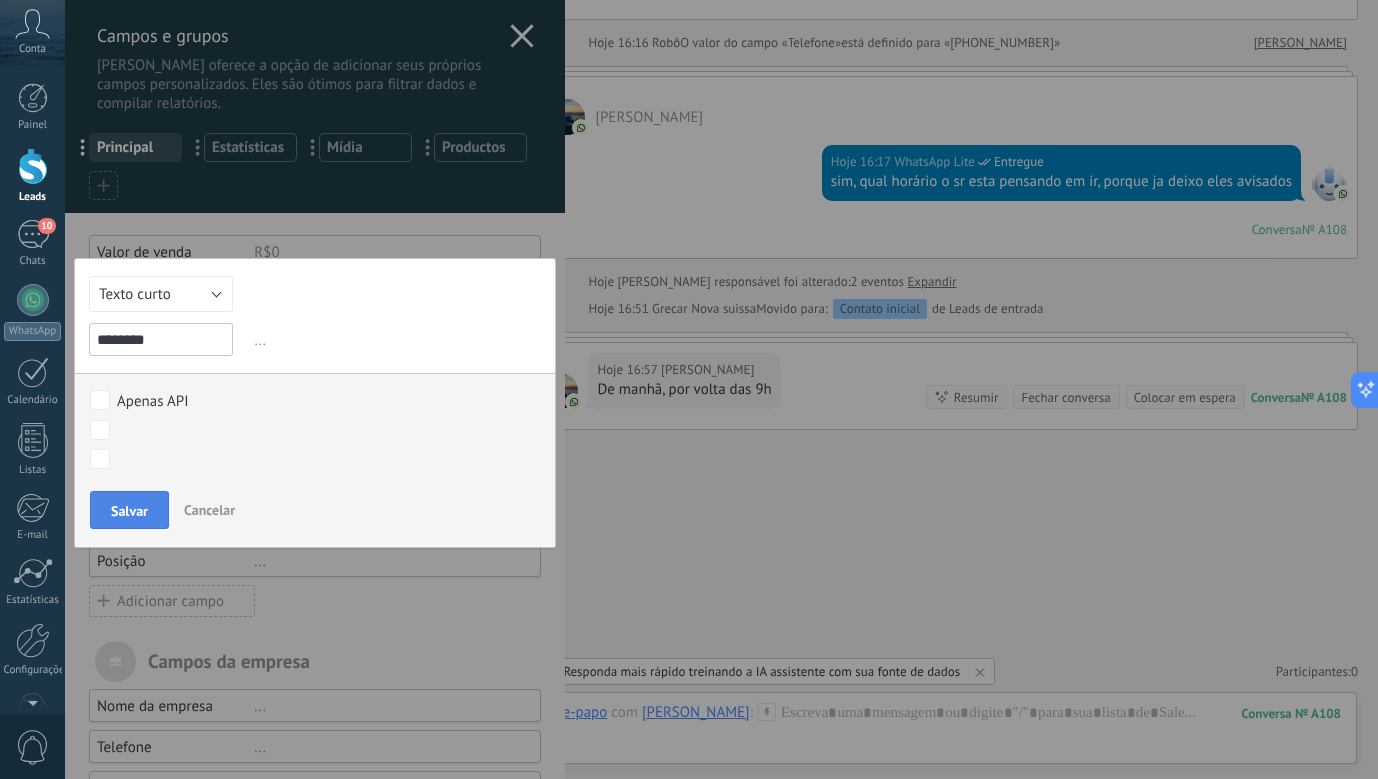 type on "*******" 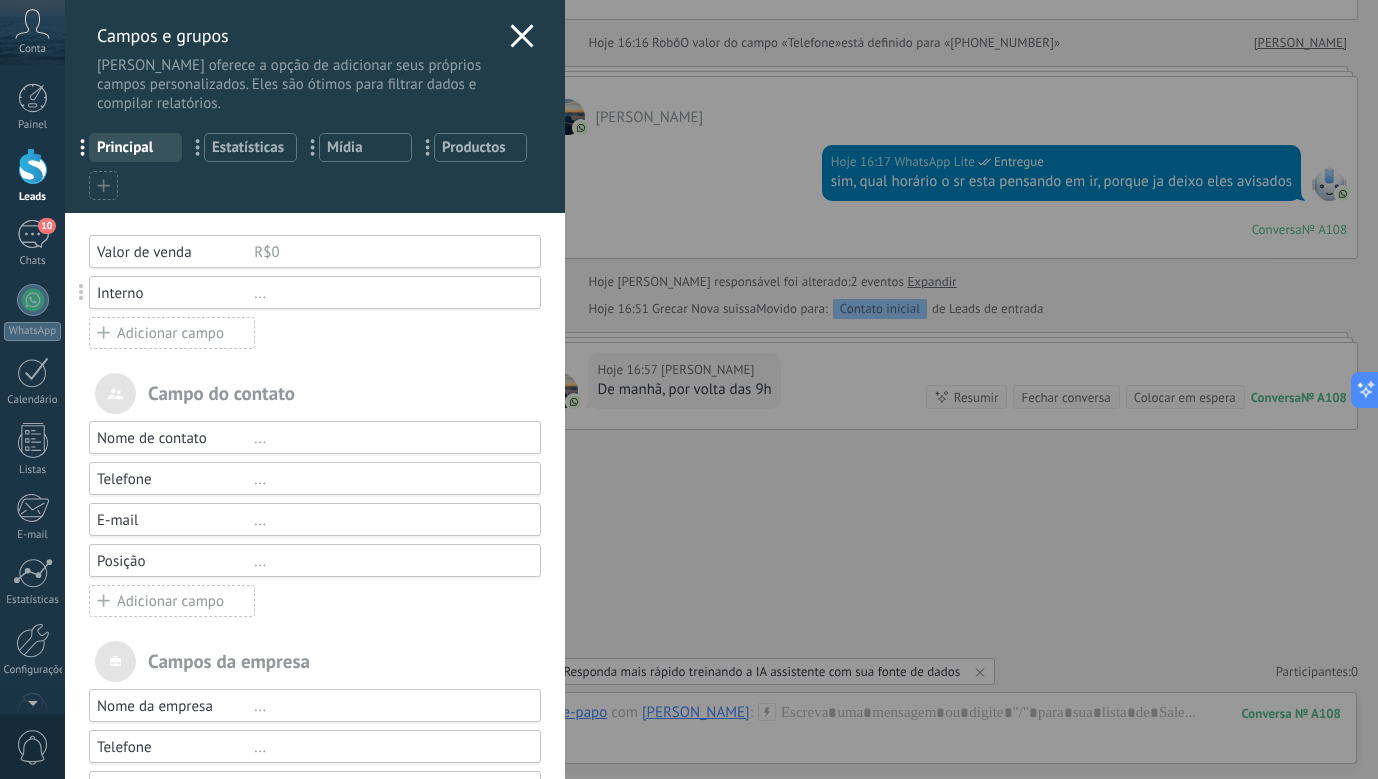 click on "Adicionar campo" at bounding box center (172, 333) 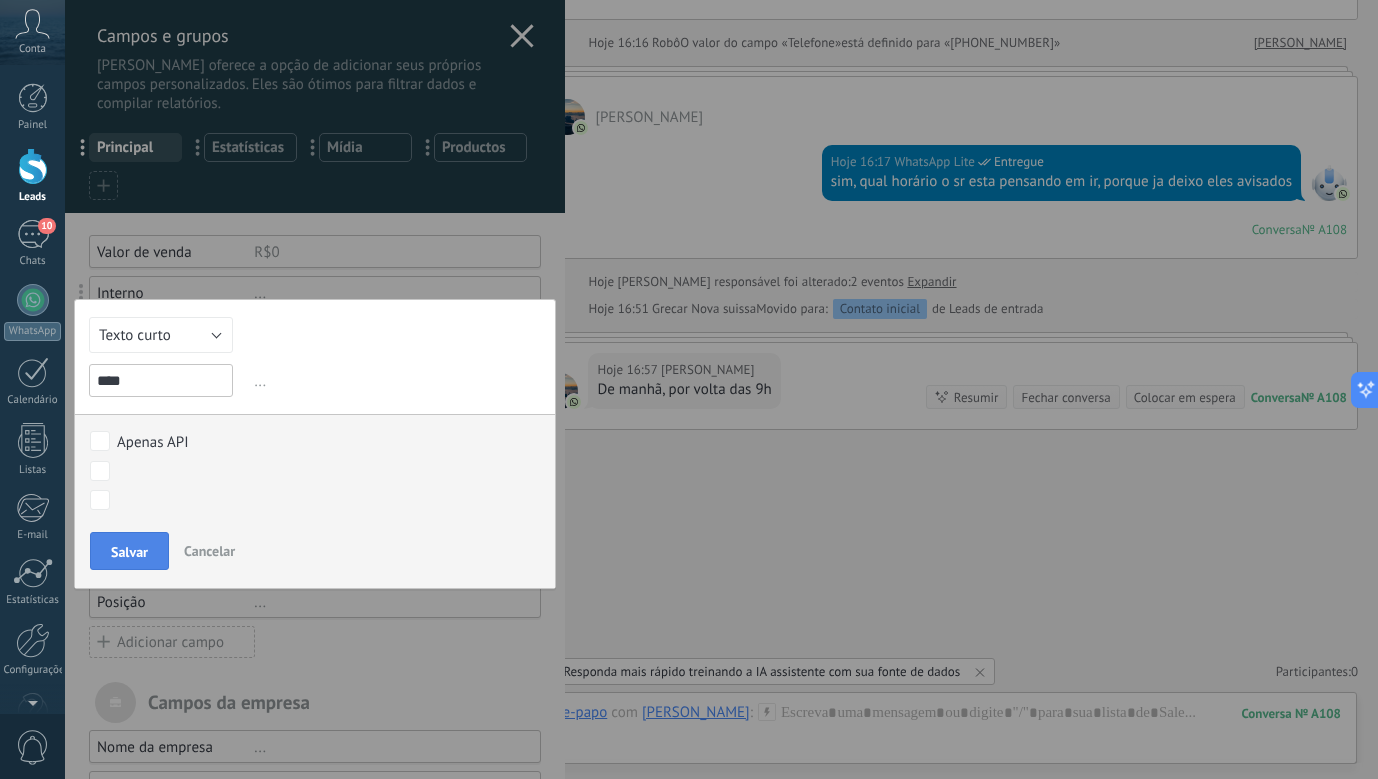 type on "****" 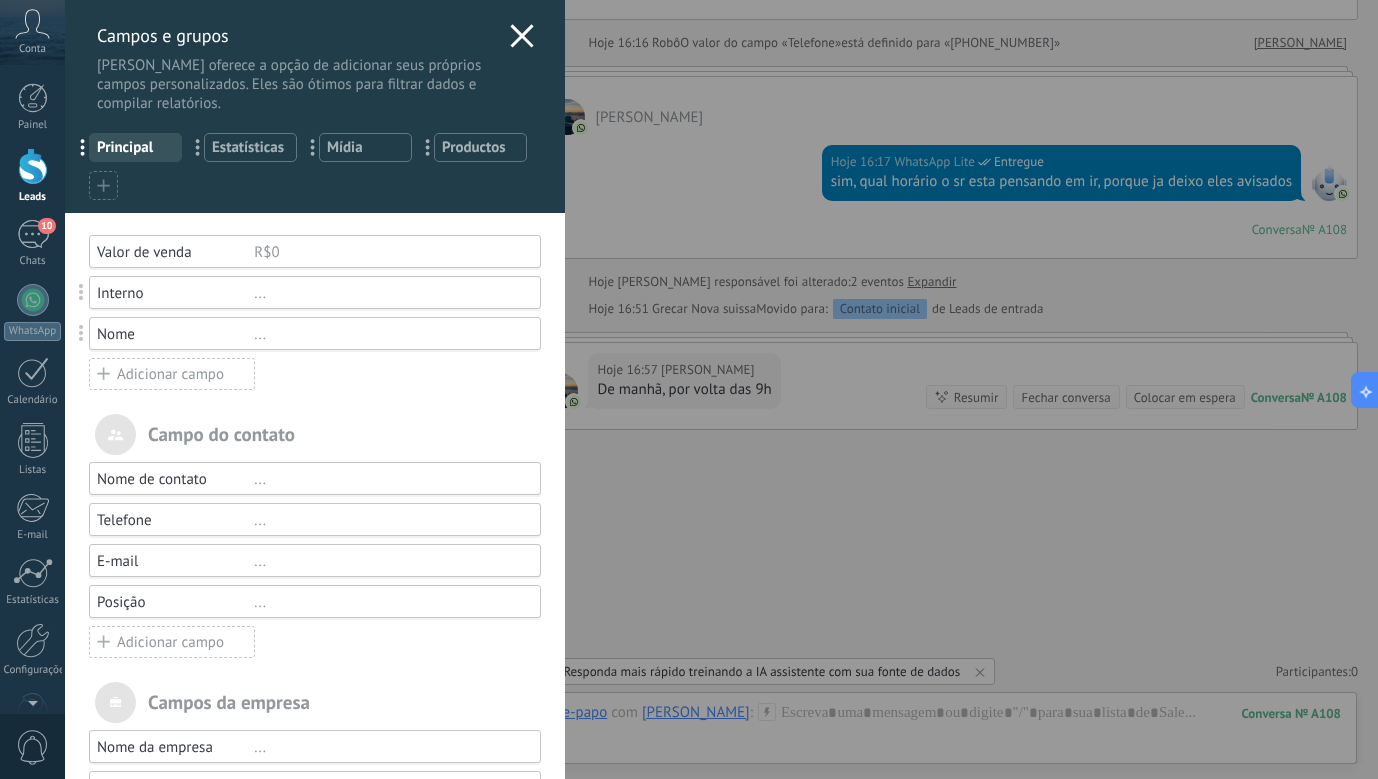 click on "Adicionar campo" at bounding box center [172, 374] 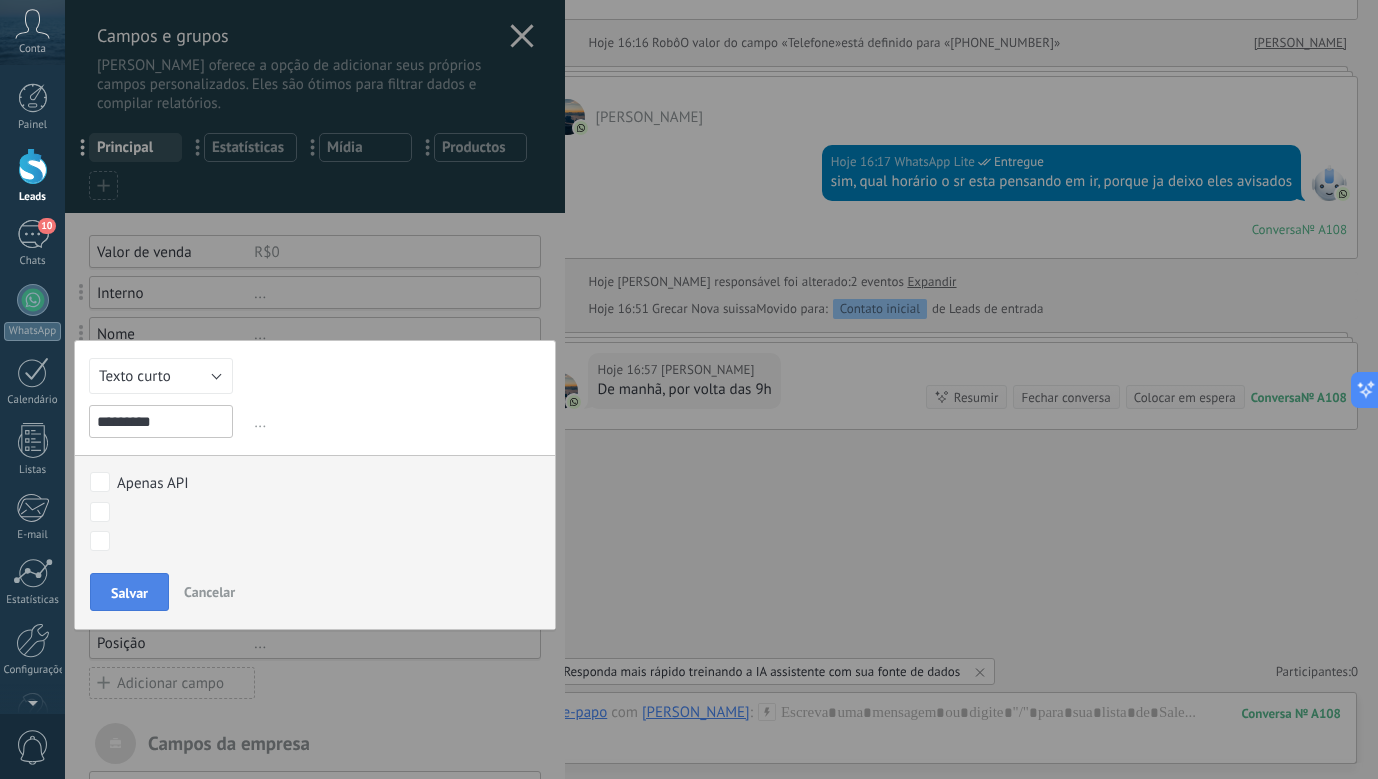 type on "********" 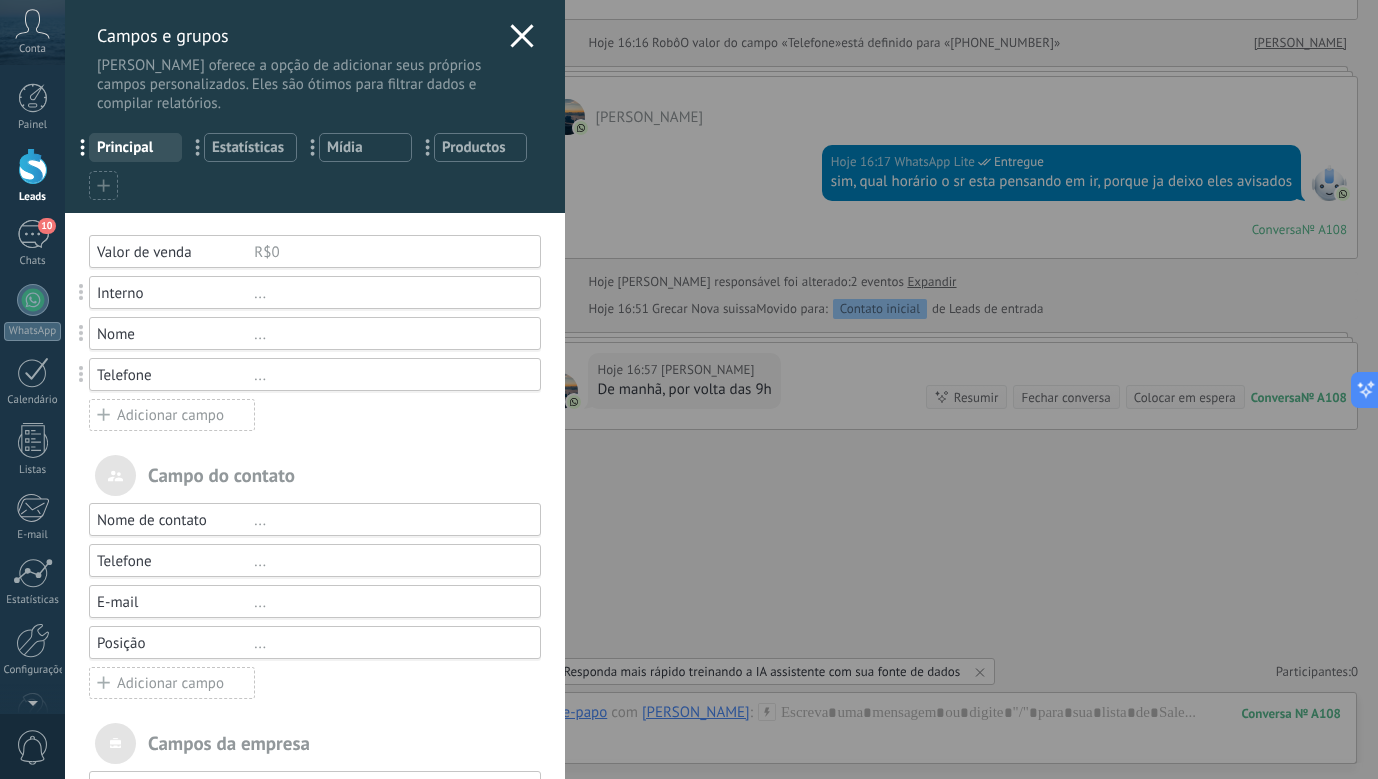 click on "Adicionar campo" at bounding box center (172, 415) 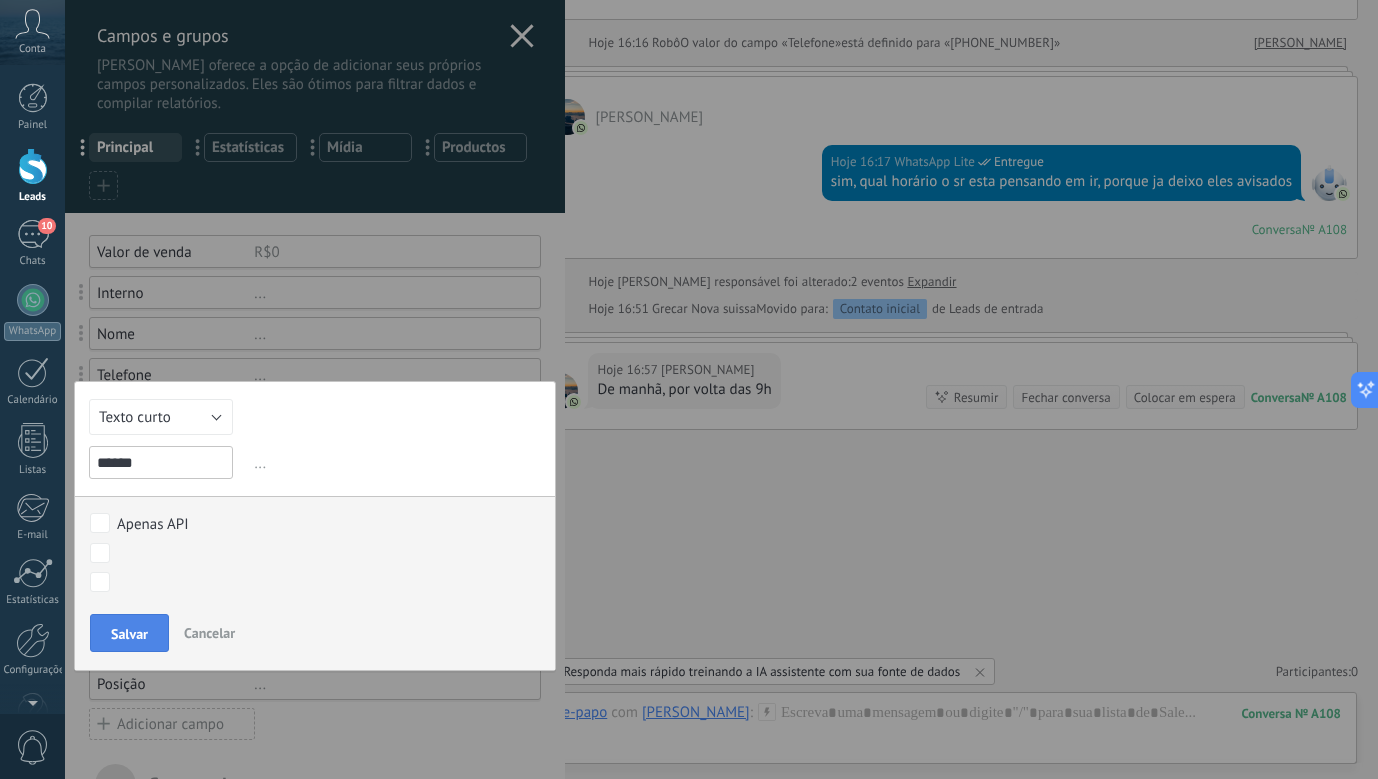 type on "*****" 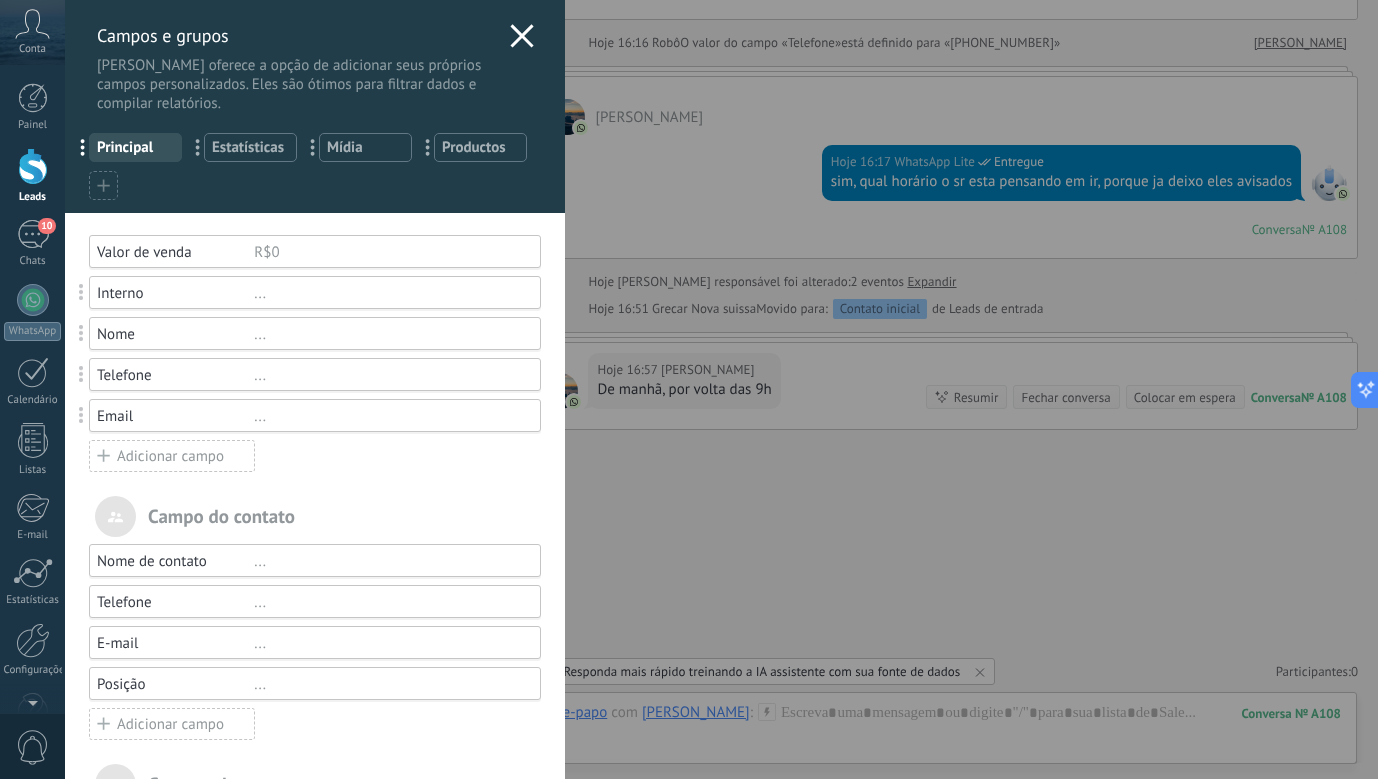 click on "Adicionar campo" at bounding box center [172, 456] 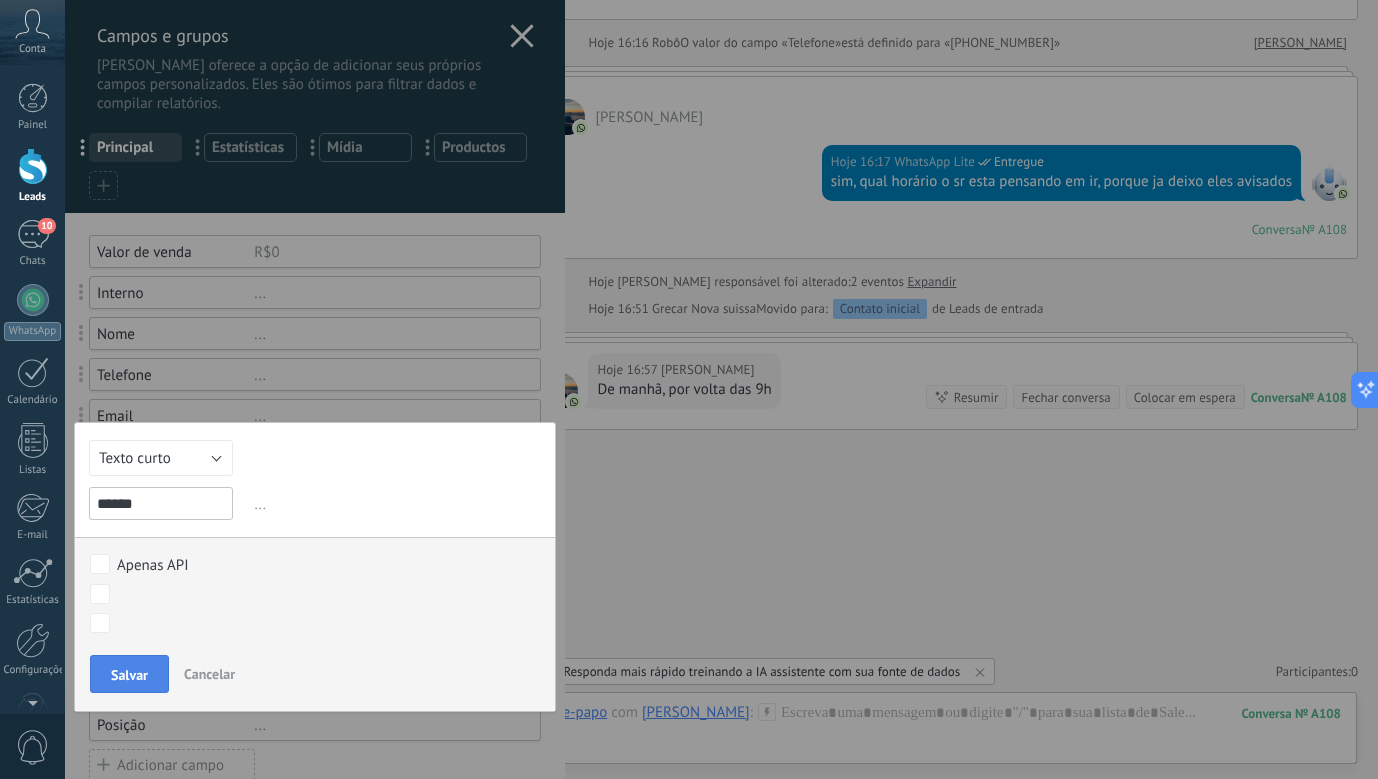 type on "*****" 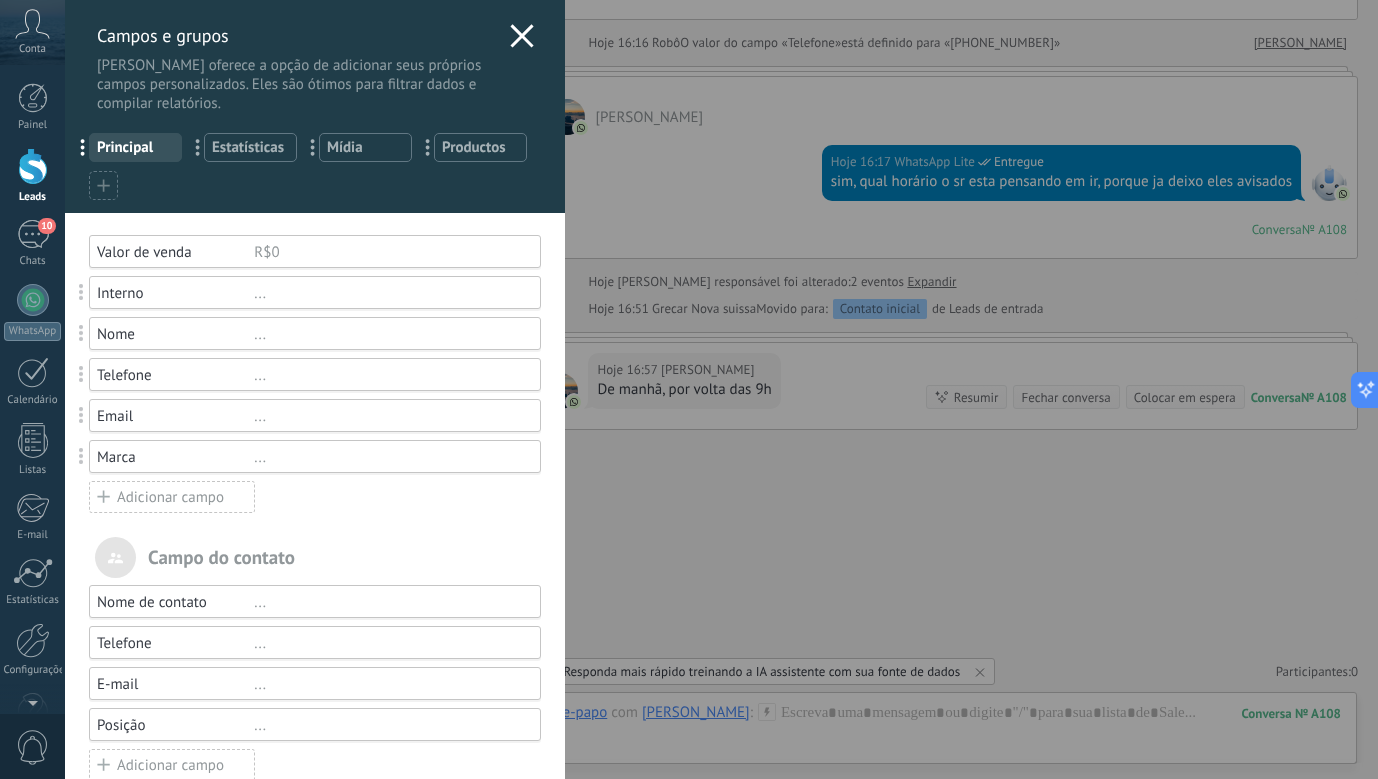 click on "Adicionar campo" at bounding box center (172, 497) 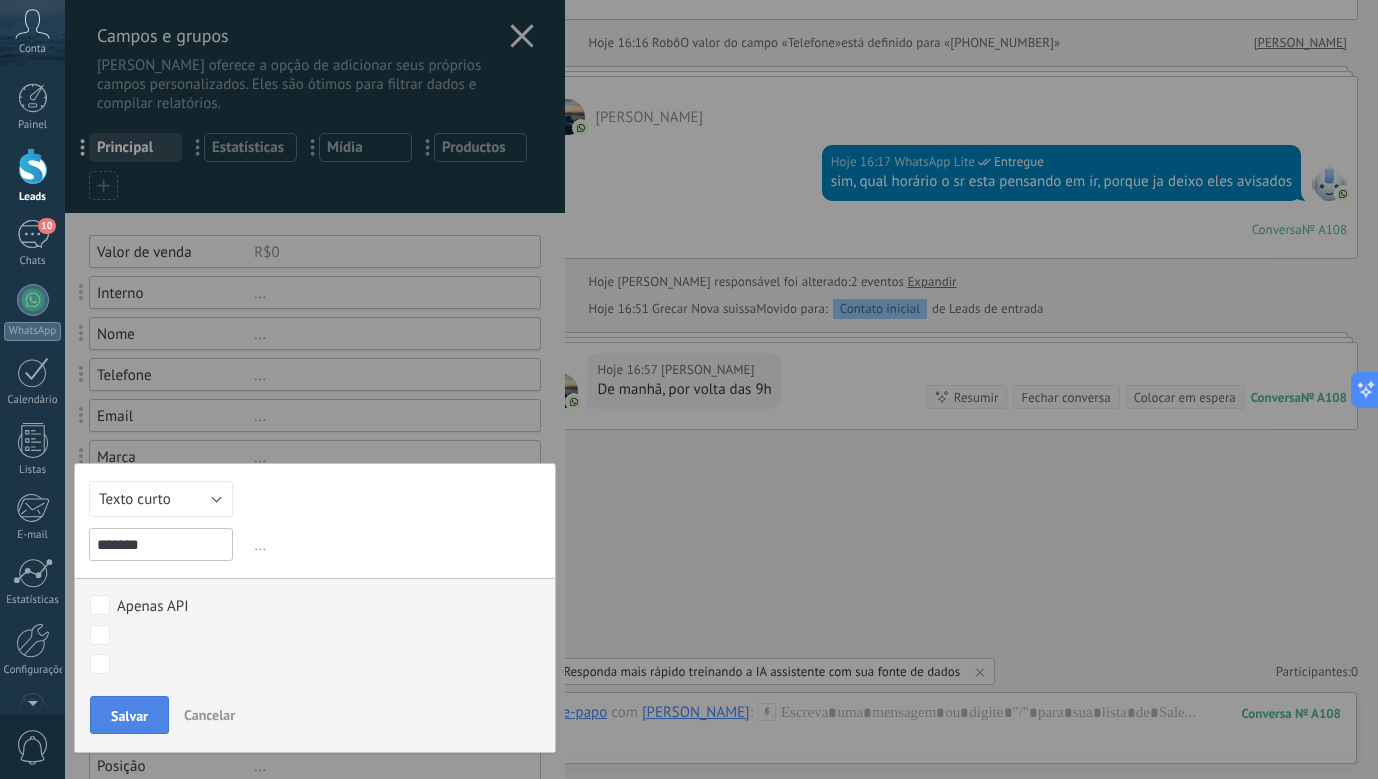 type on "******" 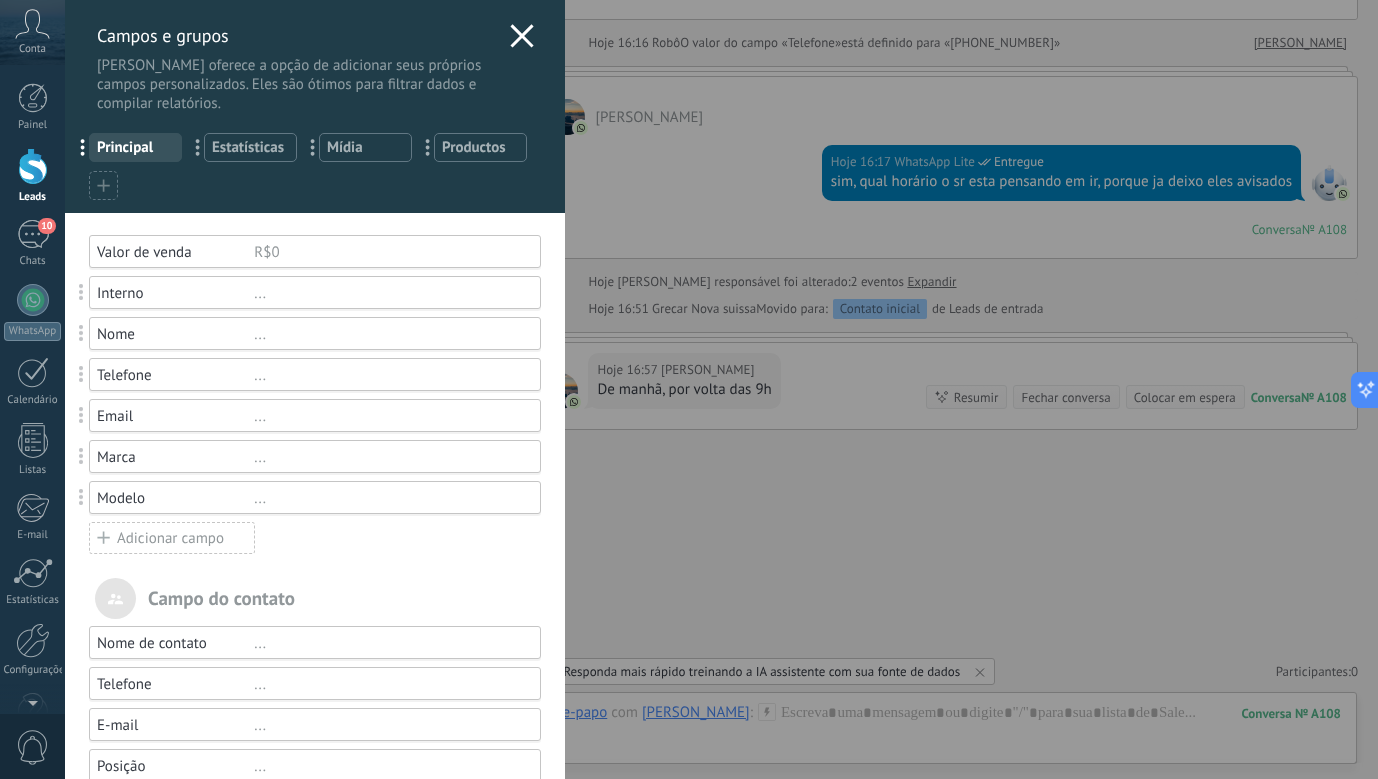 click on "Adicionar campo" at bounding box center (172, 538) 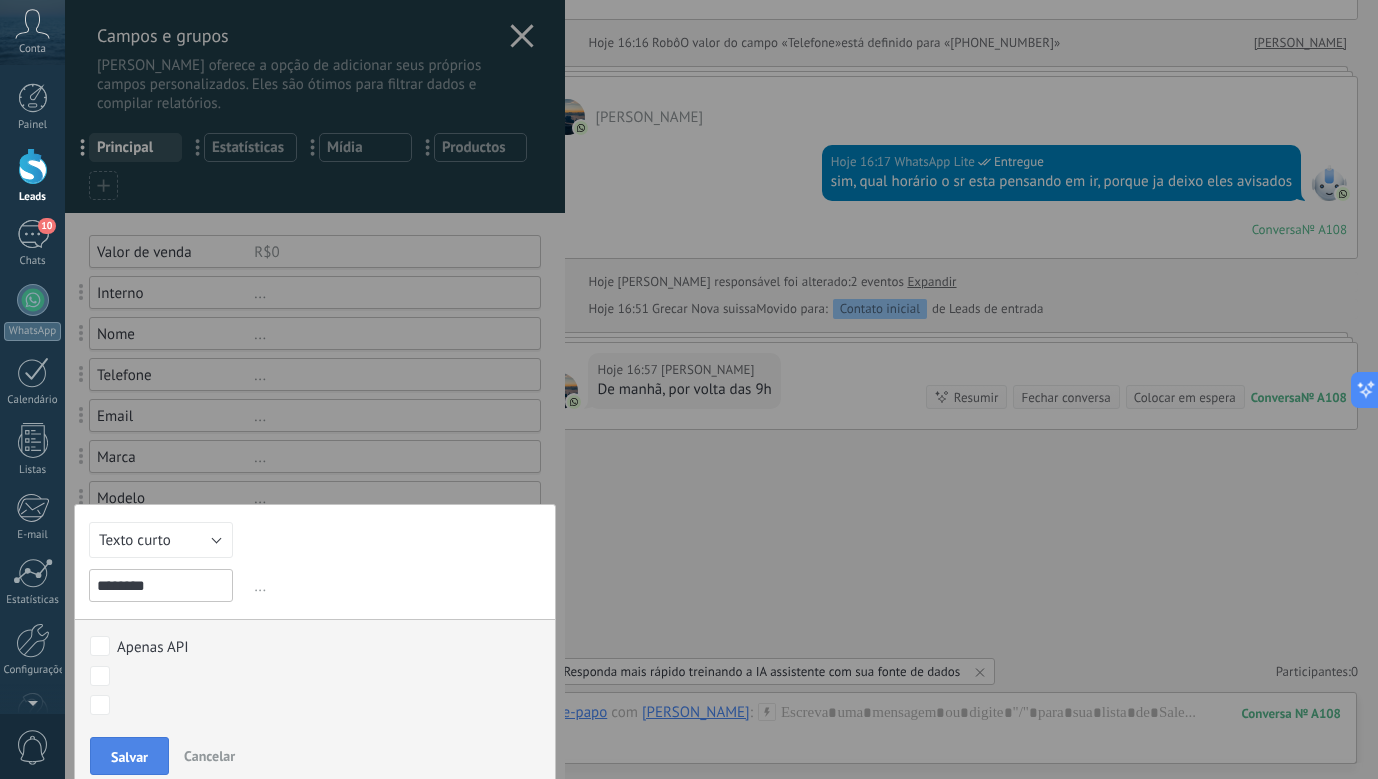 type on "*******" 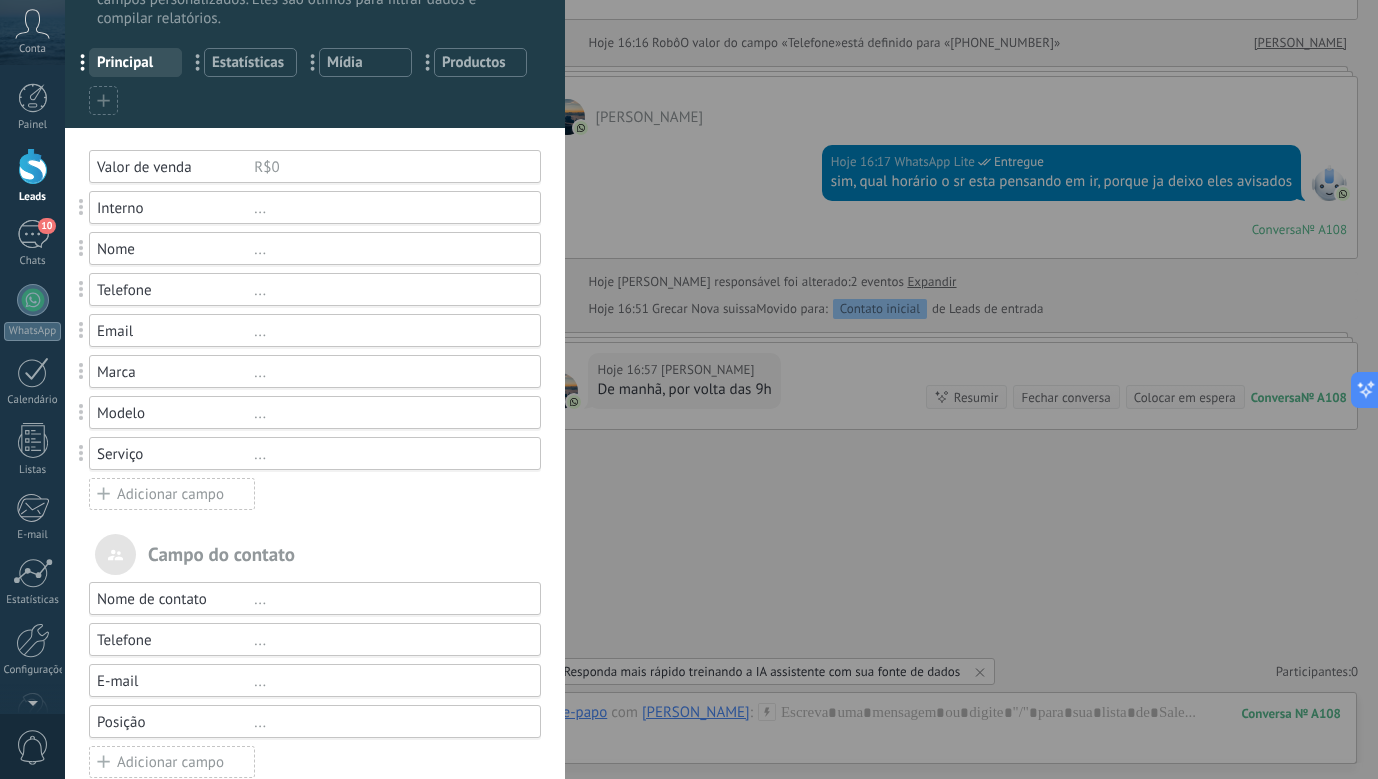 scroll, scrollTop: 200, scrollLeft: 0, axis: vertical 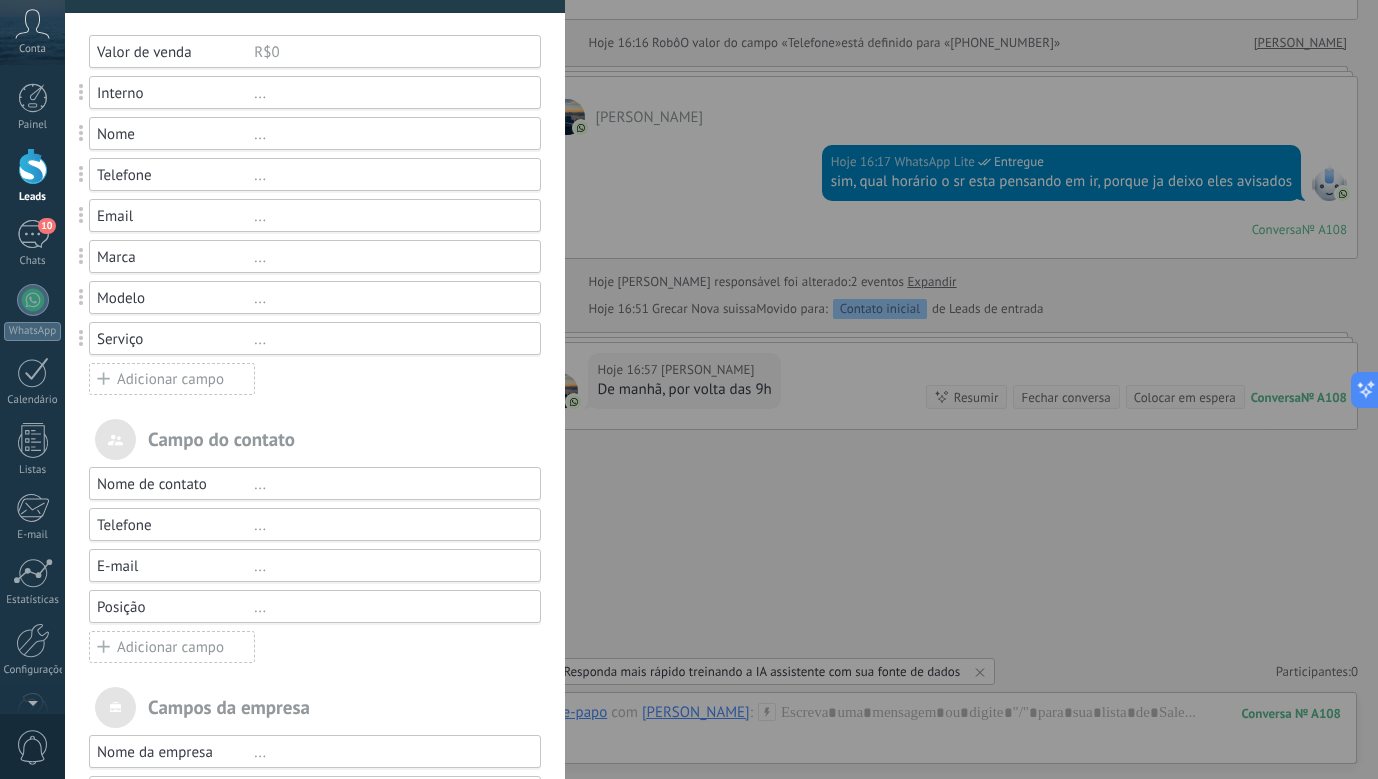 click on "Adicionar campo" at bounding box center (172, 379) 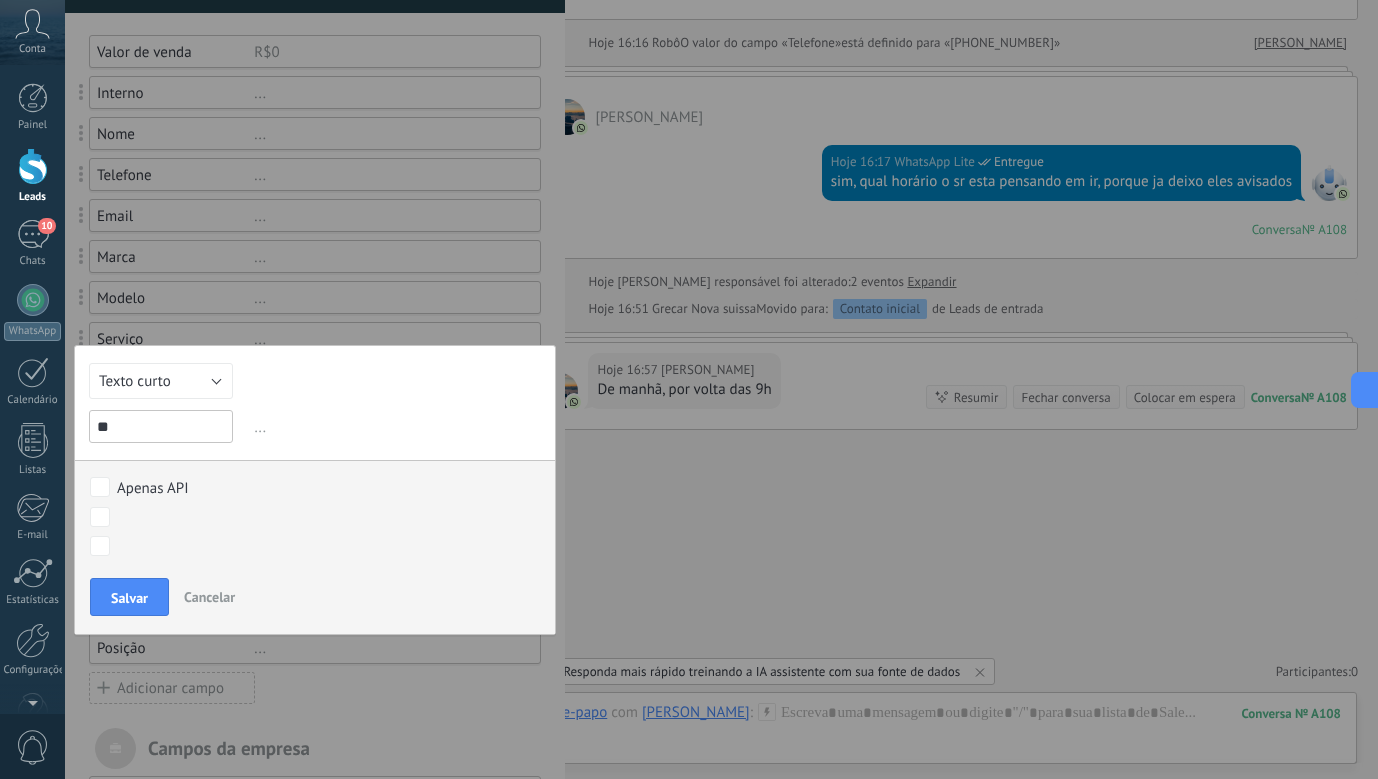 type on "*" 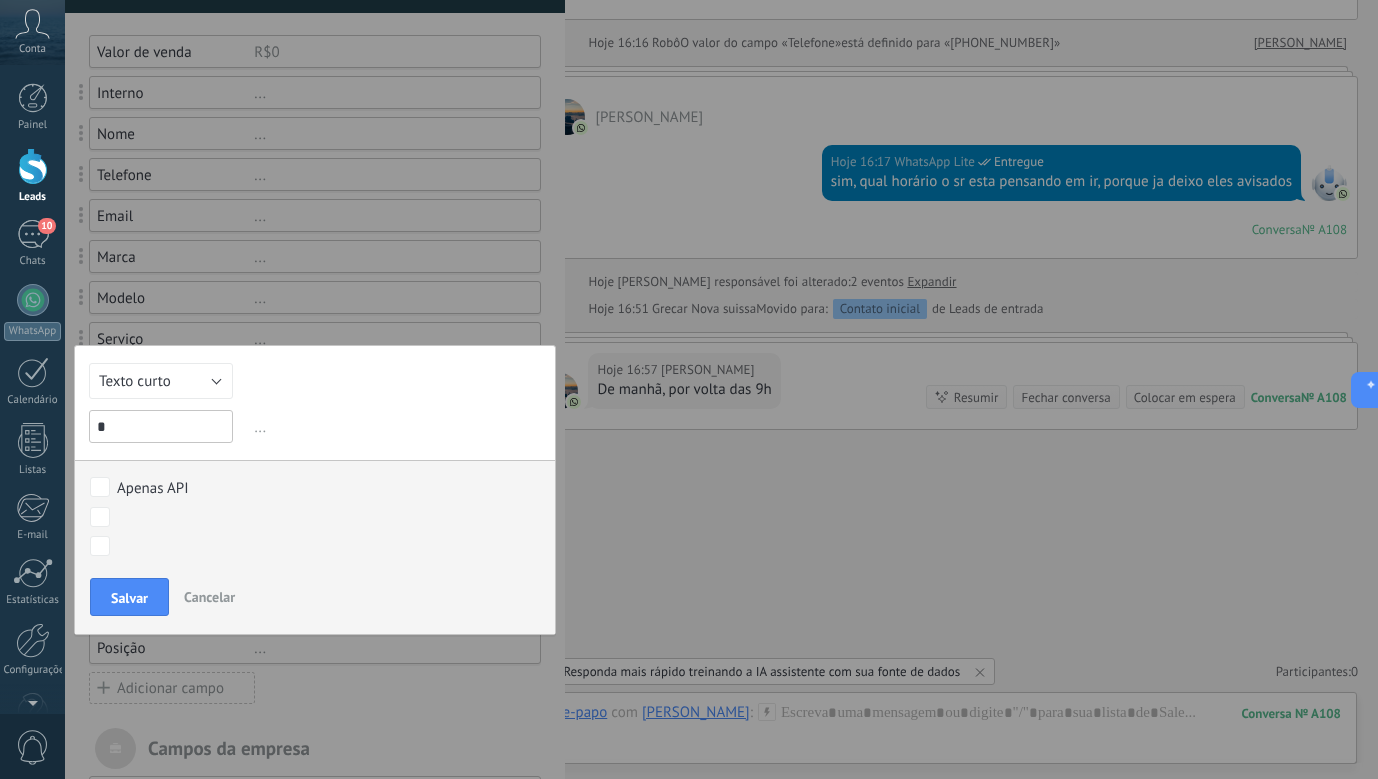 type 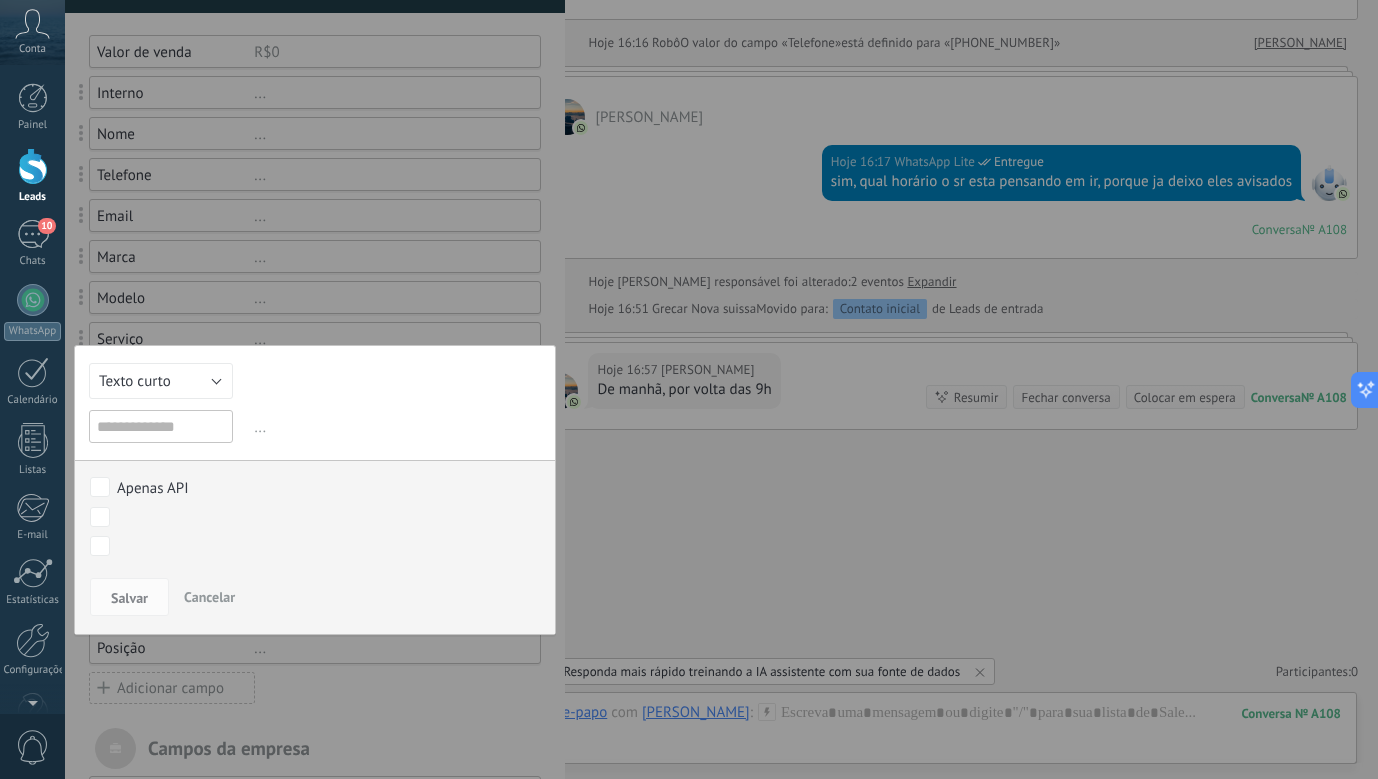 click on "Cancelar" at bounding box center [209, 597] 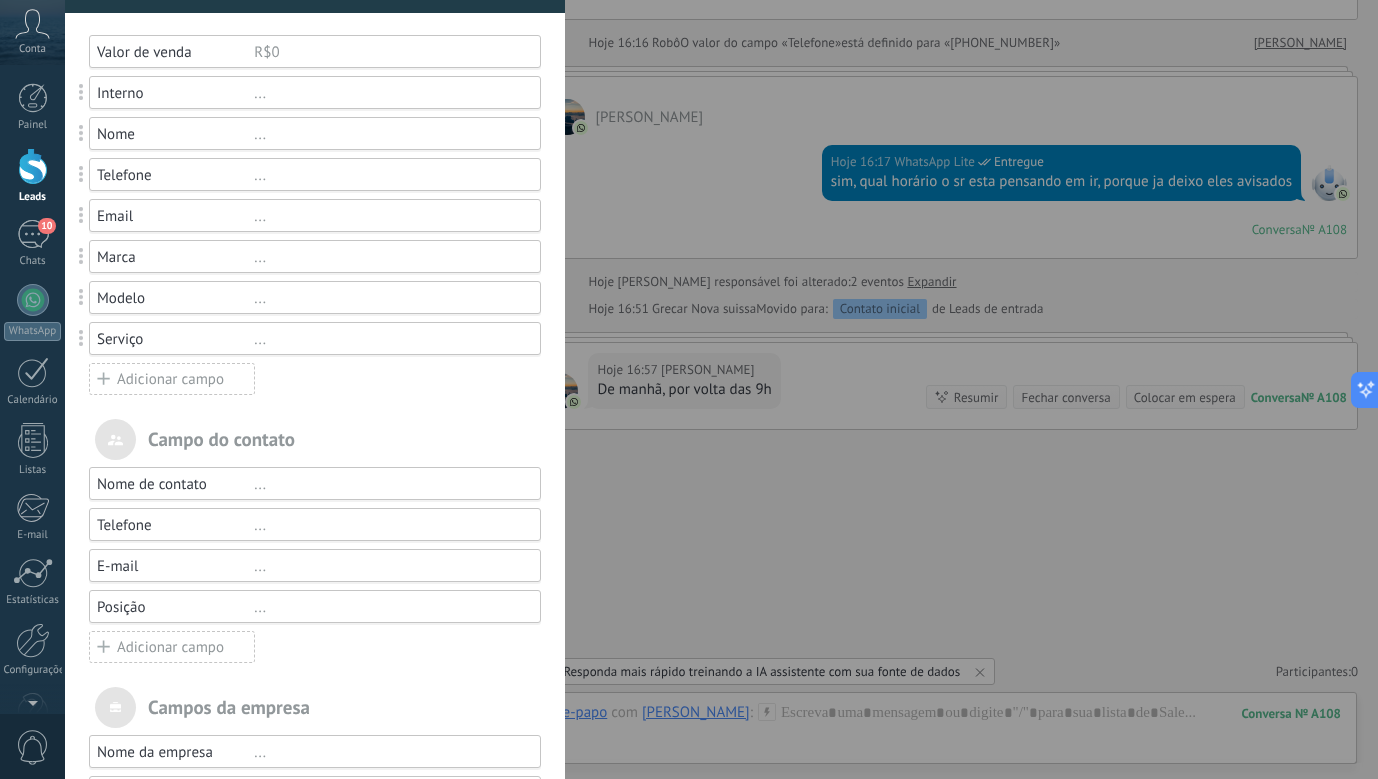 click on "Serviço" at bounding box center [175, 339] 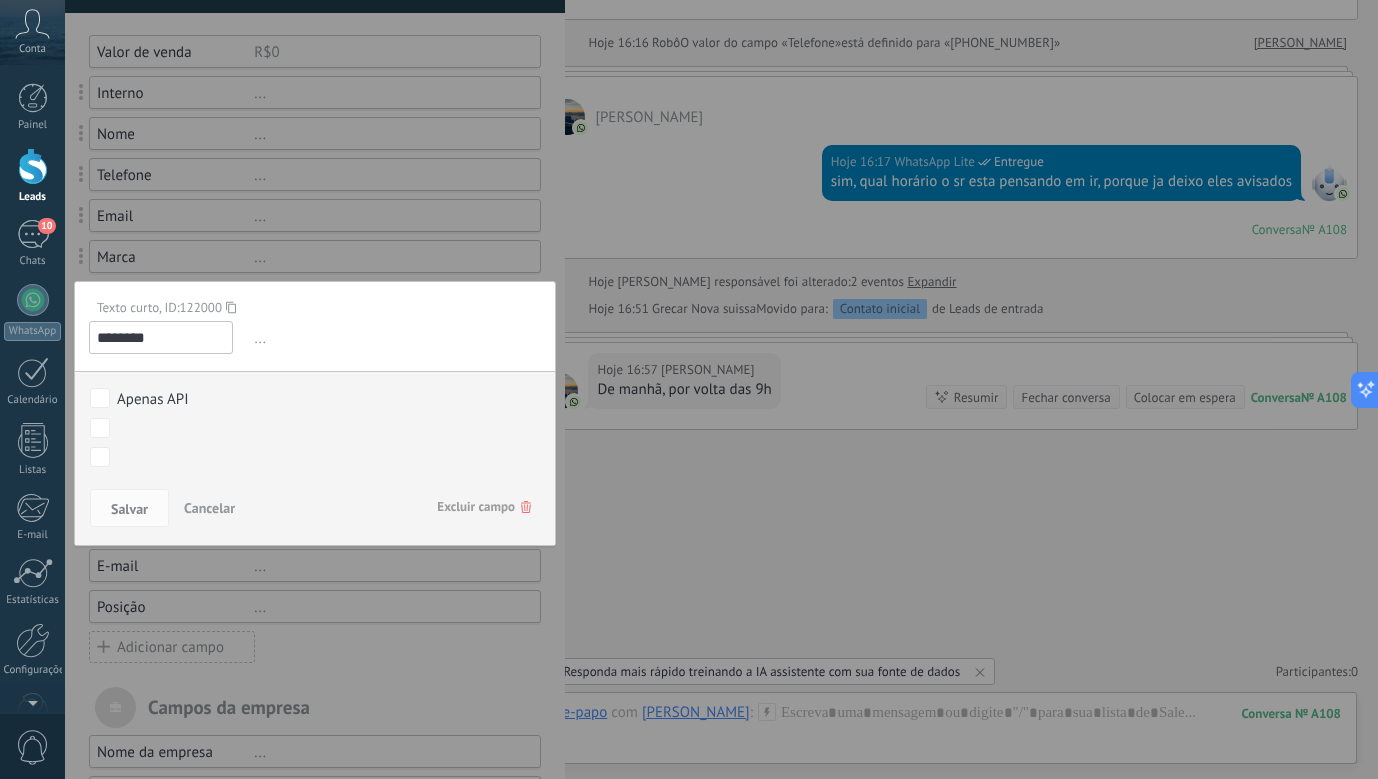 click on "Cancelar" at bounding box center (209, 508) 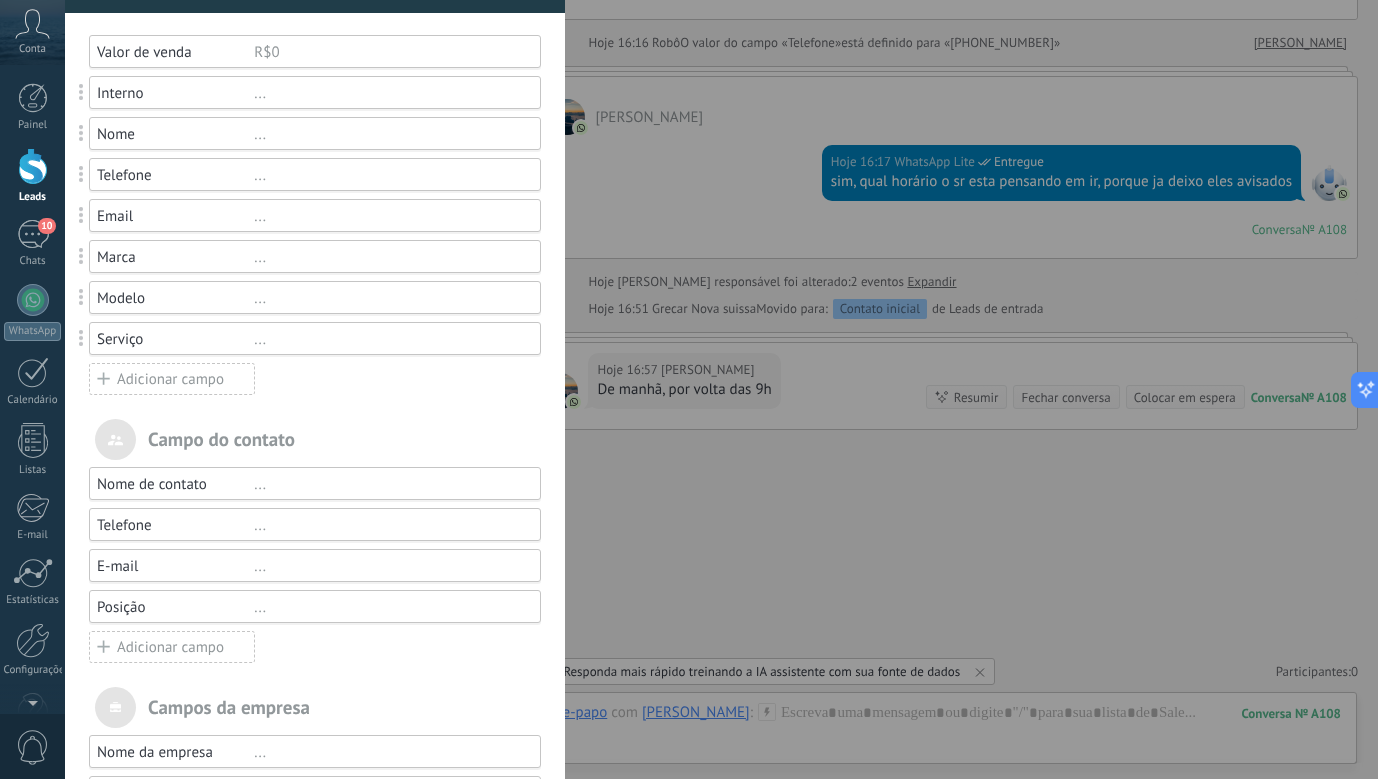 click at bounding box center [81, 338] 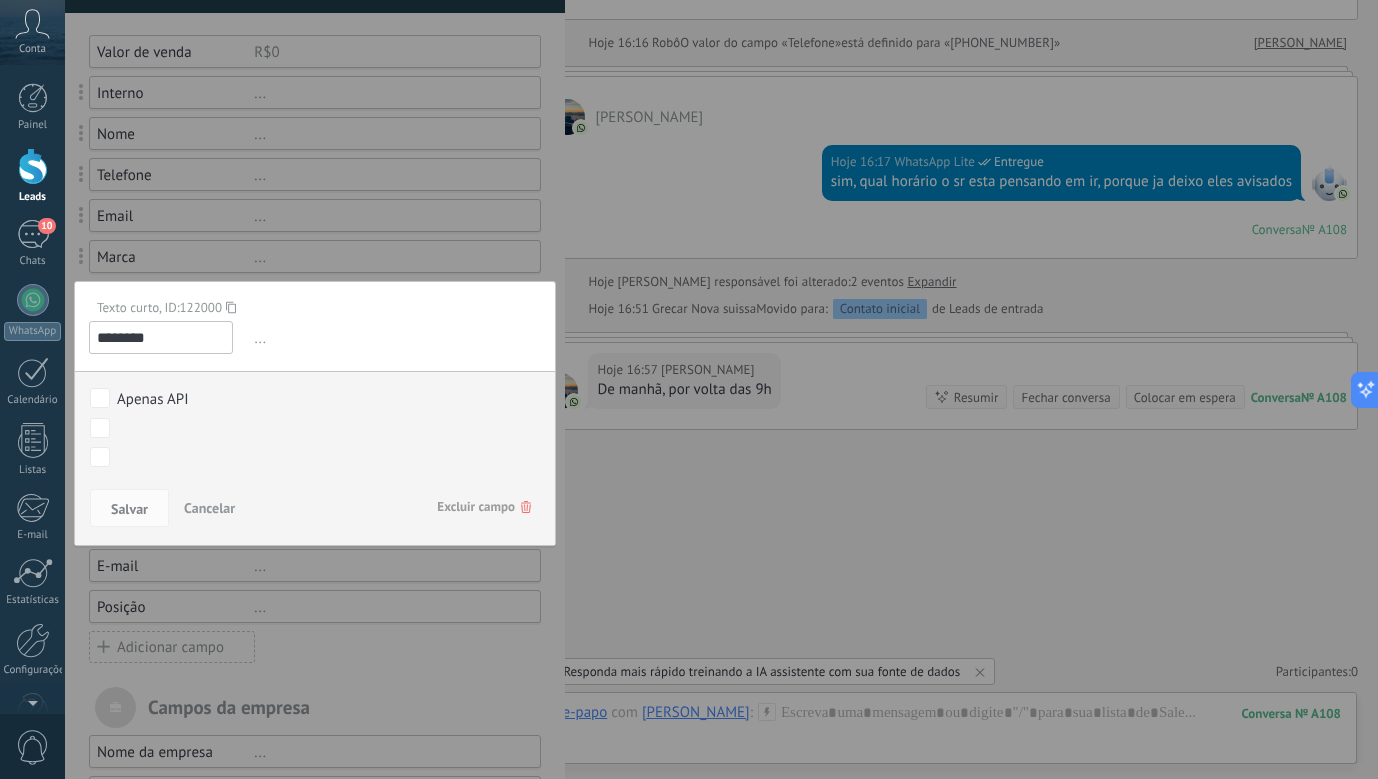 click on "Excluir campo" at bounding box center [484, 507] 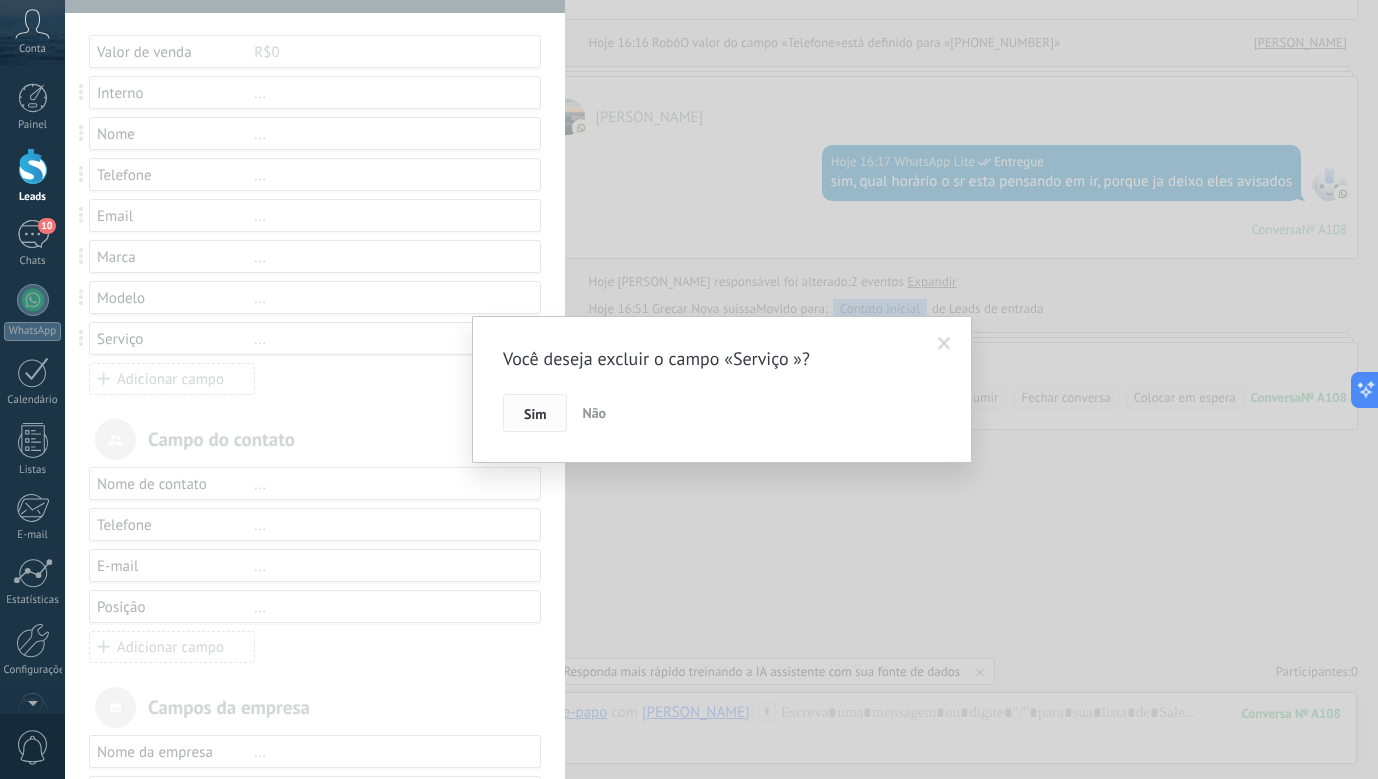 click on "Sim" at bounding box center [535, 413] 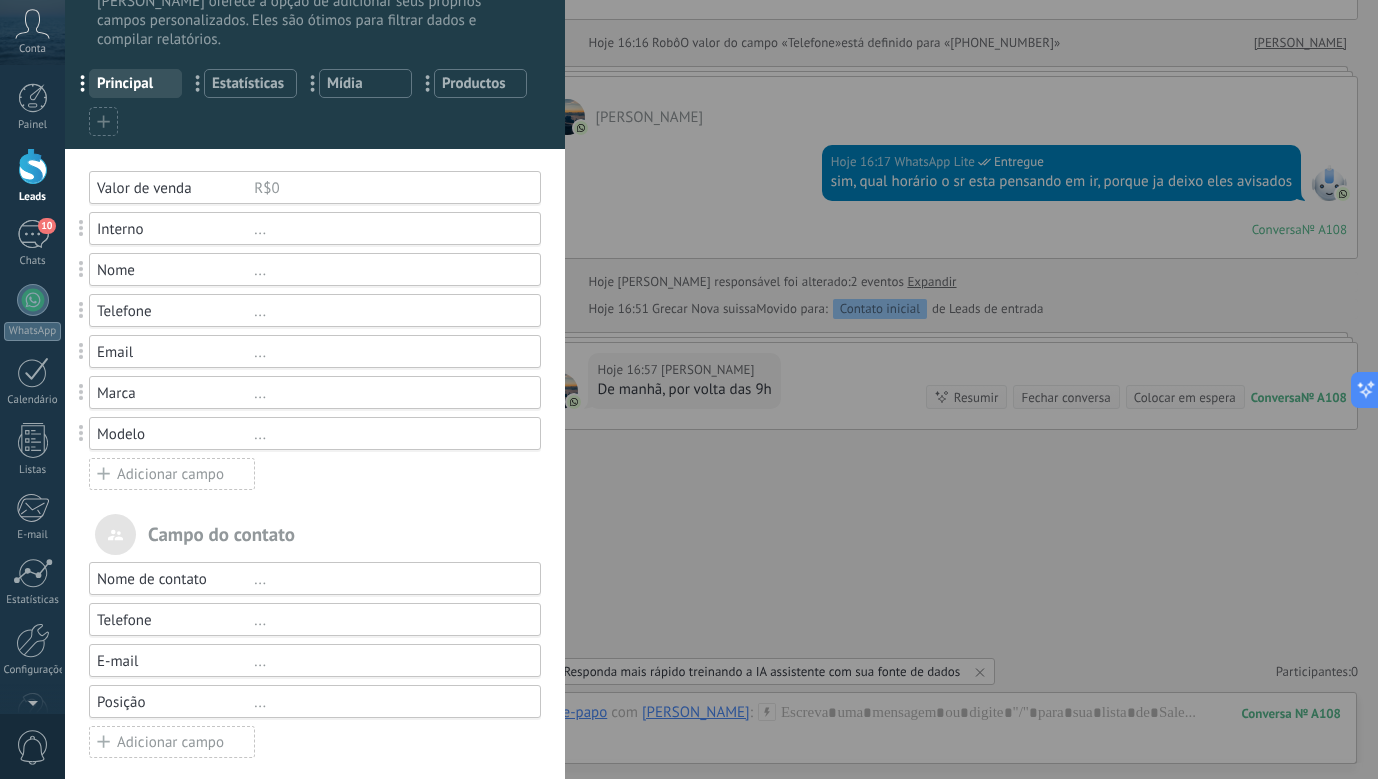scroll, scrollTop: 0, scrollLeft: 0, axis: both 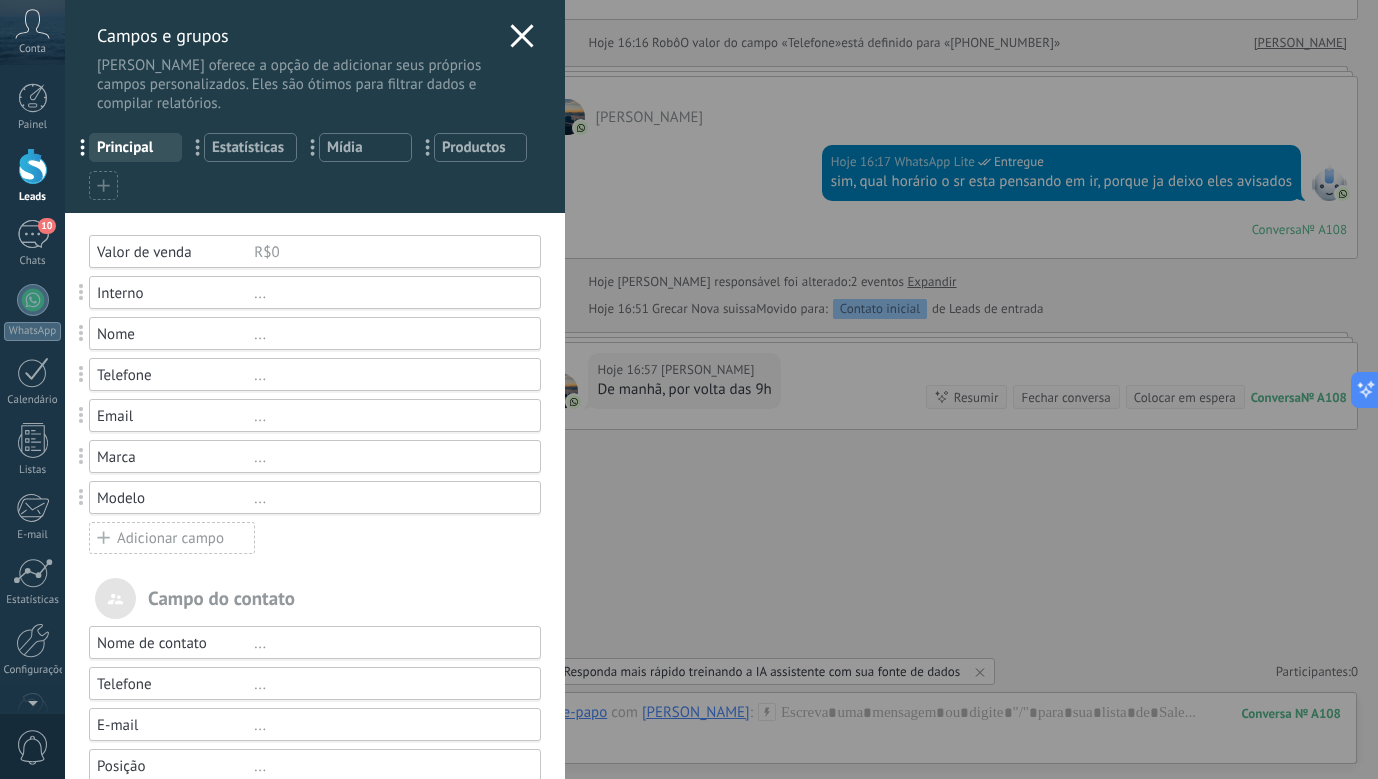 click on "Adicionar campo" at bounding box center (172, 538) 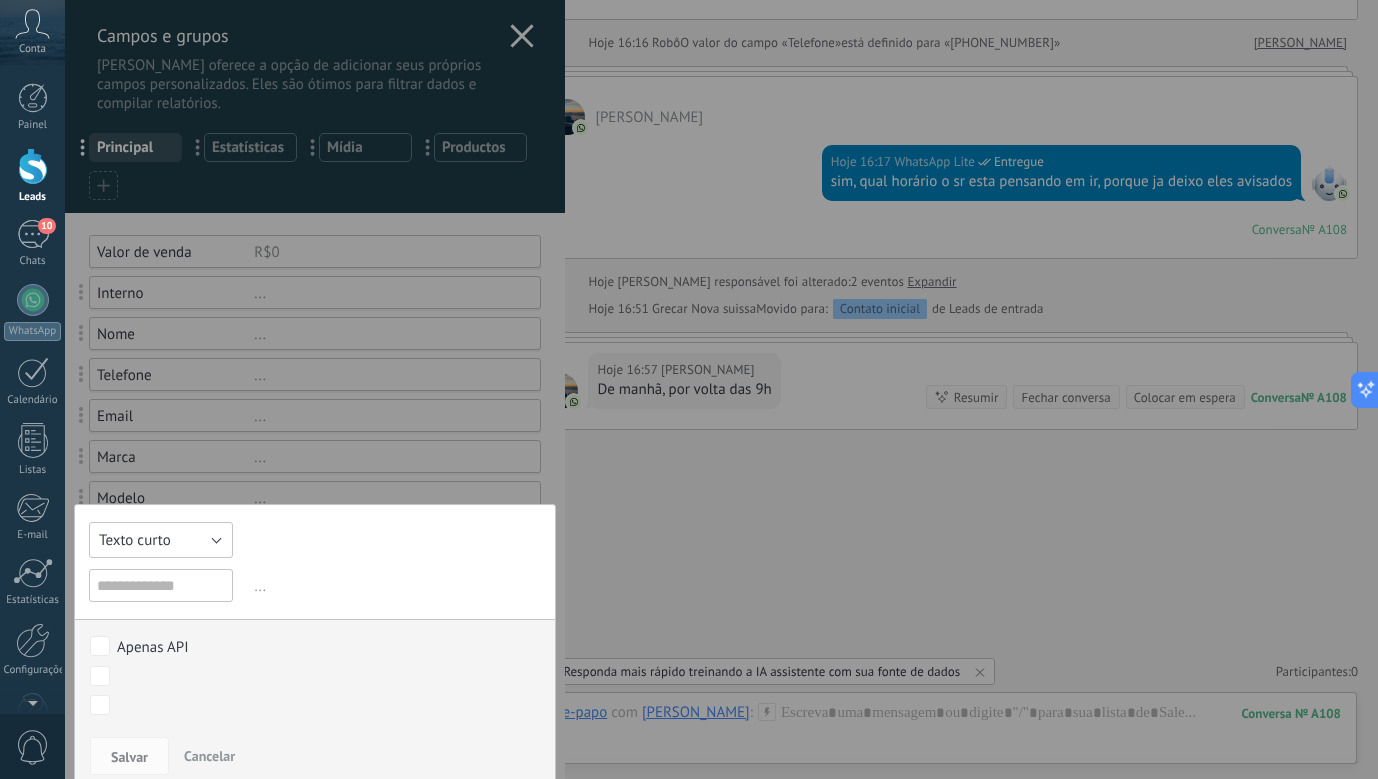 click on "Texto curto" at bounding box center (135, 540) 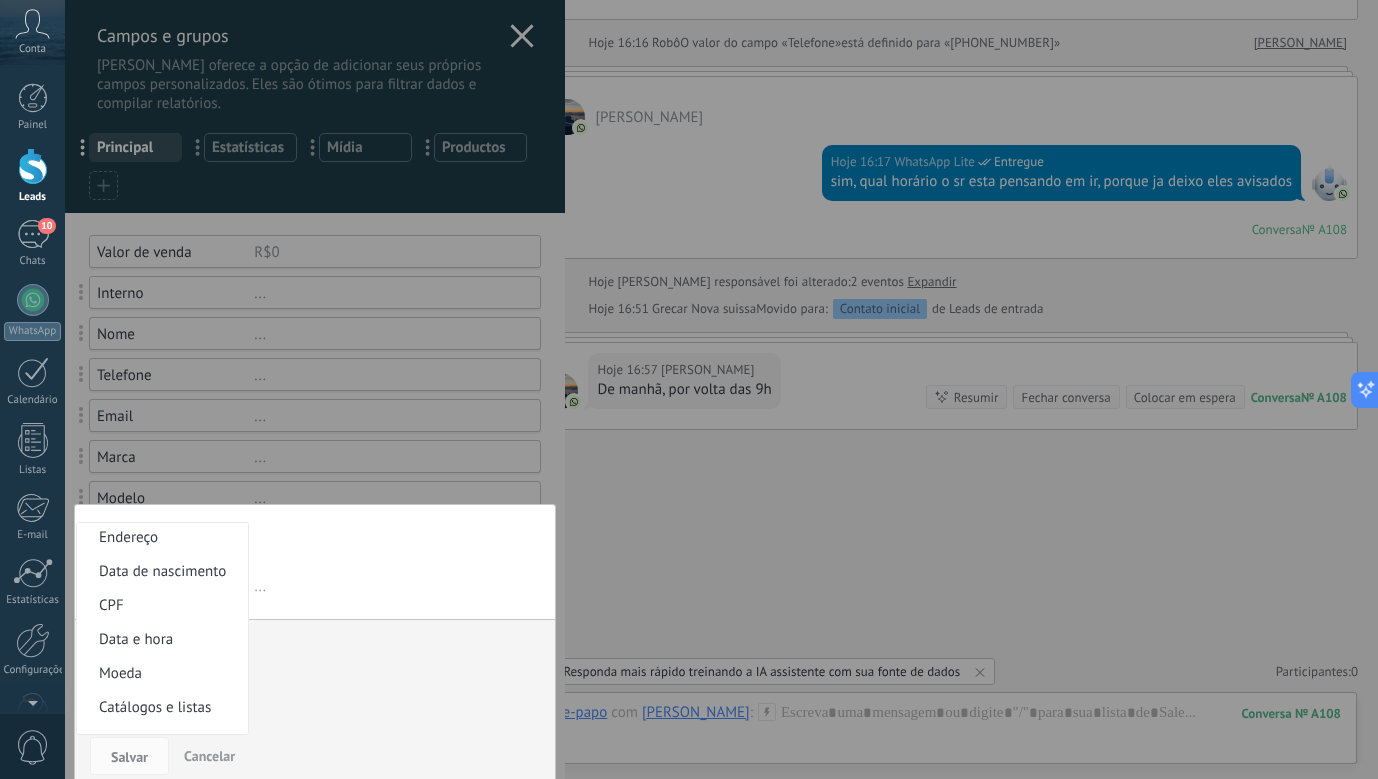 scroll, scrollTop: 367, scrollLeft: 0, axis: vertical 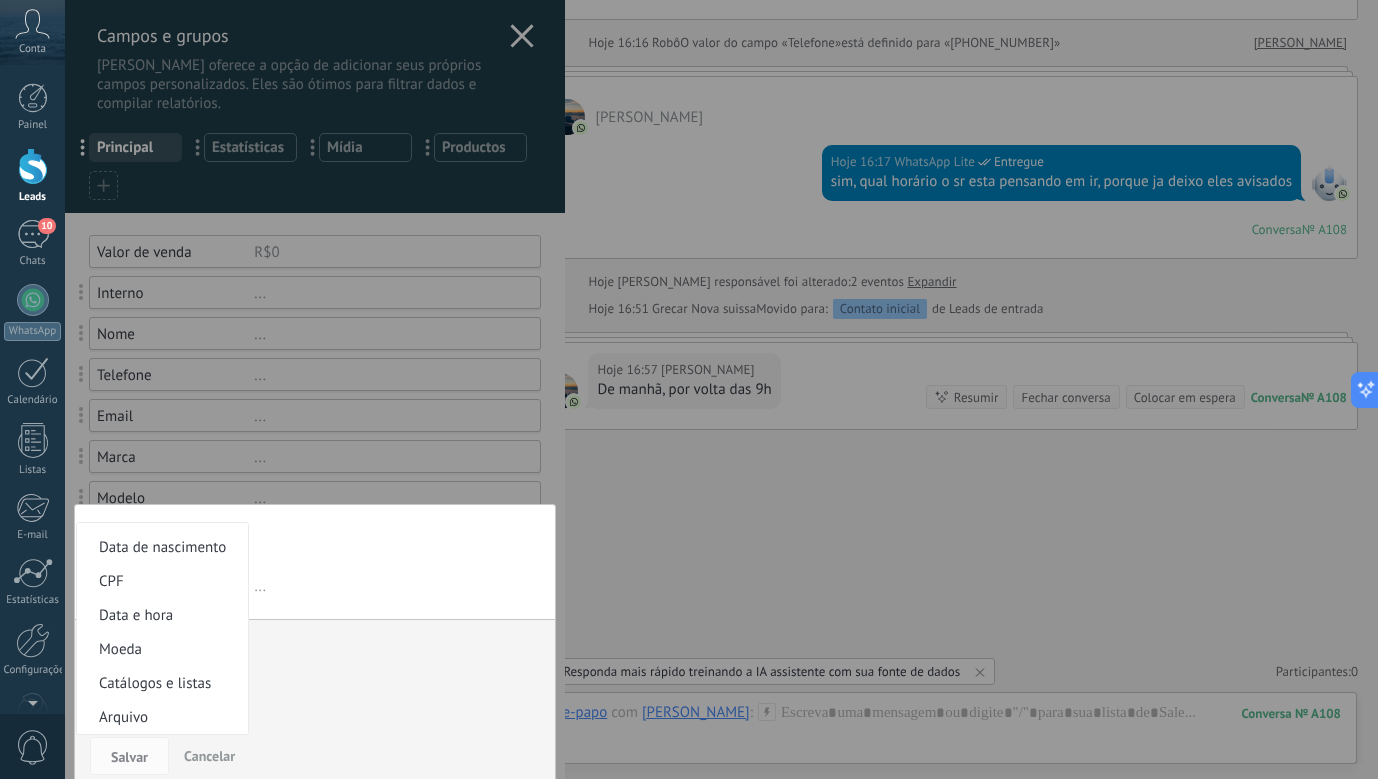 click on "Texto curto Numérico Interruptor Selecionar Seleção múltipla Data Url Texto longo Botão de opção Endereço curto Endereço Data de nascimento CPF Data e hora Moeda Catálogos e listas Arquivo Texto curto ... O campo Moeda permite inserir valores monetários que não sejam da moeda da sua conta Use a fórmula para calcular o valor = [ — inserir um campo * — multiplicar / — dividir + — adicionar - — subtrair ( ) — parênteses Use uma fórmula para preencher o valor do campo automaticamente. Por exemplo,  [Venda] * 0.2  calculará e preencherá um desconto de 20%. Apenas API Contato inicial Em atendimento  oportunidade agendado recuperação  Cotações de peças/fornecedores na oficina  Fechado - ganho Fechado - perdido Contato inicial Em atendimento  oportunidade agendado recuperação  Cotações de peças/fornecedores na oficina  Fechado - ganho Fechado - perdido [PERSON_NAME]" at bounding box center (315, 649) 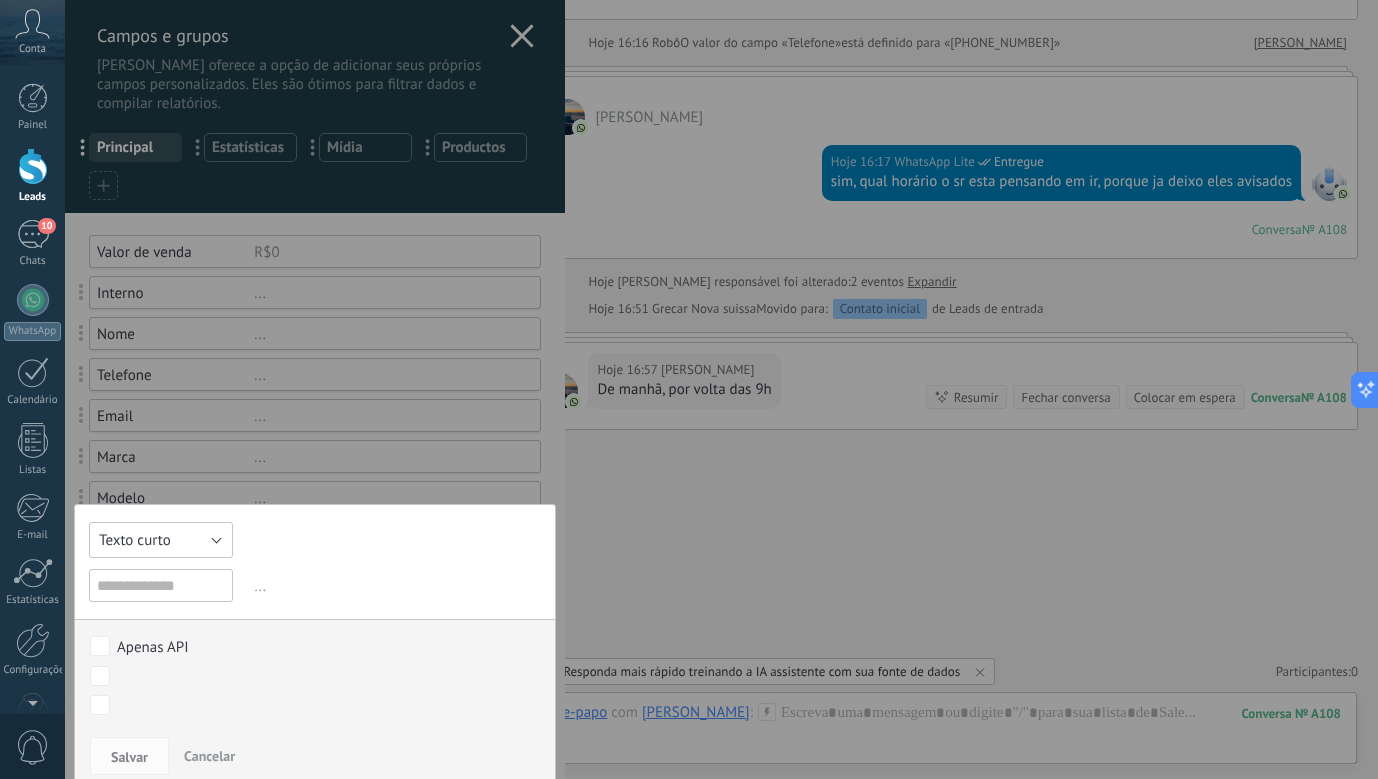 click on "Texto curto" at bounding box center (161, 540) 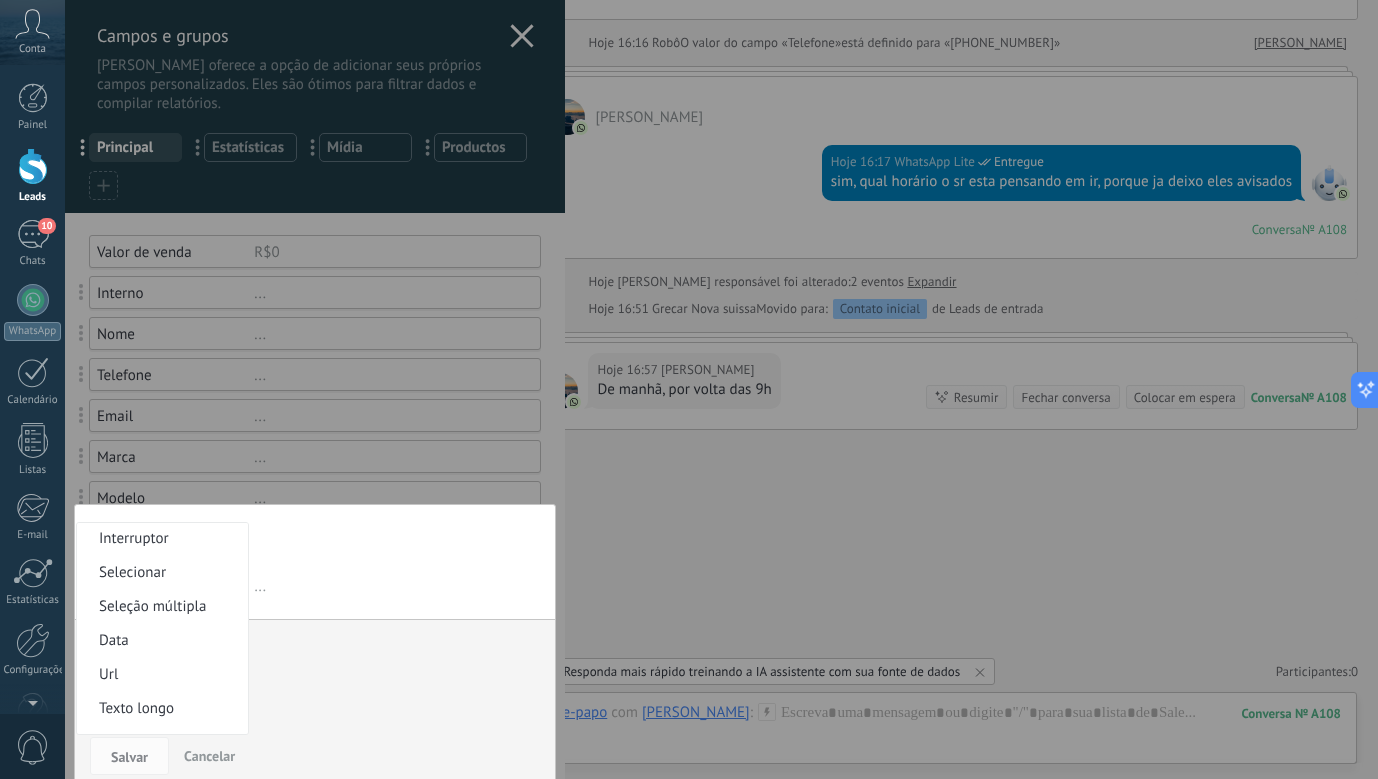 scroll, scrollTop: 100, scrollLeft: 0, axis: vertical 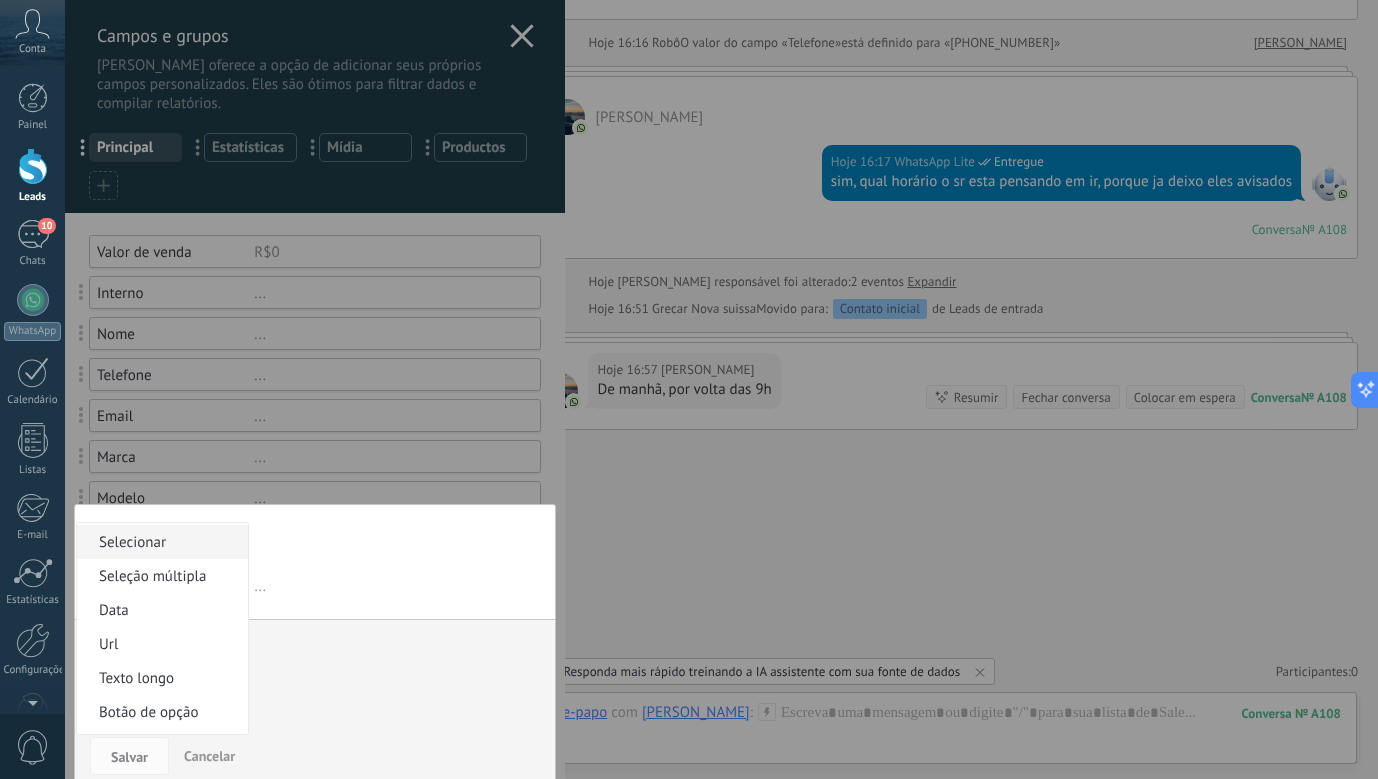 click on "Selecionar" at bounding box center (162, 542) 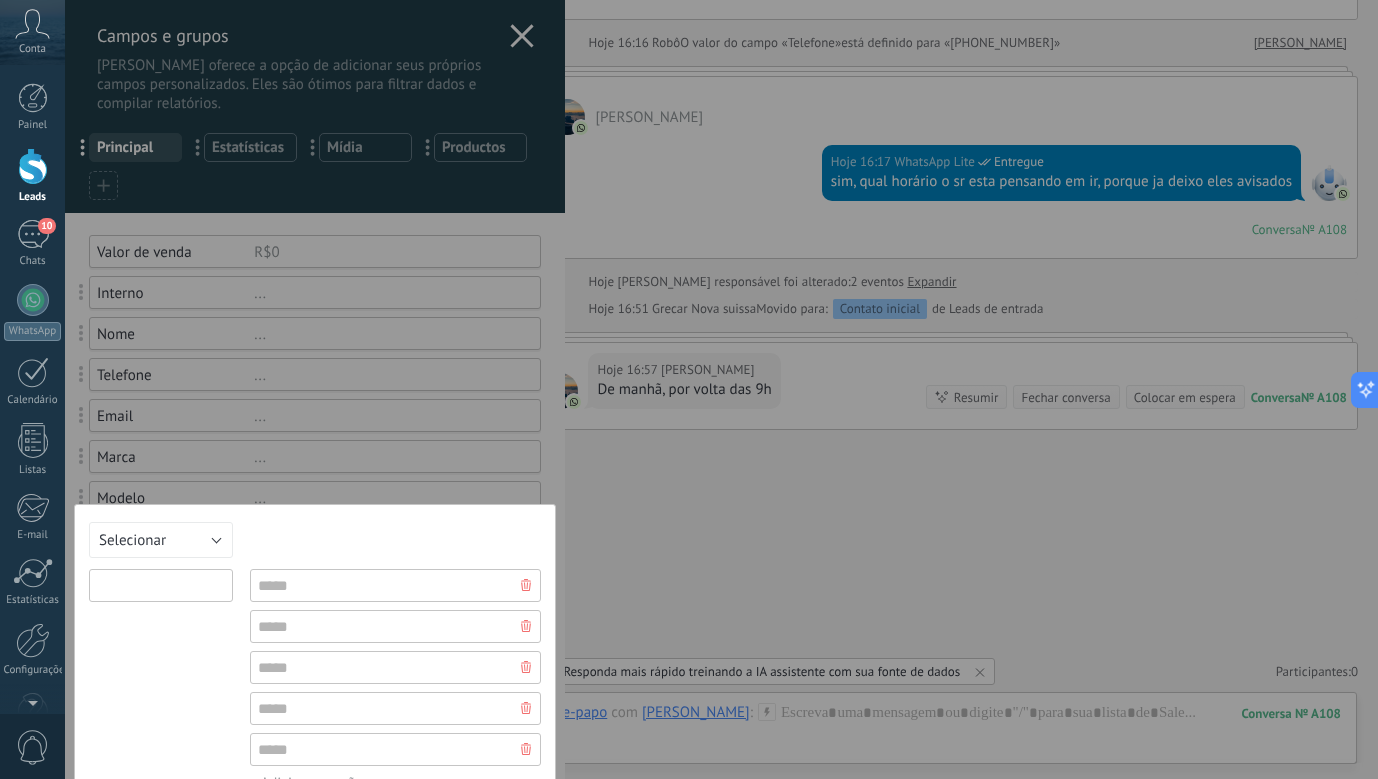 click at bounding box center [161, 585] 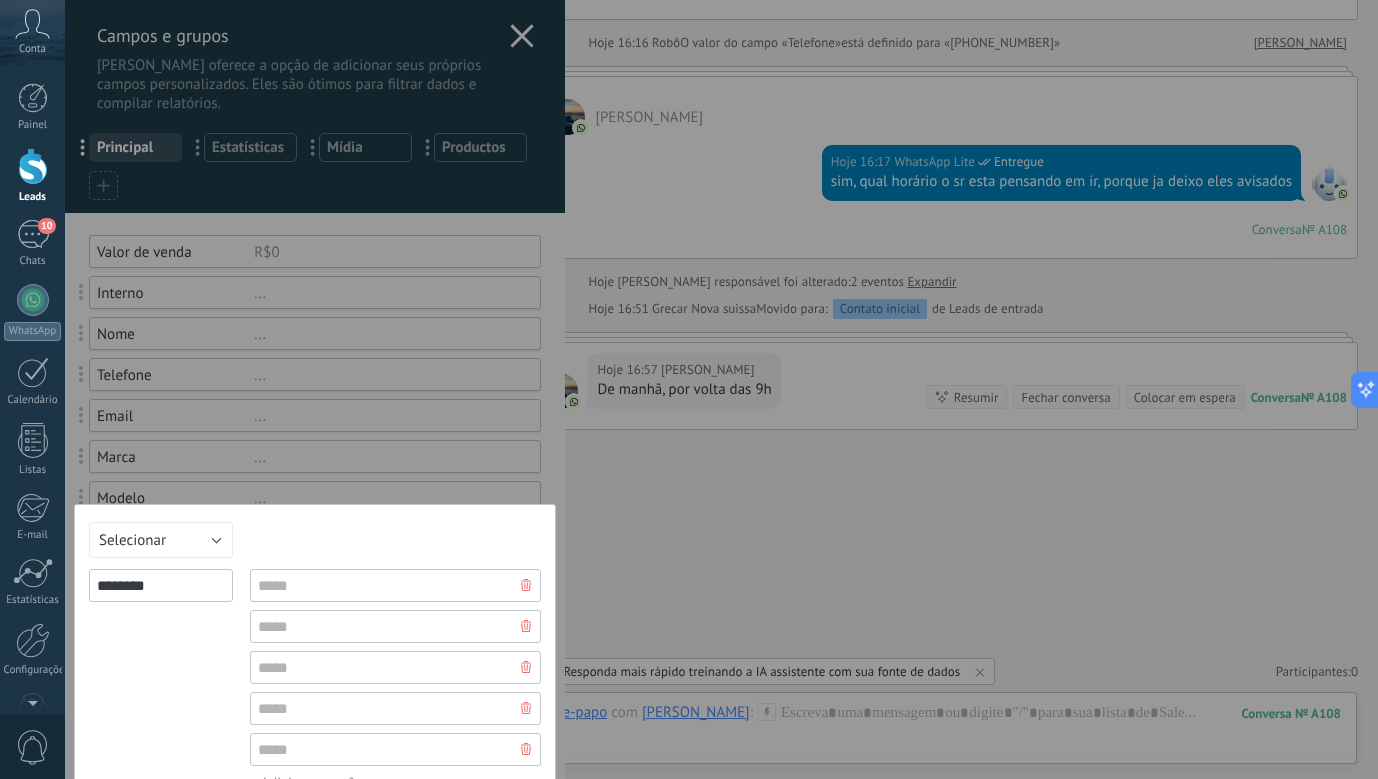 type on "*******" 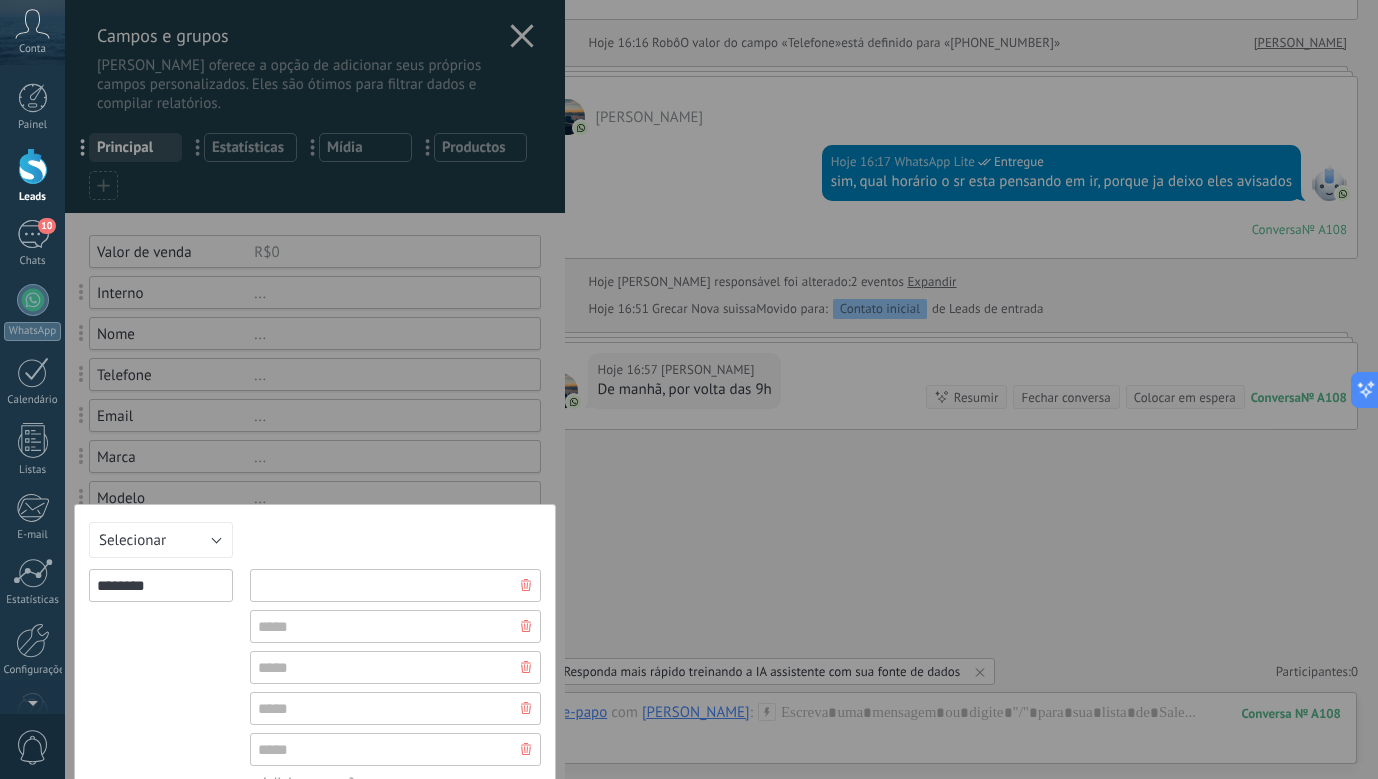 click at bounding box center [395, 585] 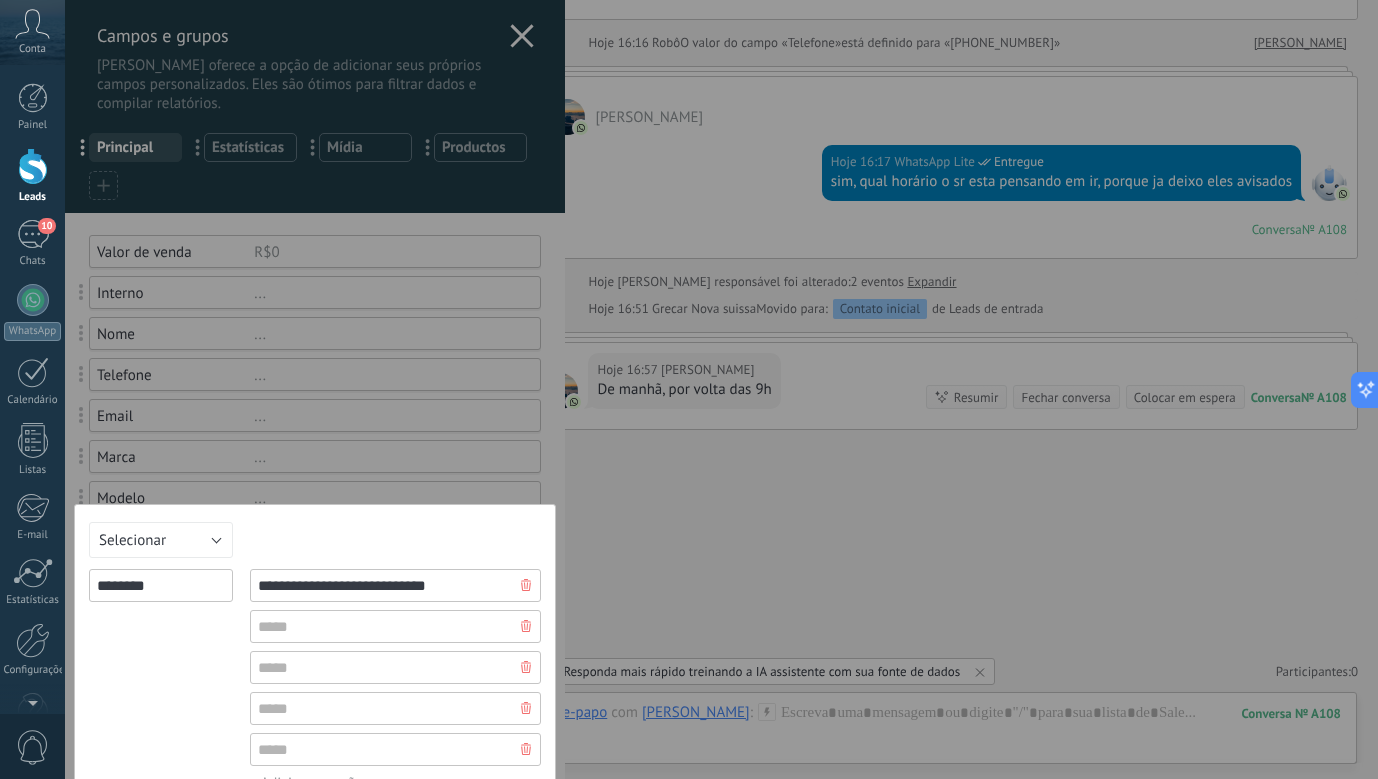 type on "**********" 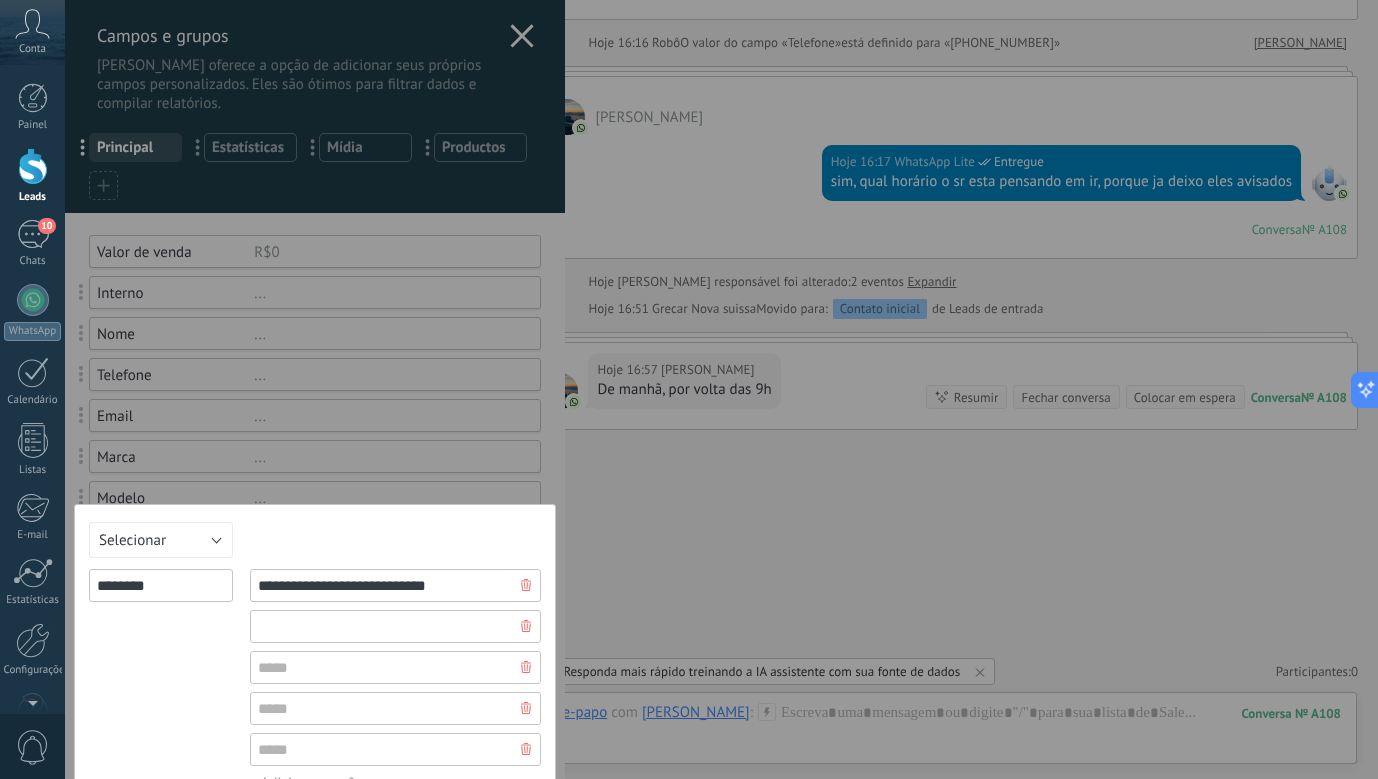 click at bounding box center (395, 626) 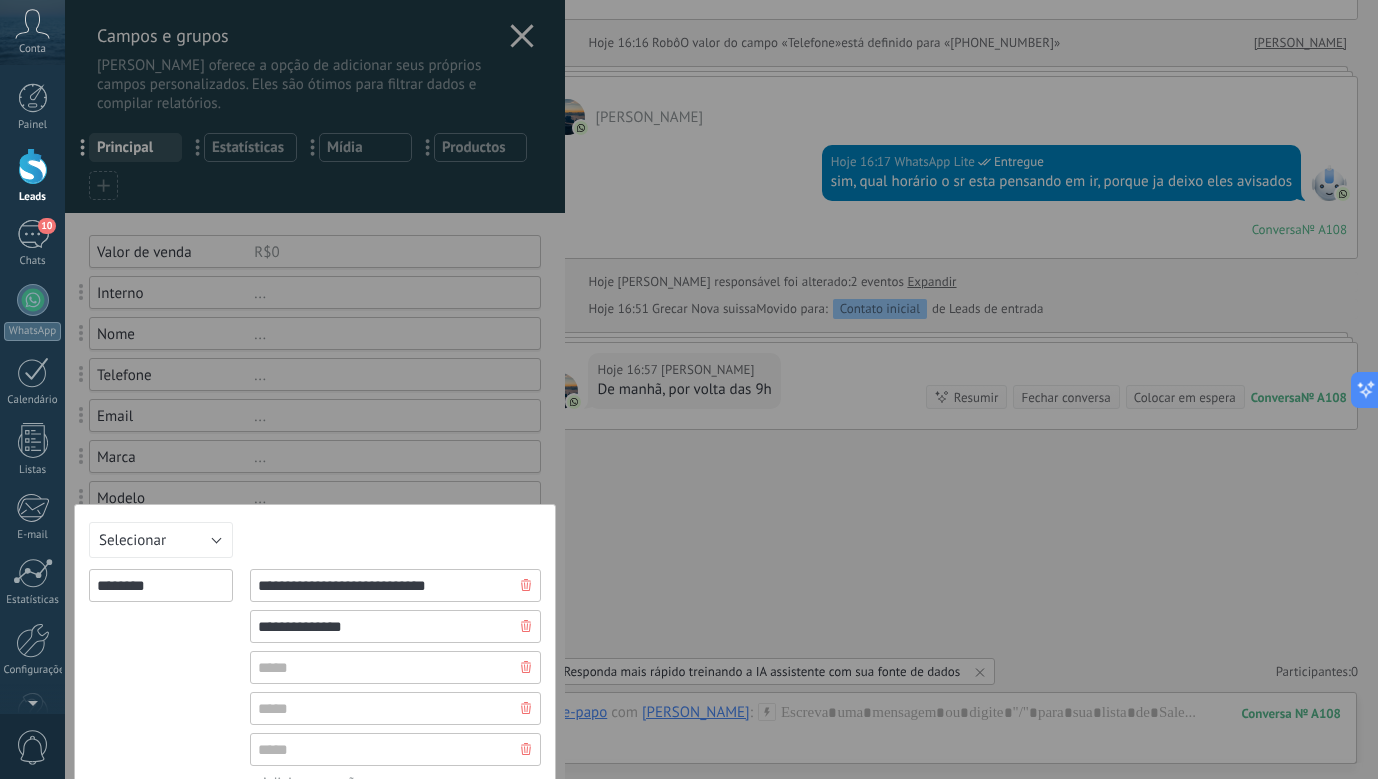 type on "**********" 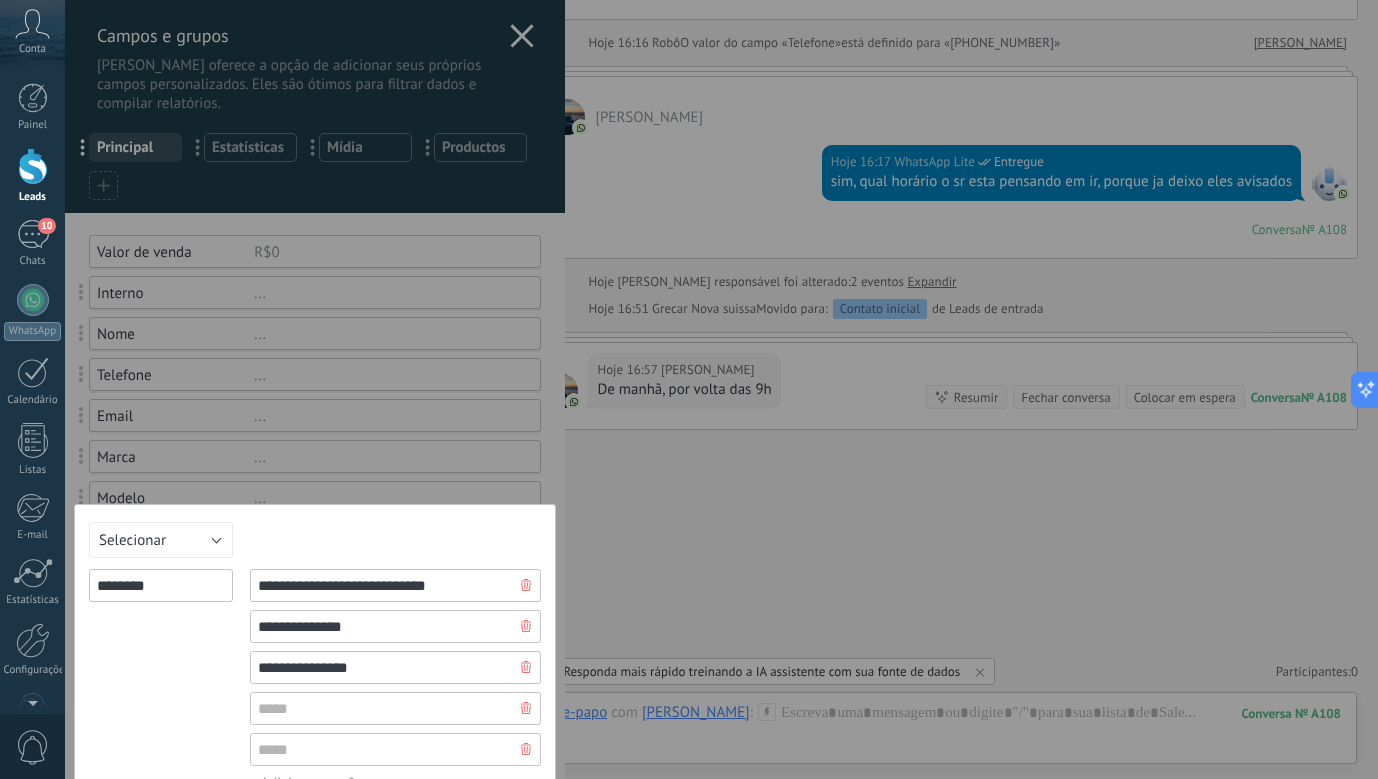 type on "**********" 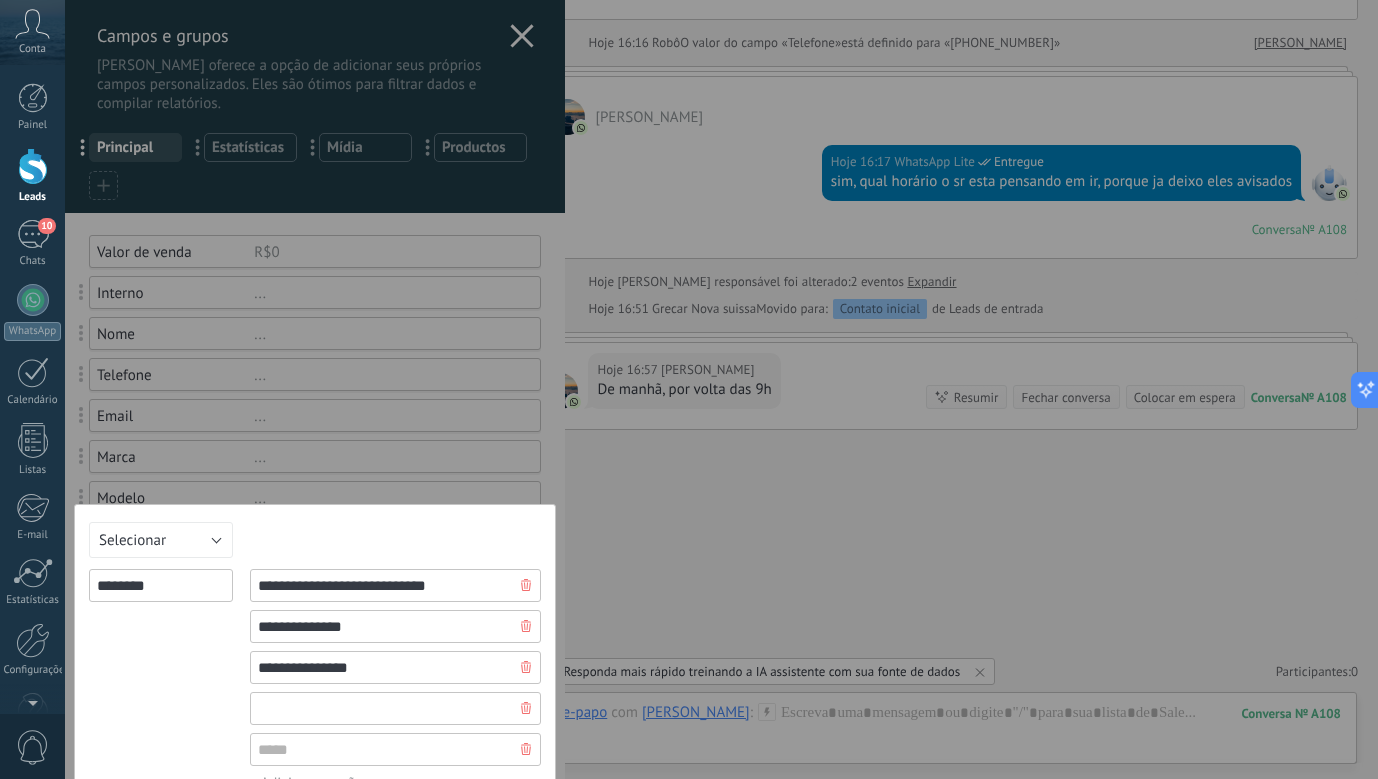 click at bounding box center [395, 708] 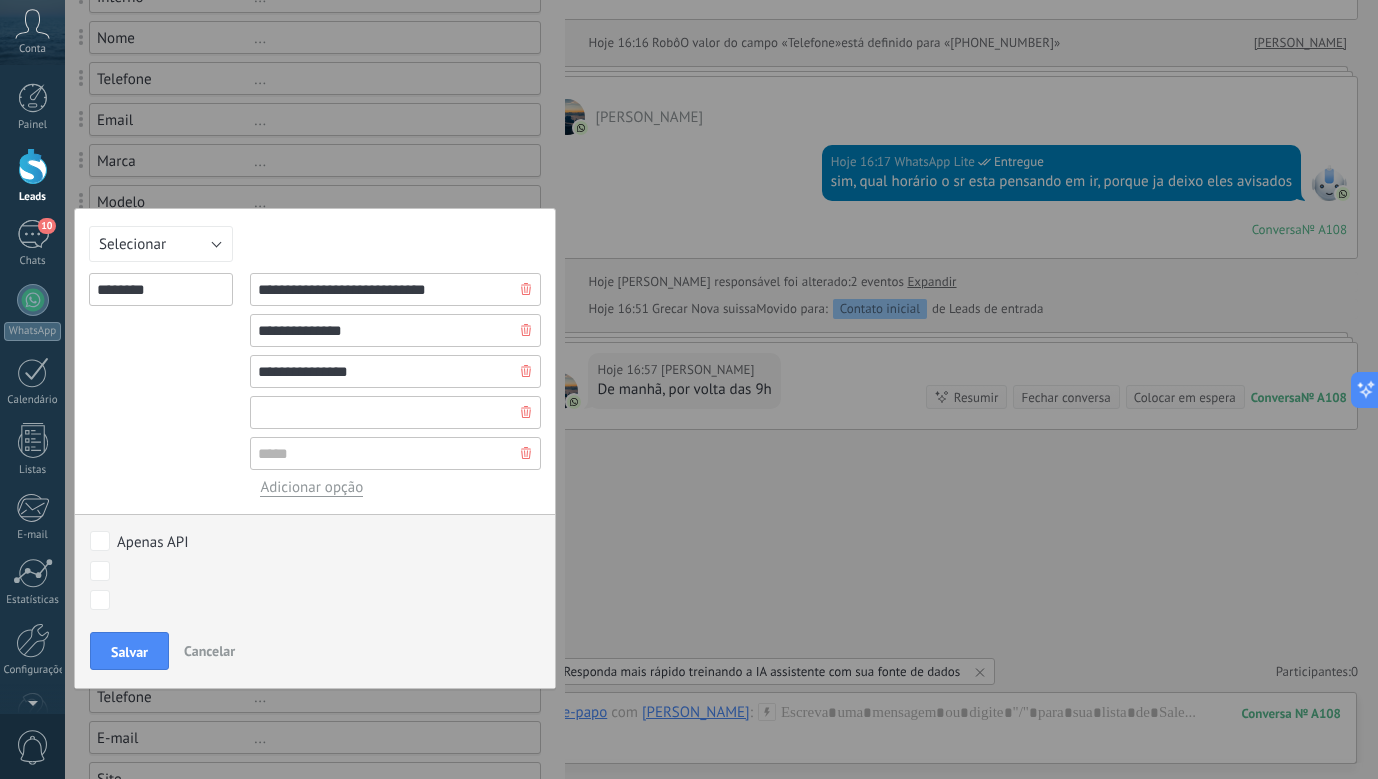 scroll, scrollTop: 300, scrollLeft: 0, axis: vertical 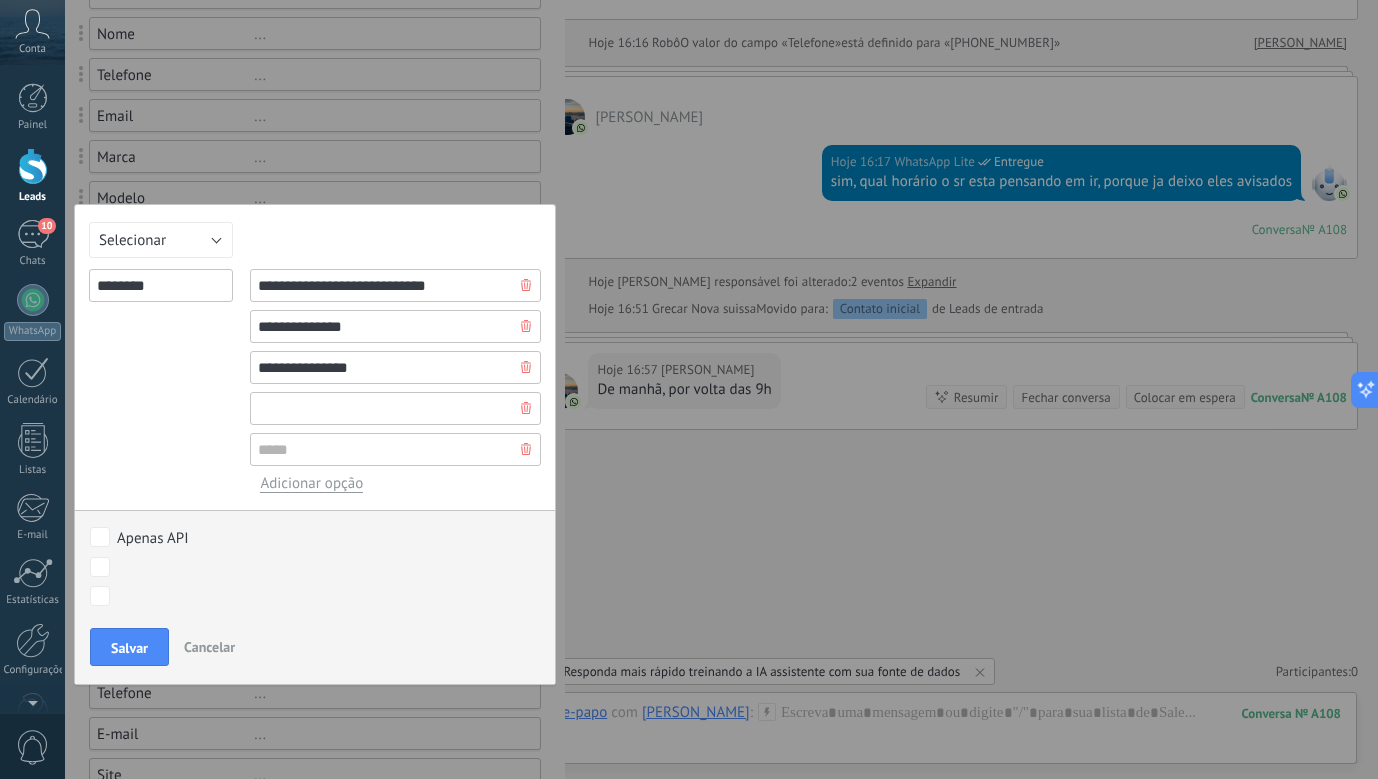 click at bounding box center [395, 408] 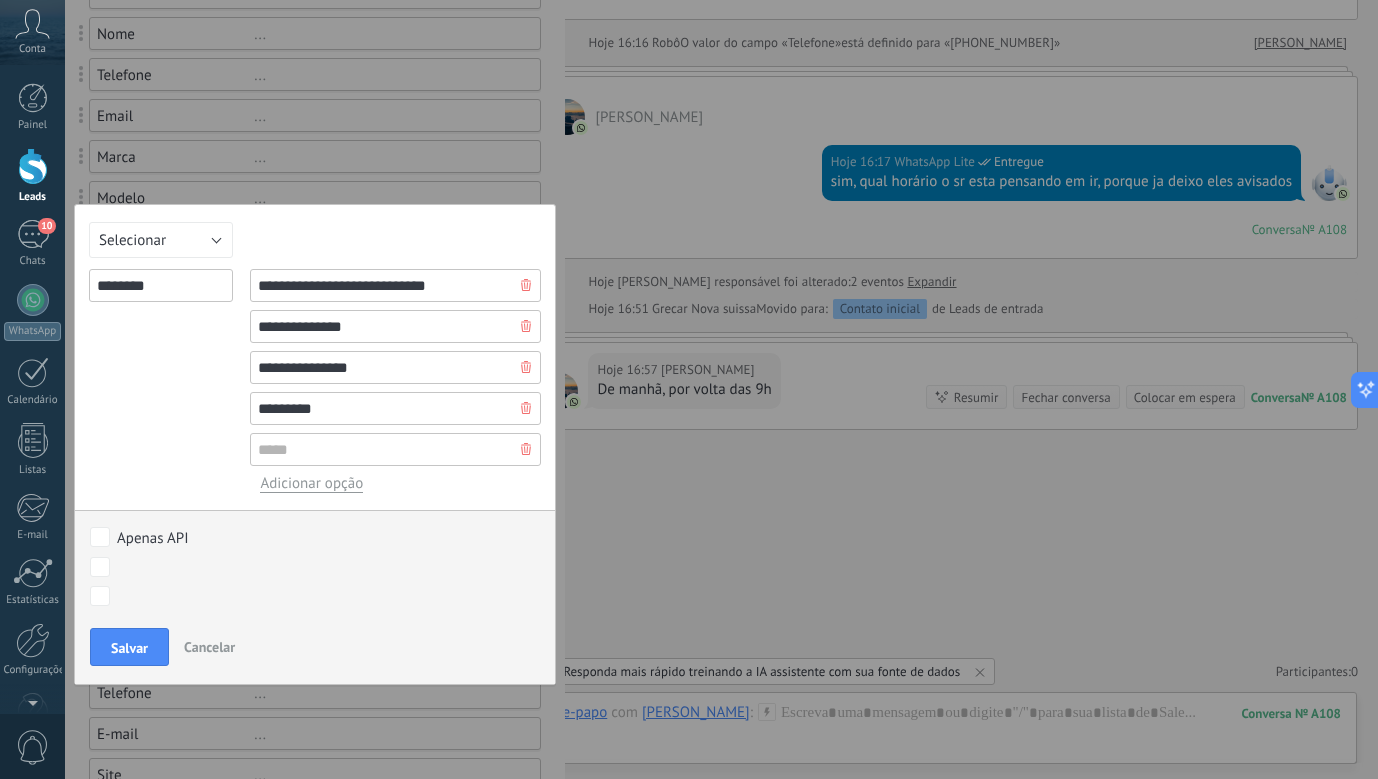 type on "********" 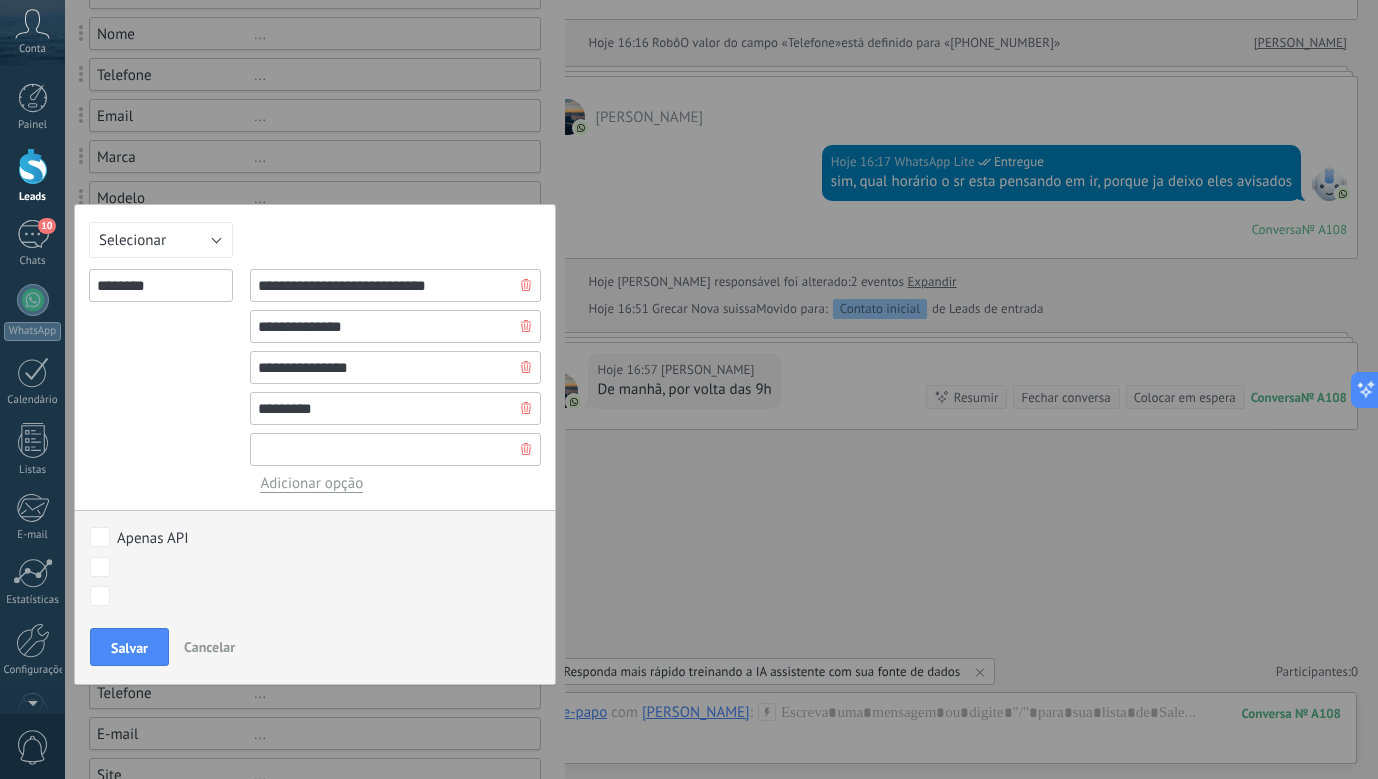 click at bounding box center (395, 449) 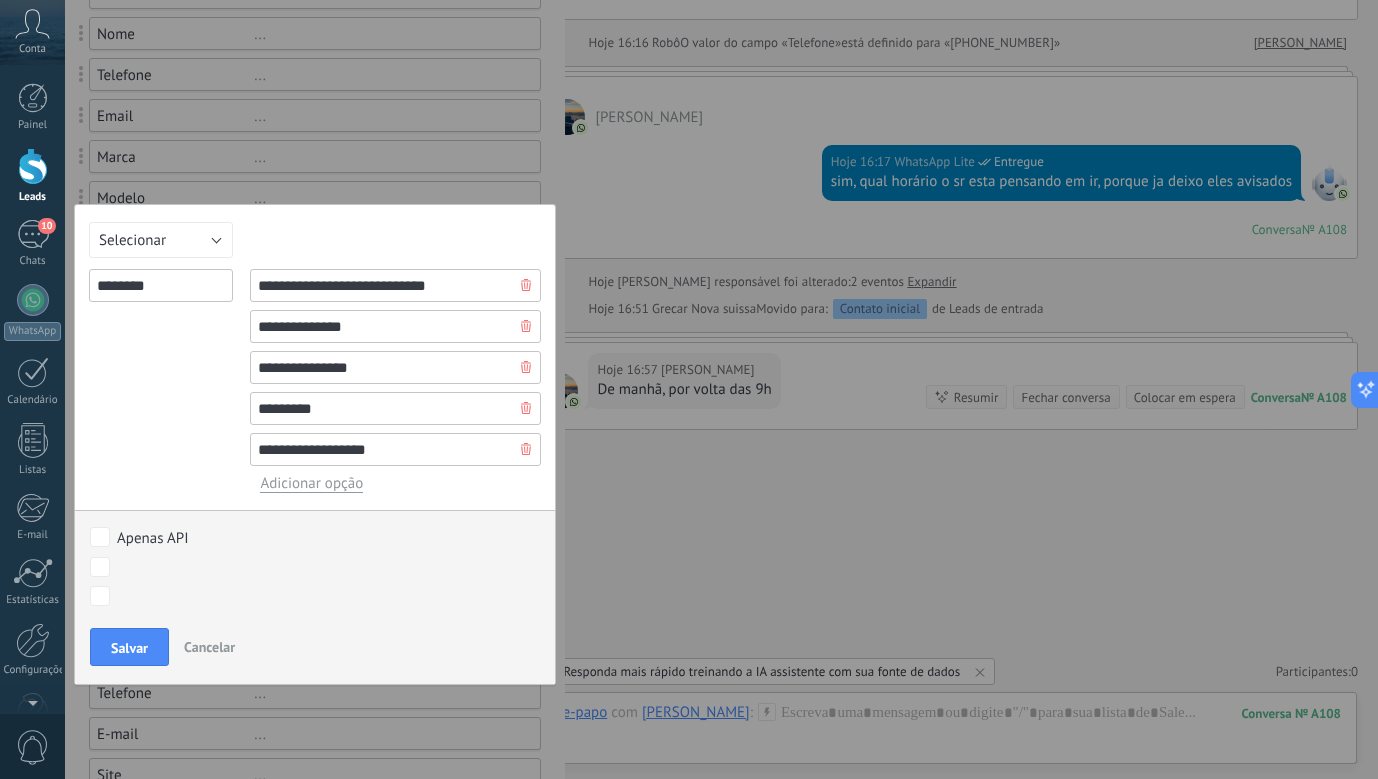 type on "**********" 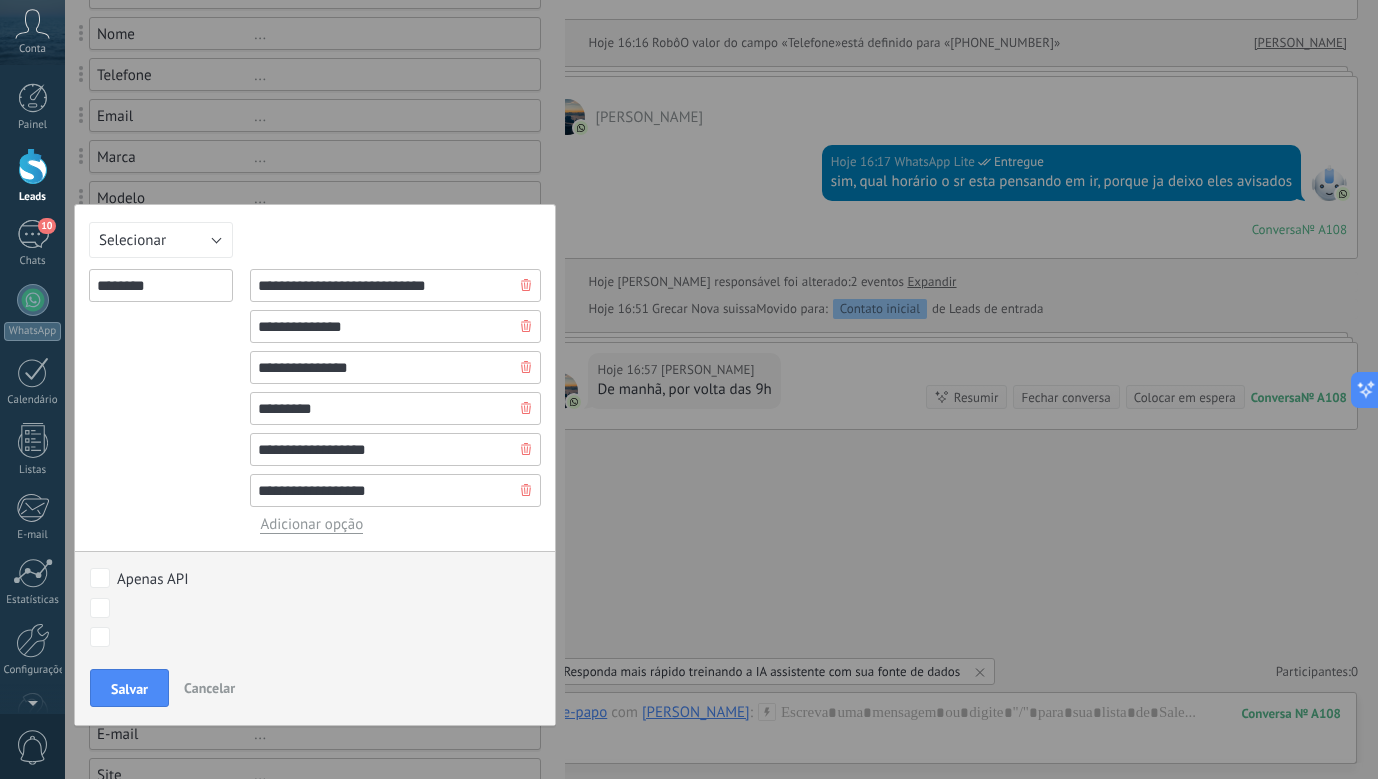 type on "**********" 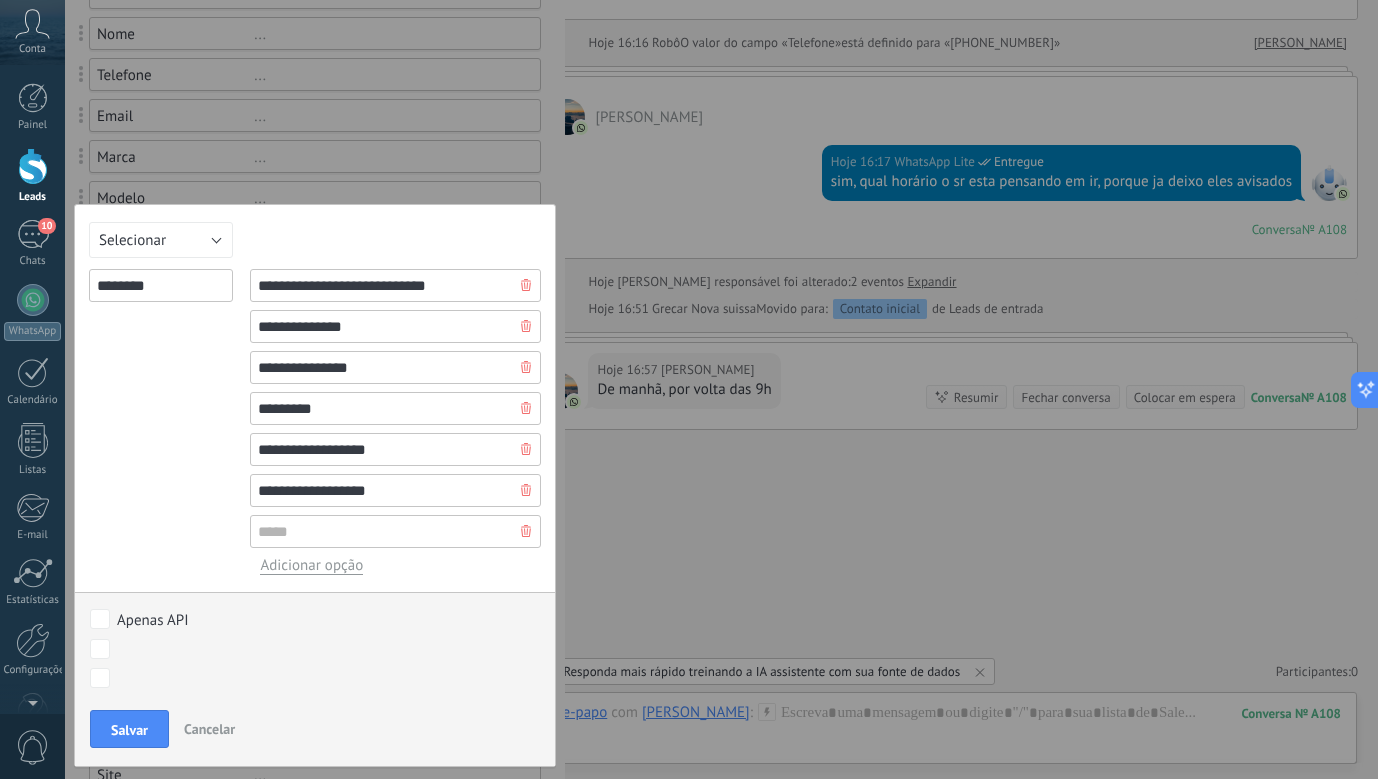 click at bounding box center (395, 531) 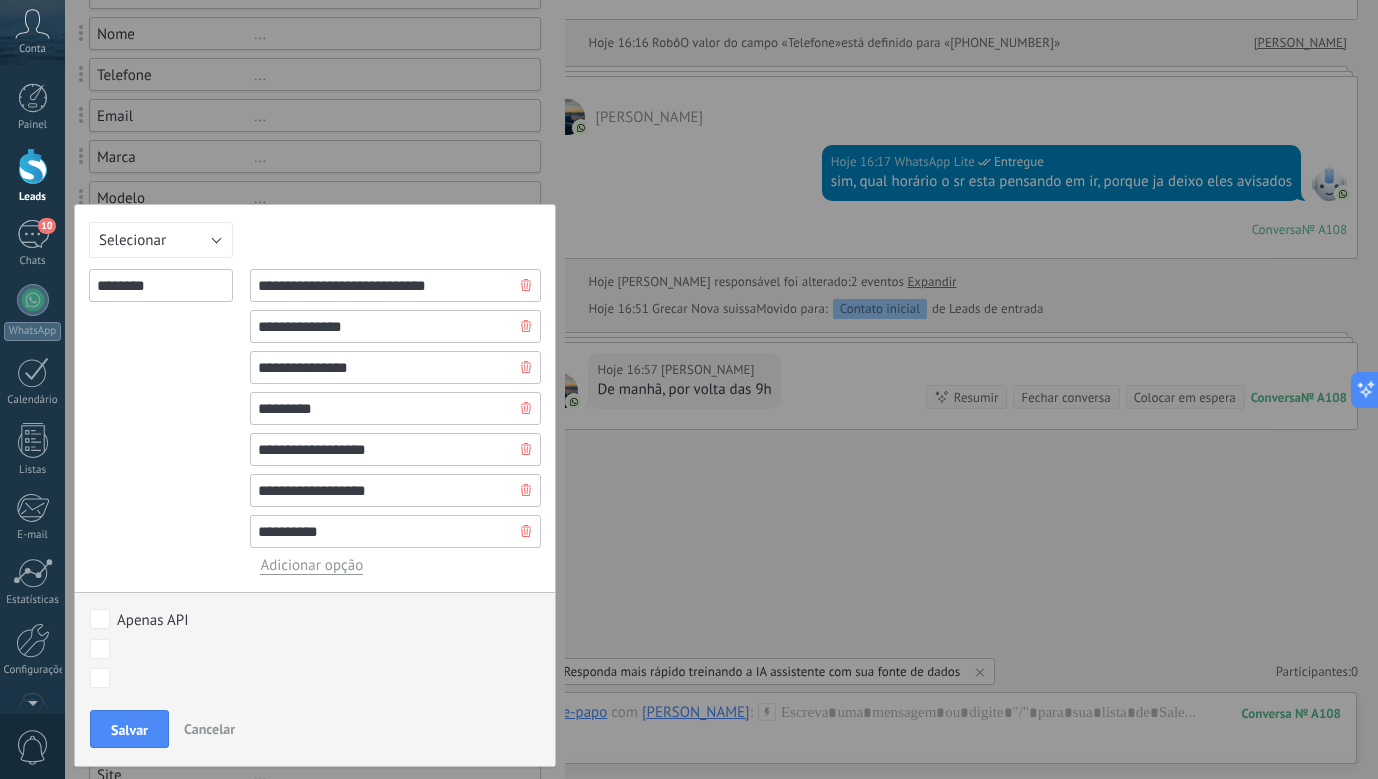 type on "*********" 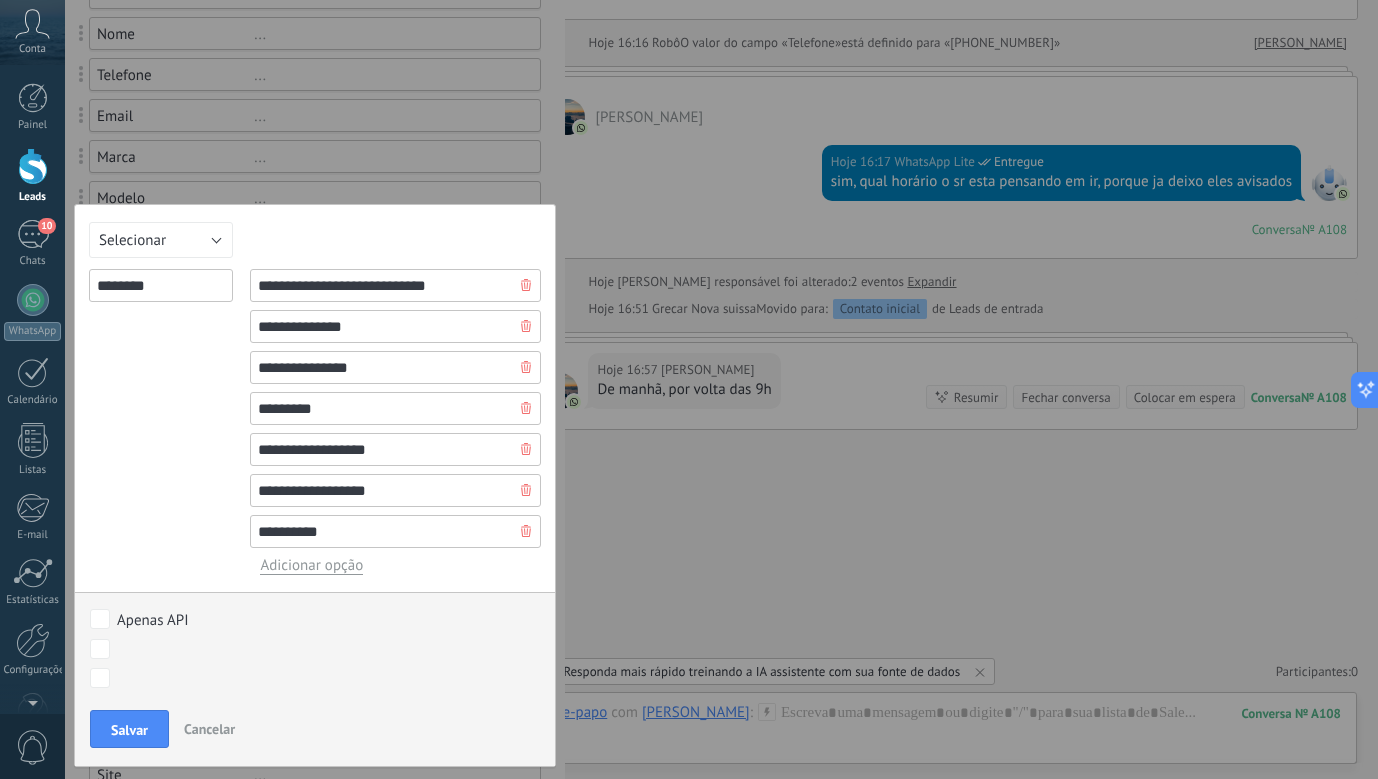 click on "Adicionar opção" at bounding box center (311, 565) 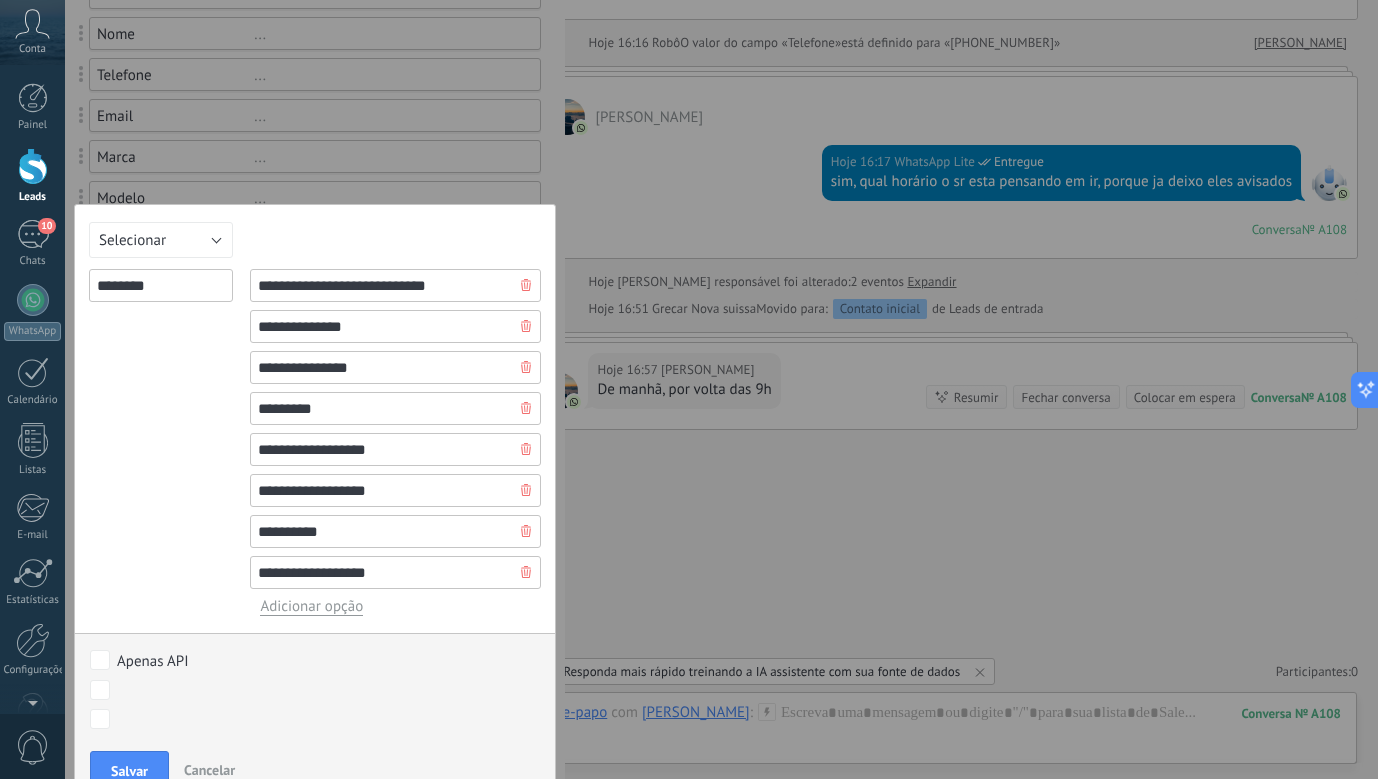 type on "**********" 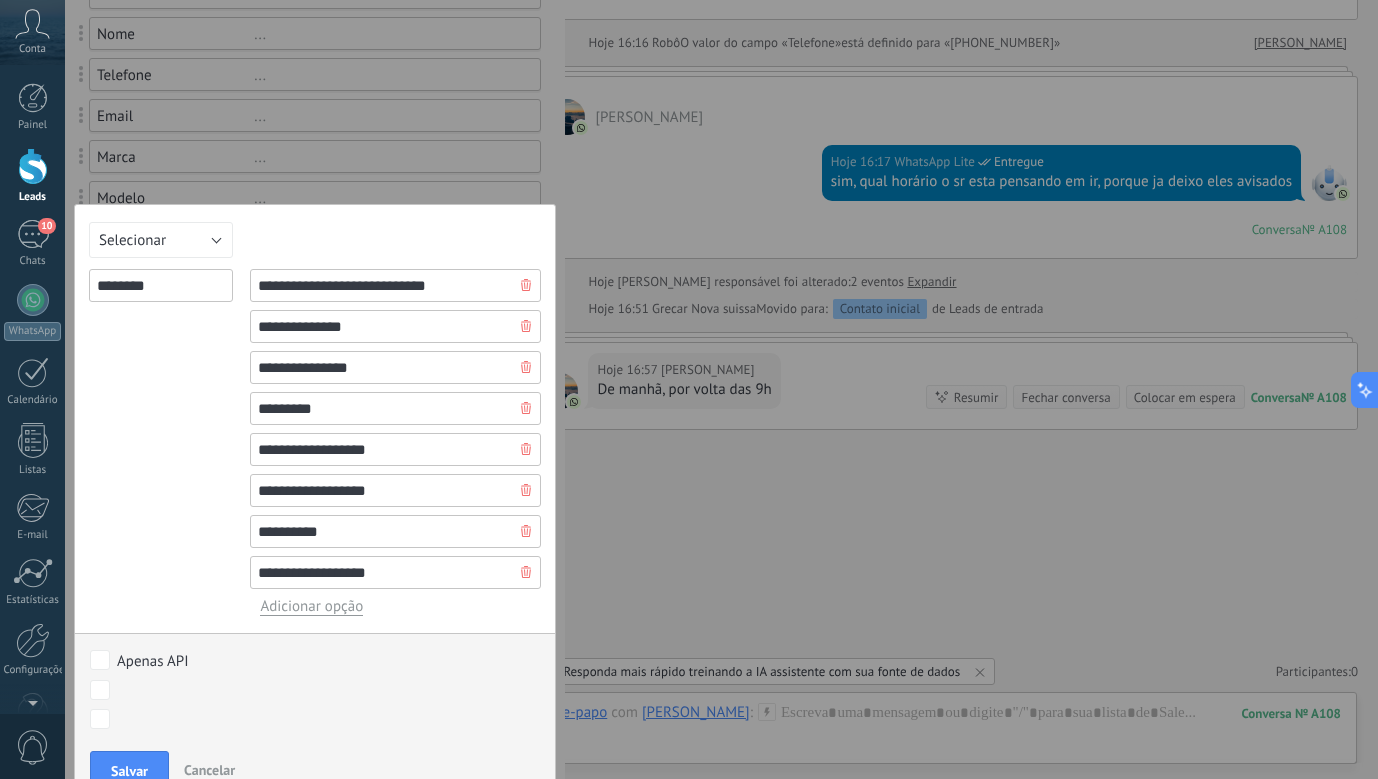click on "Adicionar opção" at bounding box center (311, 606) 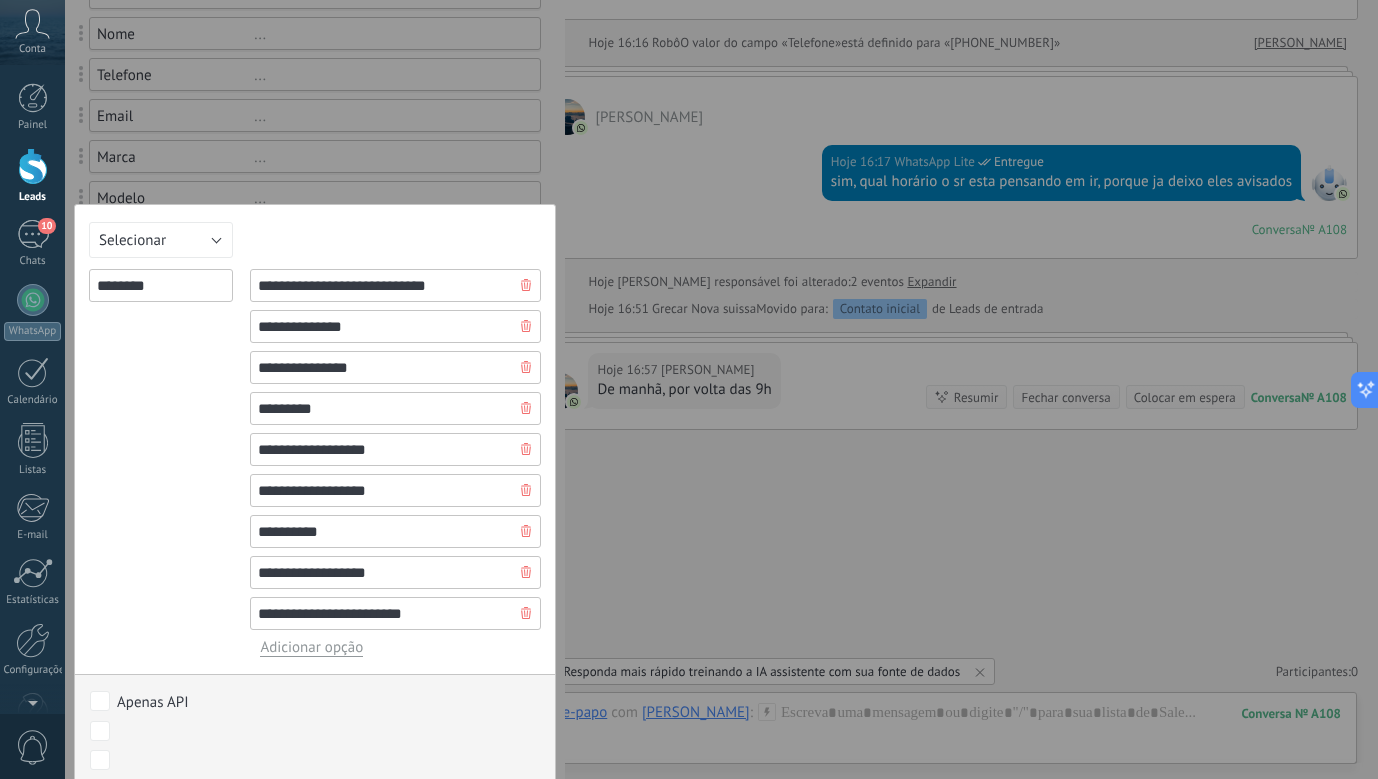 click on "**********" at bounding box center [395, 613] 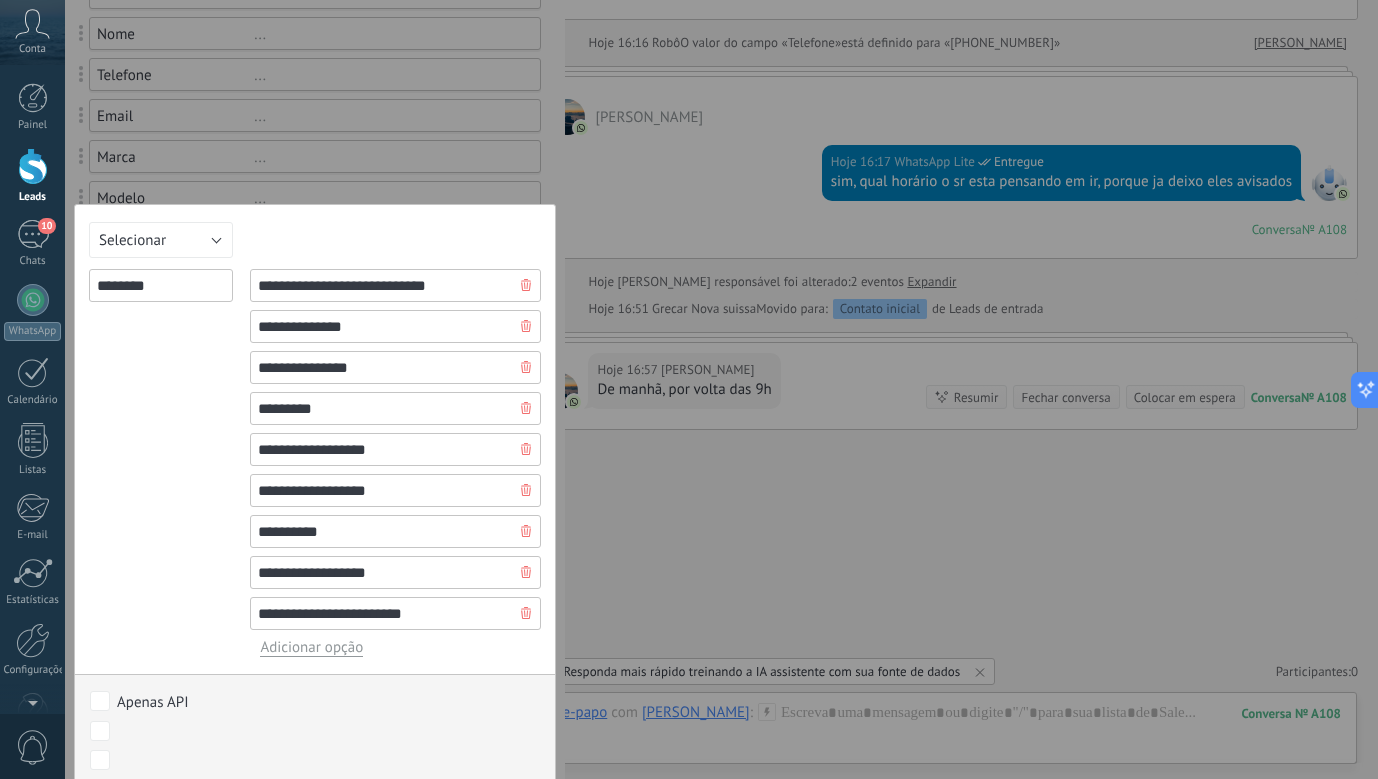 type on "**********" 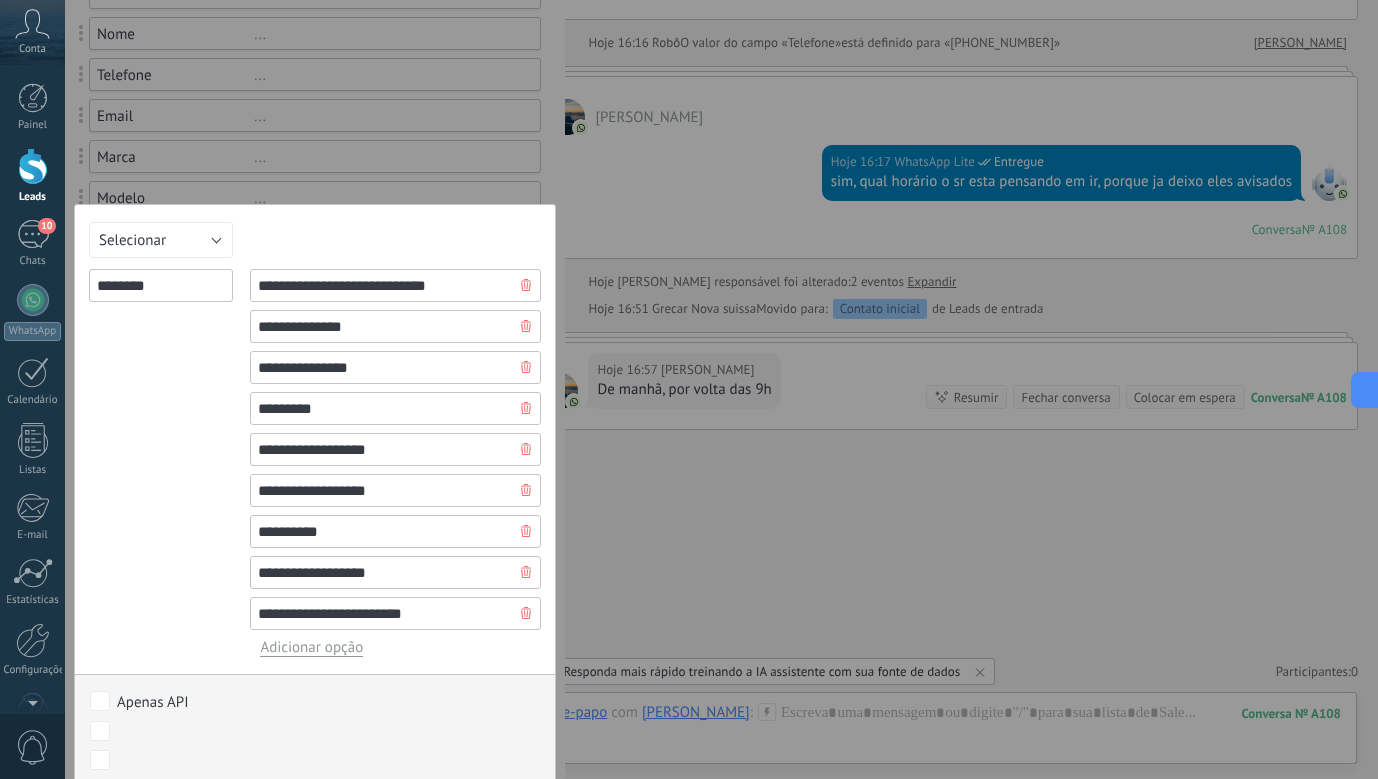 click on "Adicionar opção" at bounding box center (311, 647) 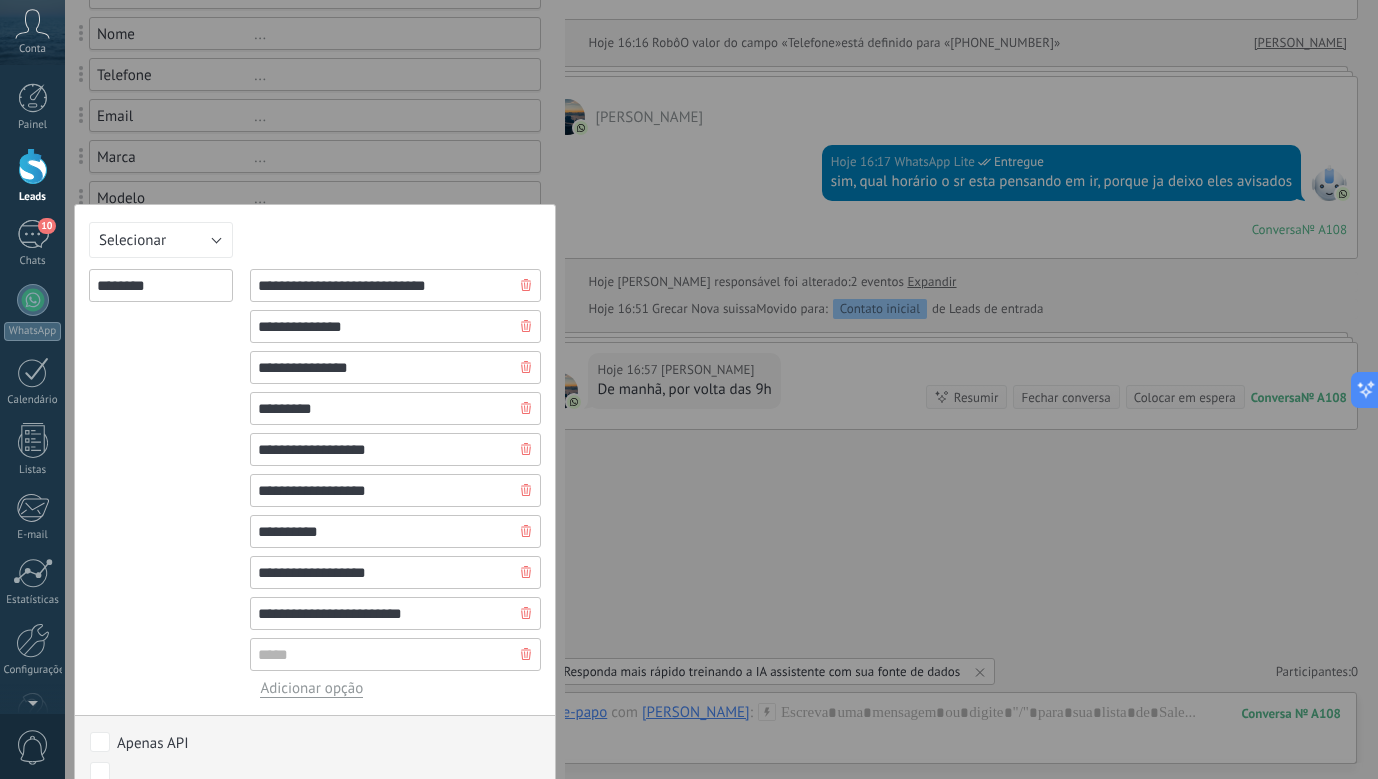 click at bounding box center [395, 654] 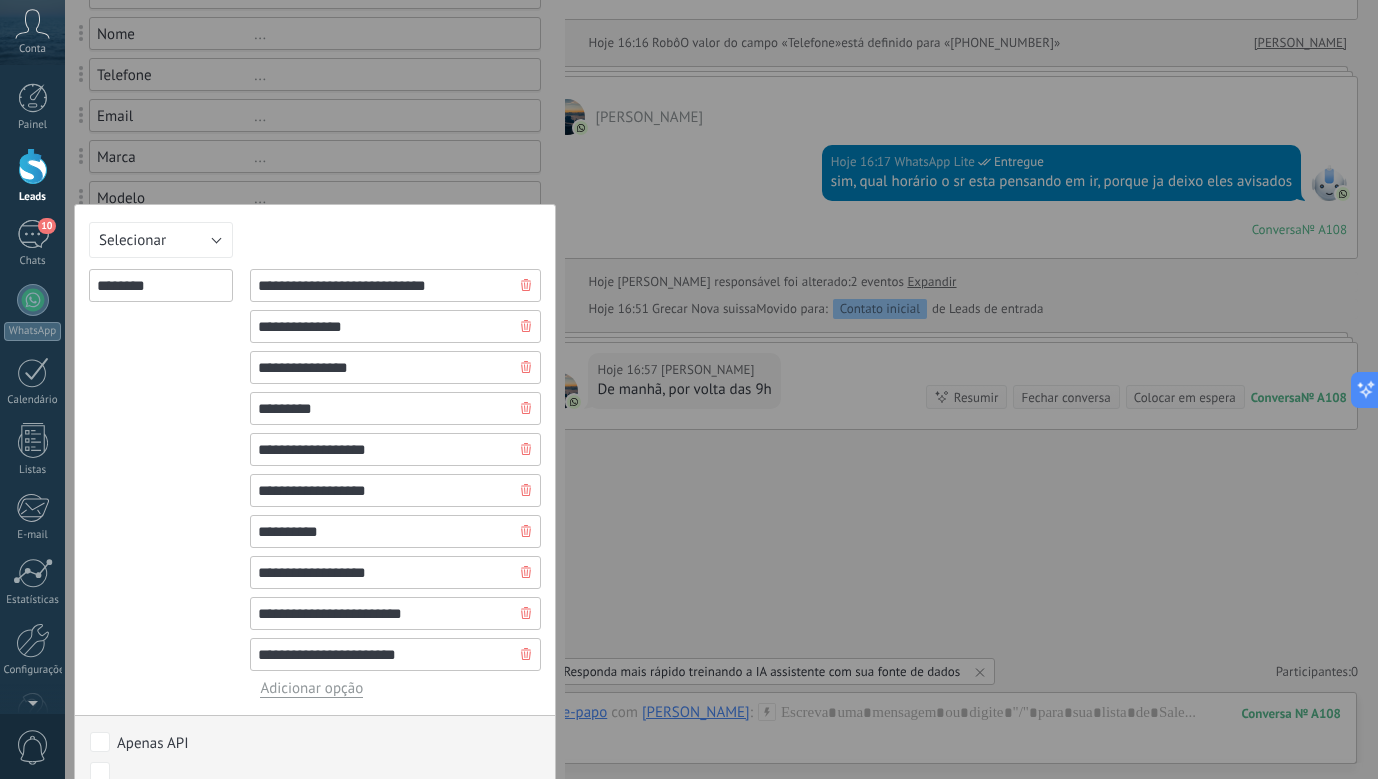 type on "**********" 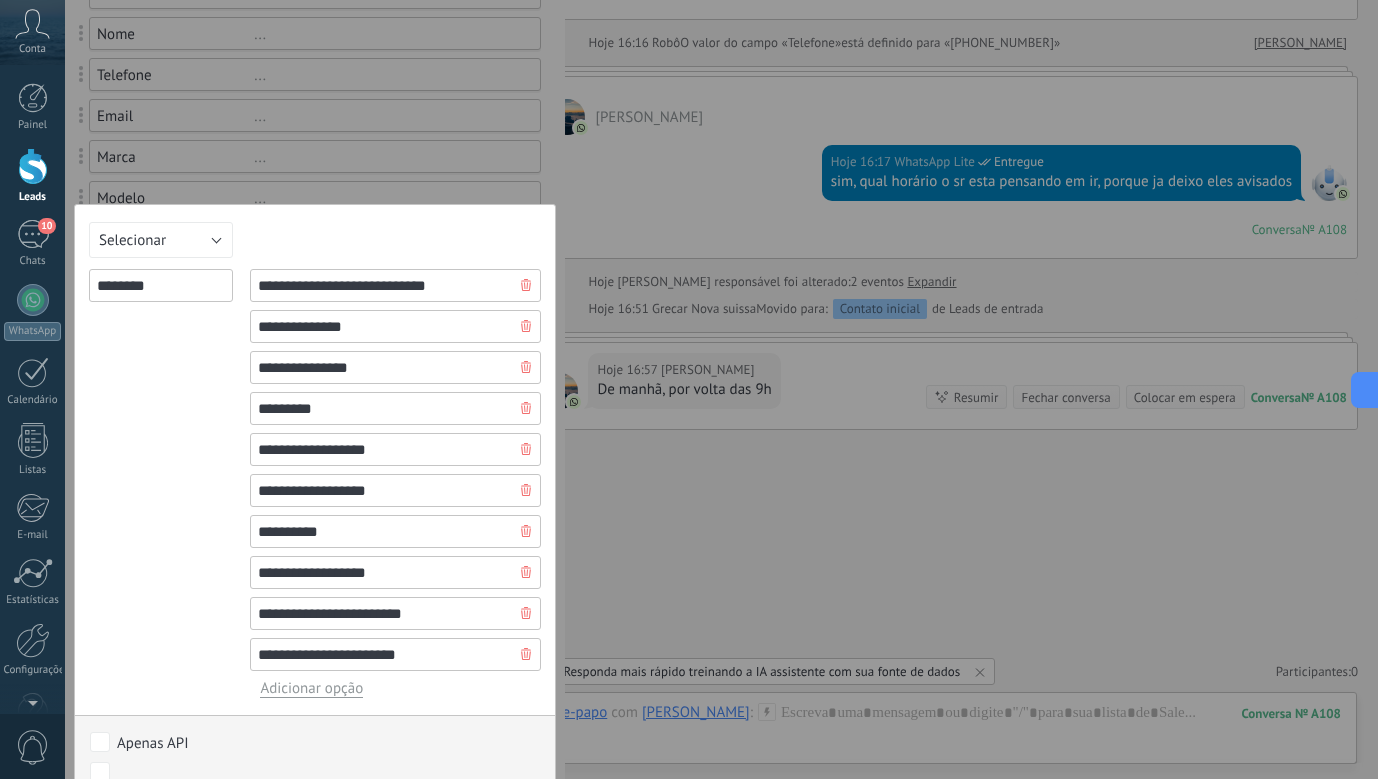 click on "Adicionar opção" at bounding box center [311, 688] 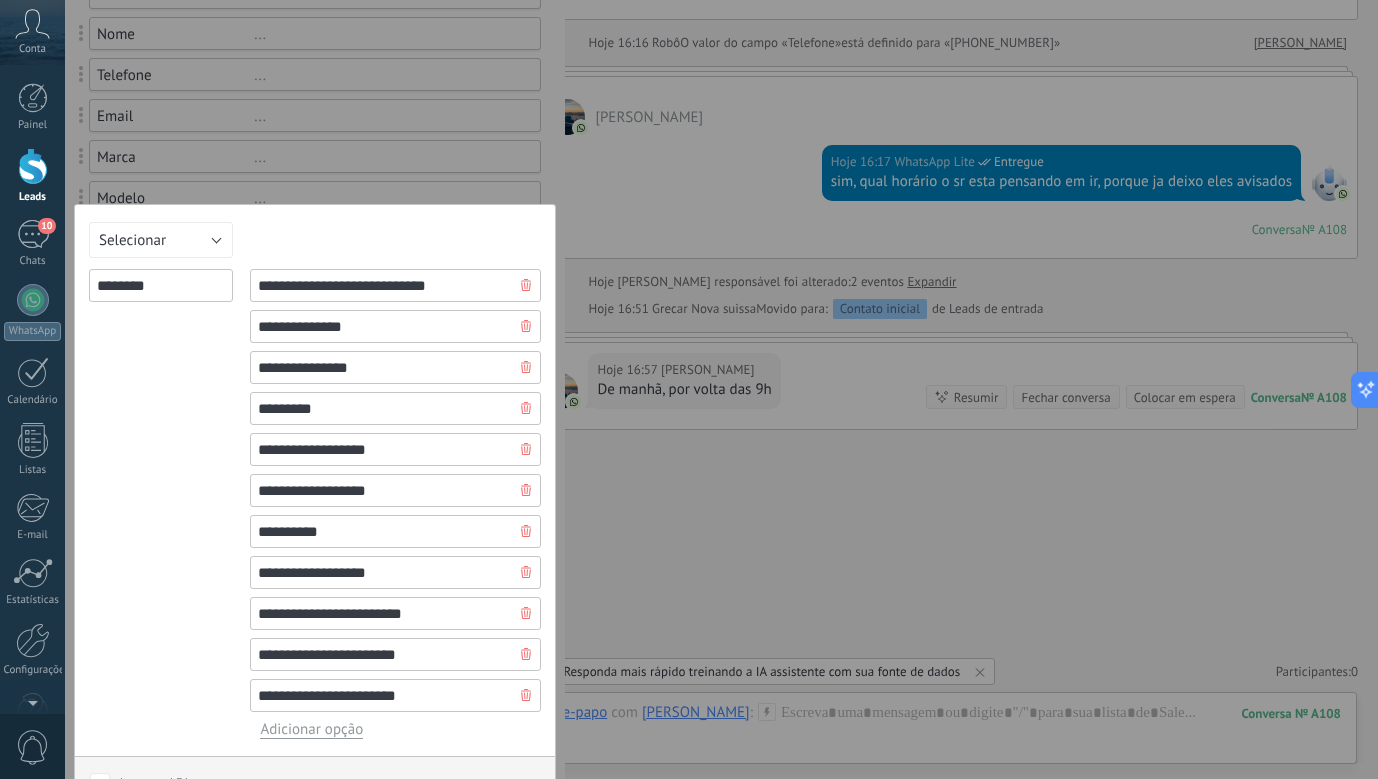 type on "**********" 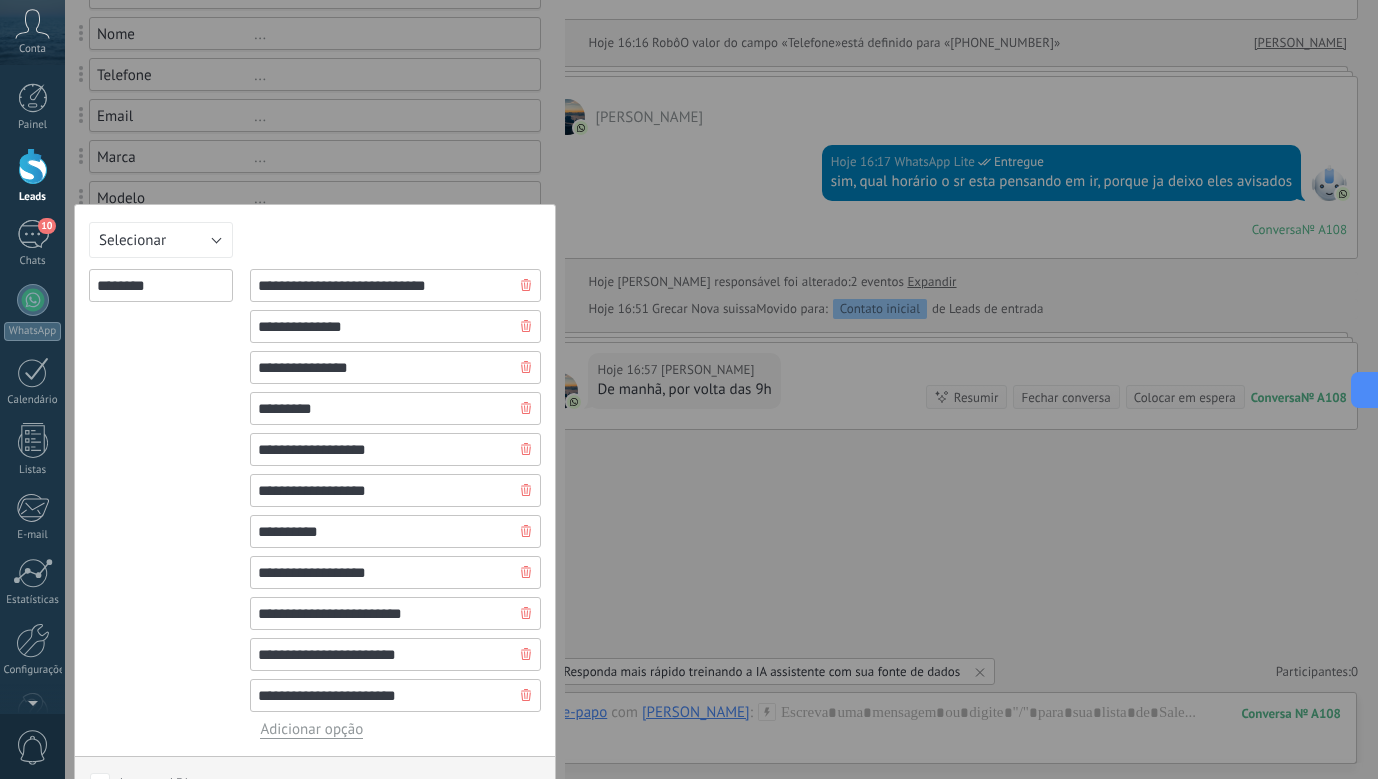 click on "Adicionar opção" at bounding box center [311, 729] 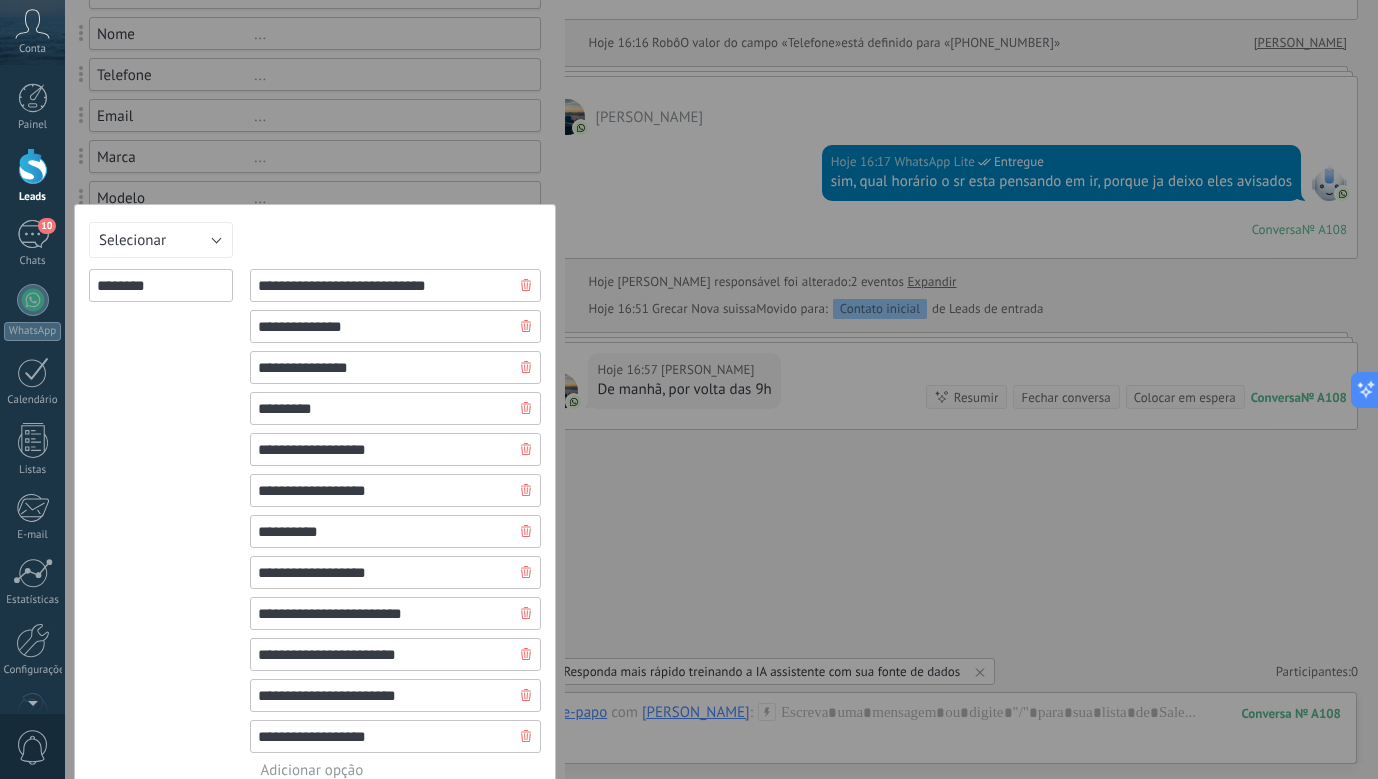 type on "**********" 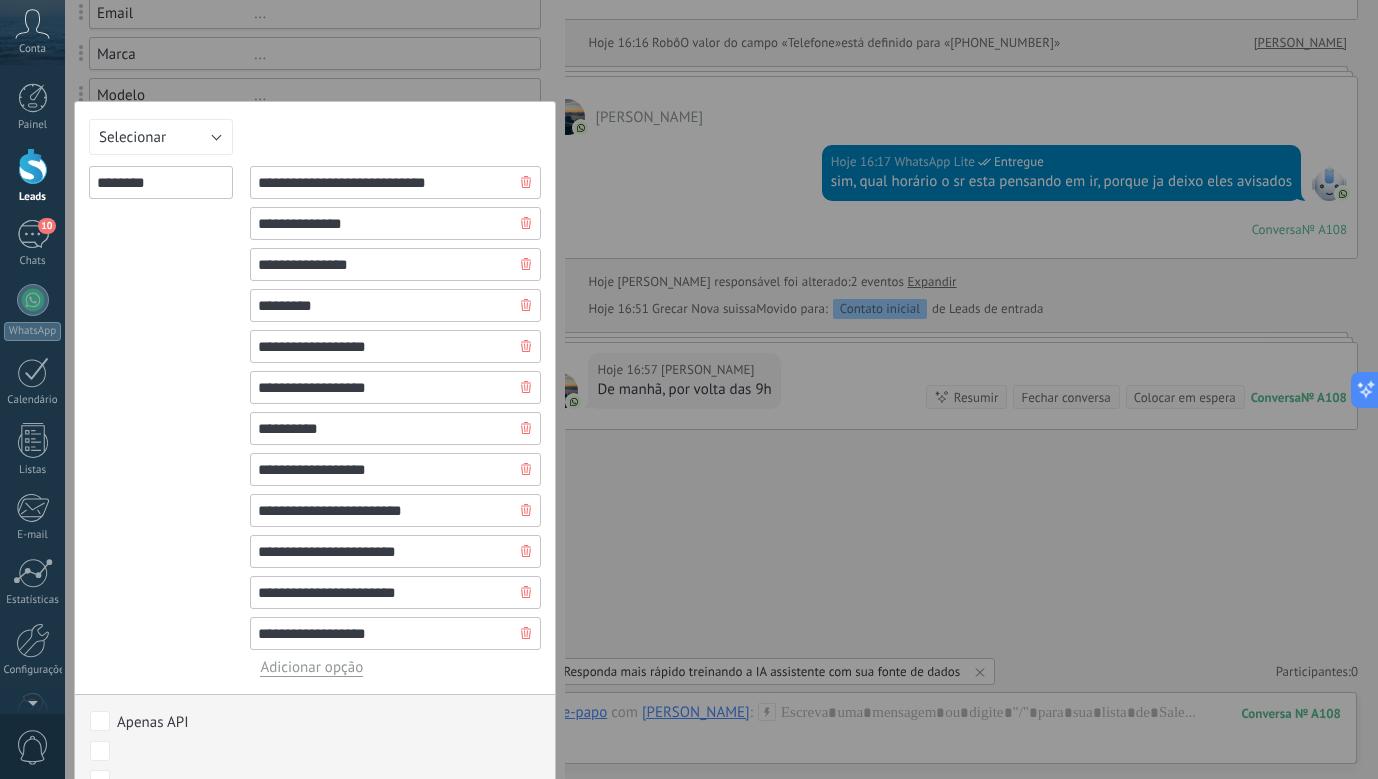 scroll, scrollTop: 493, scrollLeft: 0, axis: vertical 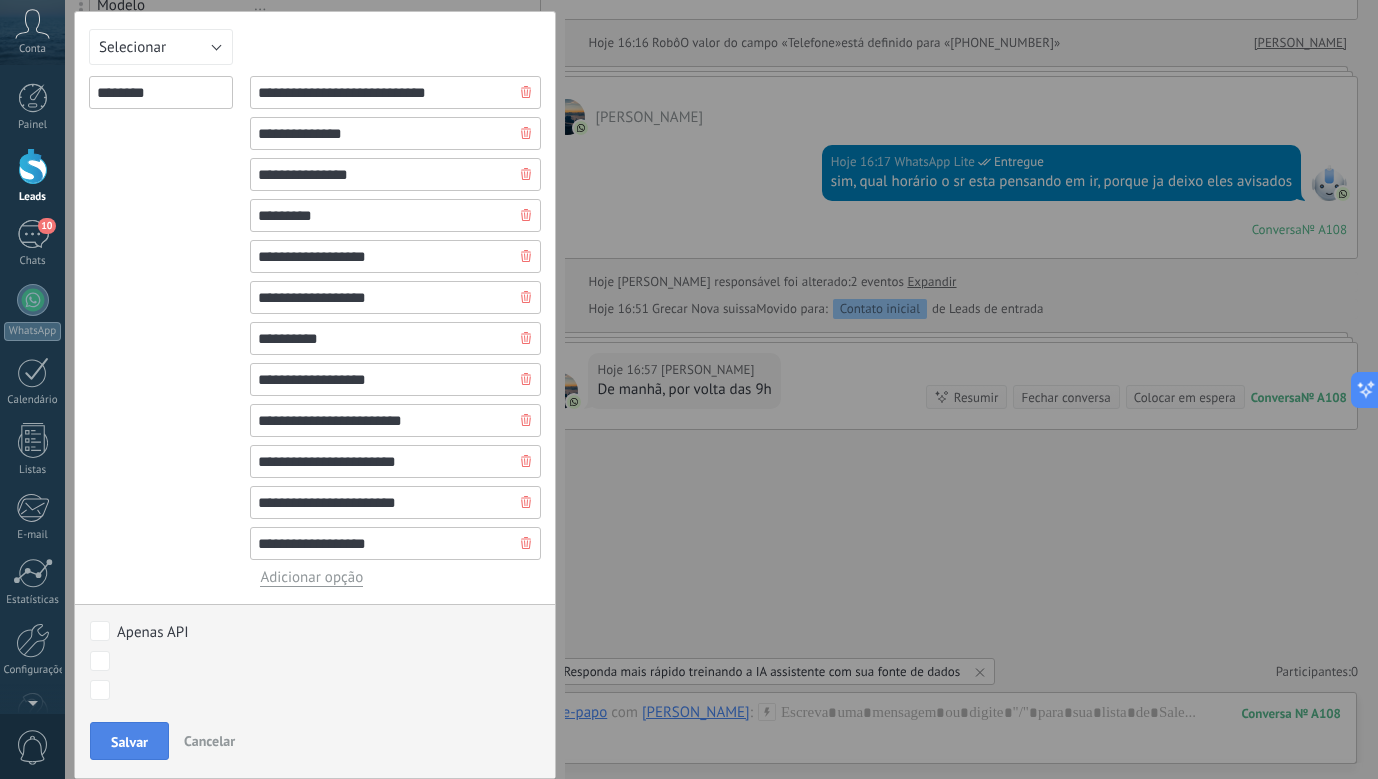 click on "Salvar" at bounding box center (129, 742) 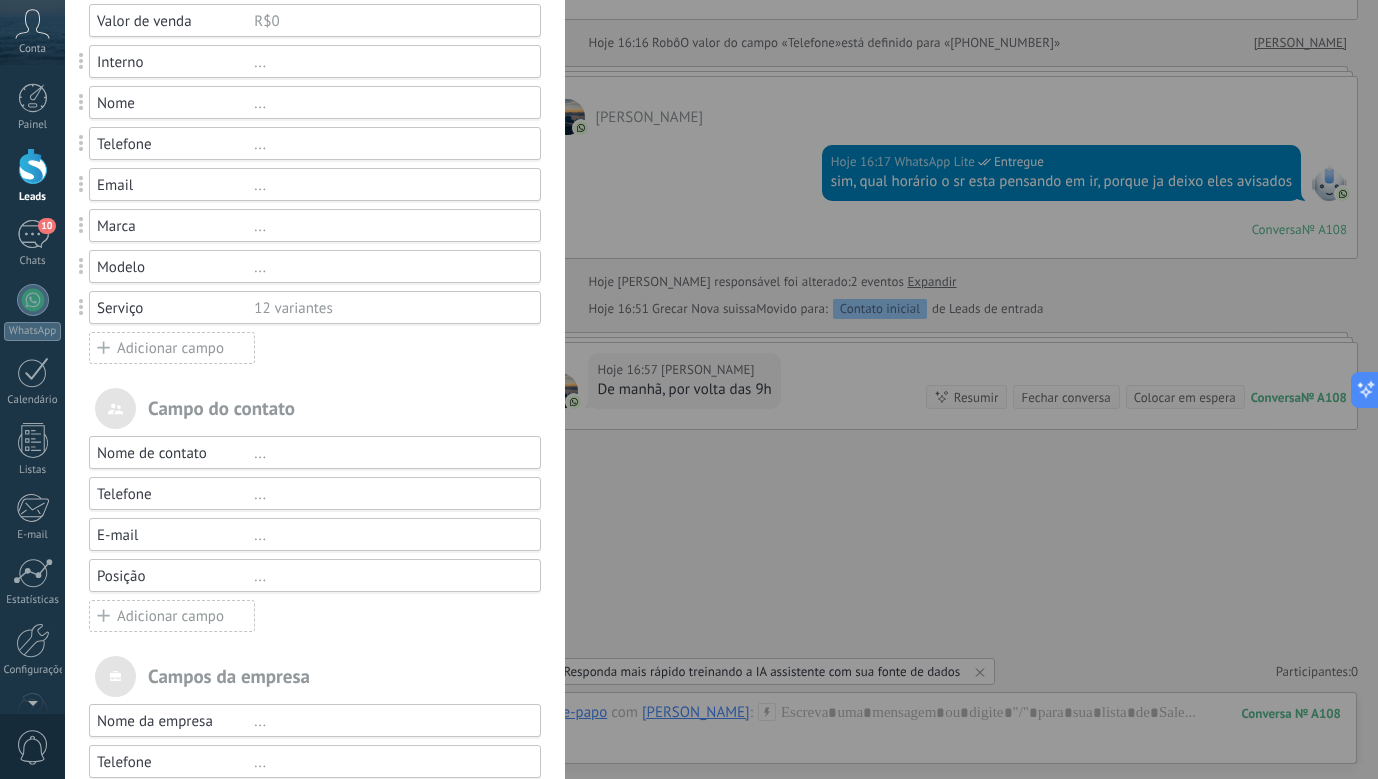 scroll, scrollTop: 227, scrollLeft: 0, axis: vertical 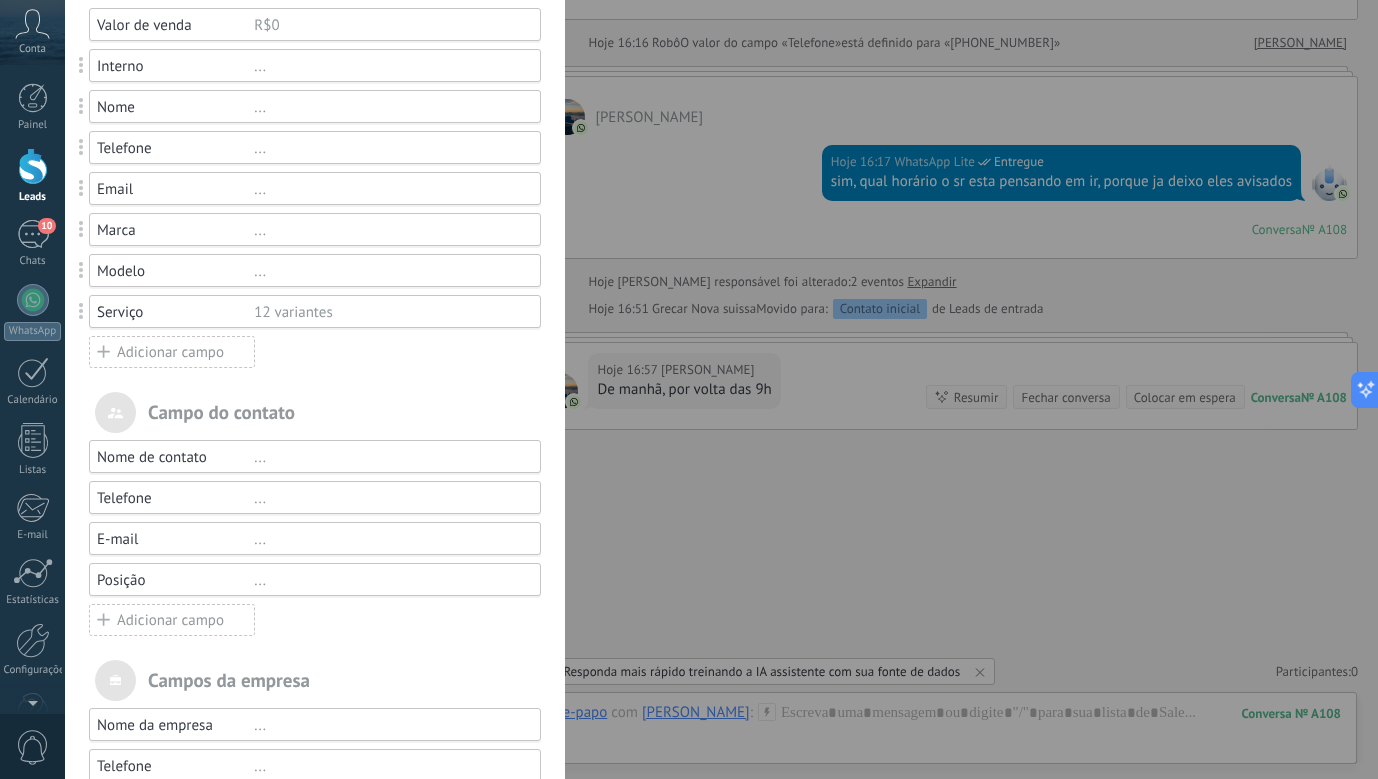 click on "Serviço  12  variantes" at bounding box center [315, 311] 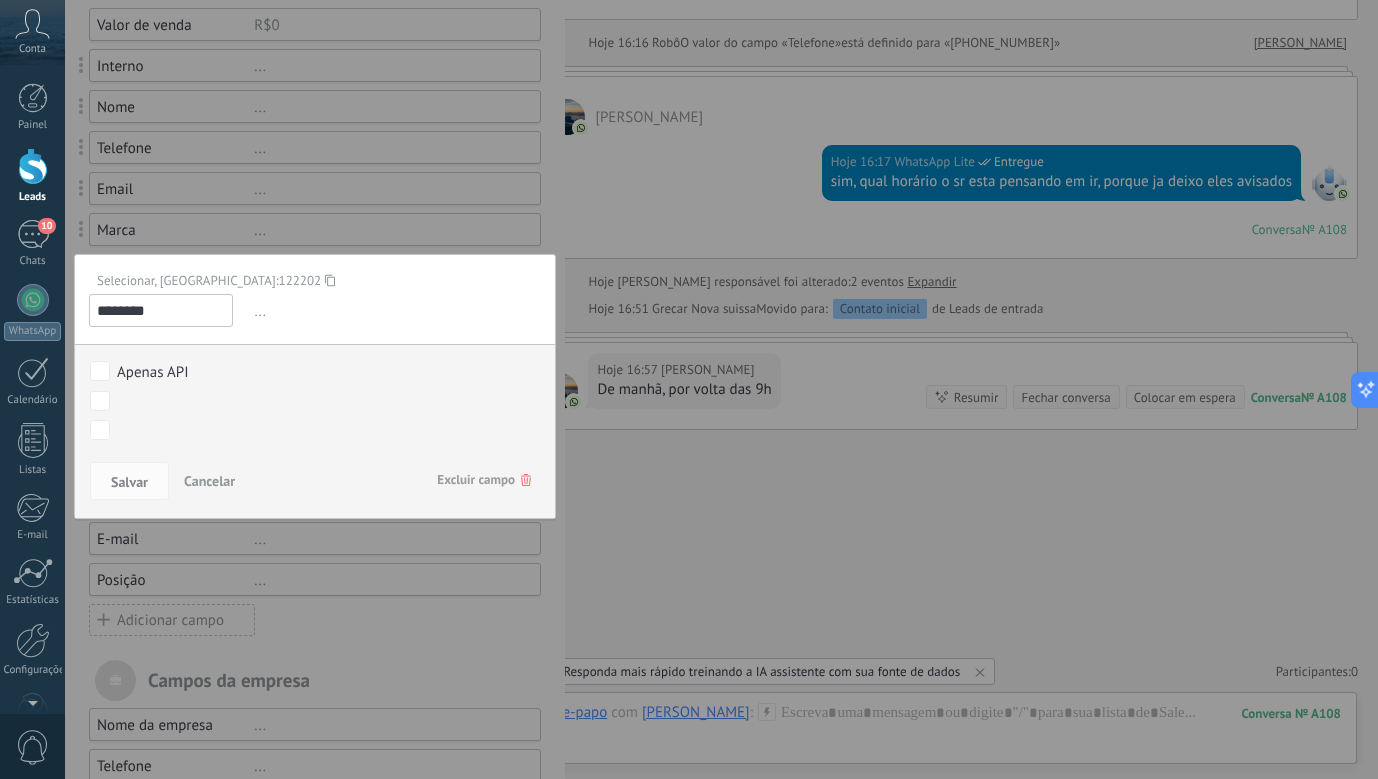 click at bounding box center [315, 377] 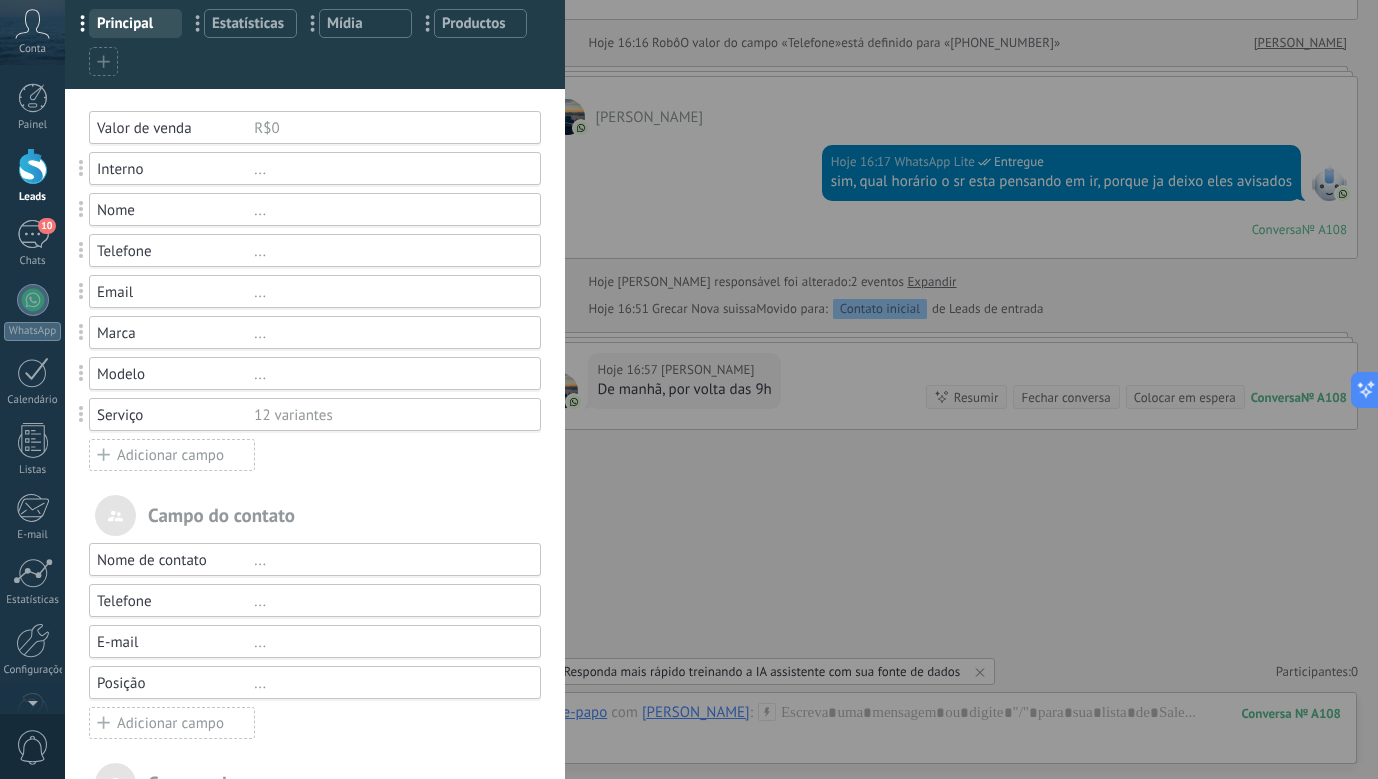 scroll, scrollTop: 0, scrollLeft: 0, axis: both 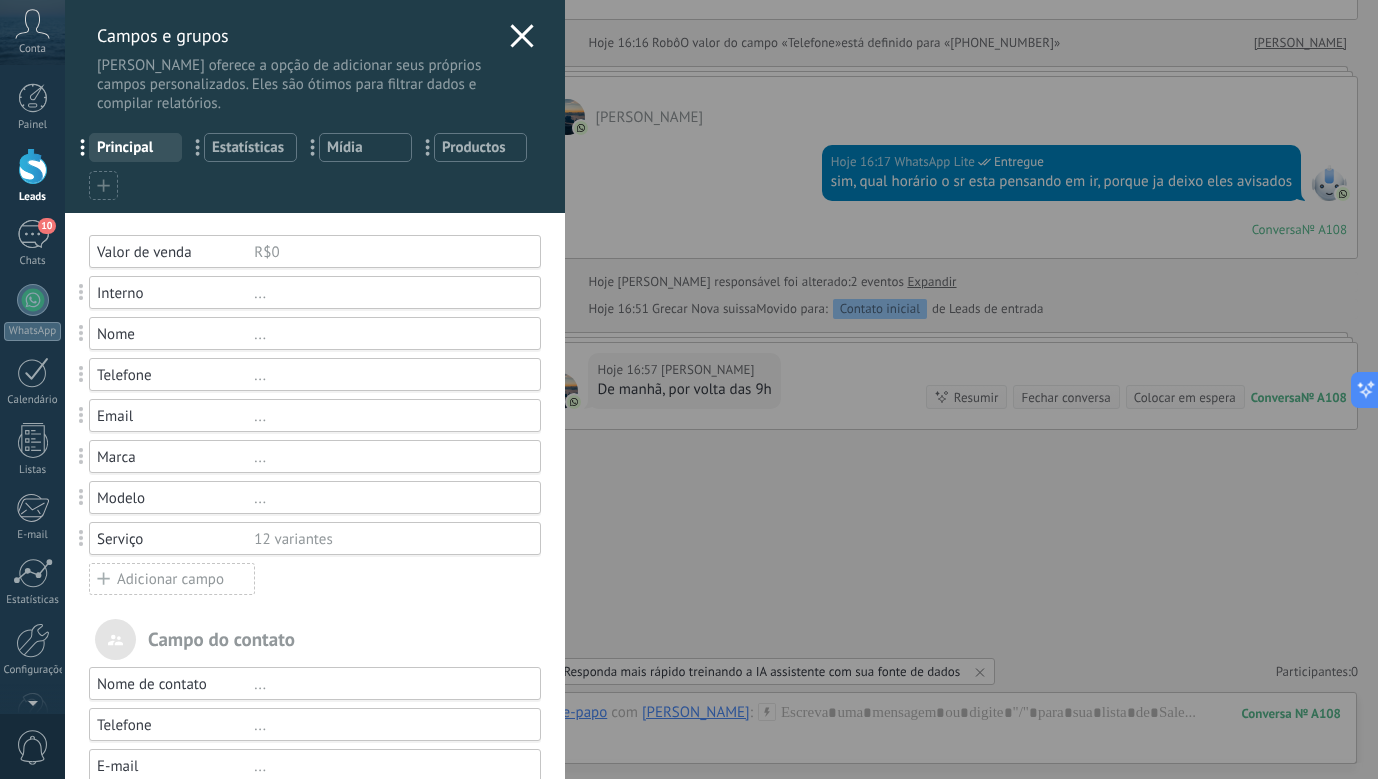 click 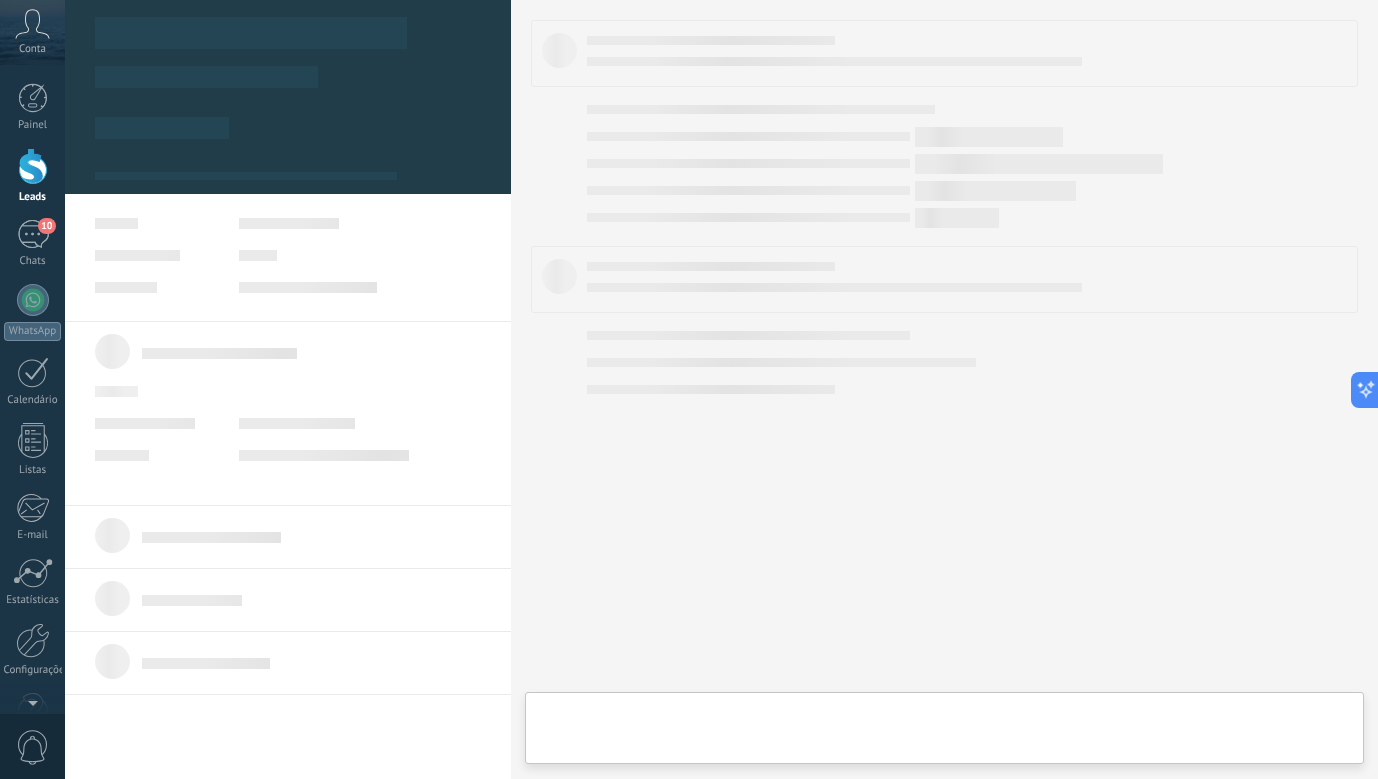 type on "**********" 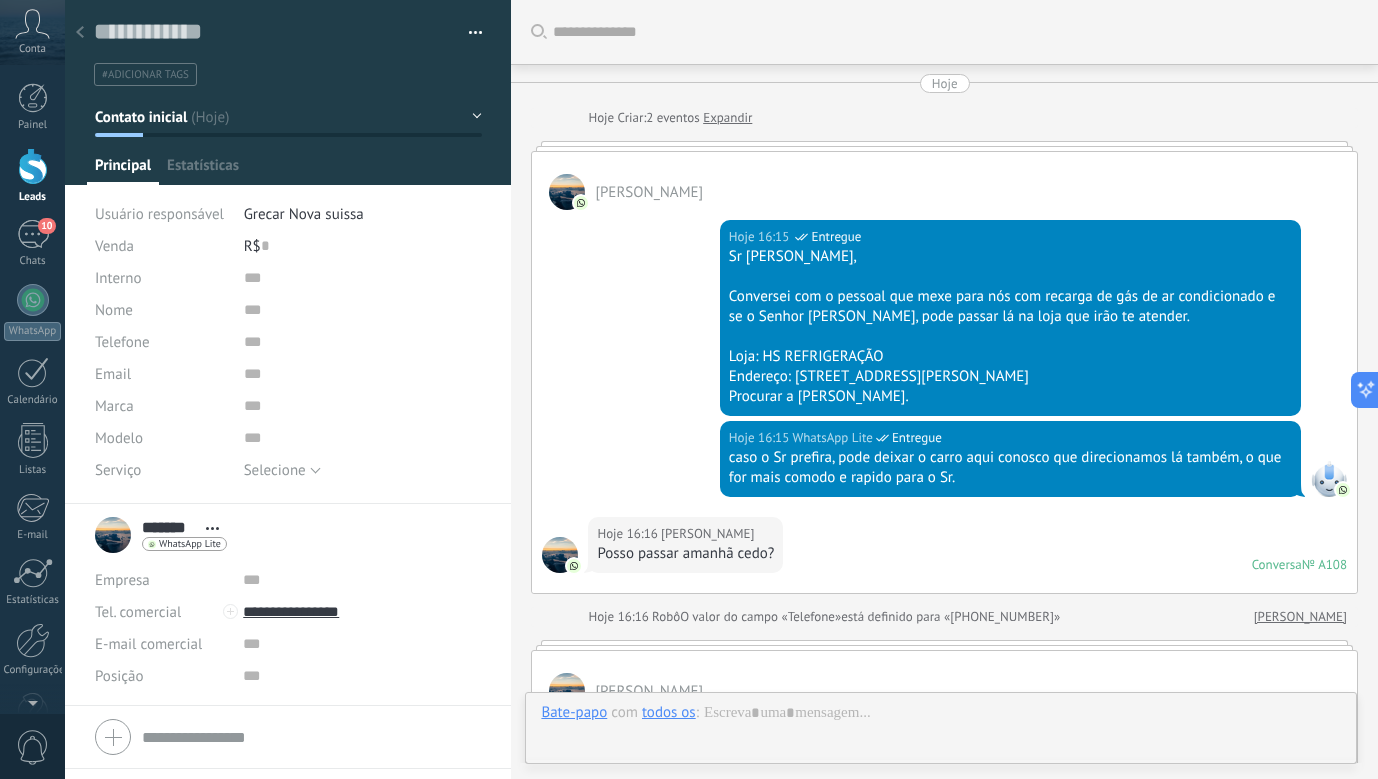 scroll, scrollTop: 30, scrollLeft: 0, axis: vertical 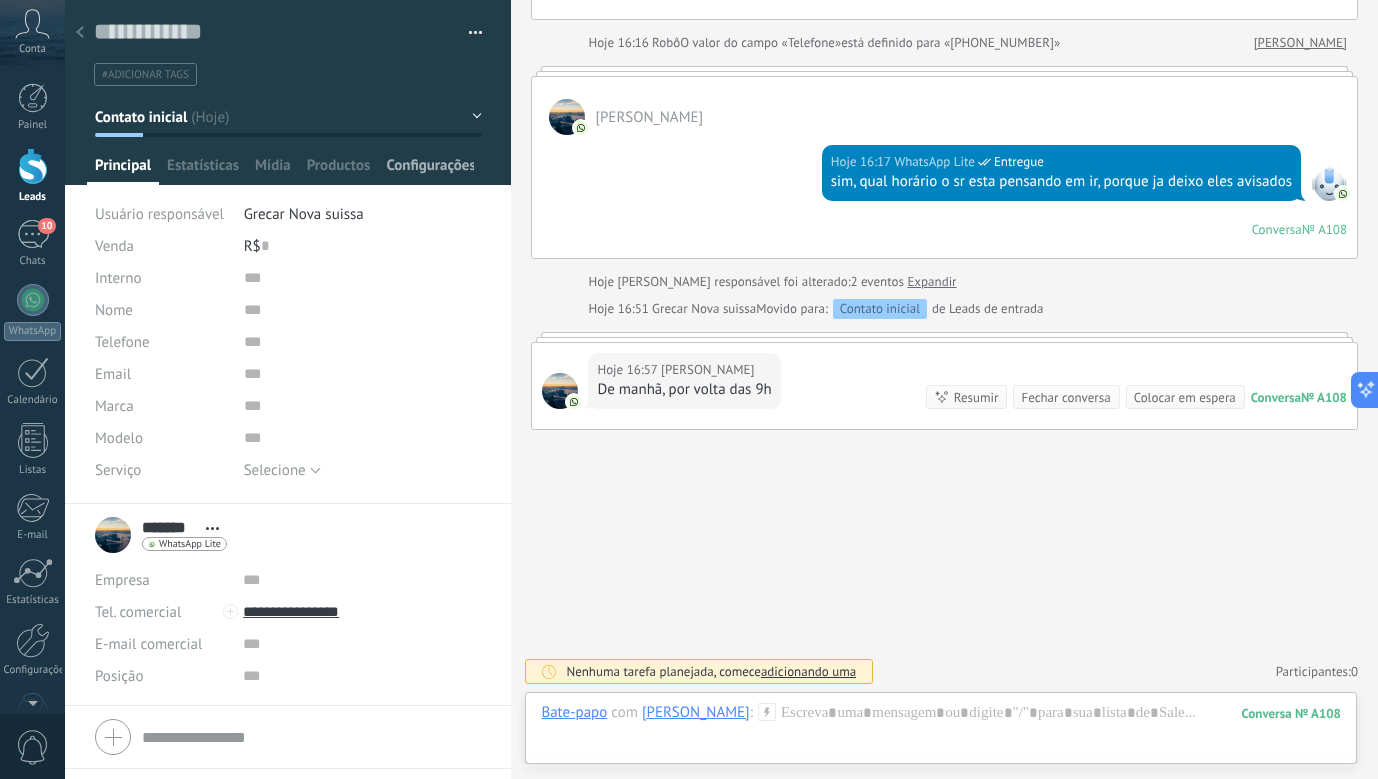 click on "Configurações" at bounding box center [430, 170] 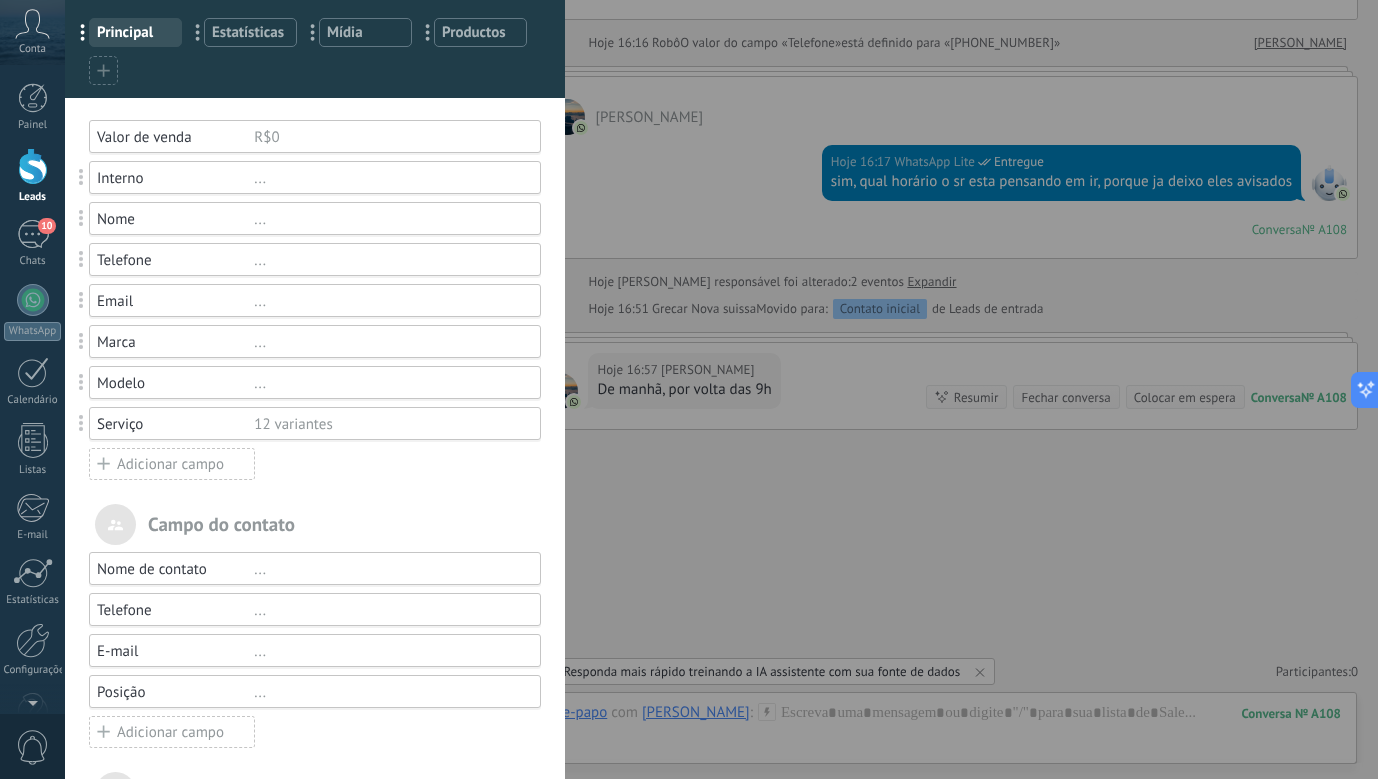 scroll, scrollTop: 200, scrollLeft: 0, axis: vertical 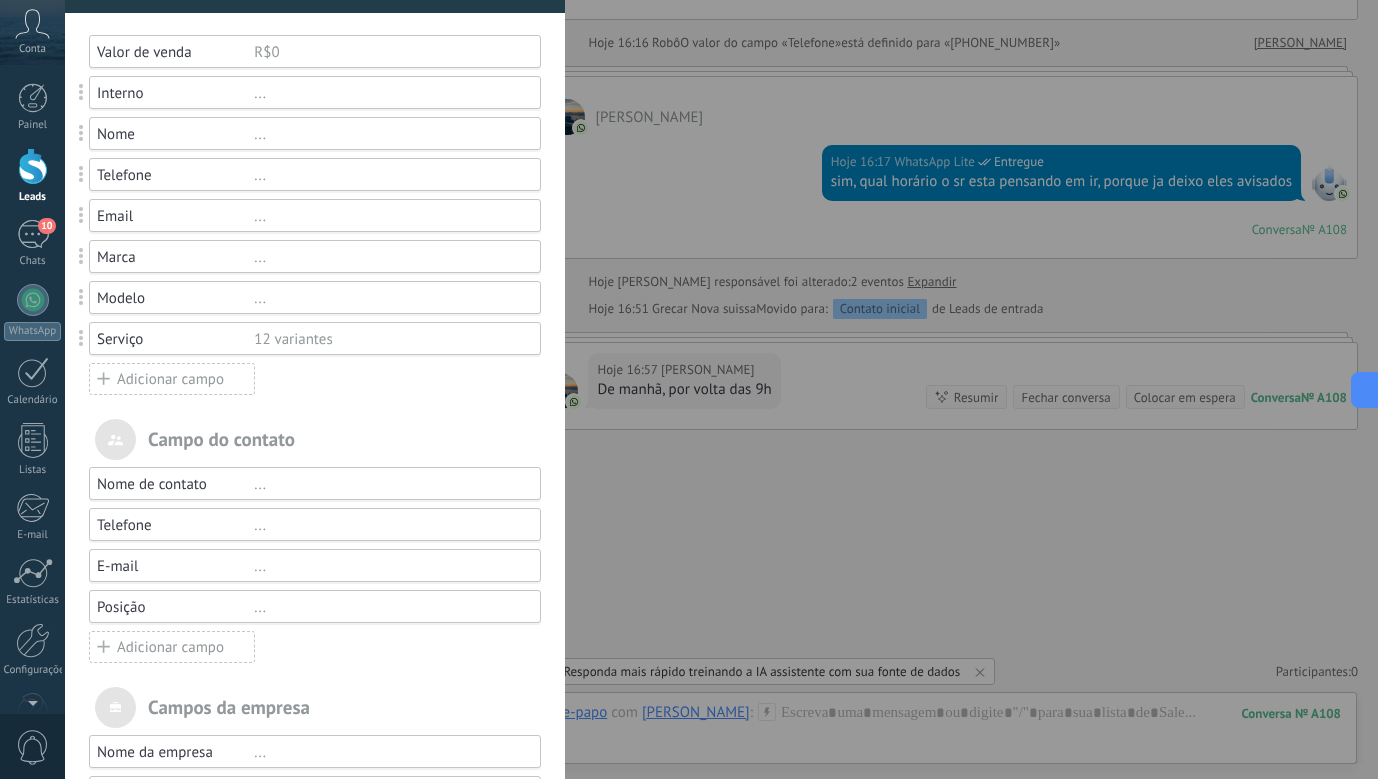 click on "Serviço" at bounding box center (175, 339) 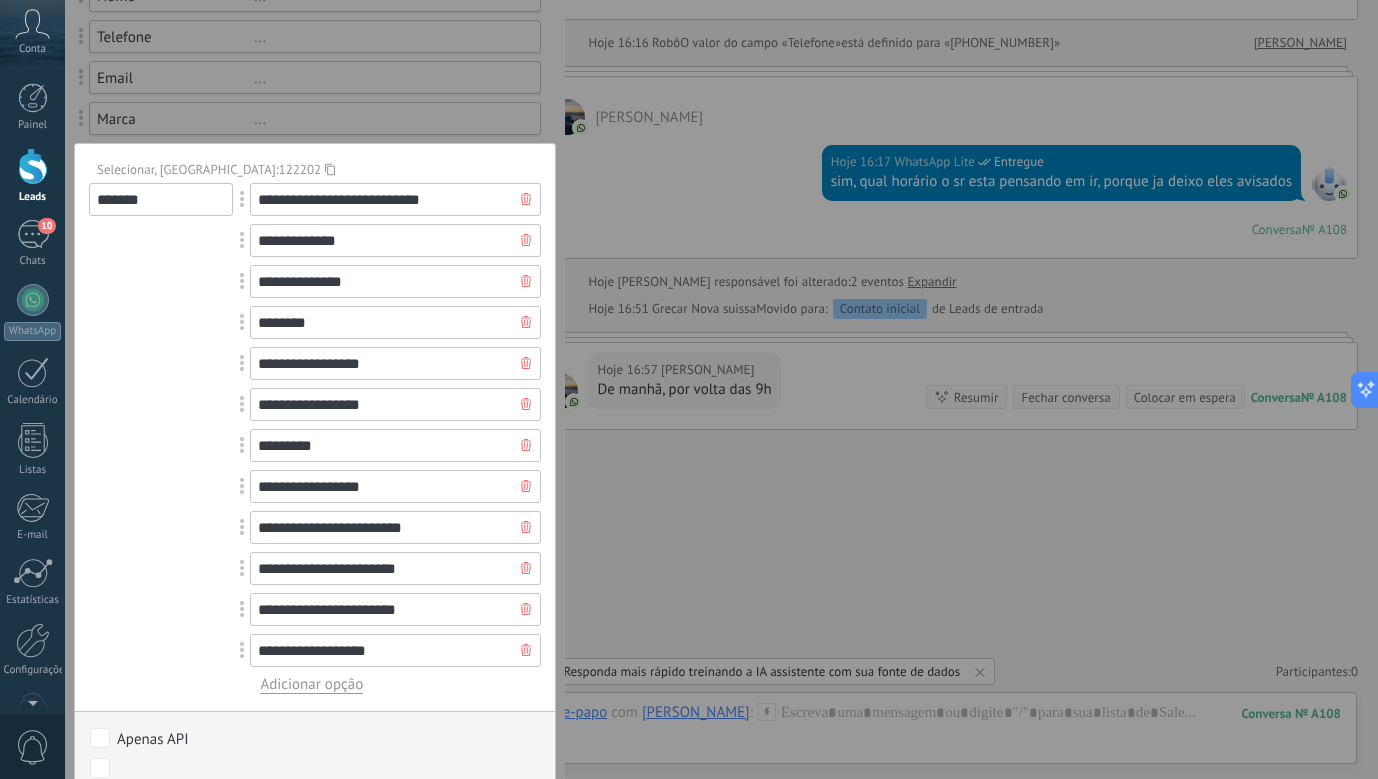 scroll, scrollTop: 445, scrollLeft: 0, axis: vertical 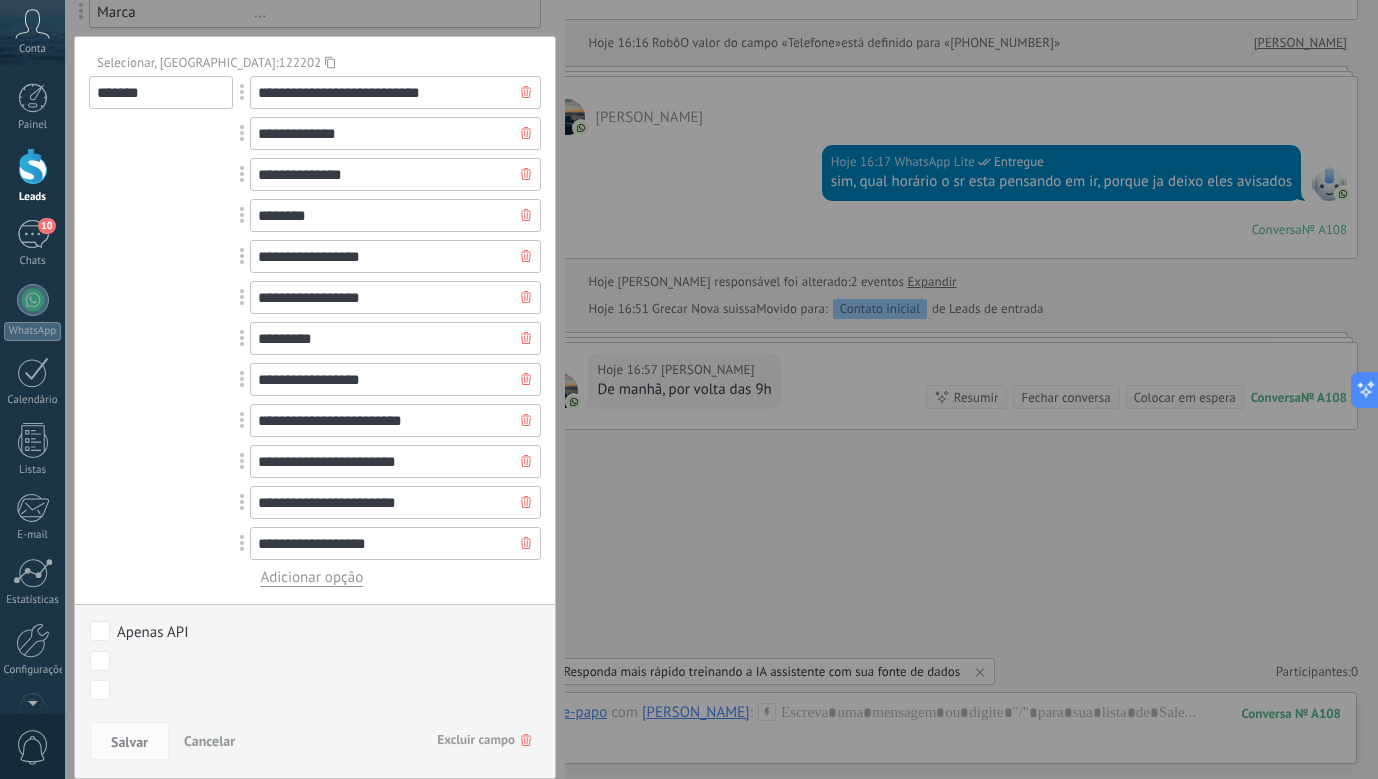 click on "Adicionar opção" at bounding box center (311, 577) 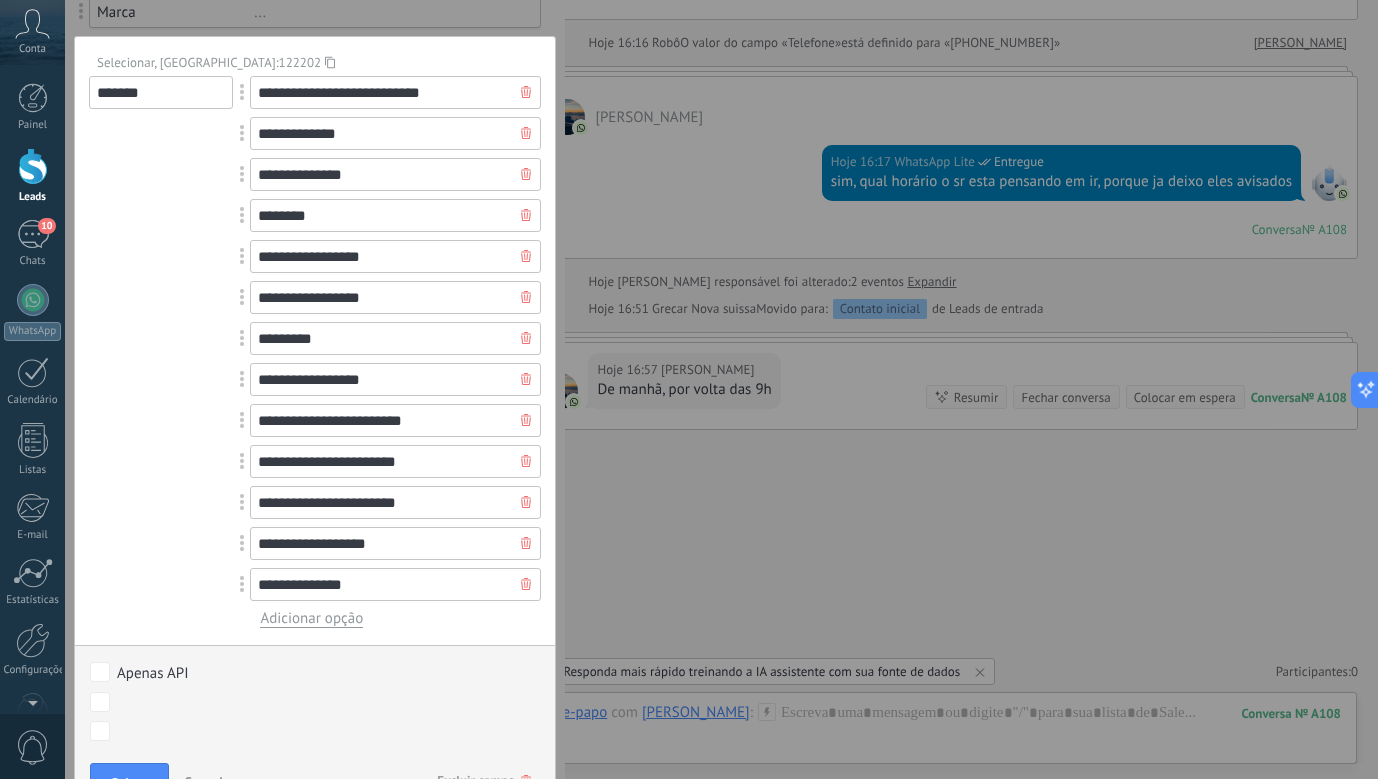 type on "**********" 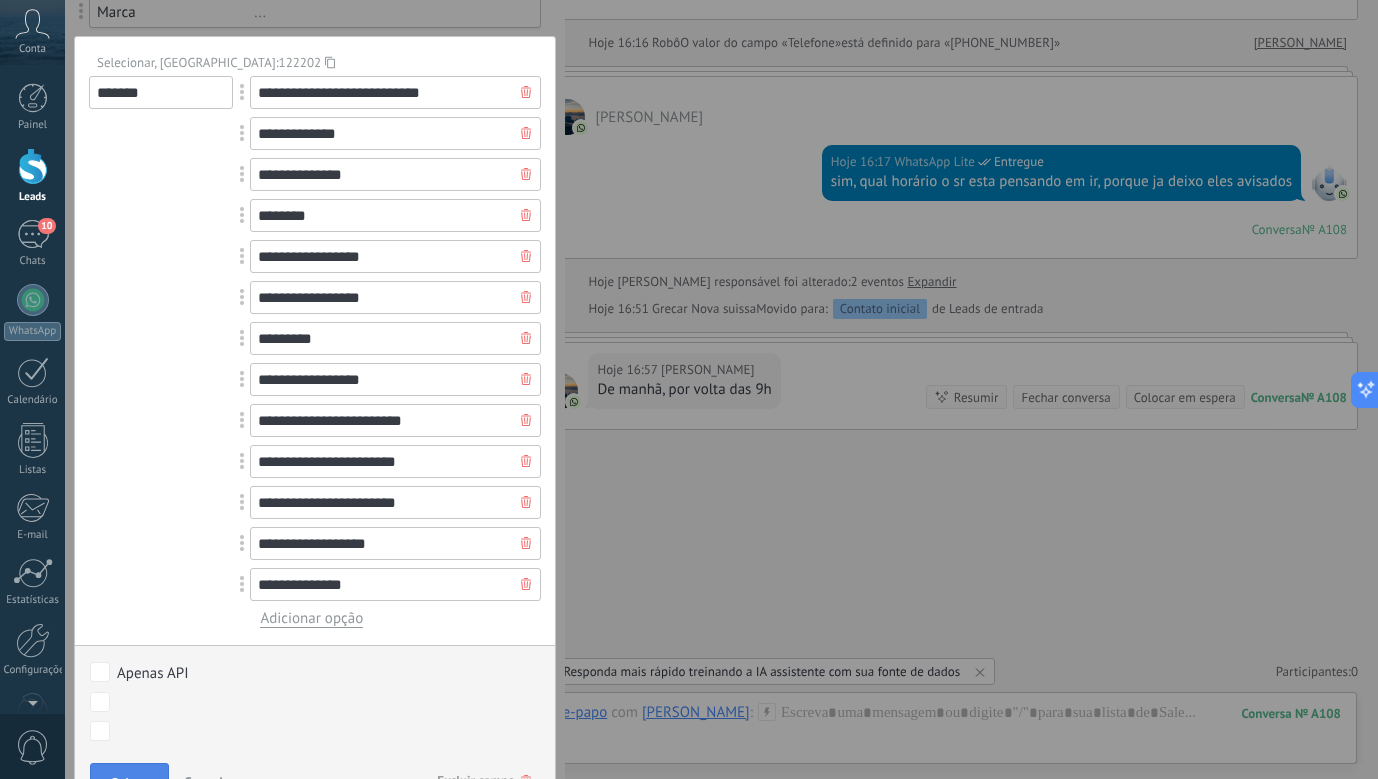 click on "Salvar" at bounding box center [129, 782] 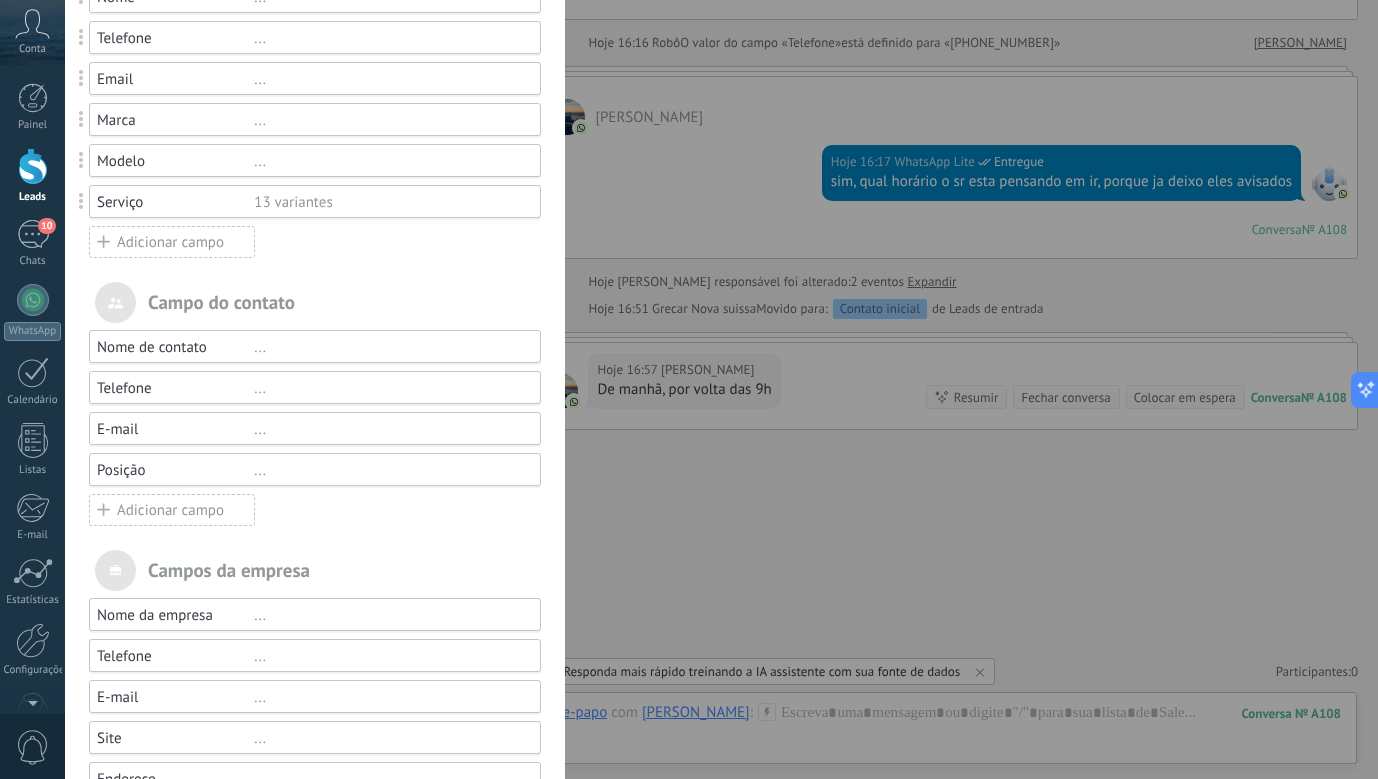 scroll, scrollTop: 227, scrollLeft: 0, axis: vertical 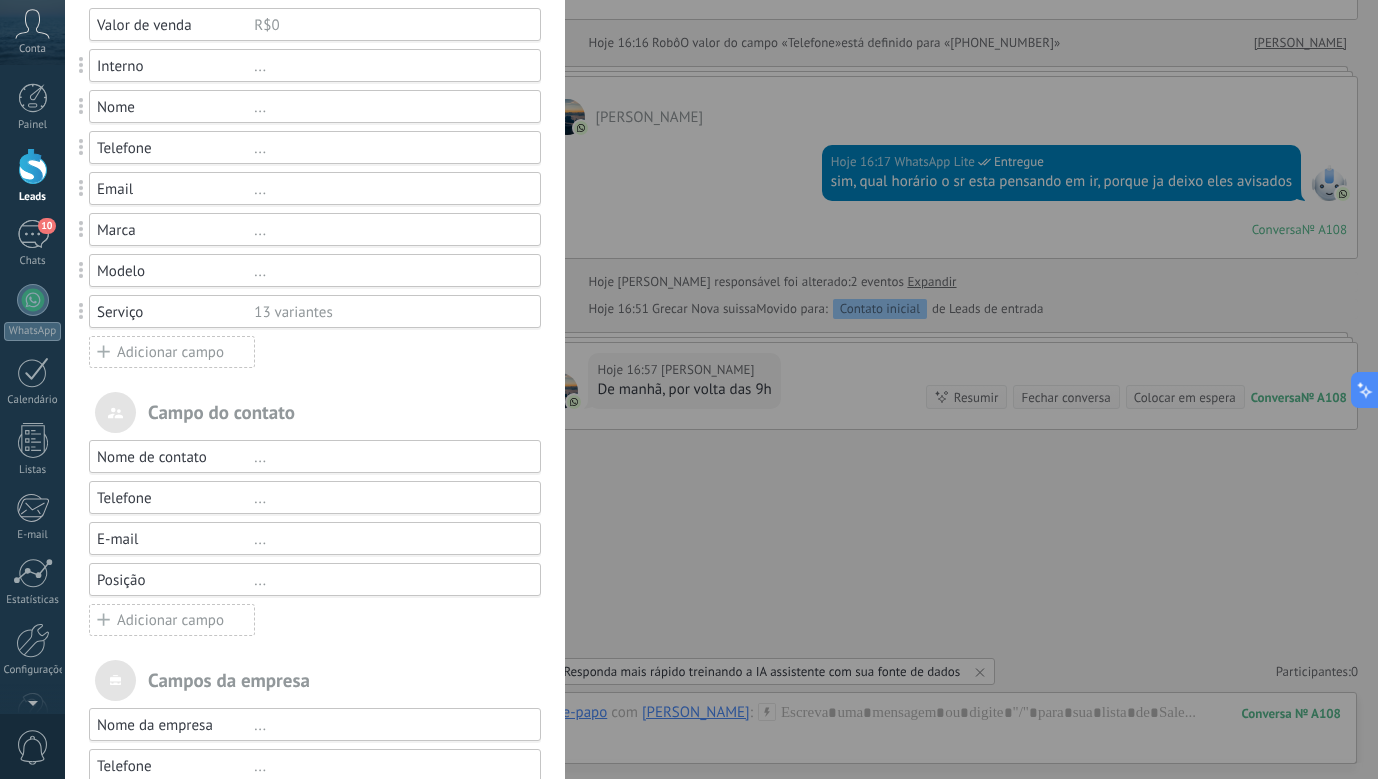 click on "Adicionar campo" at bounding box center [172, 352] 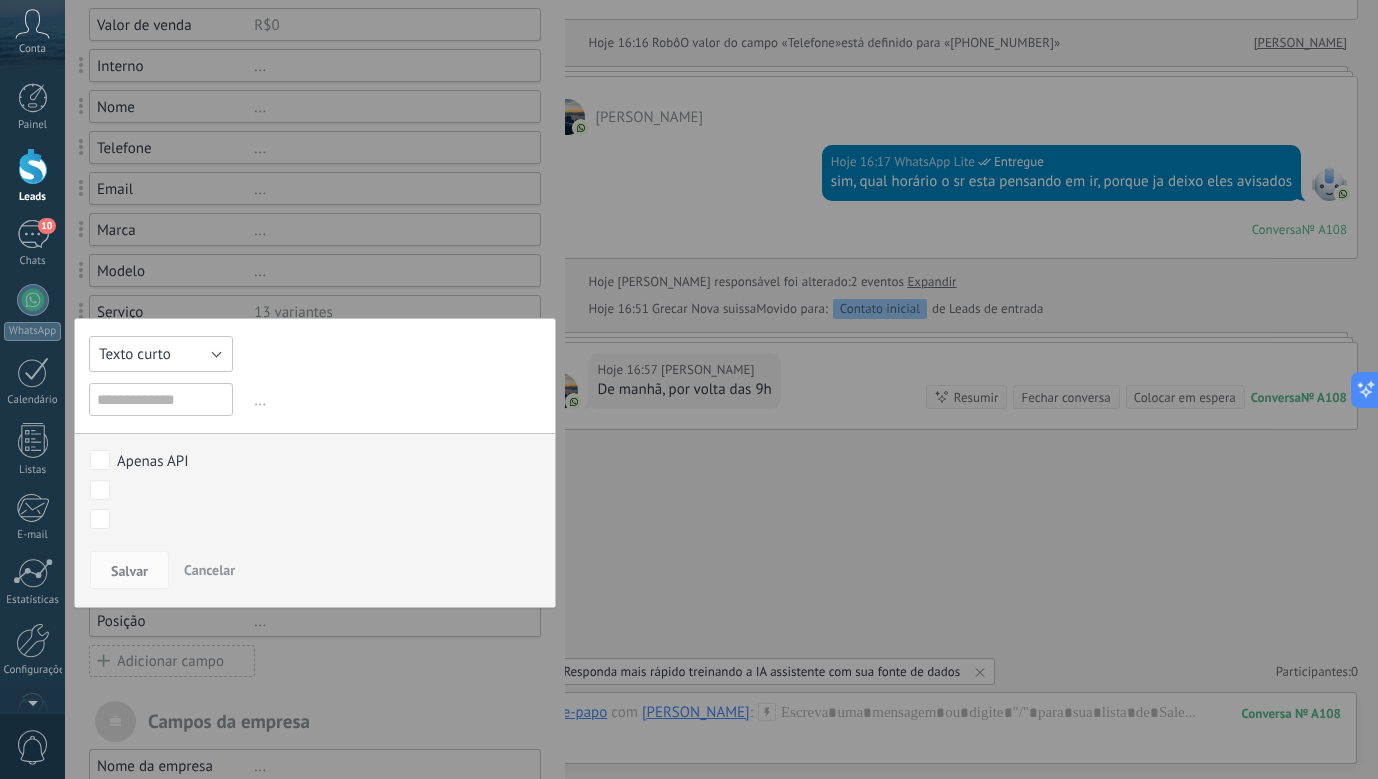 click on "Texto curto" at bounding box center [161, 354] 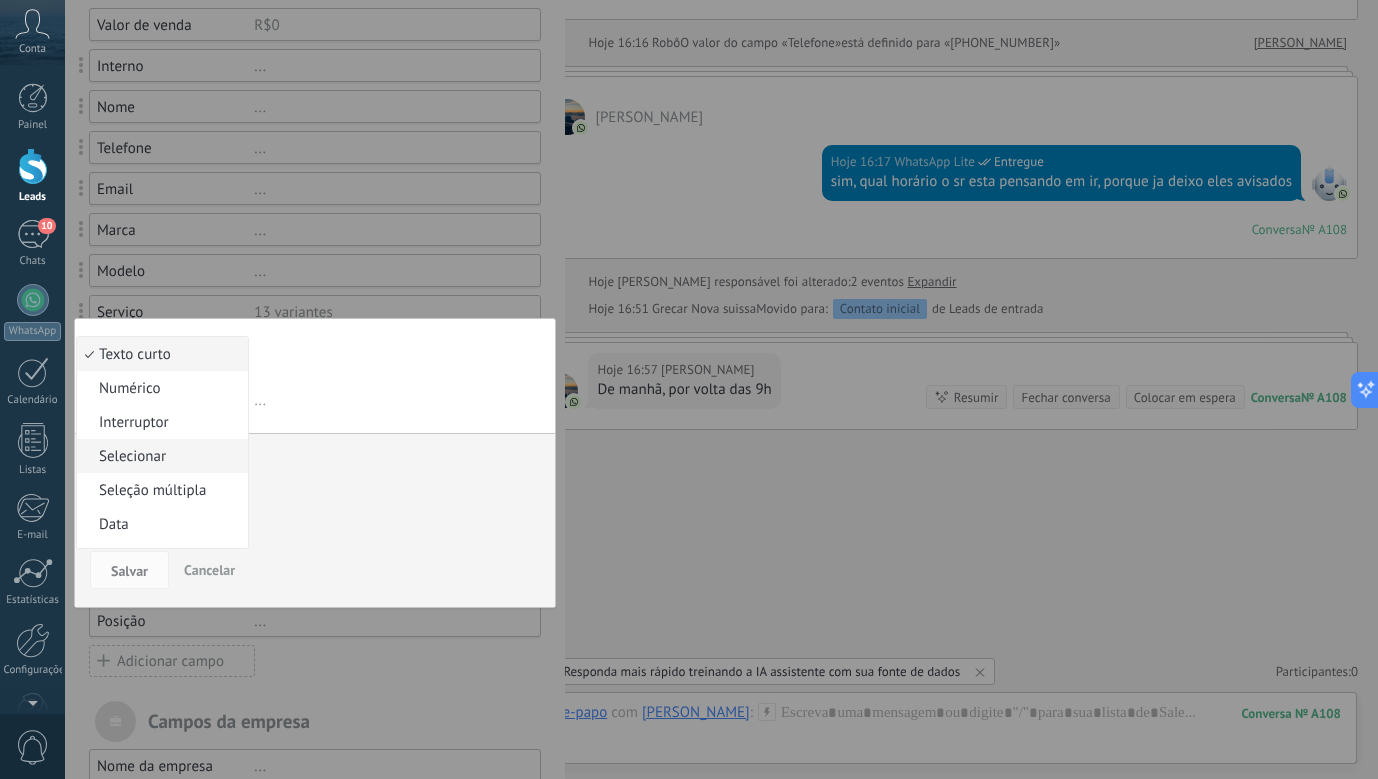 click on "Selecionar" at bounding box center [159, 456] 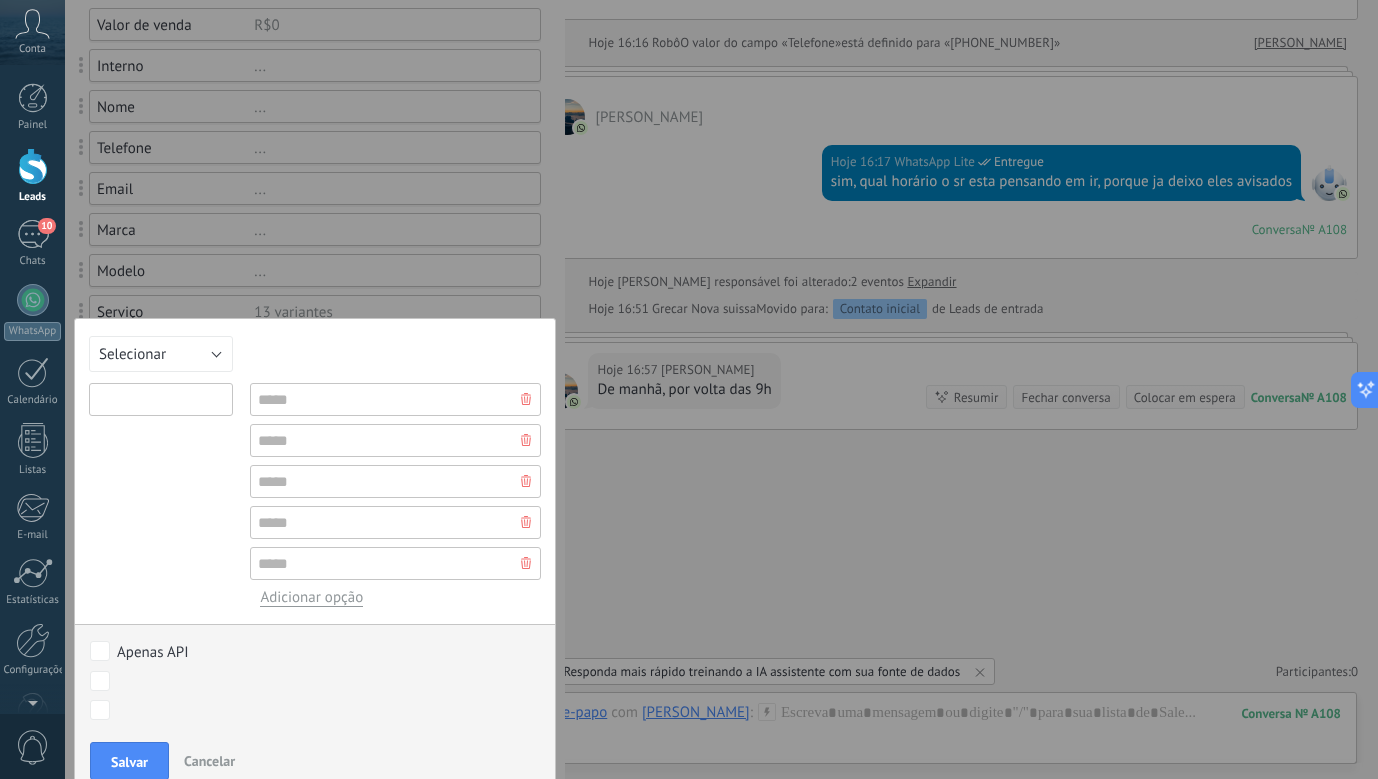 click at bounding box center (161, 399) 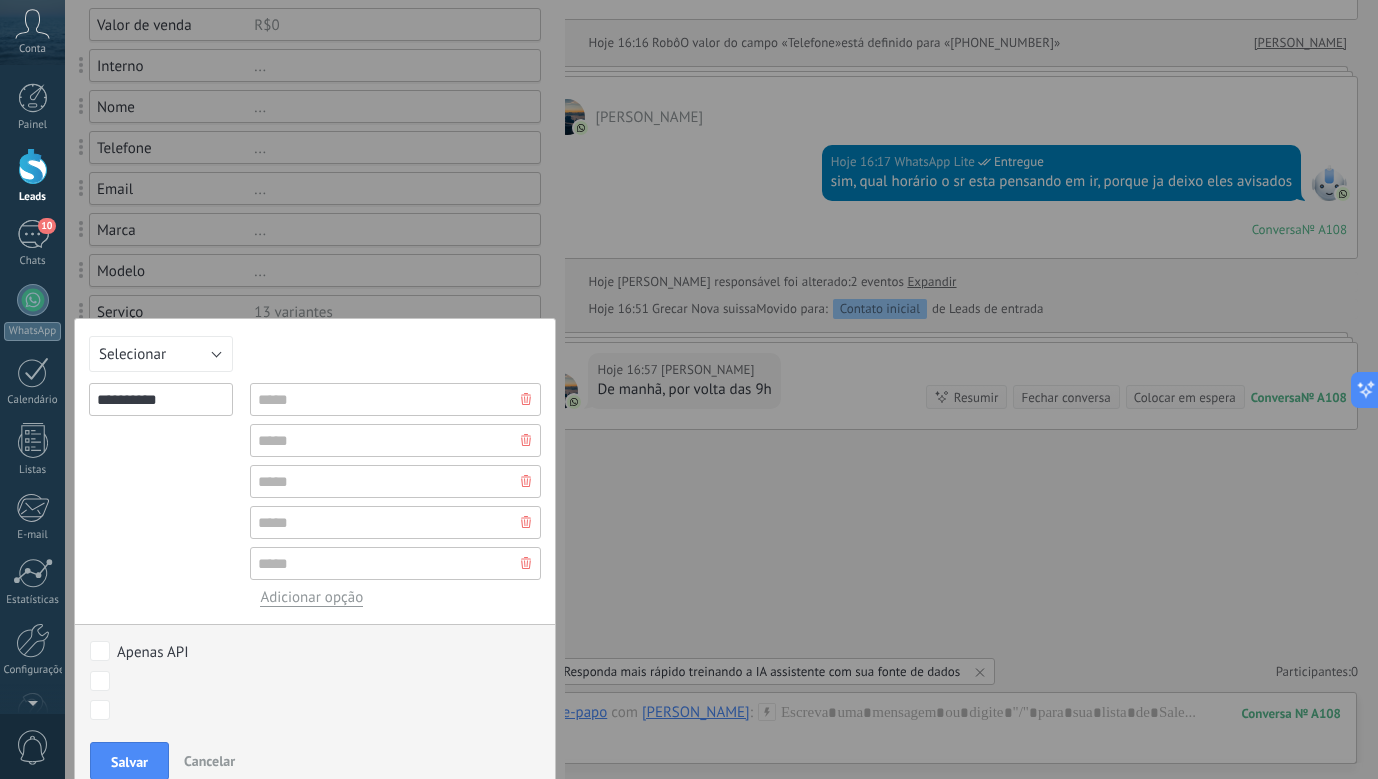type on "*********" 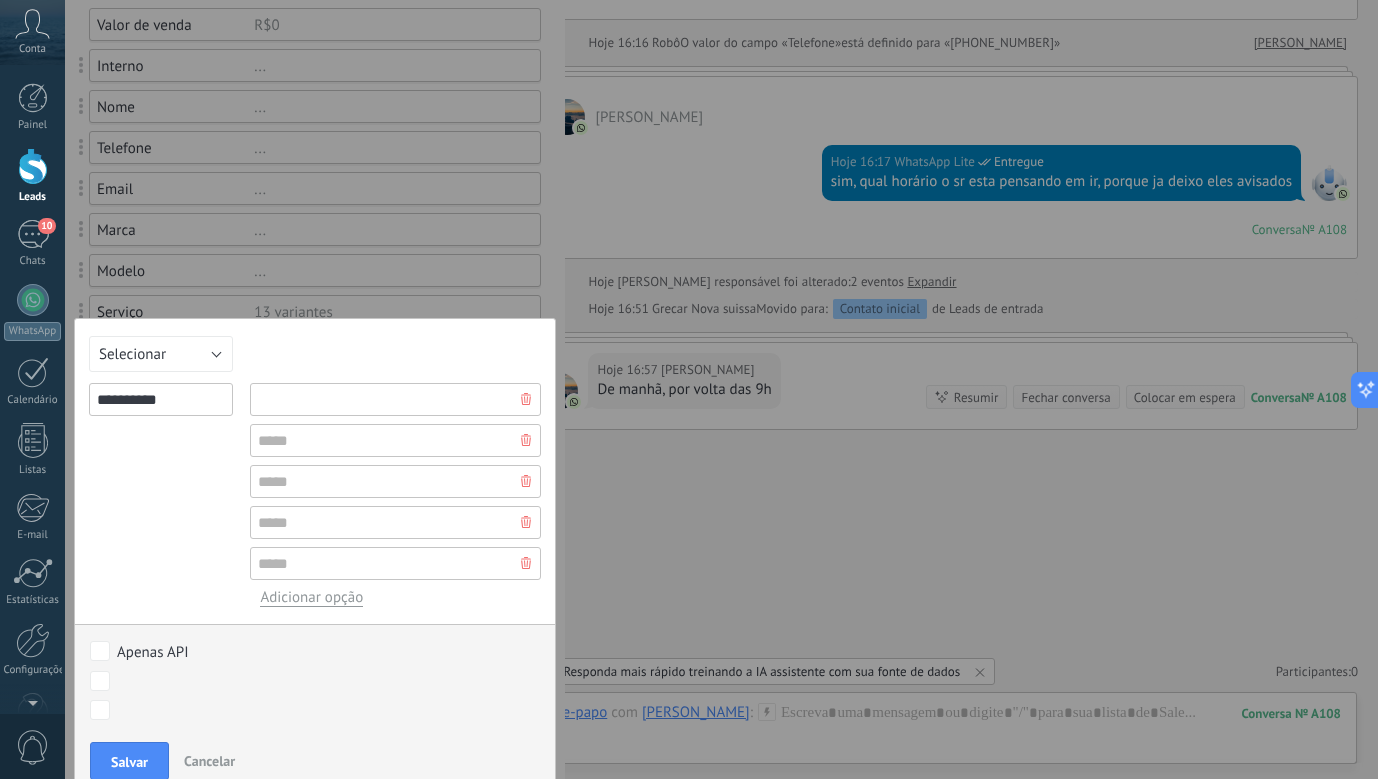 click at bounding box center [395, 399] 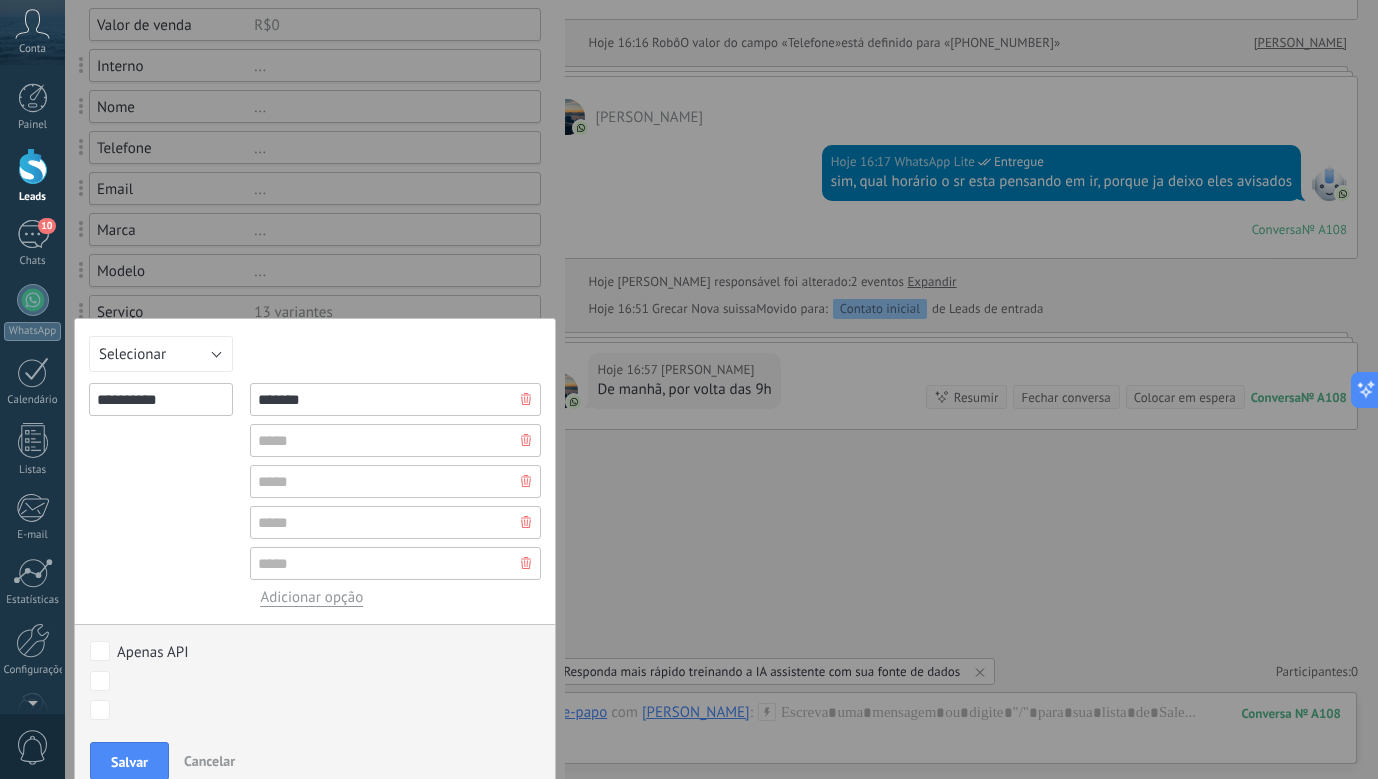 type on "******" 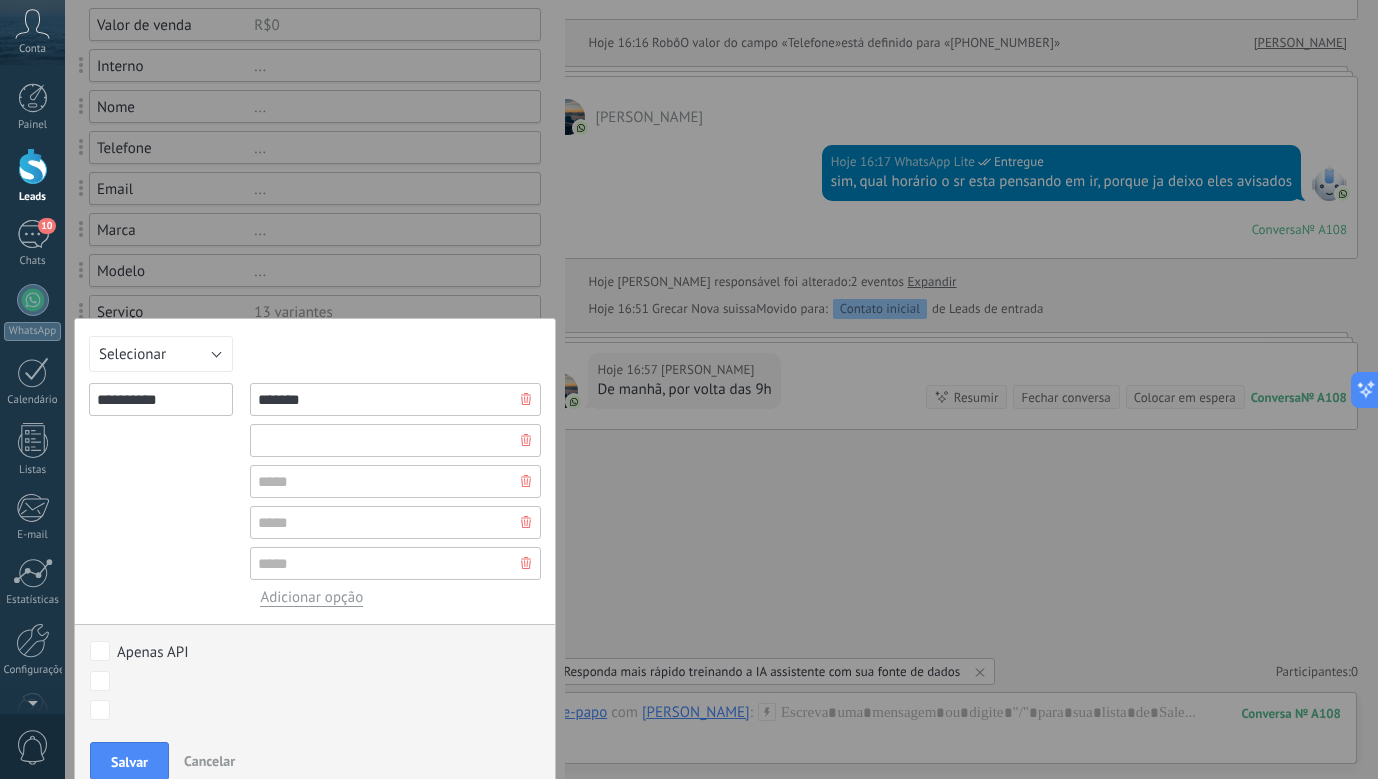 click at bounding box center [395, 440] 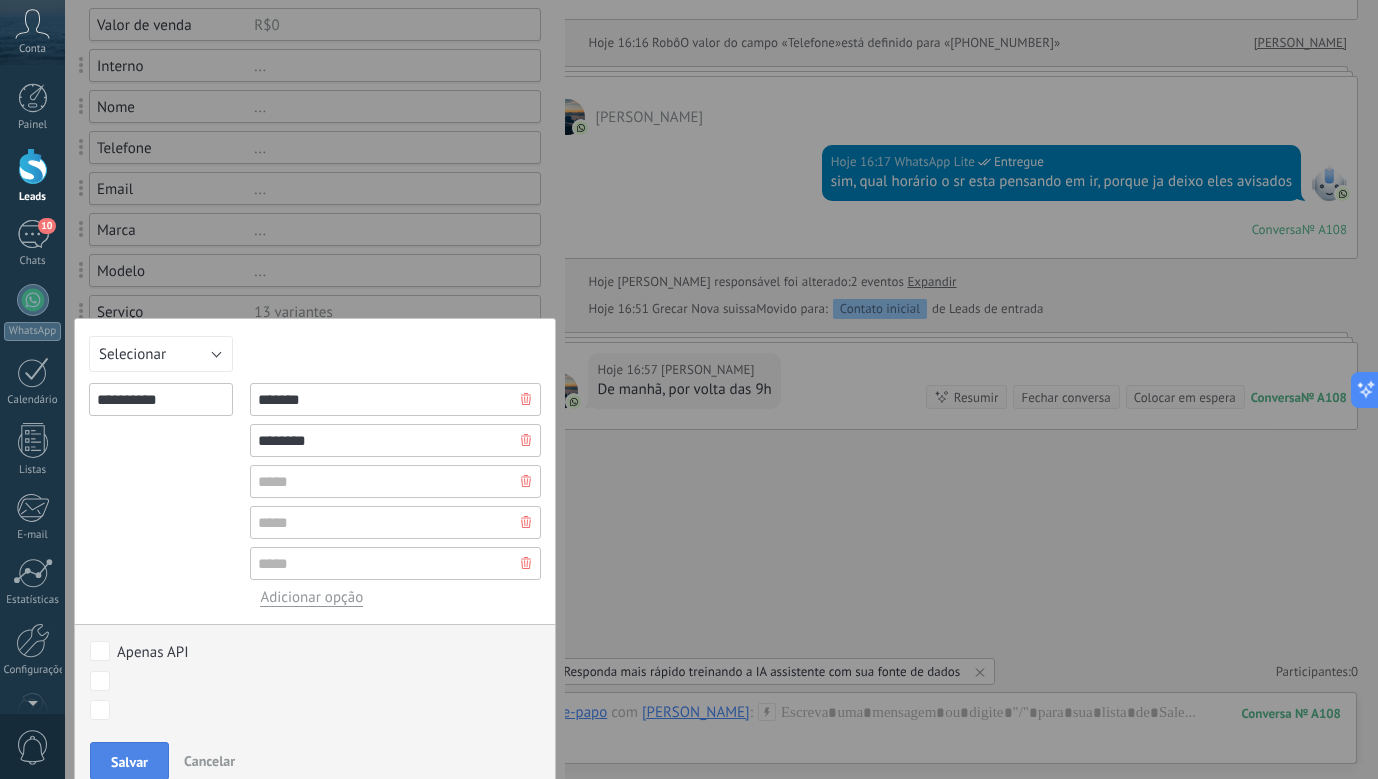 type on "*******" 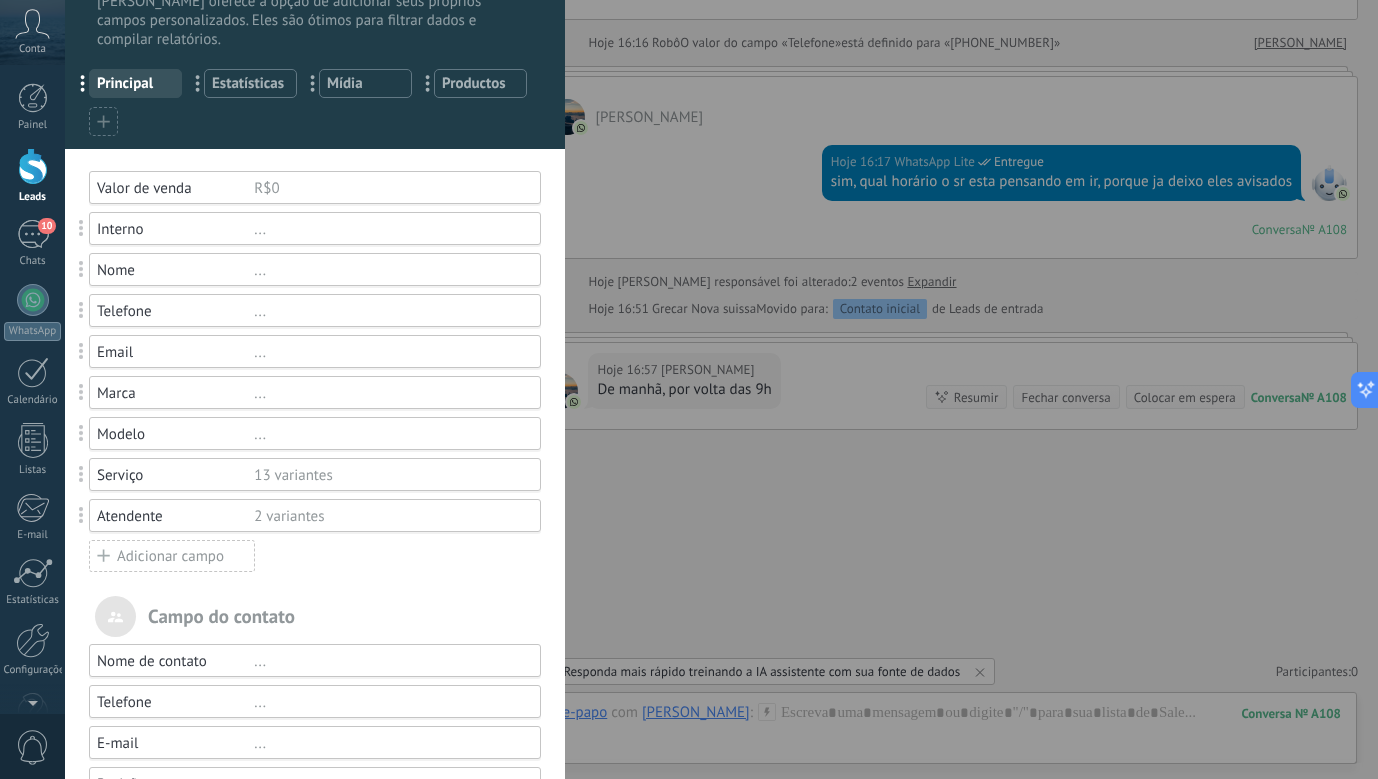 scroll, scrollTop: 0, scrollLeft: 0, axis: both 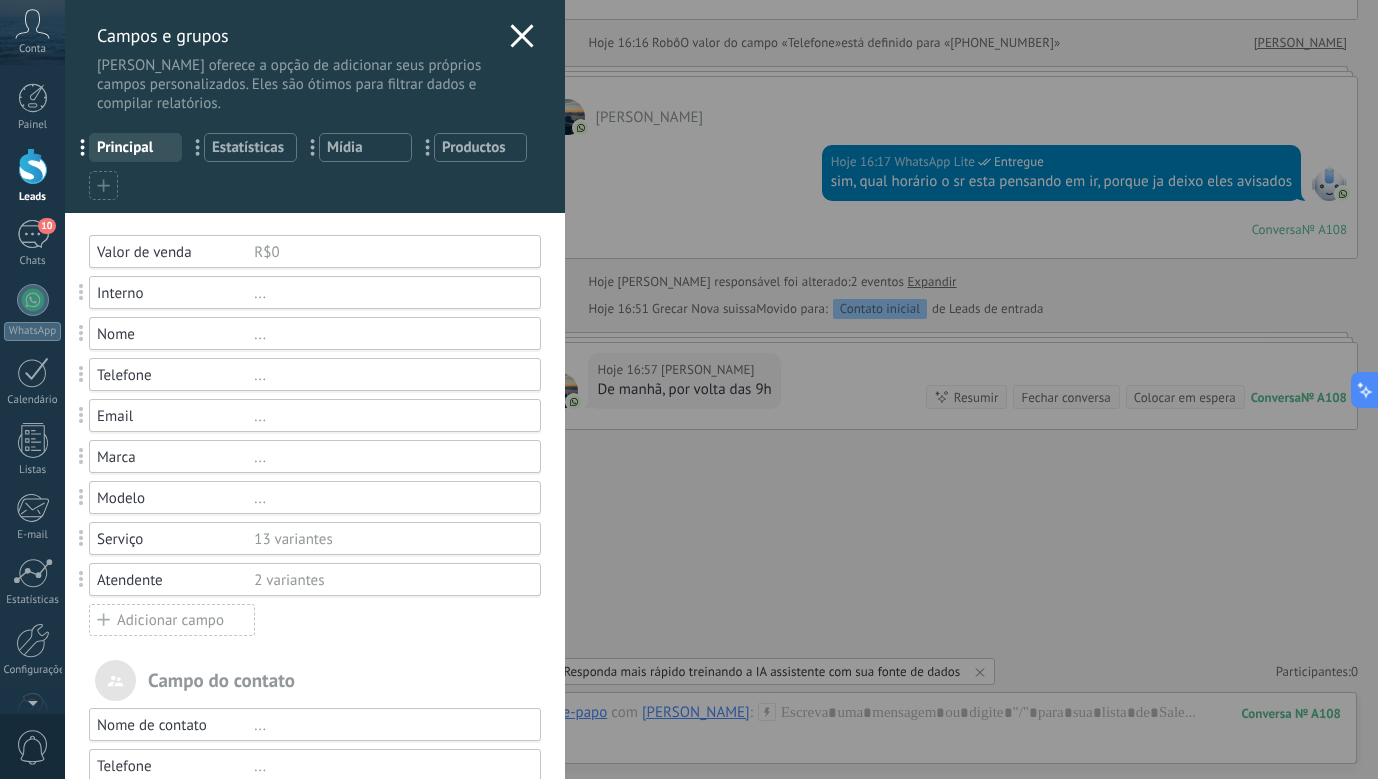 click on "Adicionar campo" at bounding box center (172, 620) 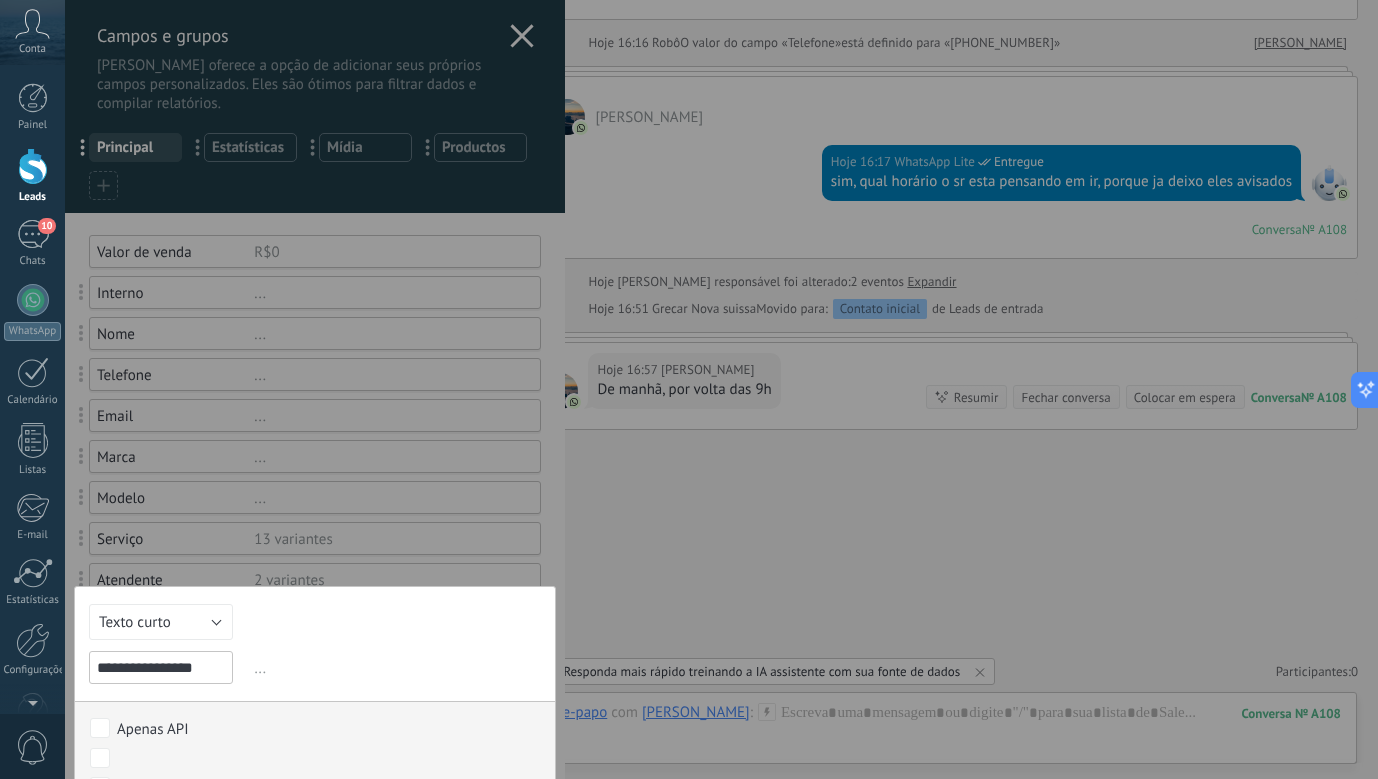 type on "**********" 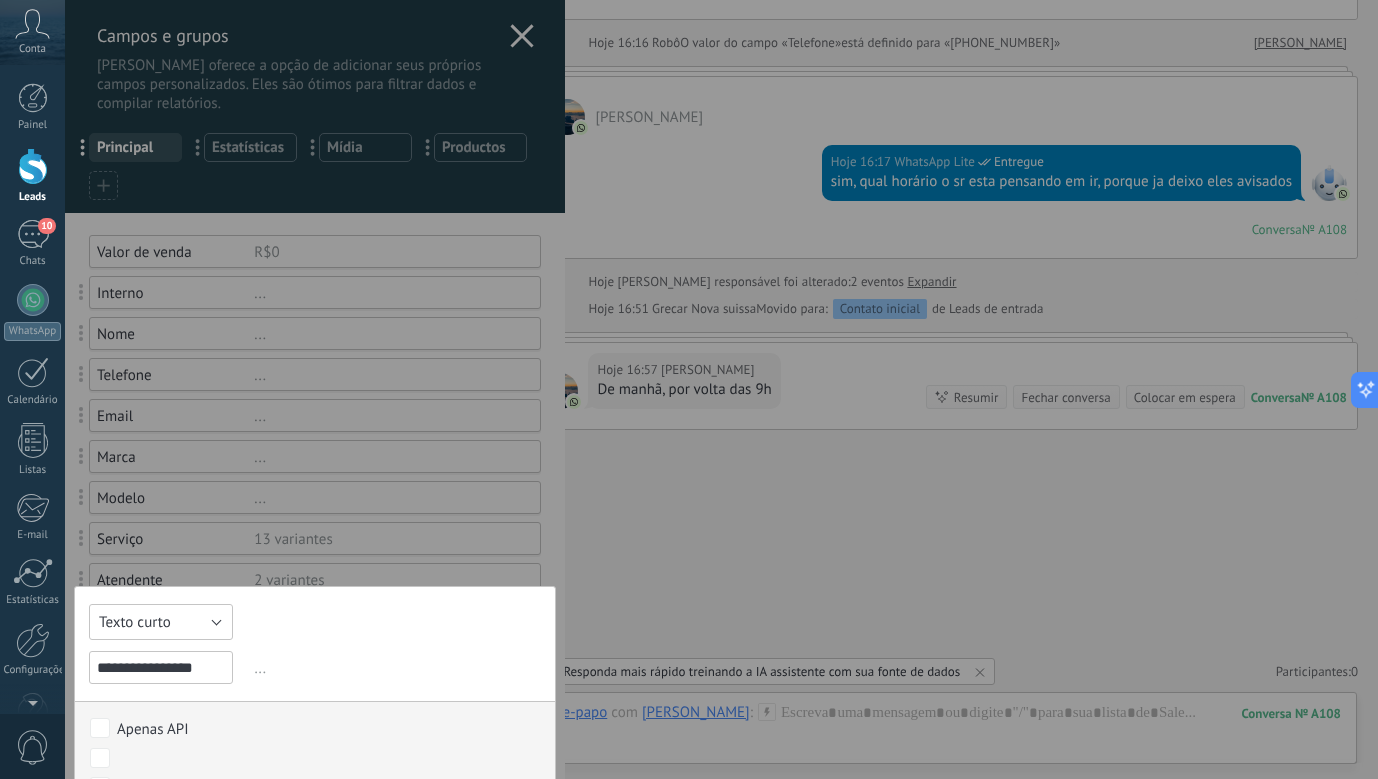 click on "Texto curto" at bounding box center (161, 622) 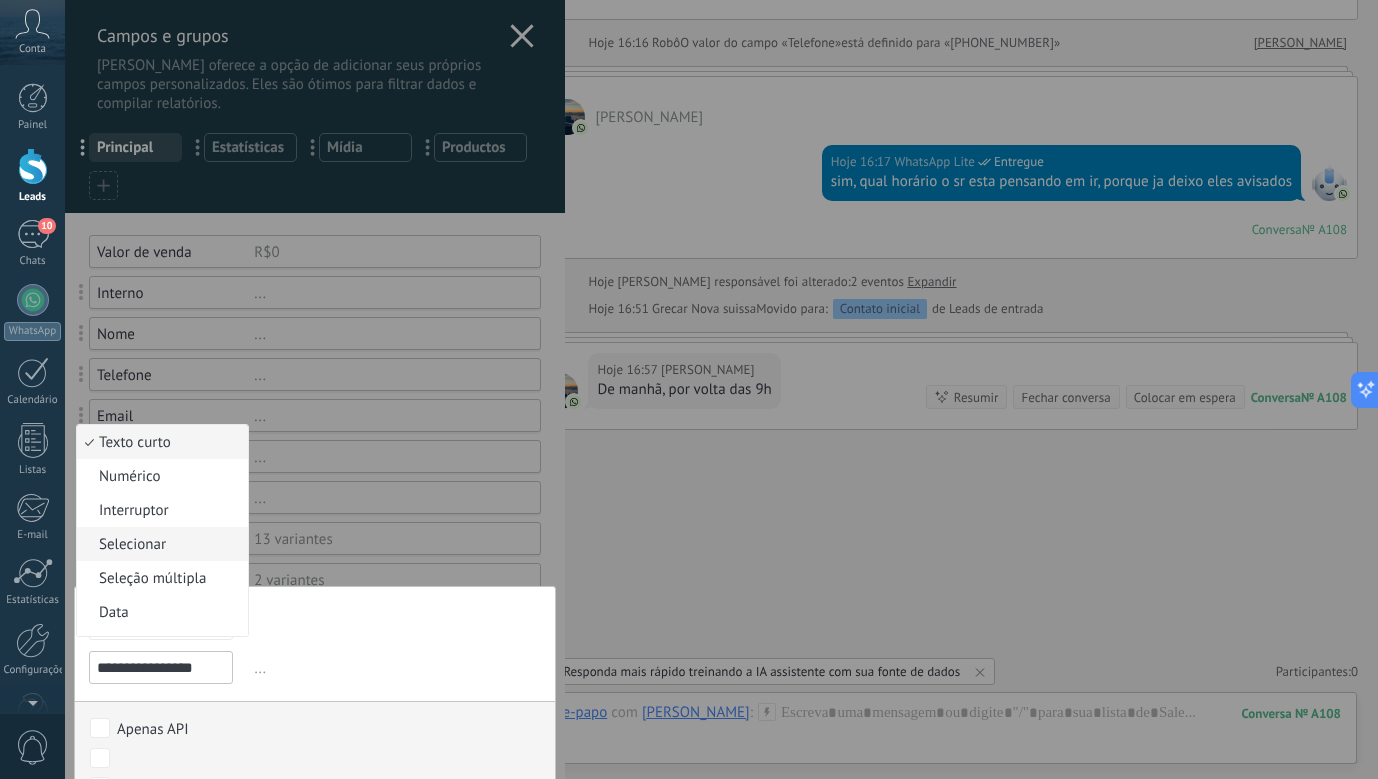click on "Selecionar" at bounding box center (159, 544) 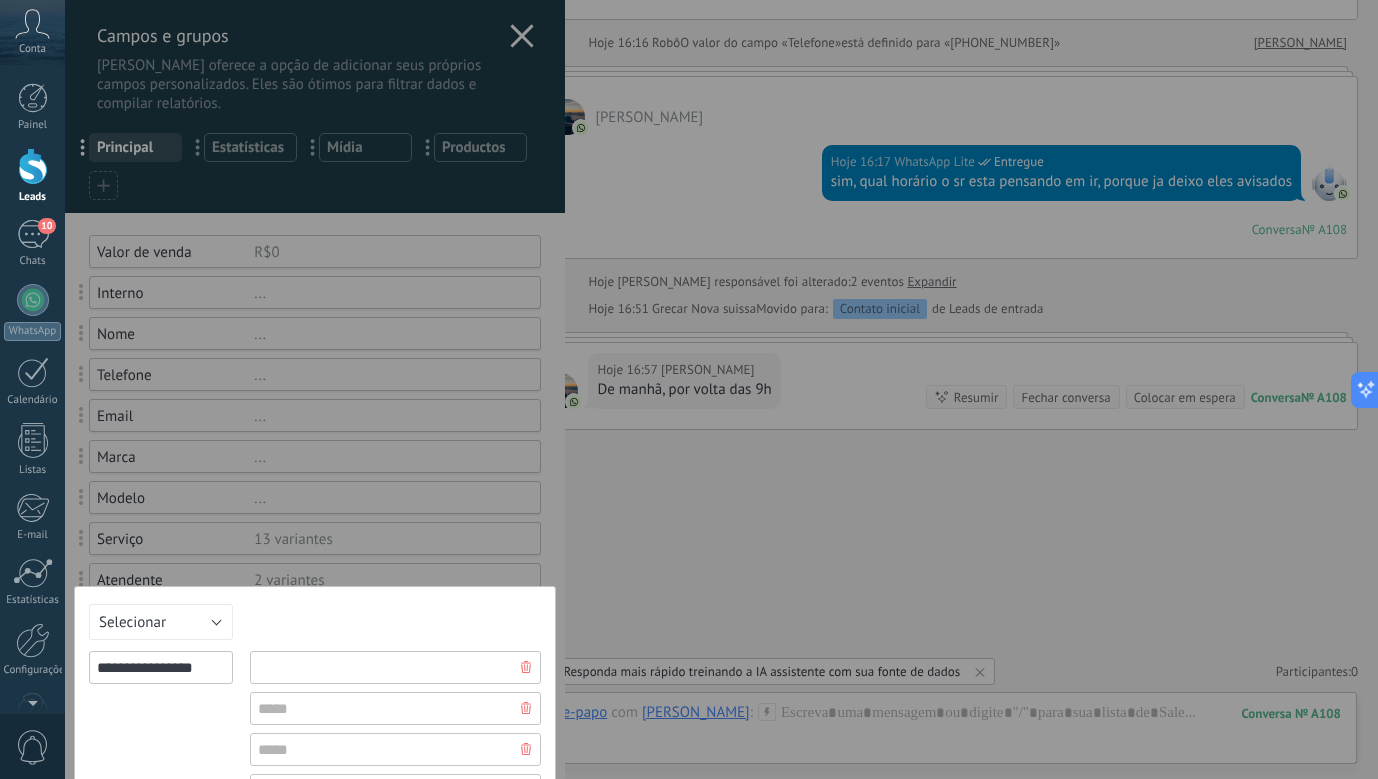 click at bounding box center (395, 667) 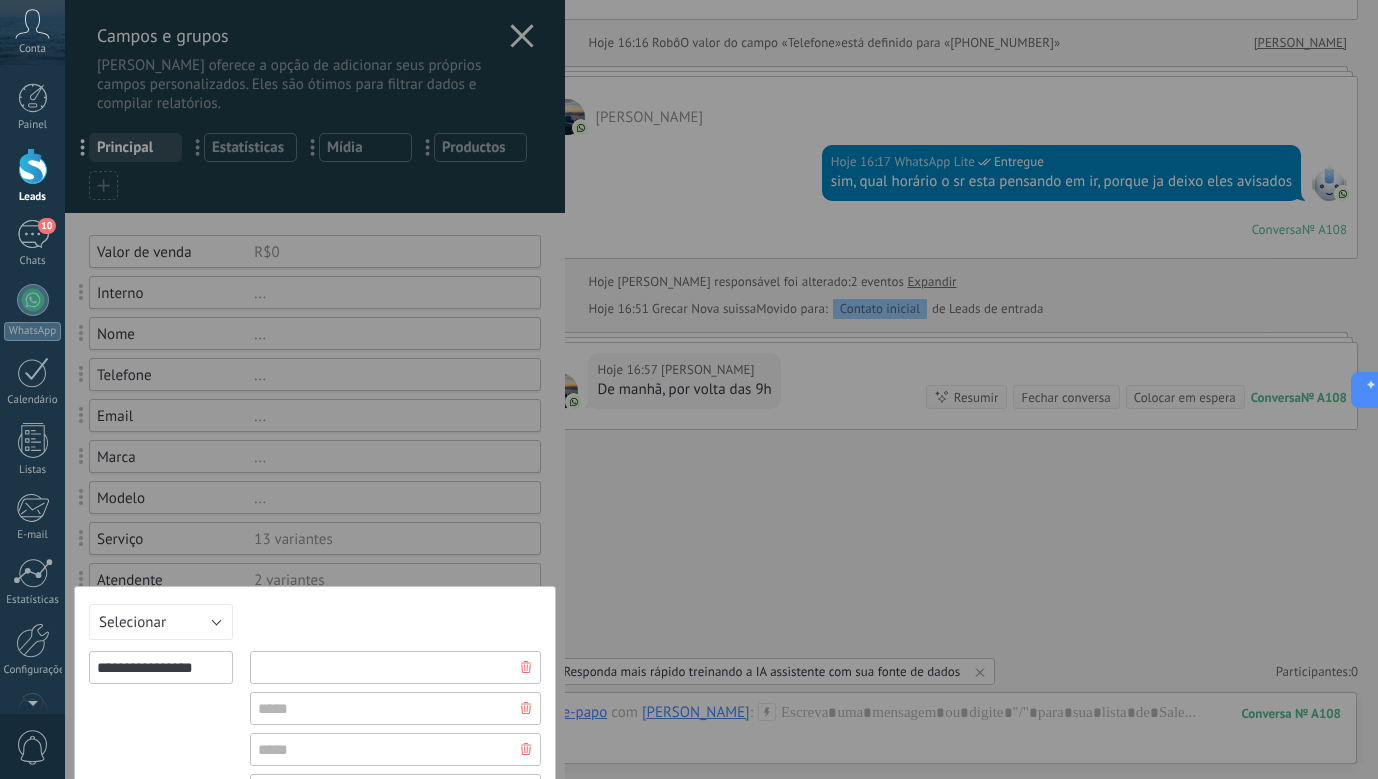 scroll, scrollTop: 500, scrollLeft: 0, axis: vertical 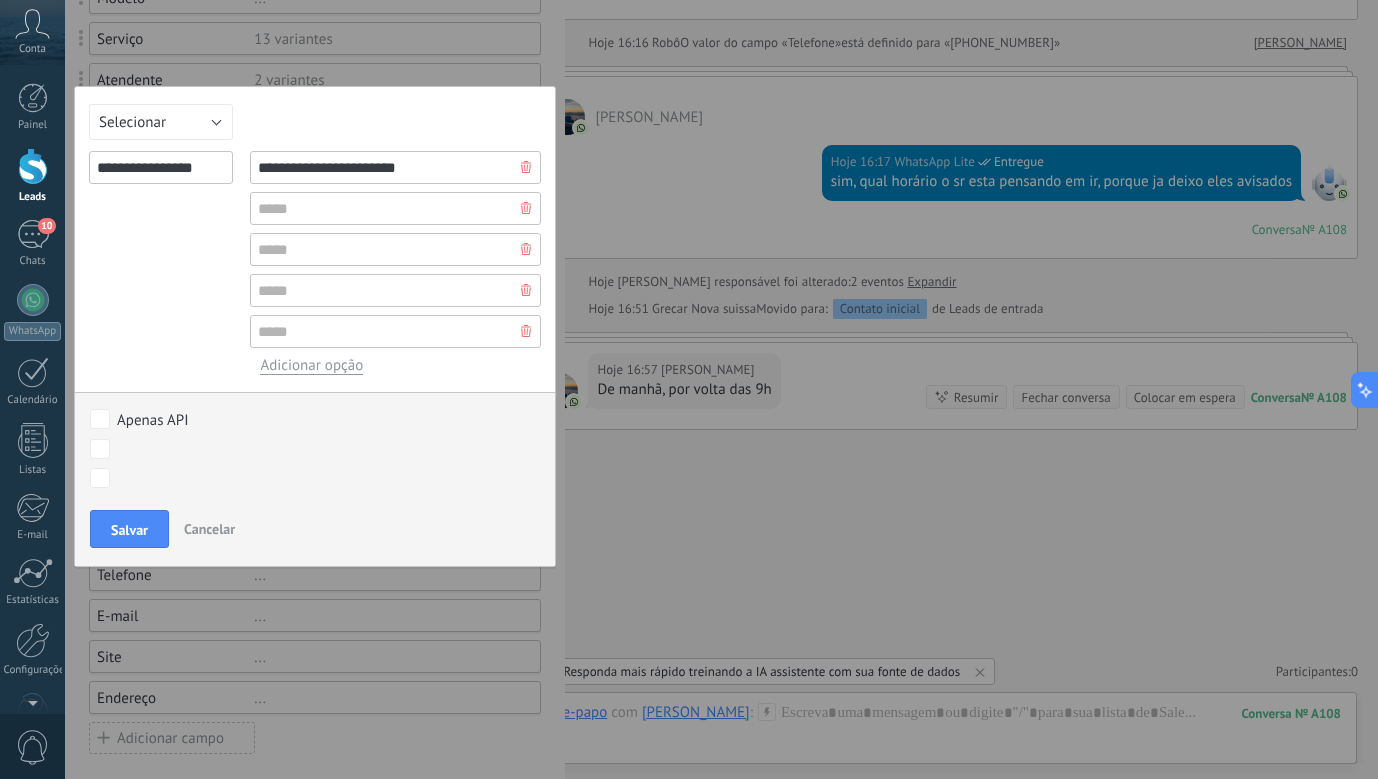 type on "**********" 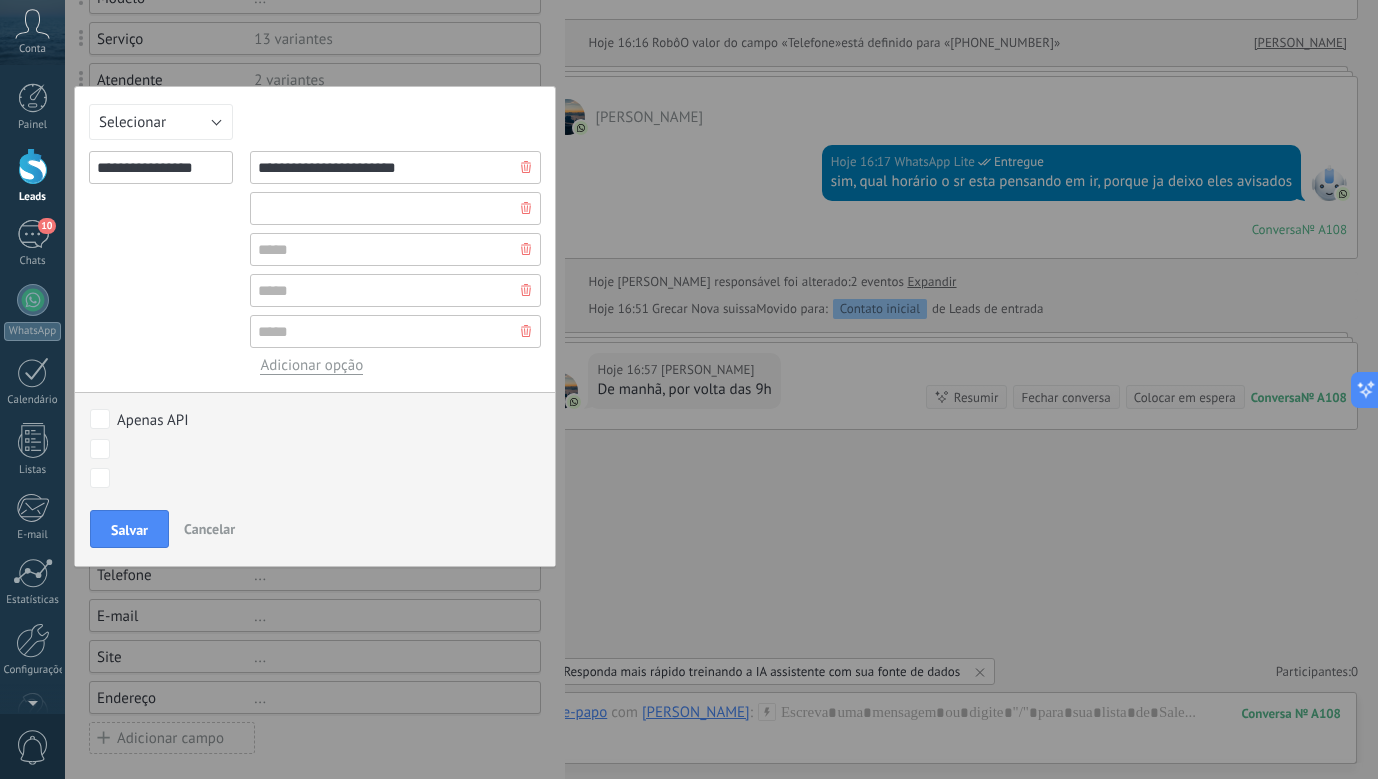type on "*" 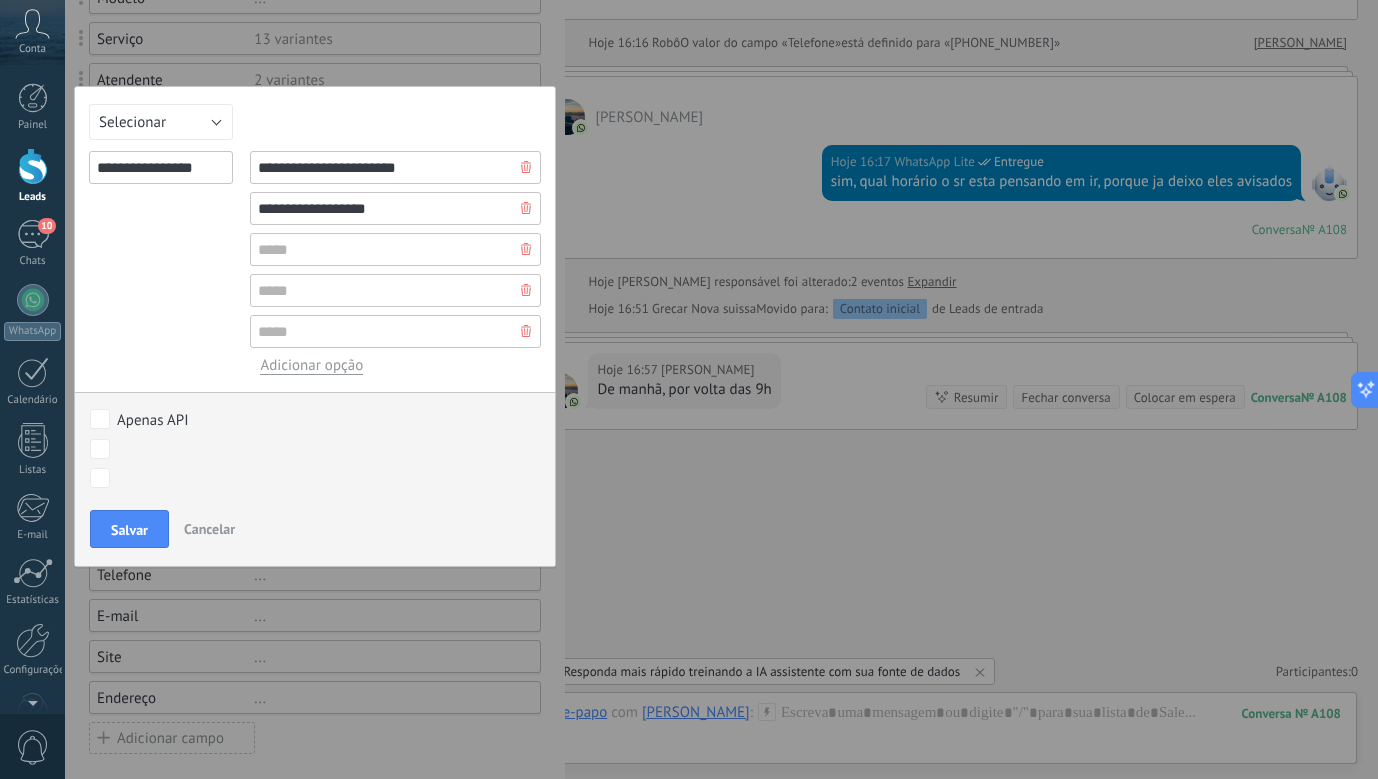 type on "**********" 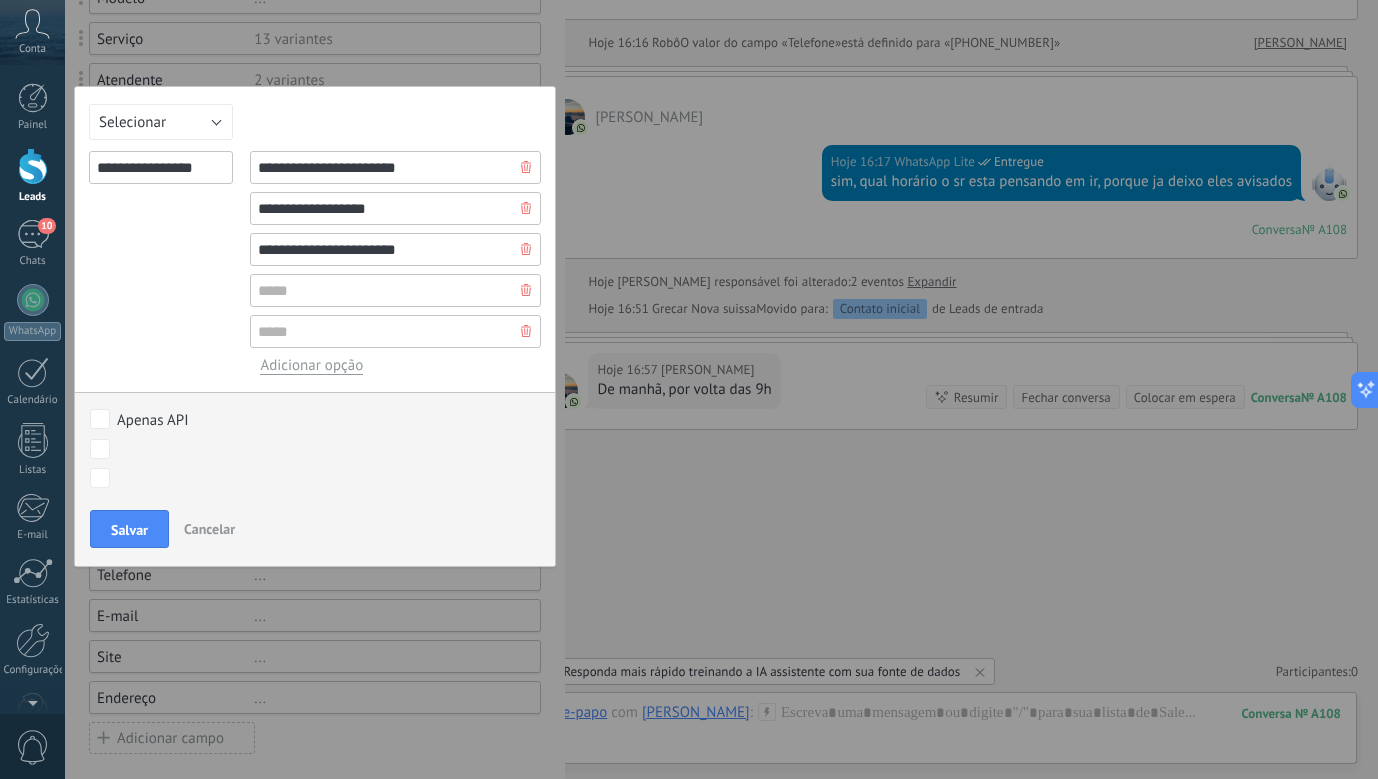 type on "**********" 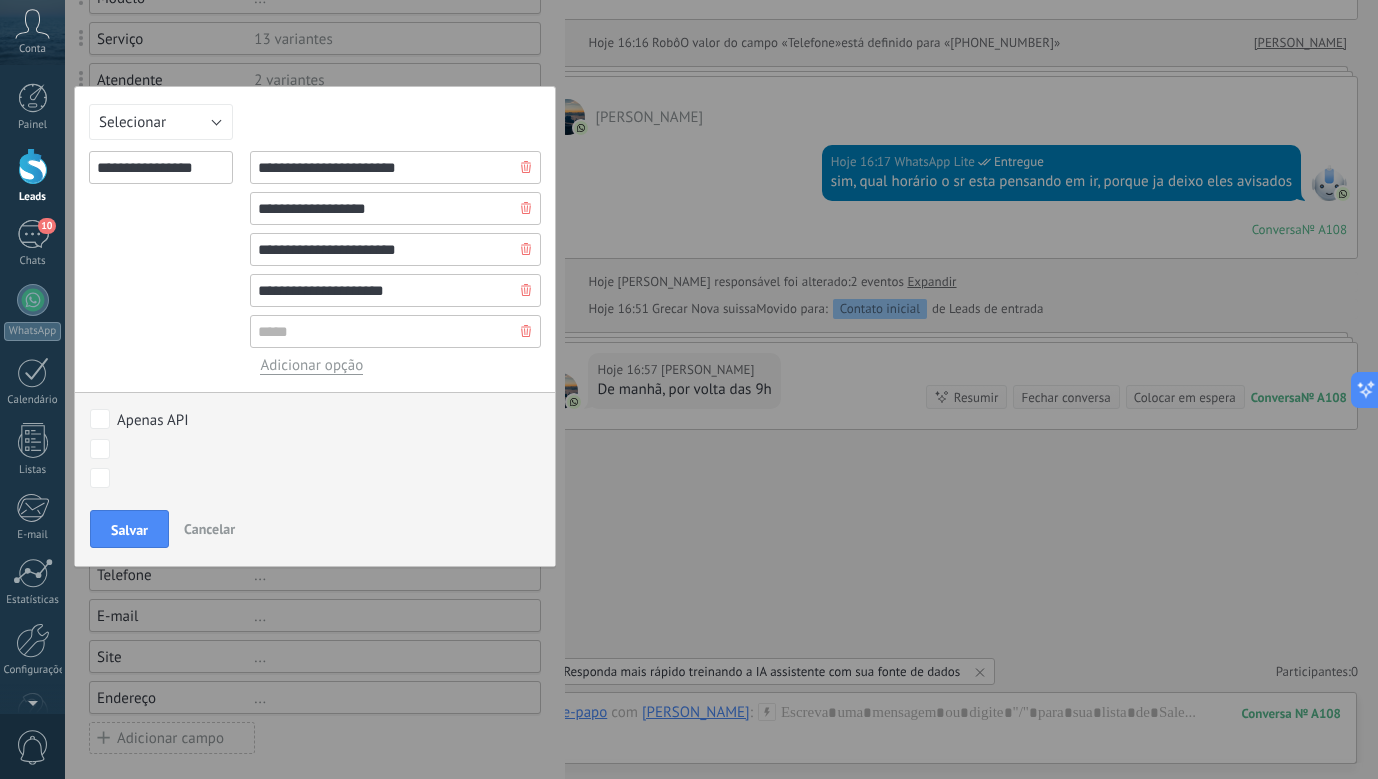 type on "**********" 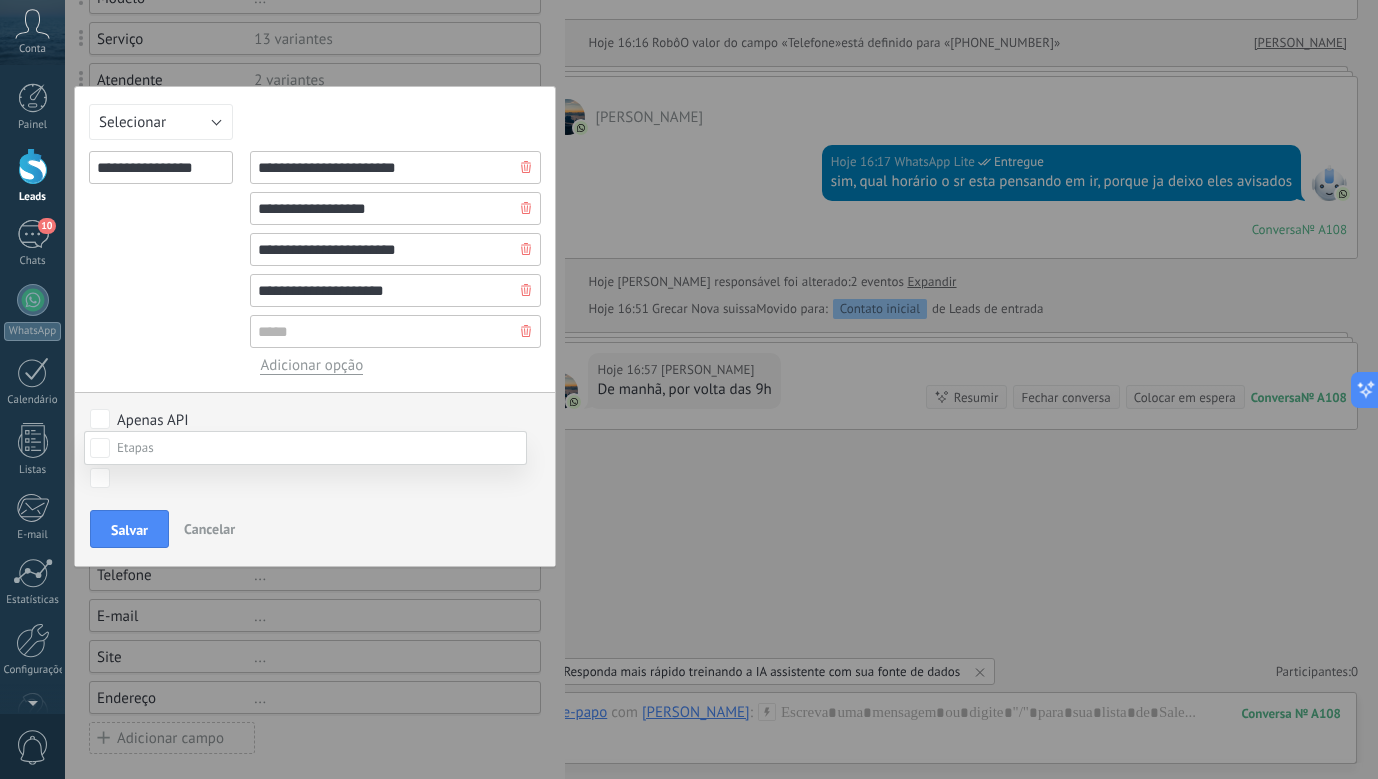 scroll, scrollTop: 276, scrollLeft: 0, axis: vertical 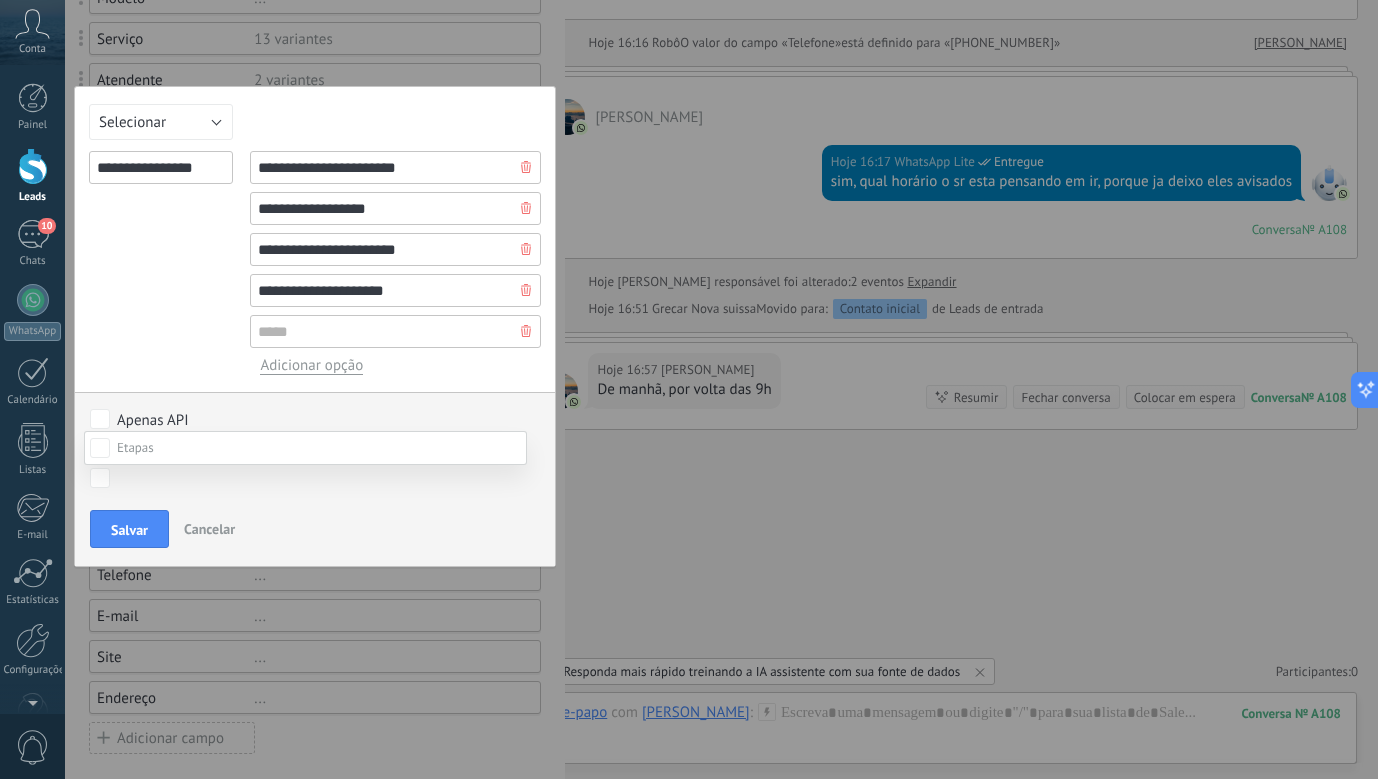 click on "Contato inicial Em atendimento  oportunidade agendado recuperação  Cotações de peças/fornecedores na oficina  Fechado - ganho Fechado - perdido" at bounding box center [305, 605] 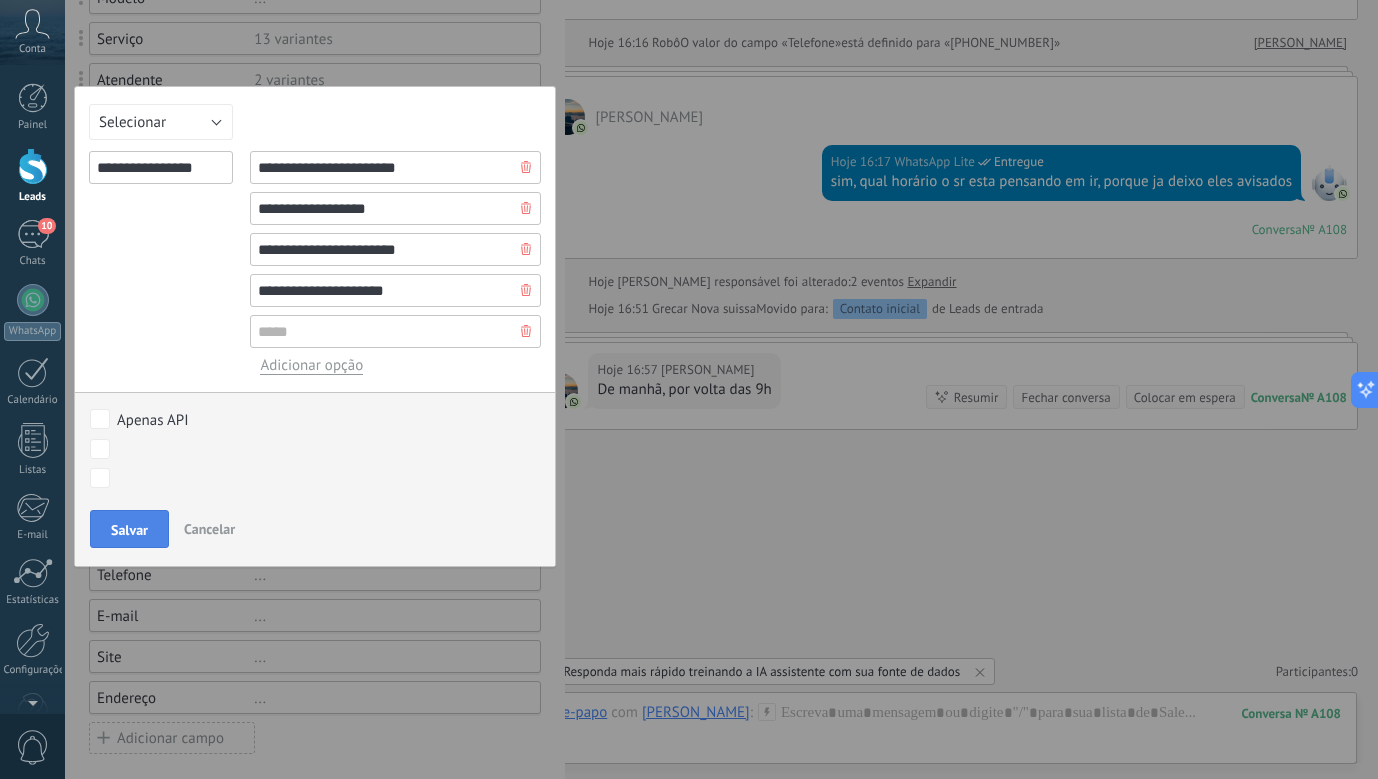 click on "Salvar" at bounding box center (129, 529) 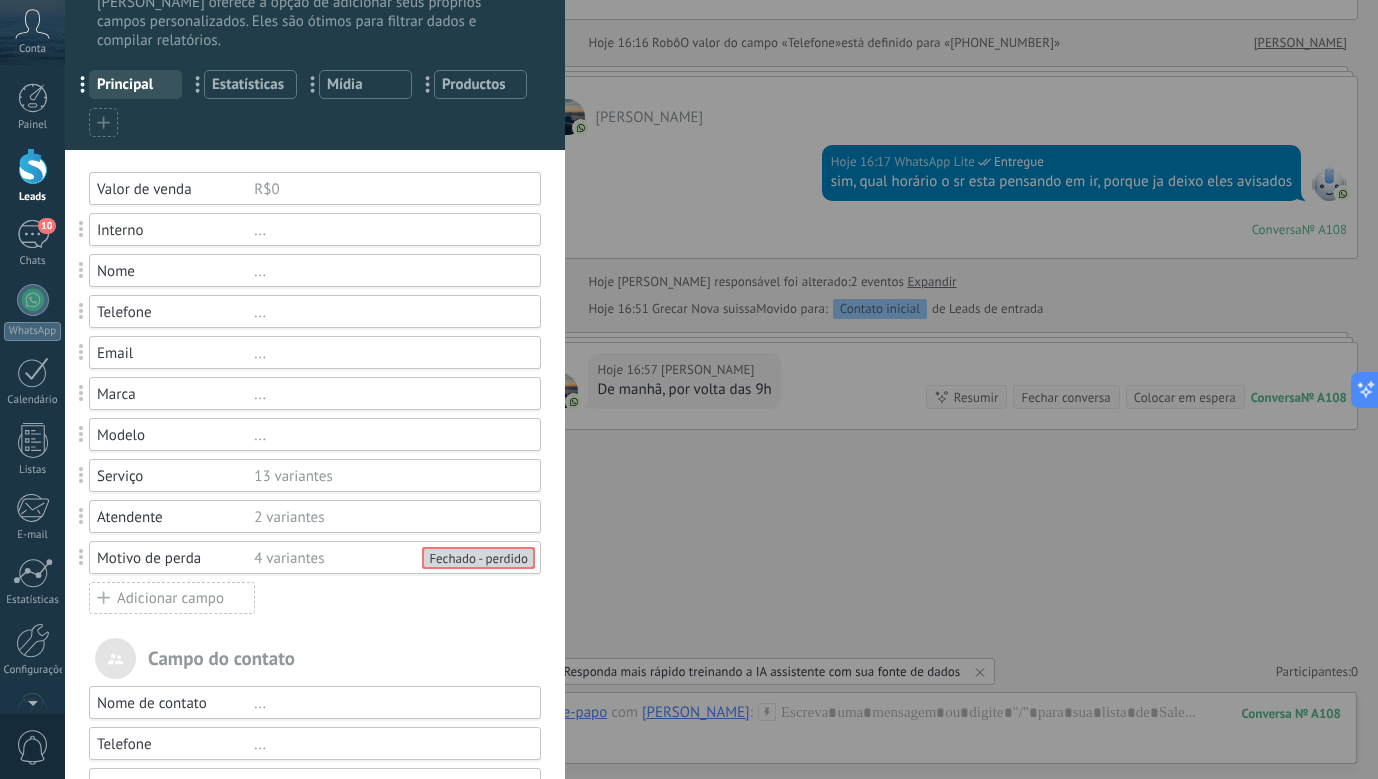 scroll, scrollTop: 0, scrollLeft: 0, axis: both 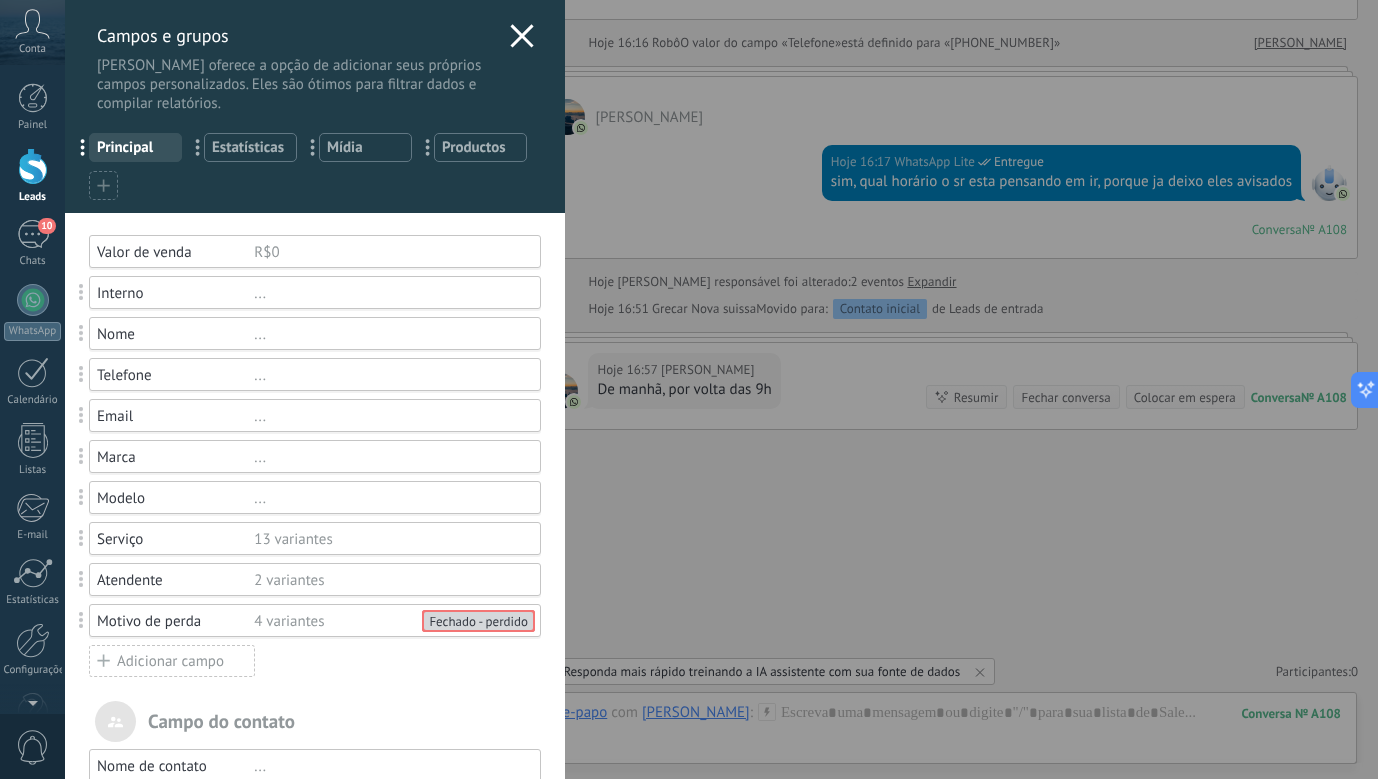 click on "Valor de venda R$0 Interno ... Nome ... Telefone ... Email ... Marca ... Modelo ... Serviço 13  variantes Atendente  2  variantes Motivo de perda  4  variantes Fechado - perdido Adicionar campo" at bounding box center [315, 456] 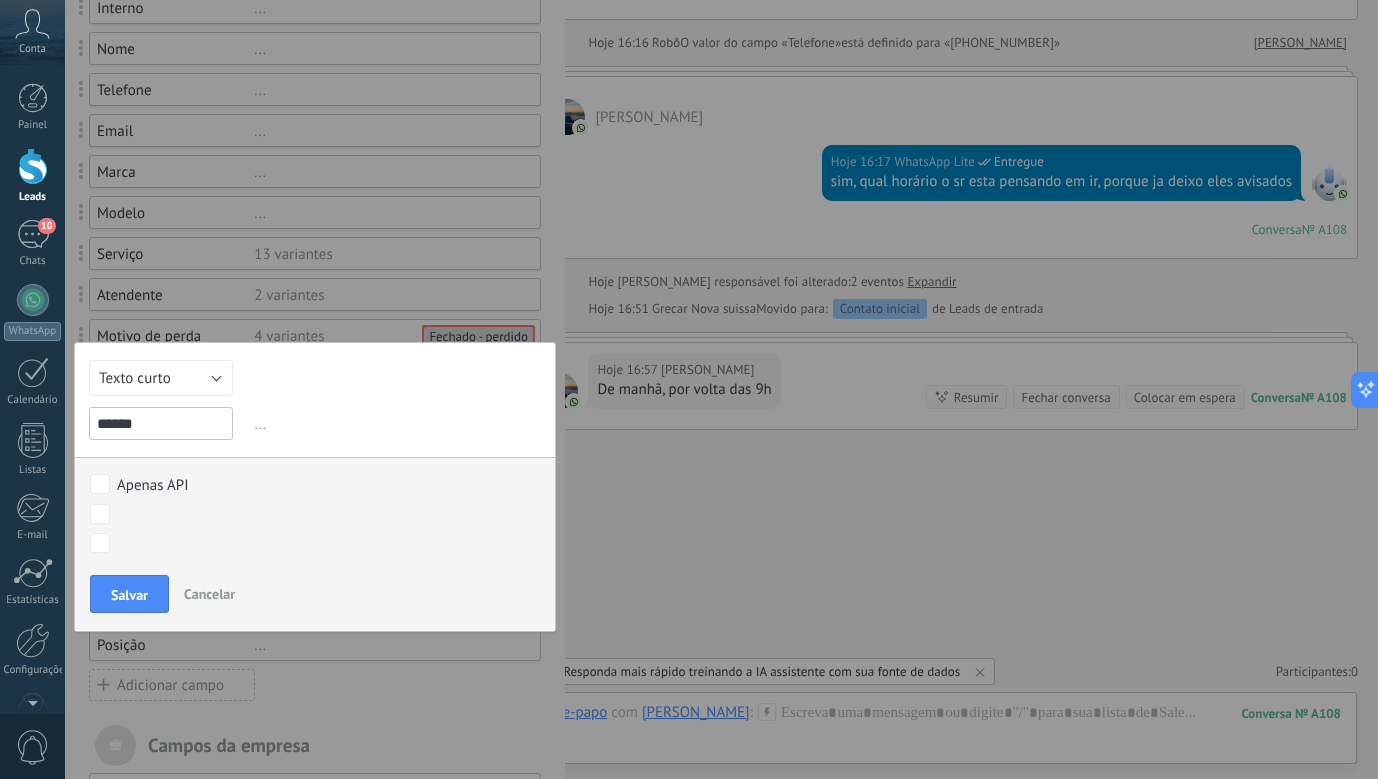 scroll, scrollTop: 400, scrollLeft: 0, axis: vertical 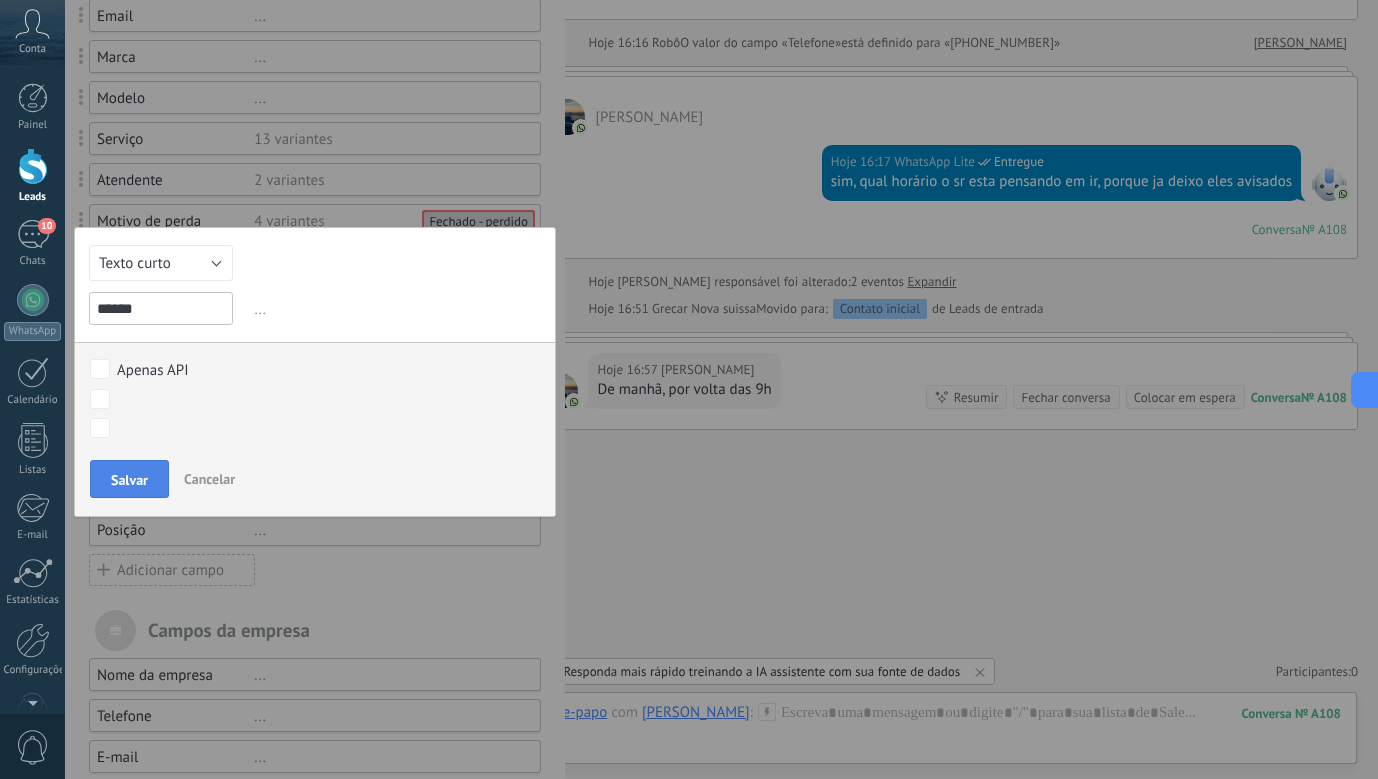 type on "*****" 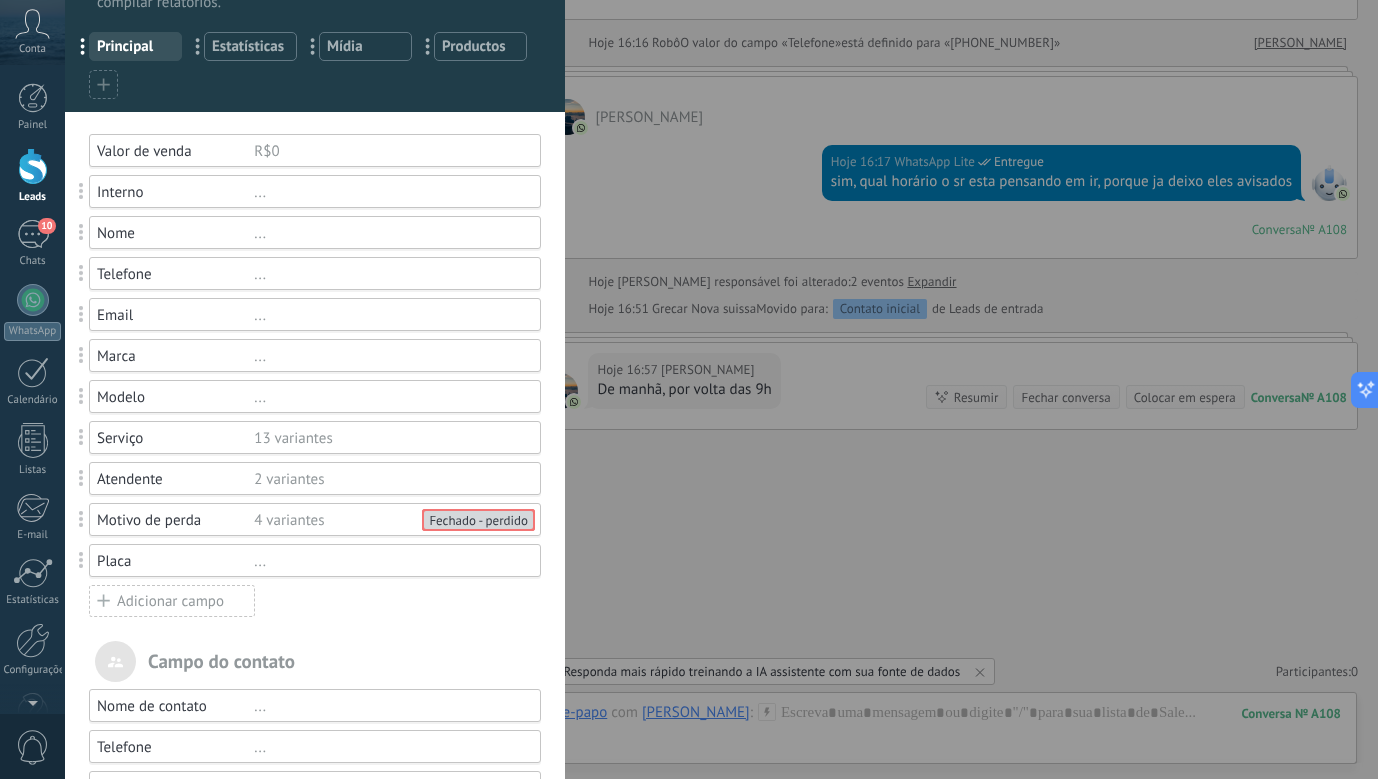 scroll, scrollTop: 100, scrollLeft: 0, axis: vertical 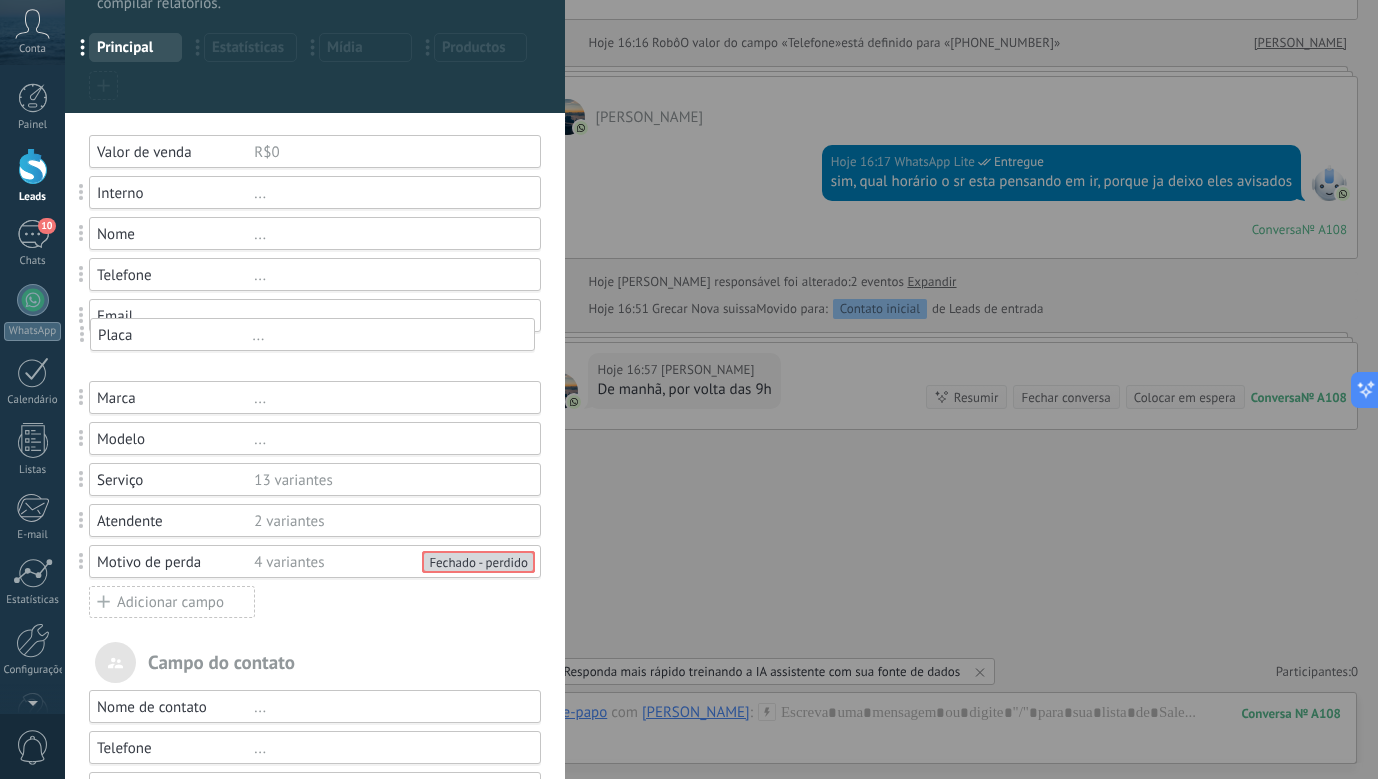 drag, startPoint x: 83, startPoint y: 560, endPoint x: 85, endPoint y: 349, distance: 211.00948 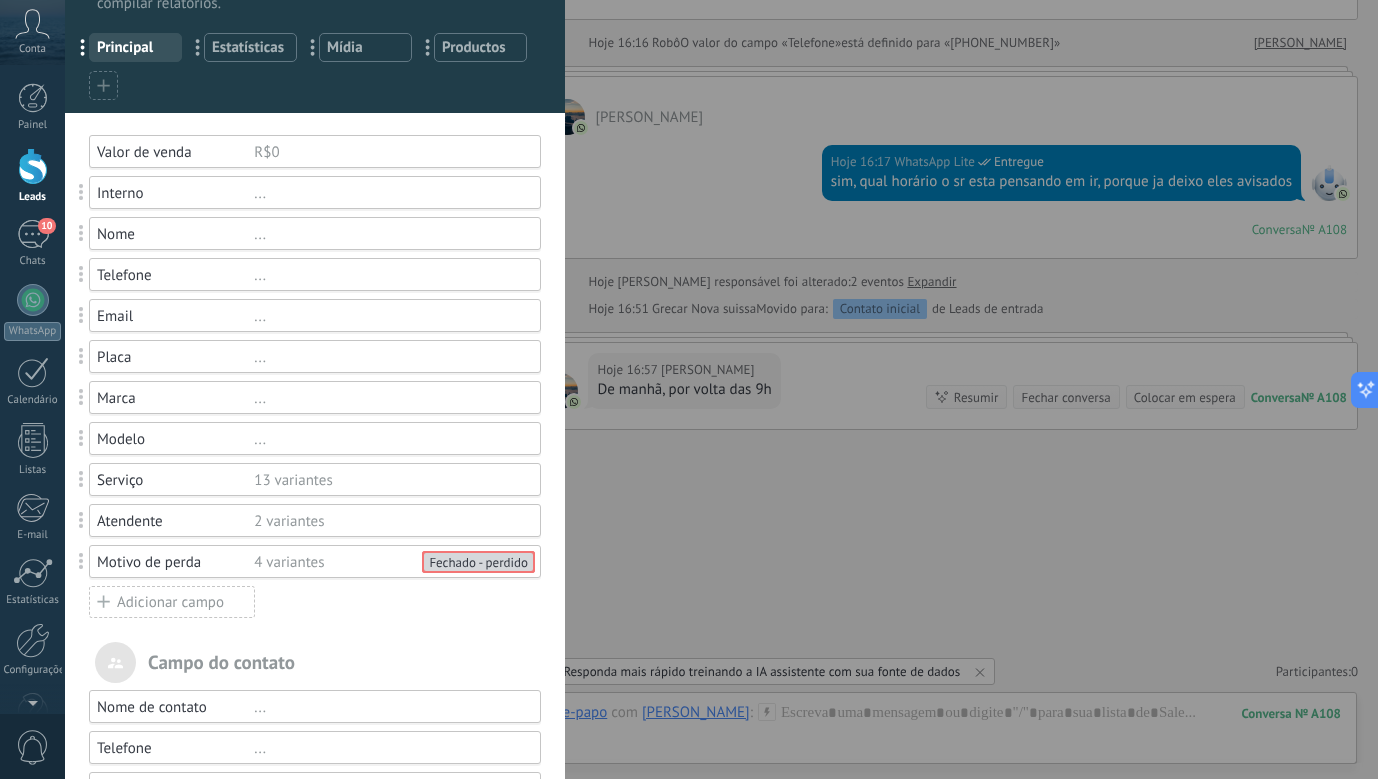click on "Valor de venda R$0 Interno ... Nome ... Telefone ... Email ... Placa  ... Marca ... Modelo ... Serviço 13  variantes Atendente  2  variantes Motivo de perda  4  variantes Fechado - perdido Adicionar campo" at bounding box center (315, 377) 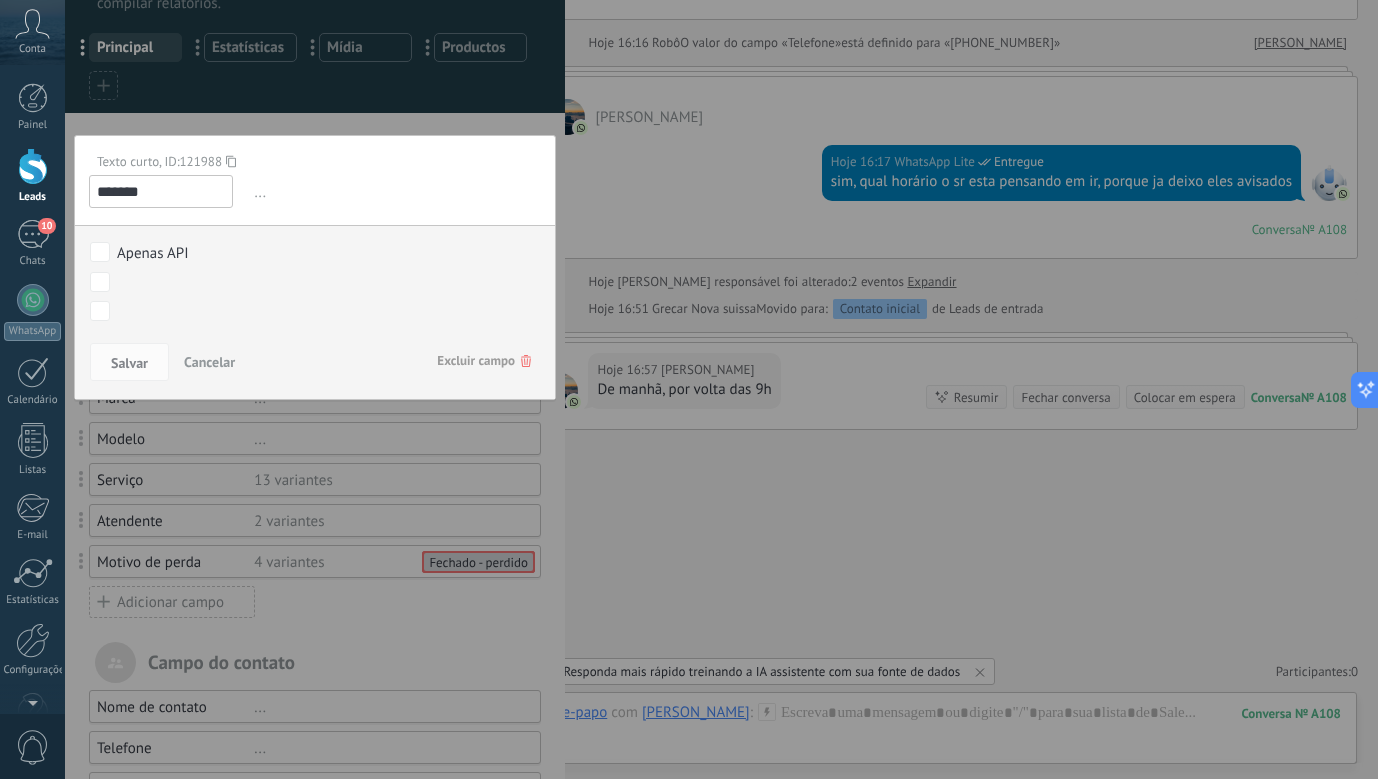 click on "Excluir campo" at bounding box center (484, 361) 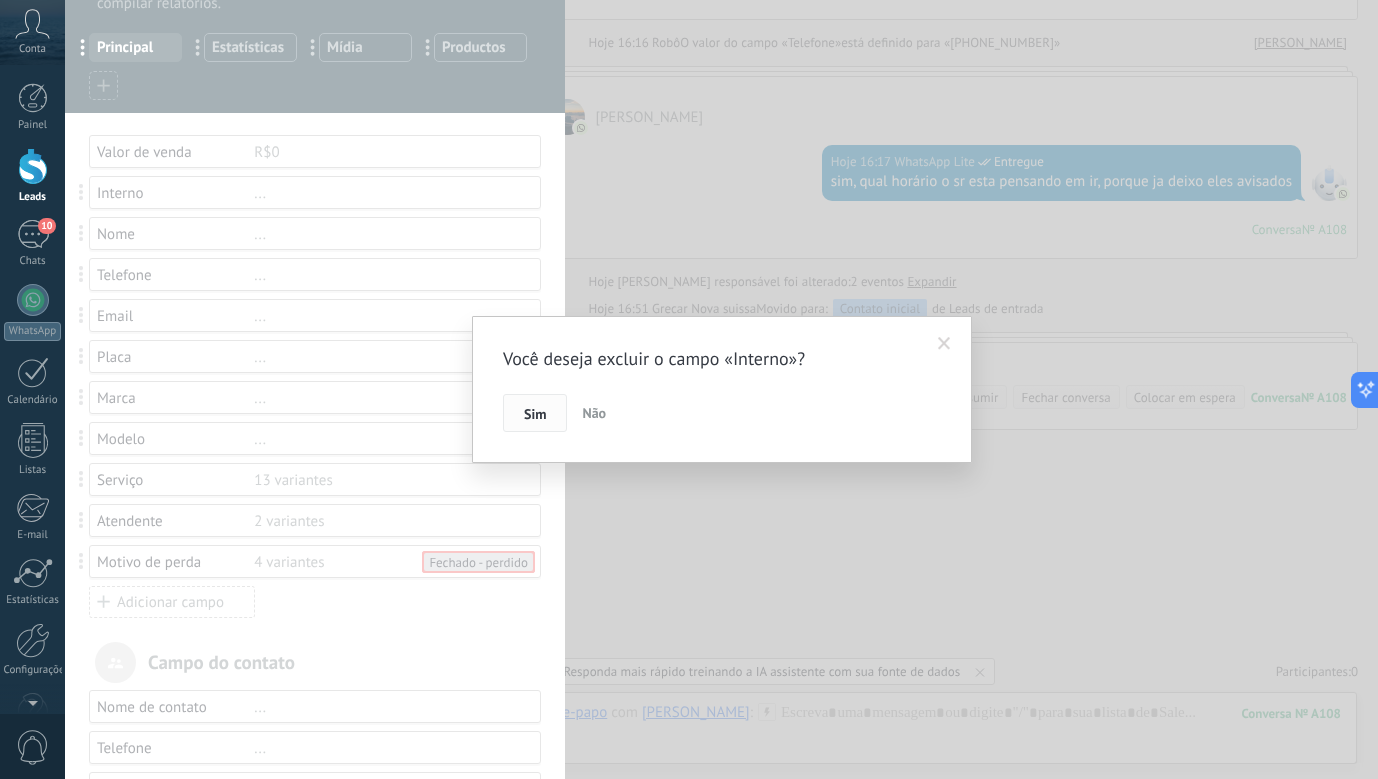 click on "Sim" at bounding box center [535, 414] 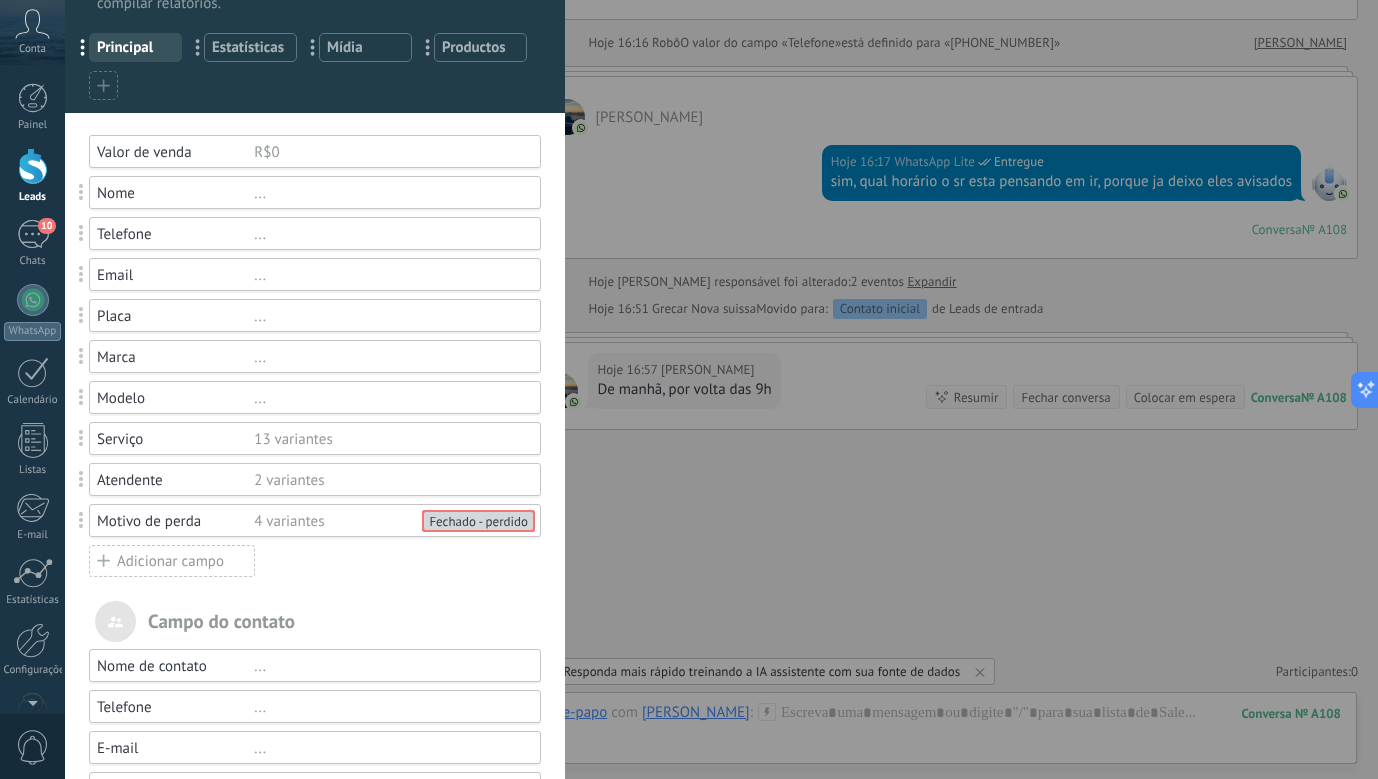 click on "Adicionar campo" at bounding box center (172, 561) 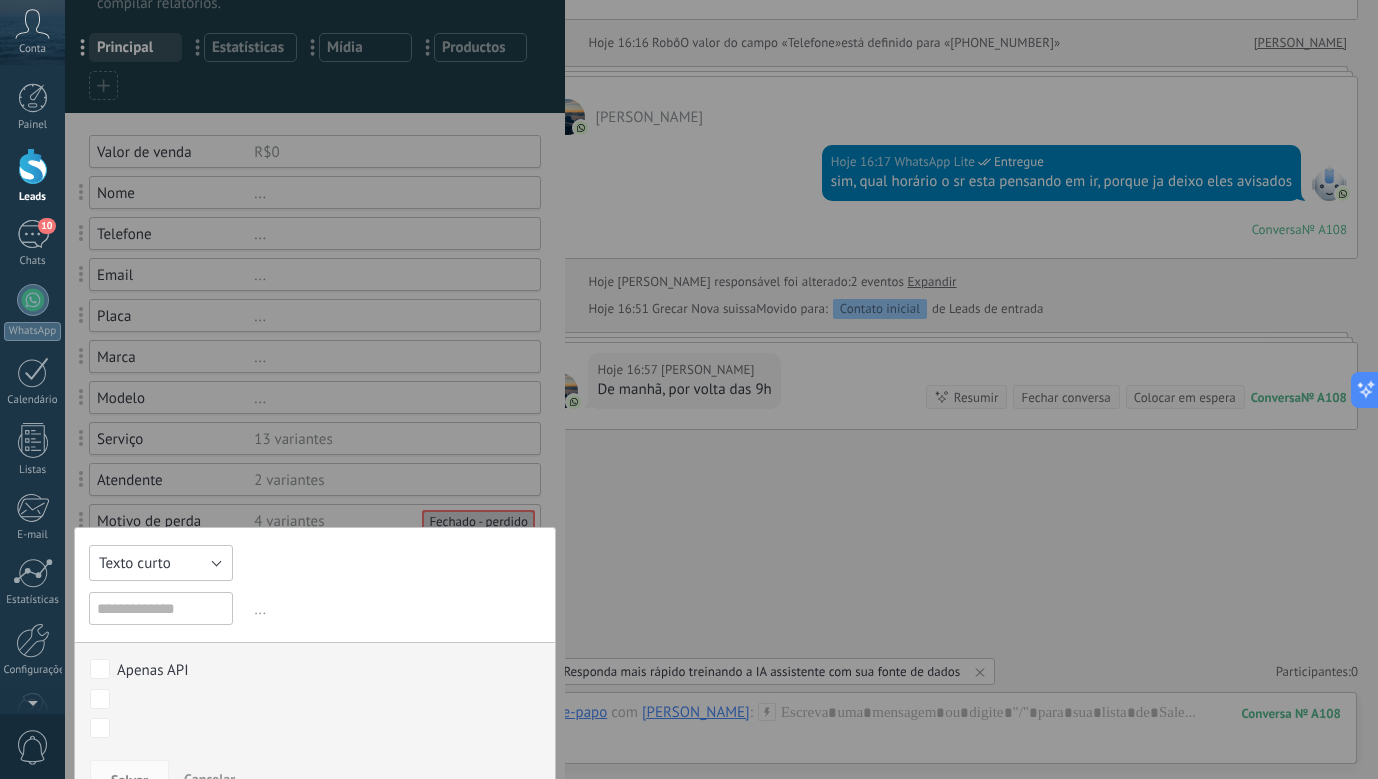 click on "Texto curto" at bounding box center (161, 563) 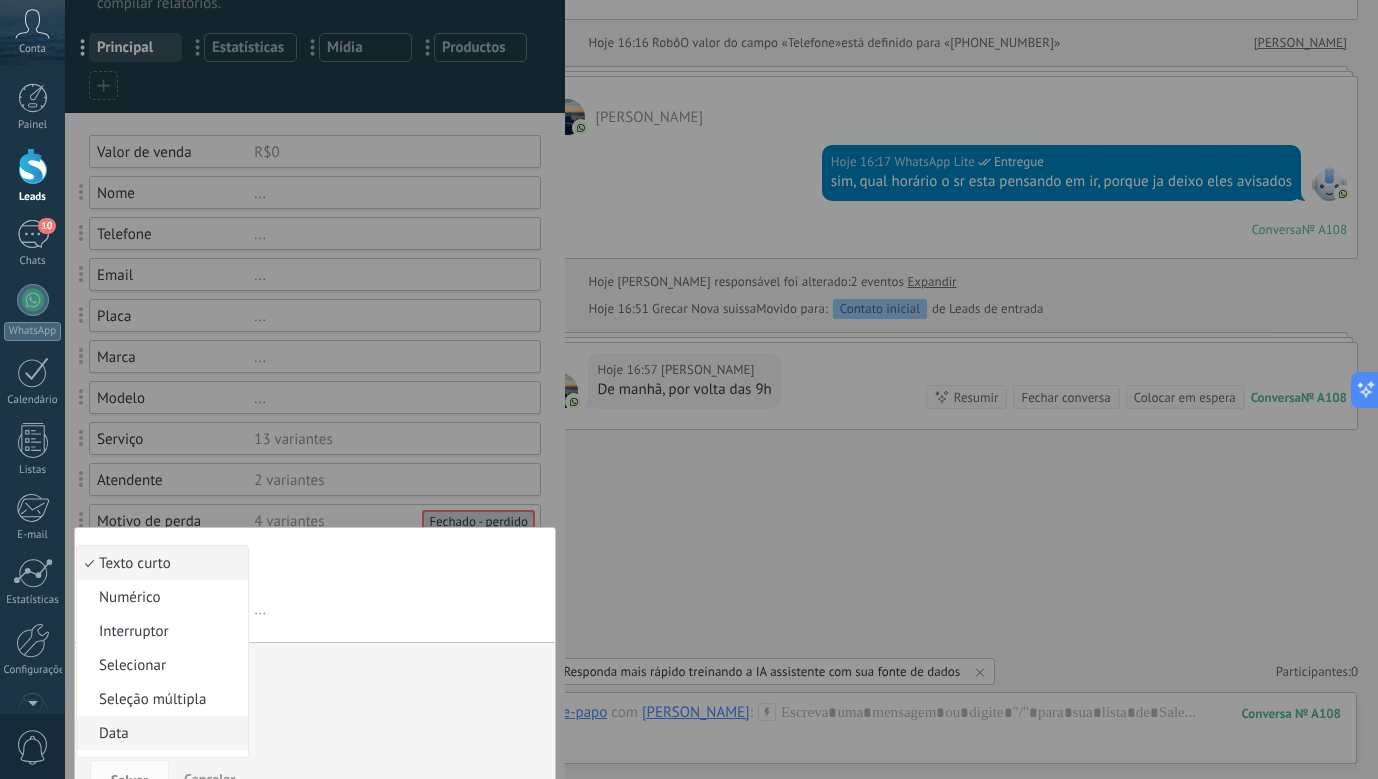 click on "Data" at bounding box center (159, 733) 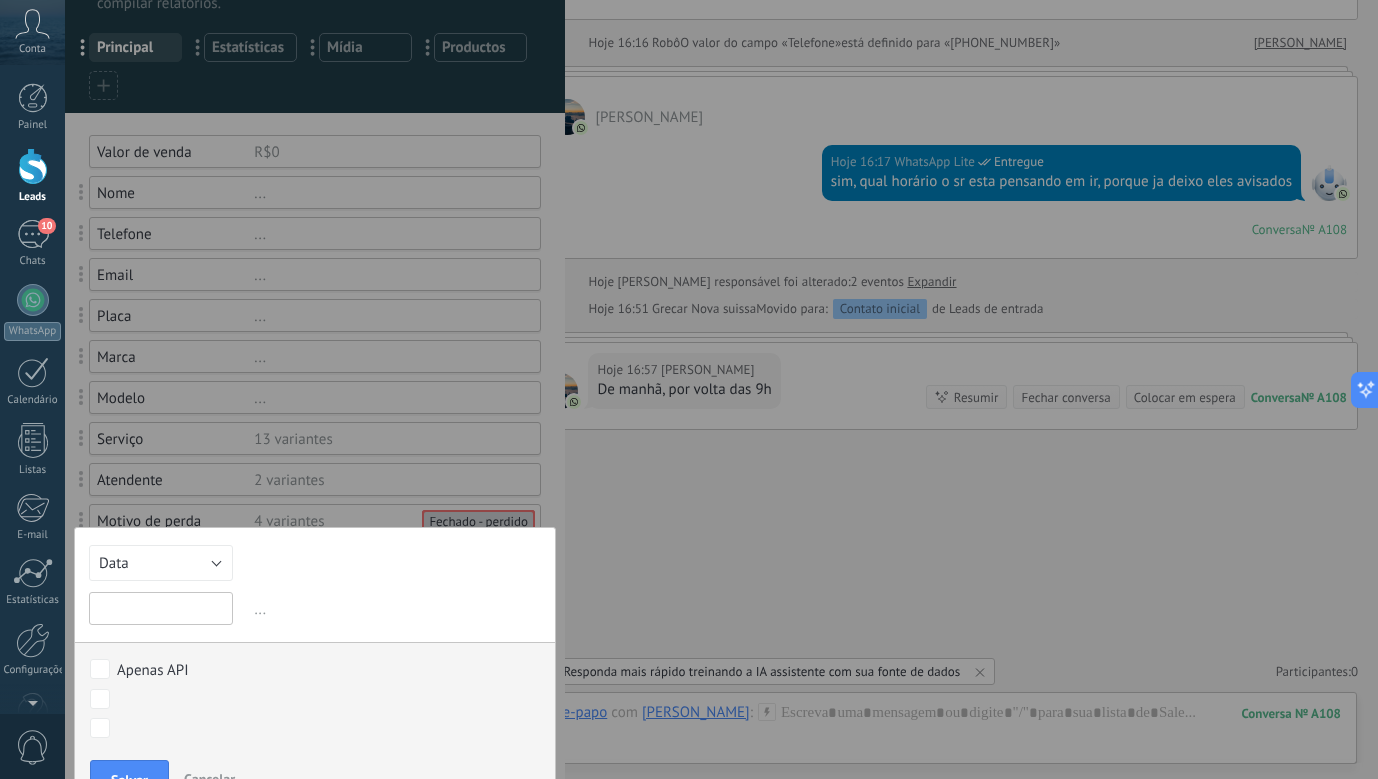 click at bounding box center [161, 608] 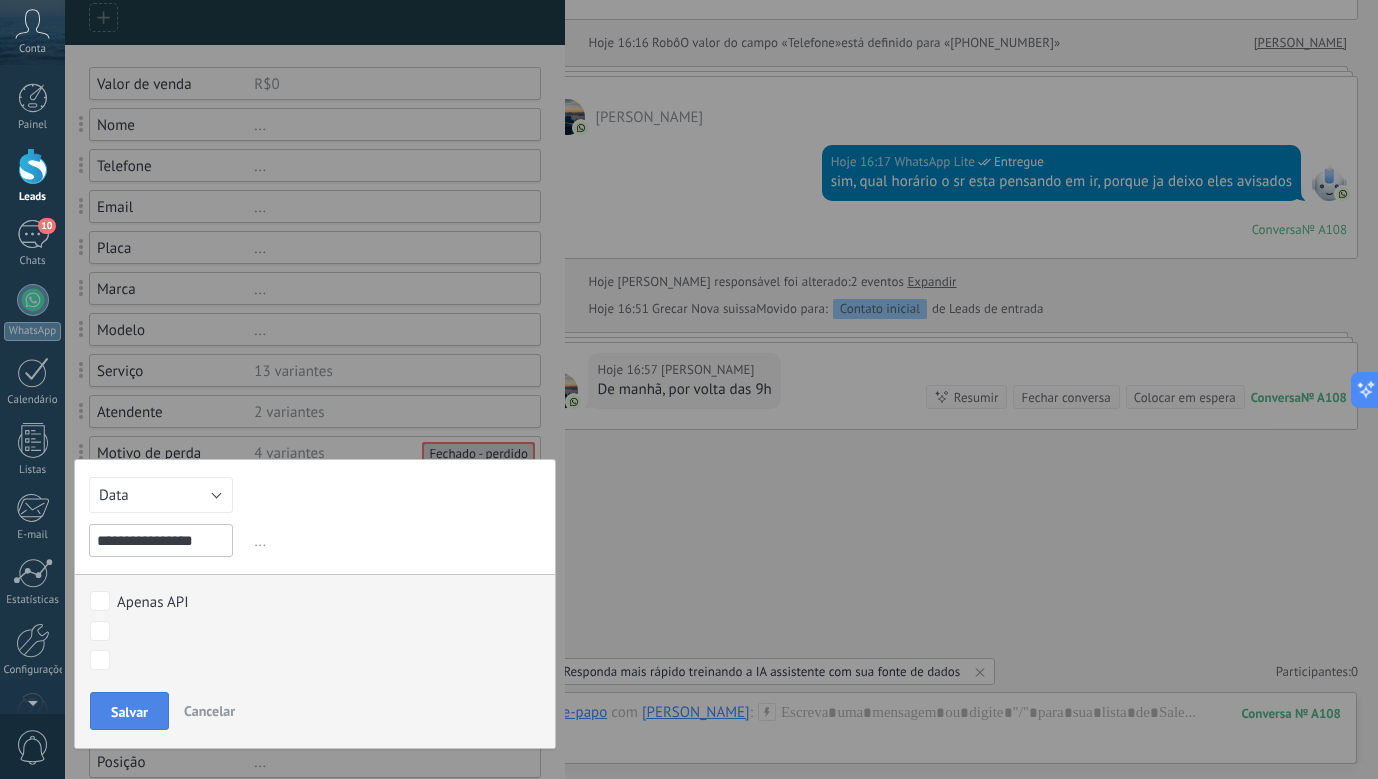 scroll, scrollTop: 300, scrollLeft: 0, axis: vertical 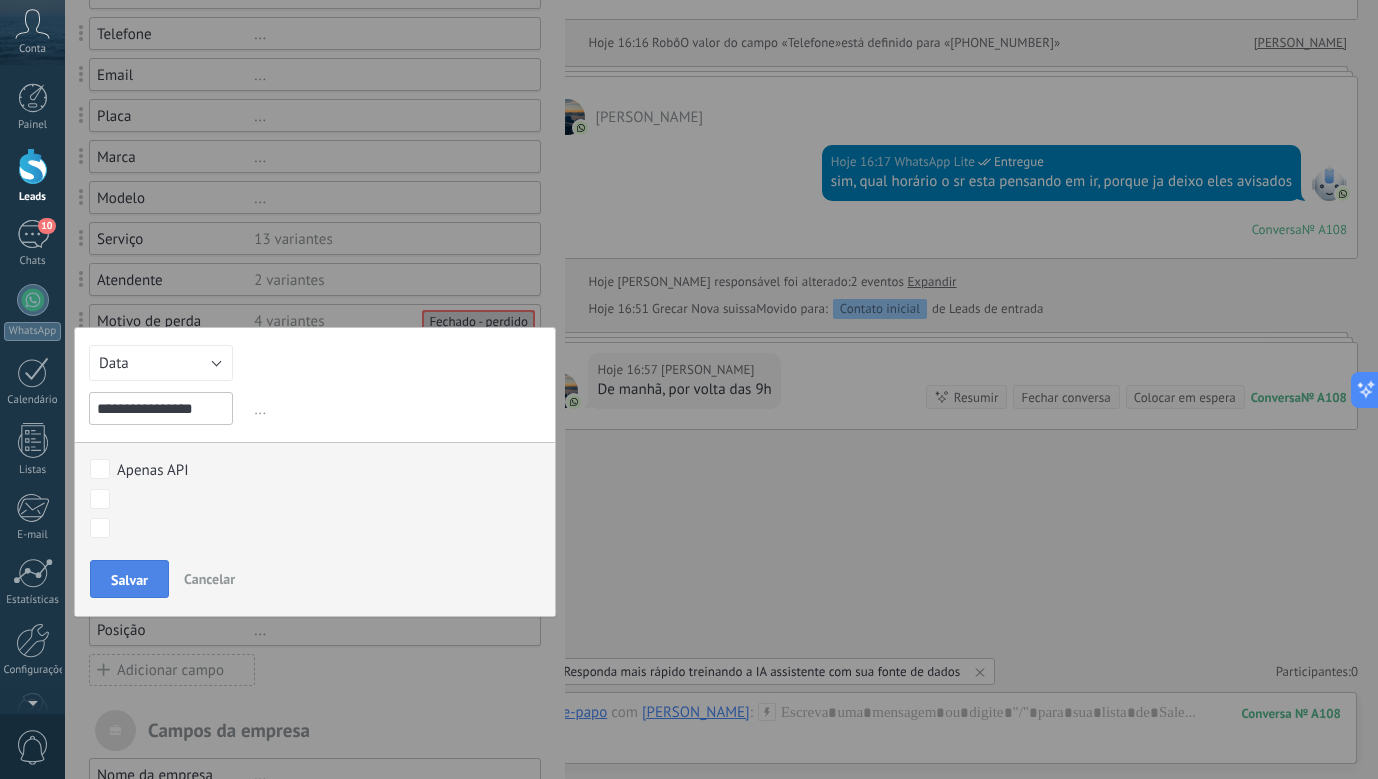 type on "**********" 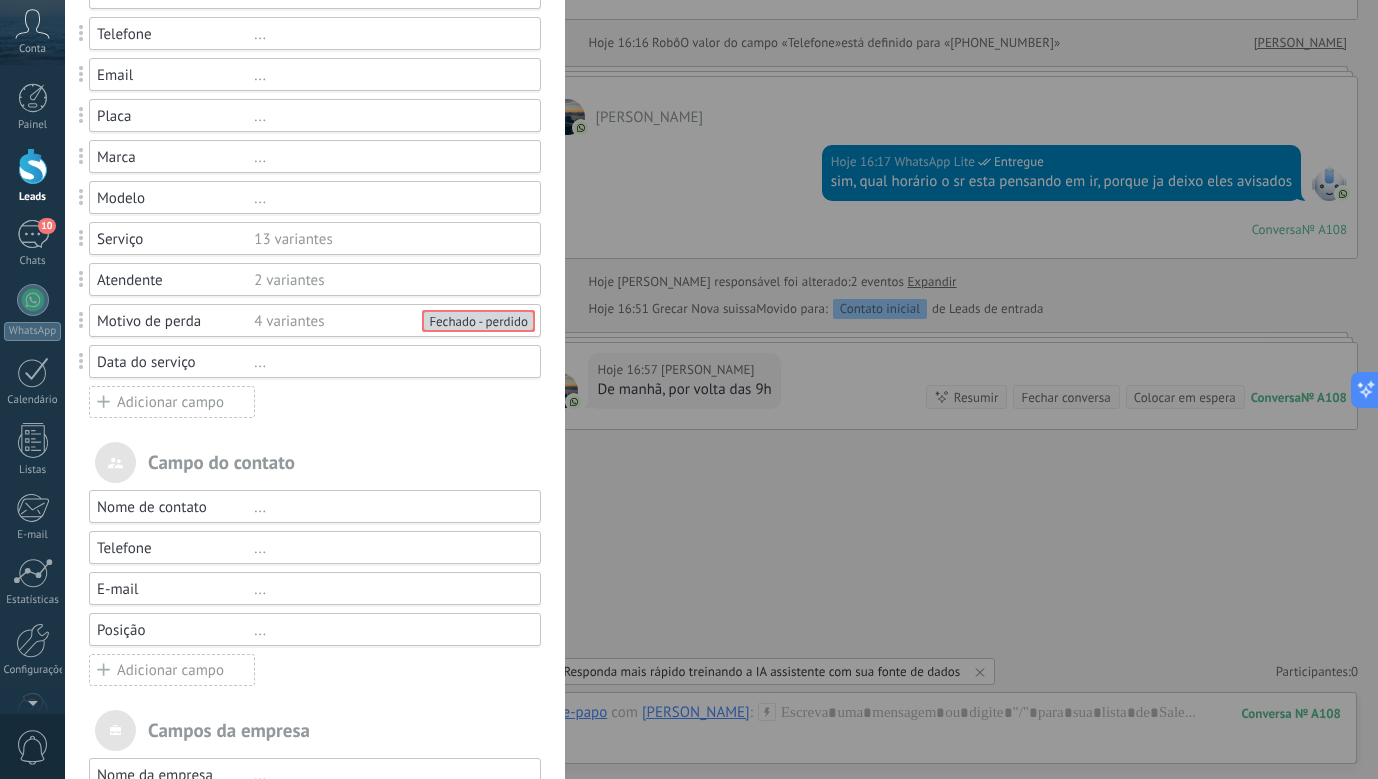 click on "Adicionar campo" at bounding box center [172, 402] 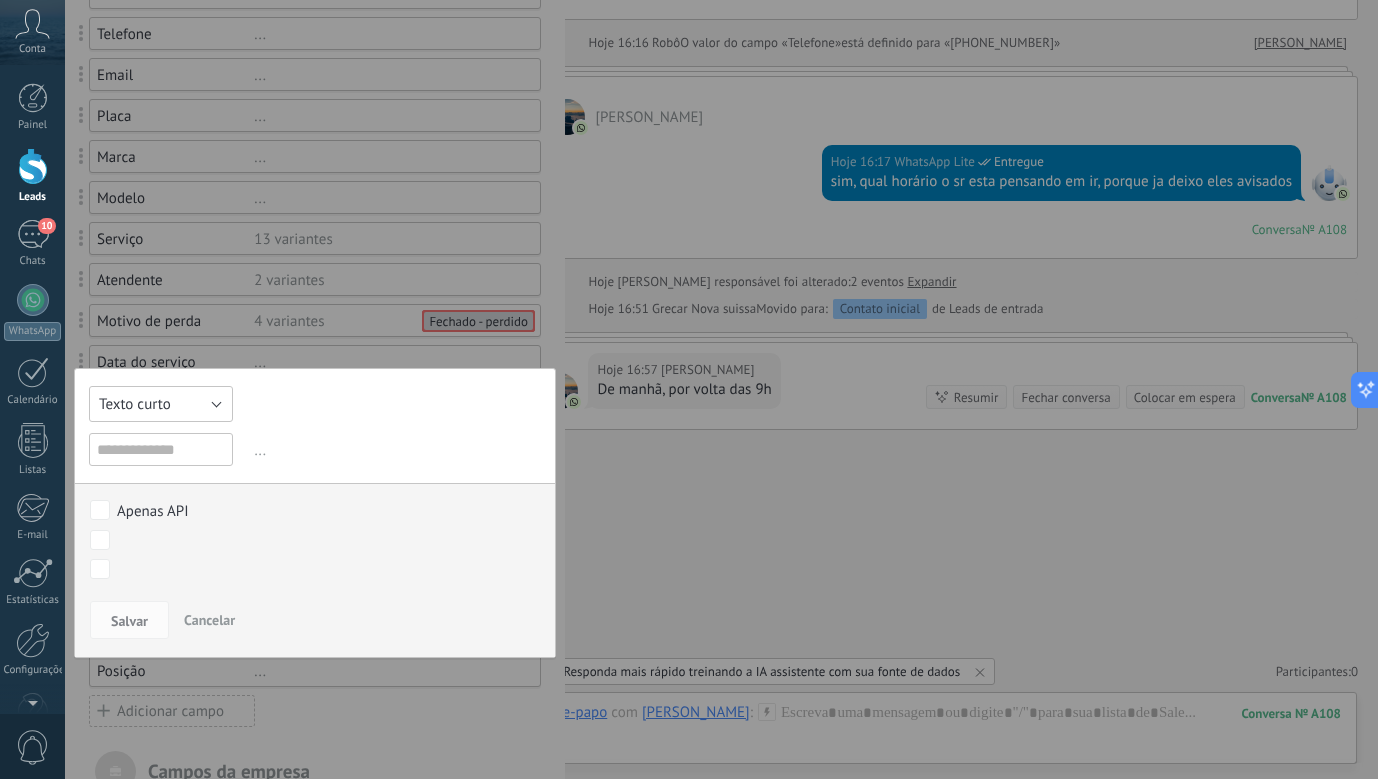 drag, startPoint x: 162, startPoint y: 406, endPoint x: 174, endPoint y: 478, distance: 72.99315 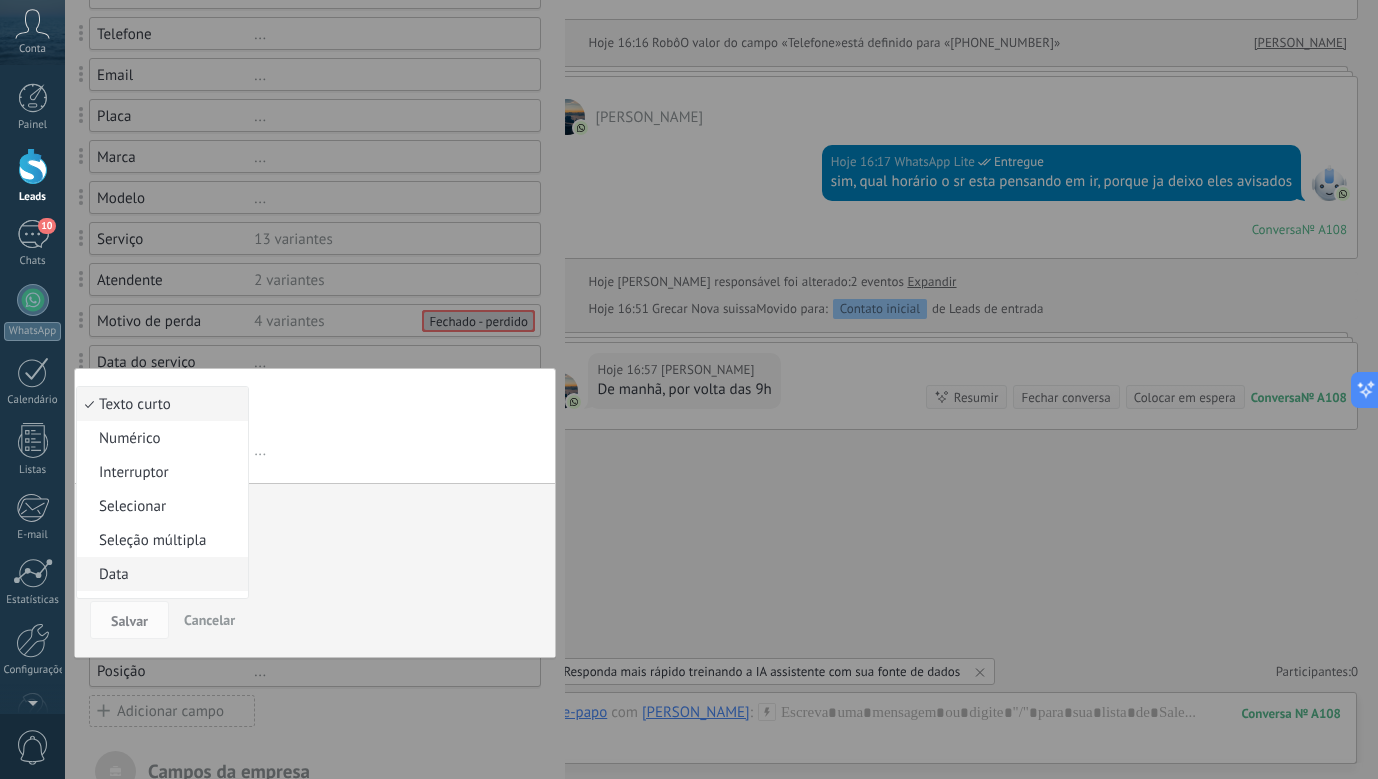 click on "Data" at bounding box center [159, 574] 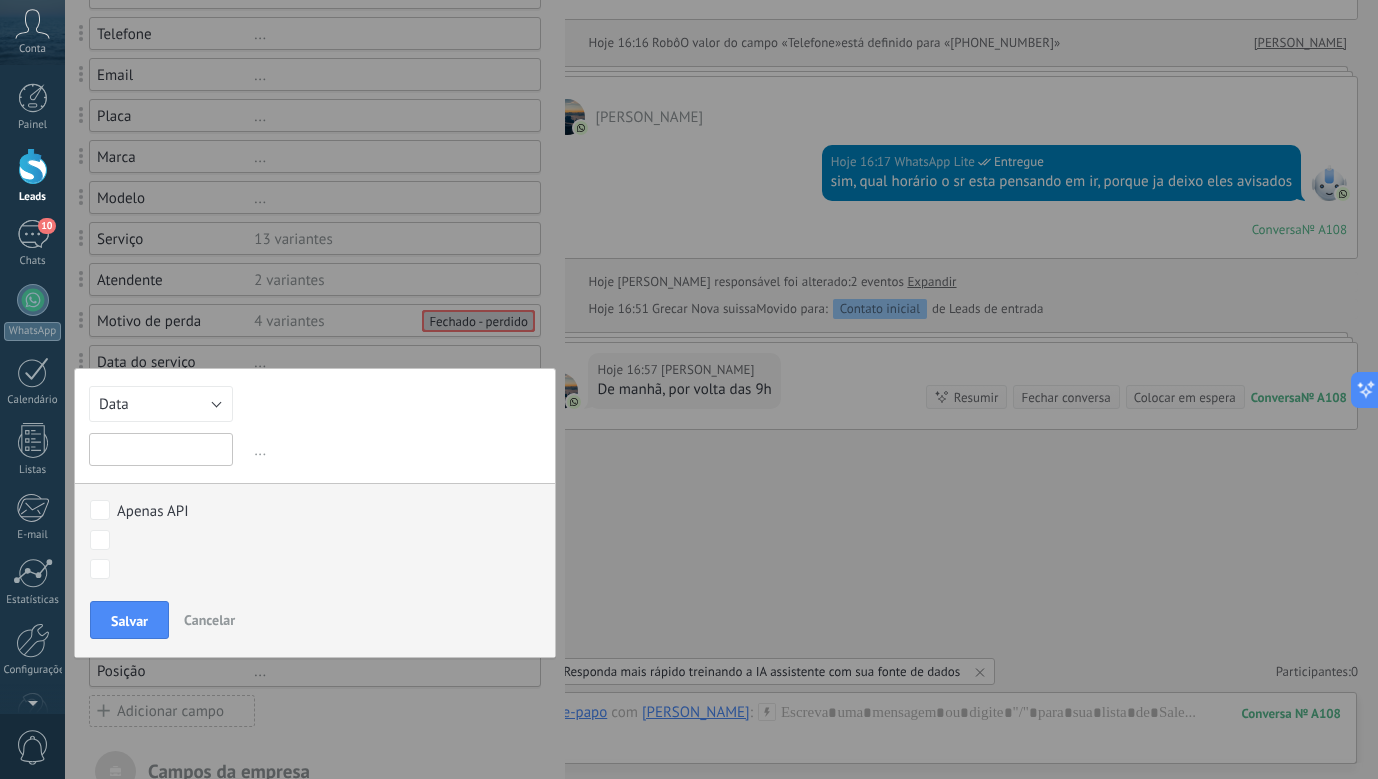click at bounding box center (161, 449) 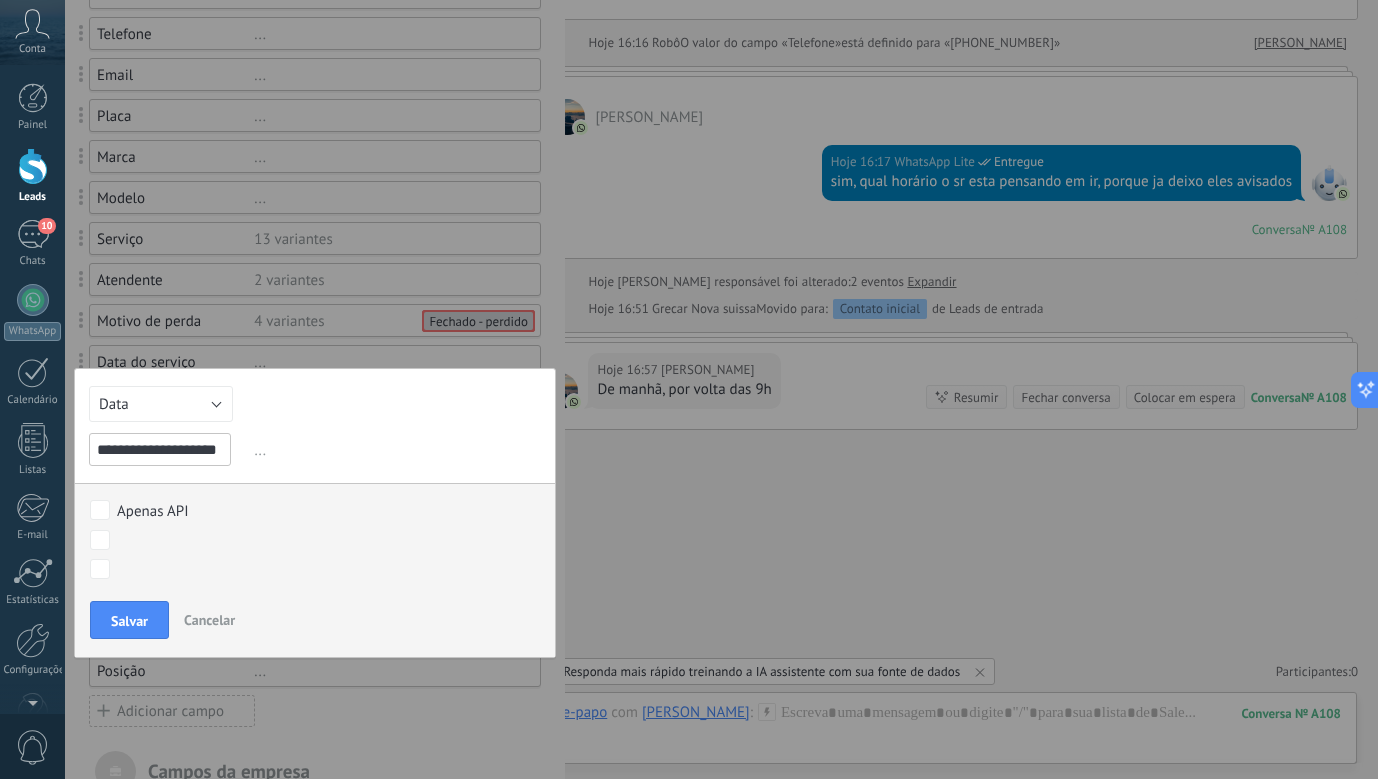 scroll, scrollTop: 0, scrollLeft: 21, axis: horizontal 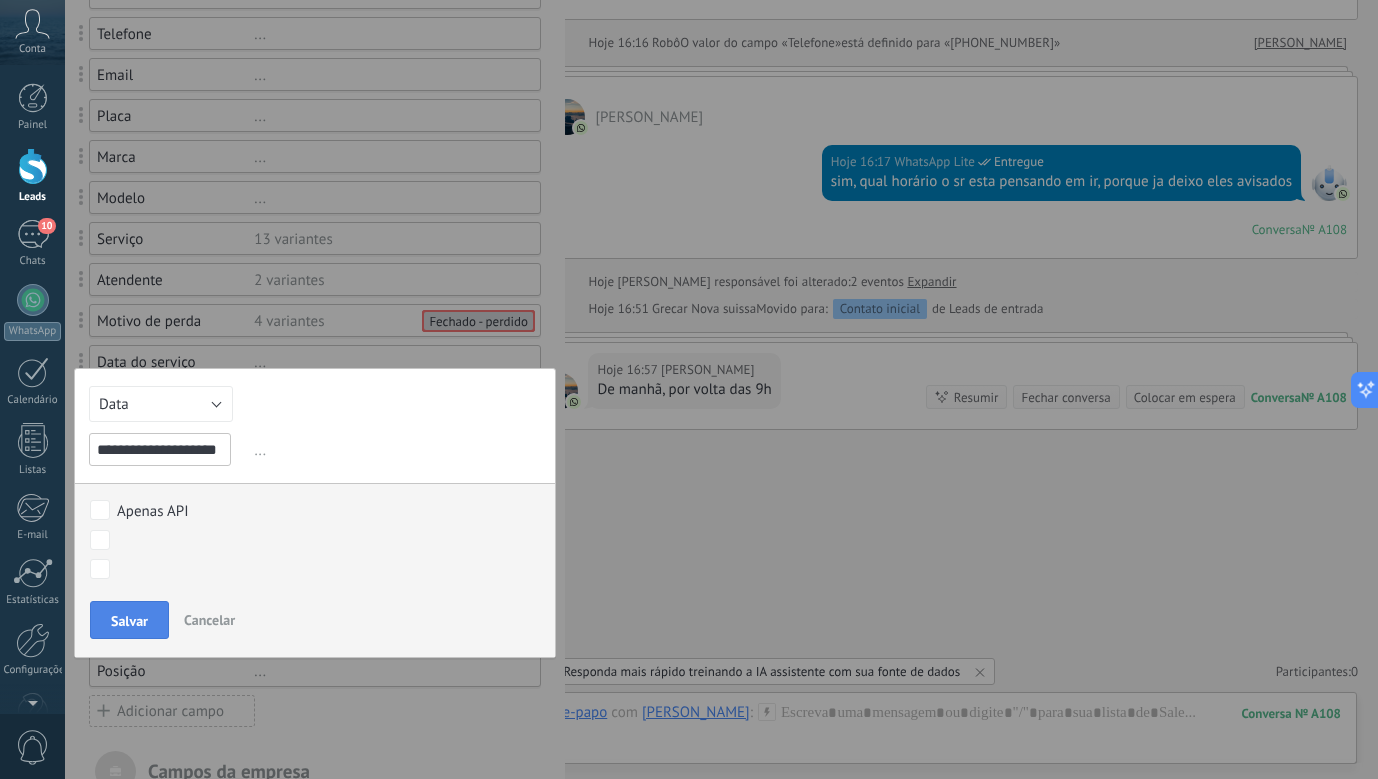 type on "**********" 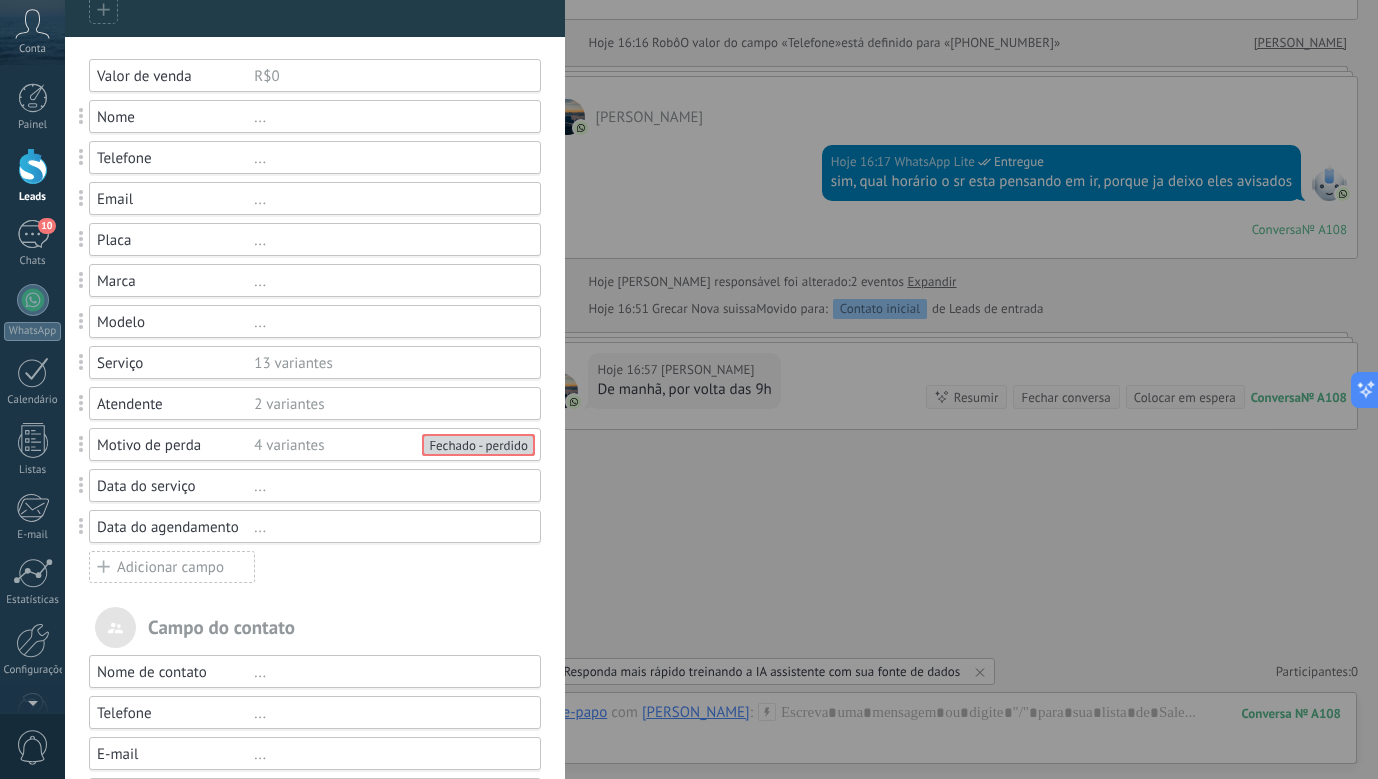 scroll, scrollTop: 0, scrollLeft: 0, axis: both 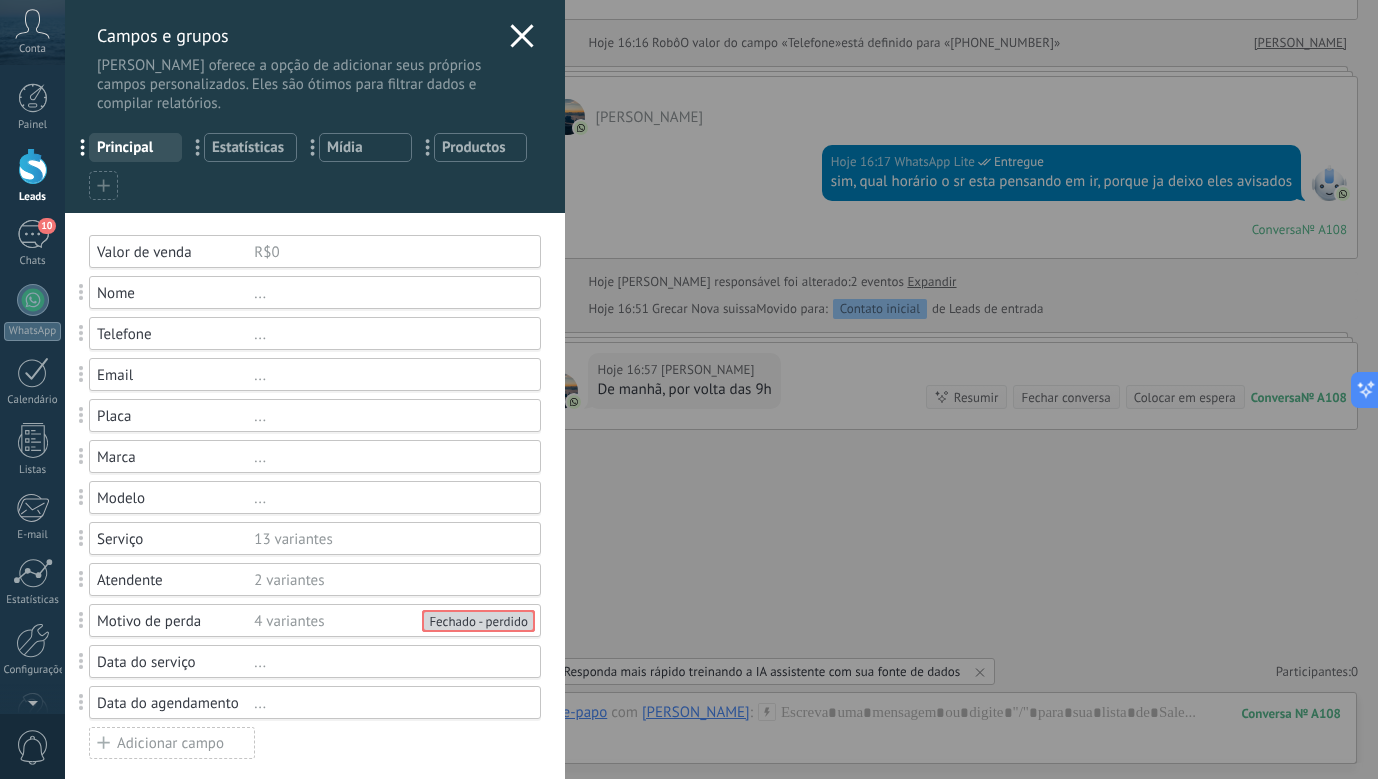click on "Data do agendamento" at bounding box center (175, 703) 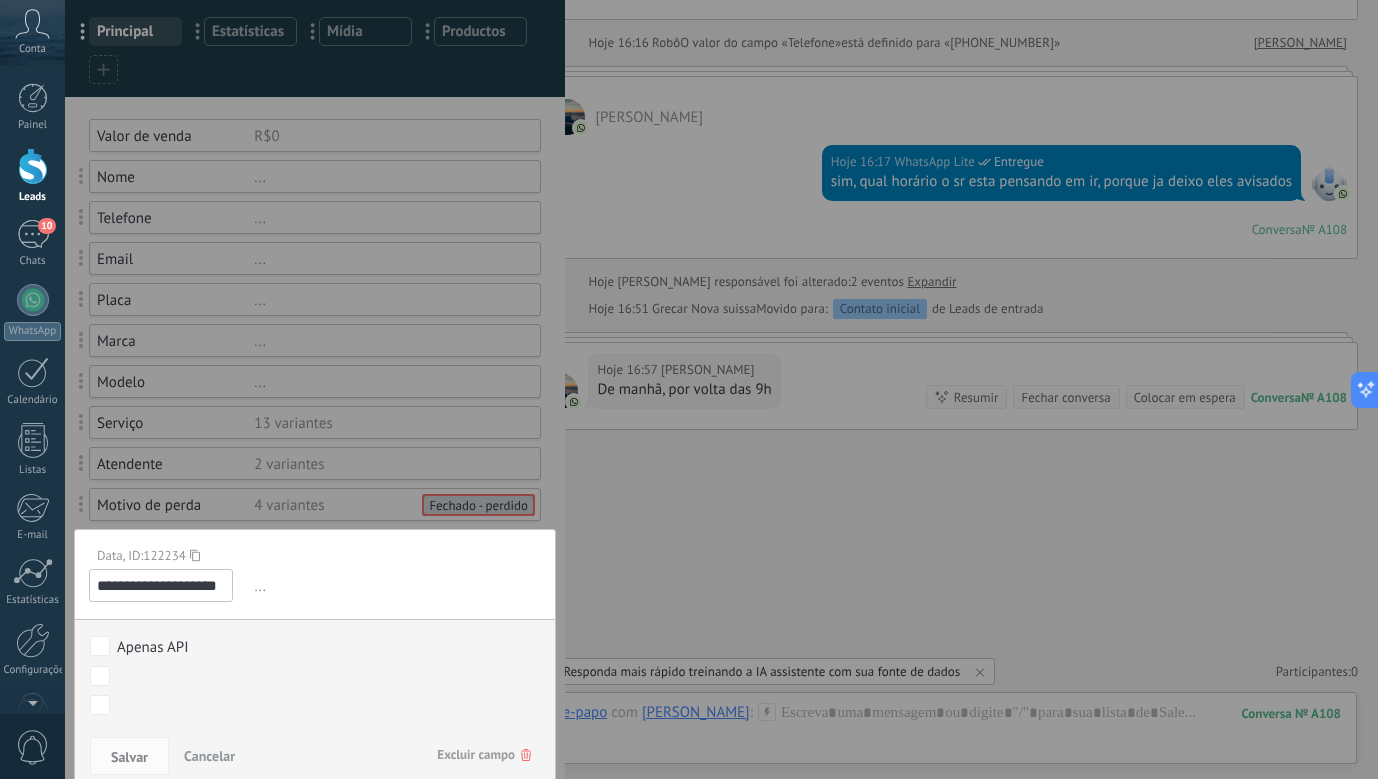 scroll, scrollTop: 300, scrollLeft: 0, axis: vertical 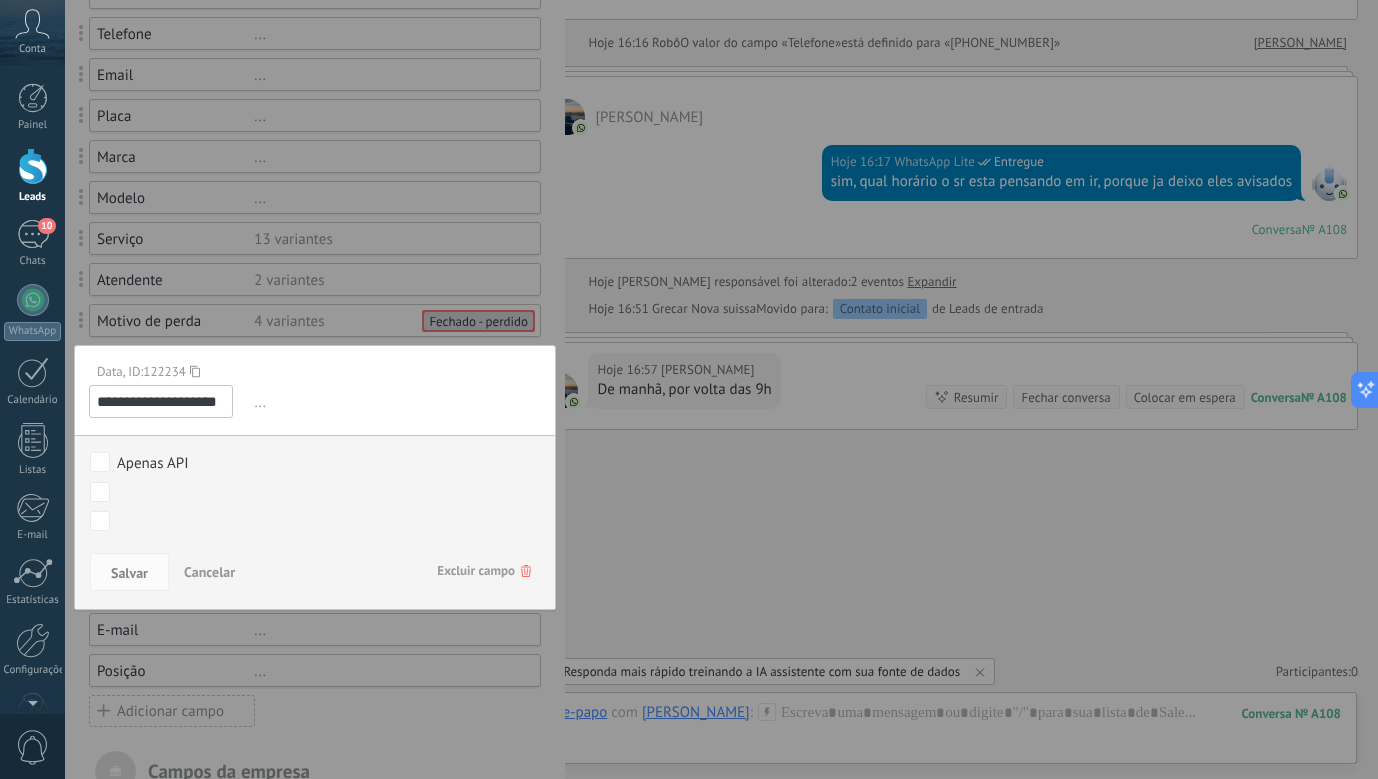 click on "Contato inicial Em atendimento  oportunidade agendado recuperação  Cotações de peças/fornecedores na oficina  Fechado - ganho Fechado - perdido" at bounding box center [0, 0] 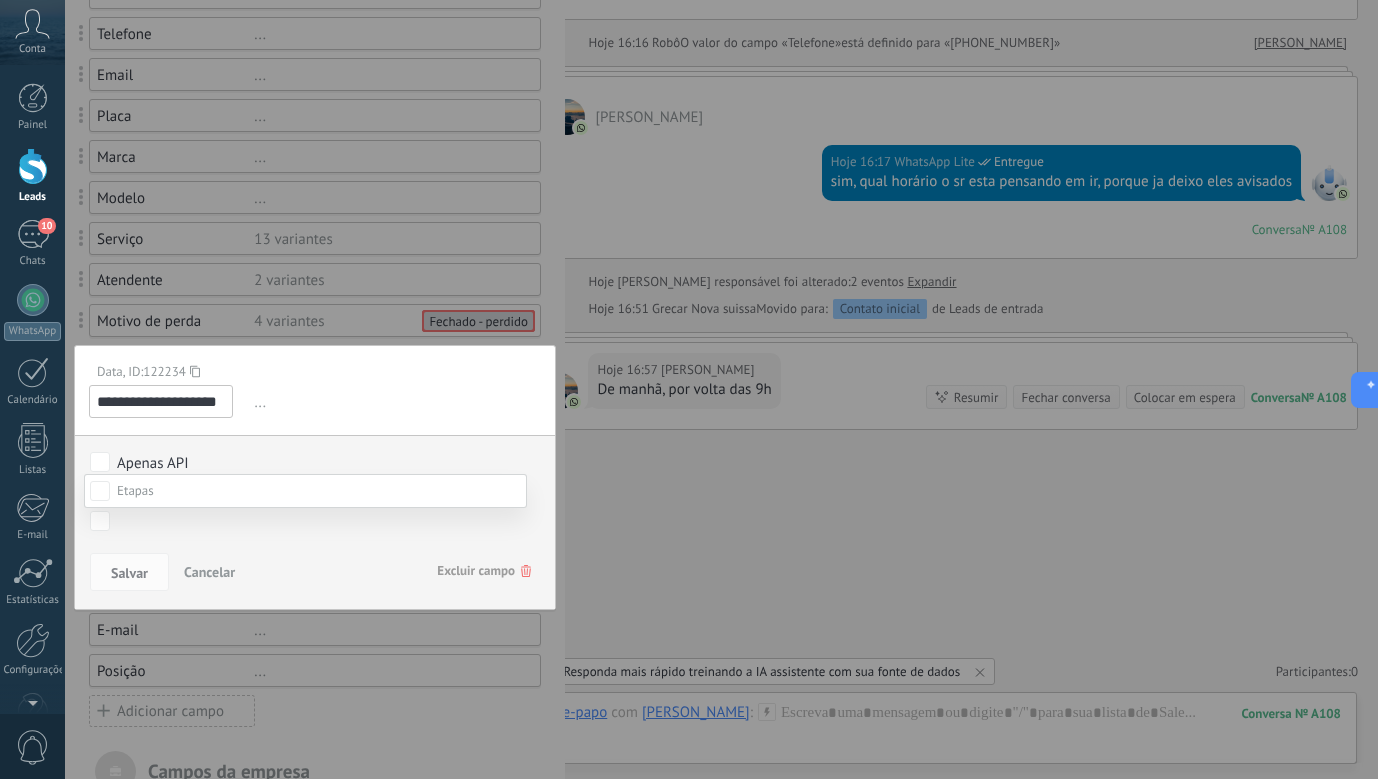 scroll, scrollTop: 200, scrollLeft: 0, axis: vertical 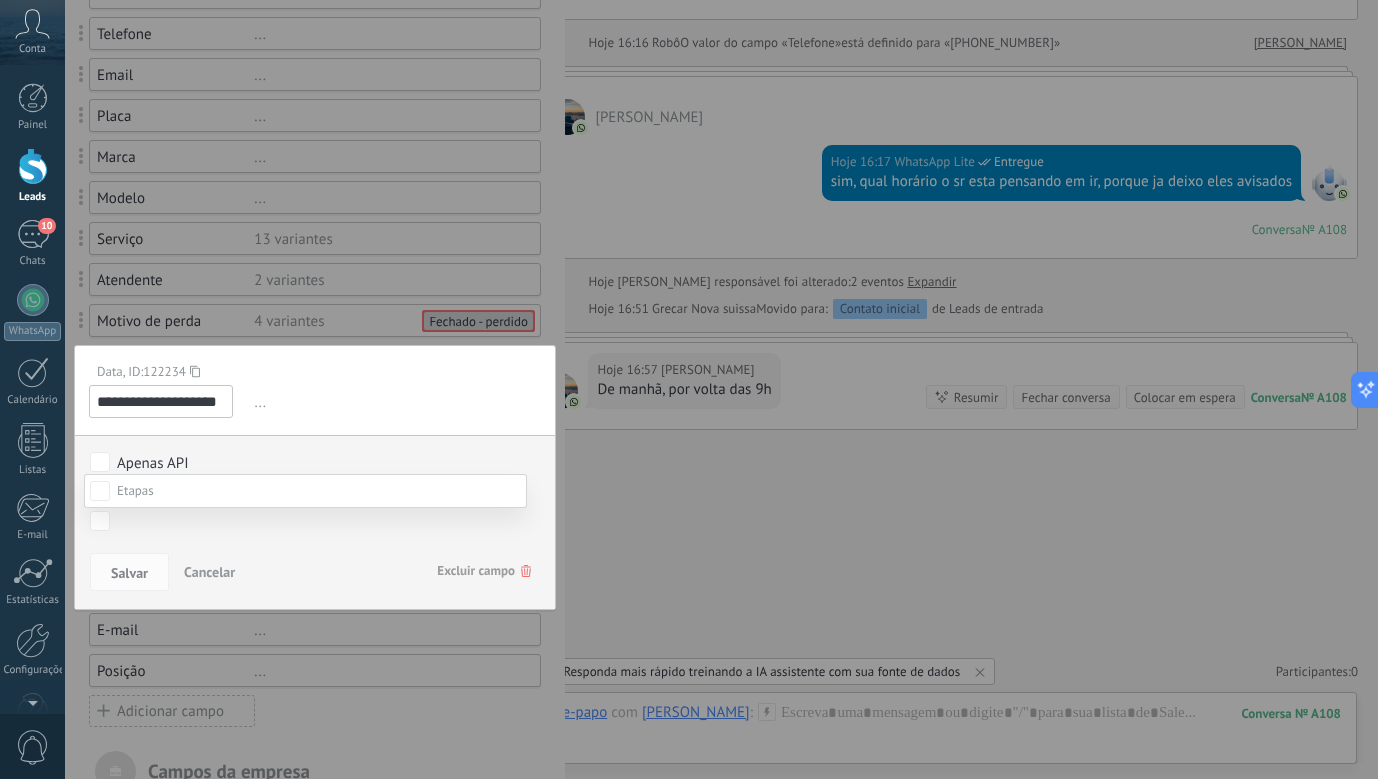 click at bounding box center (305, 491) 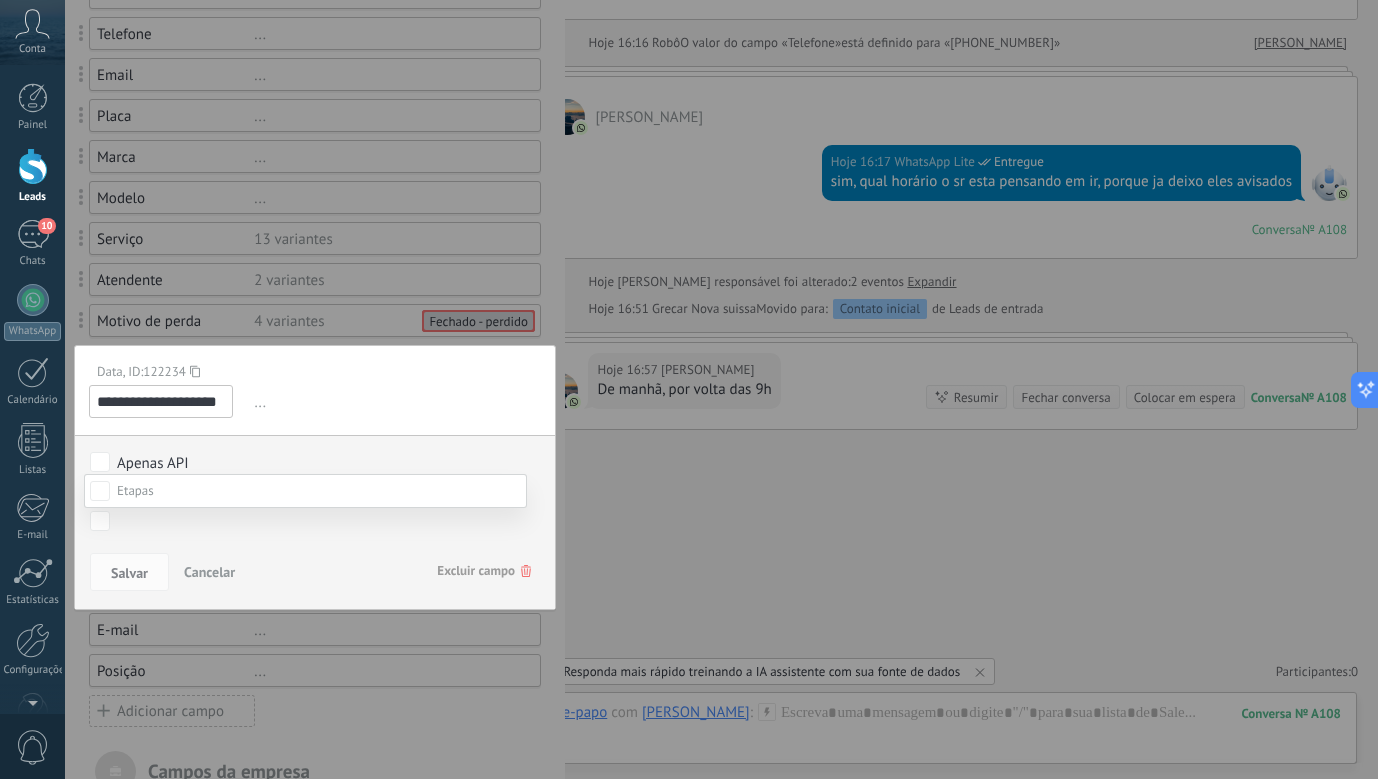 click at bounding box center [721, 388] 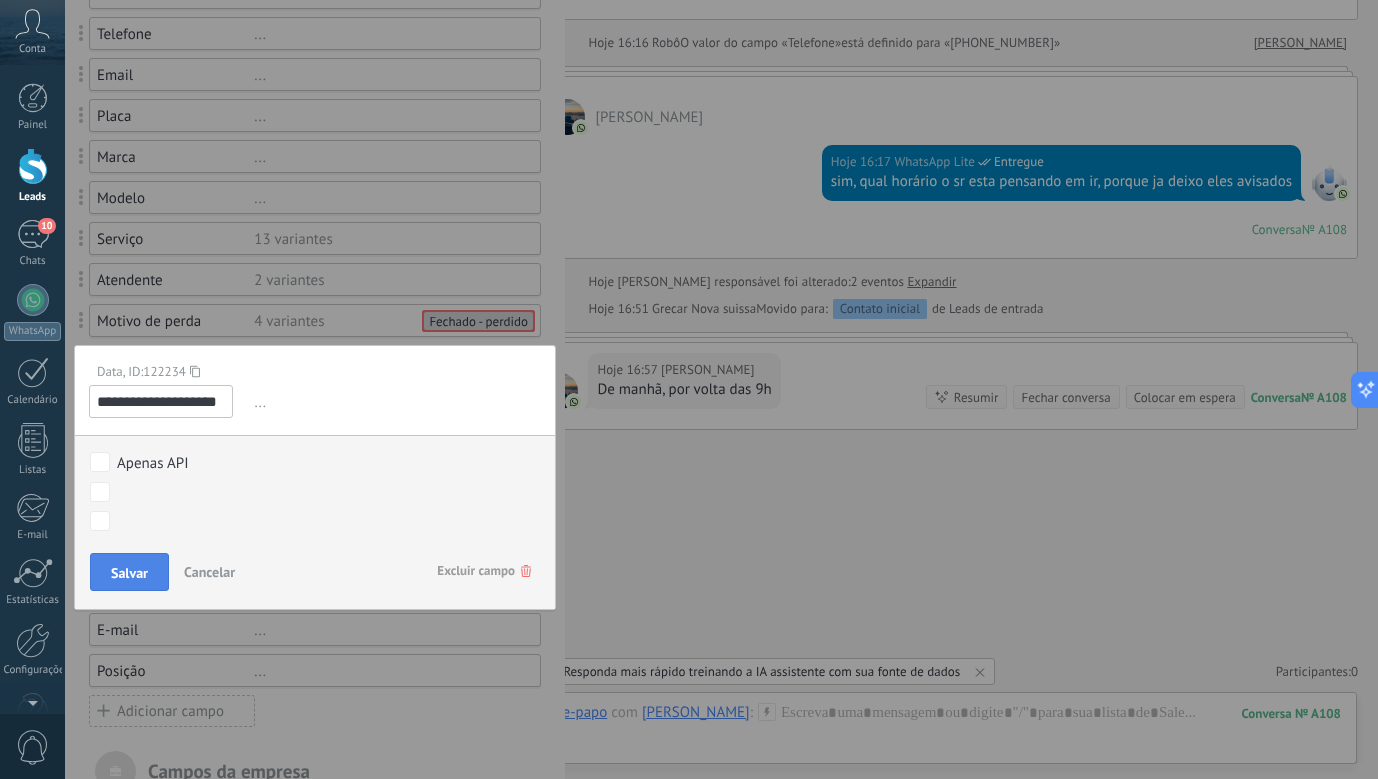 click on "Salvar" at bounding box center (129, 573) 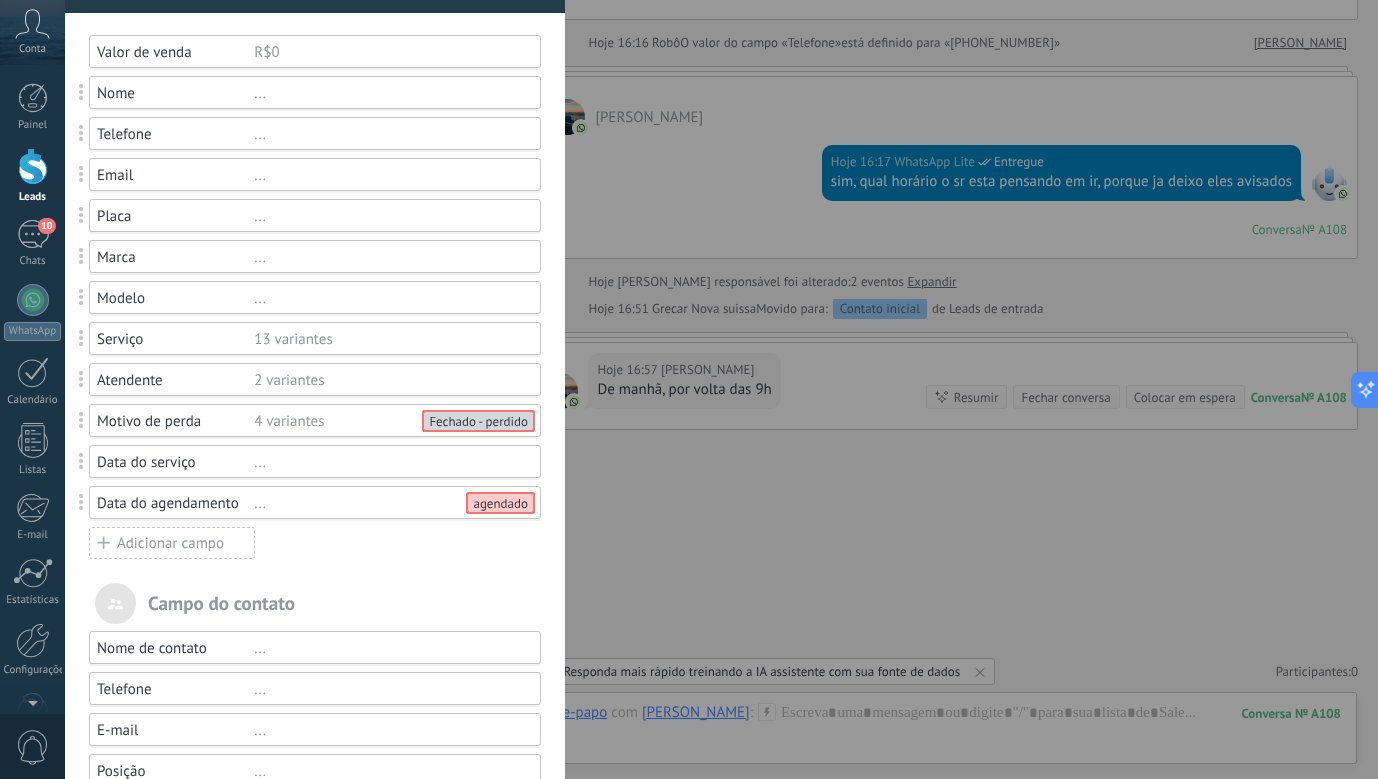 scroll, scrollTop: 100, scrollLeft: 0, axis: vertical 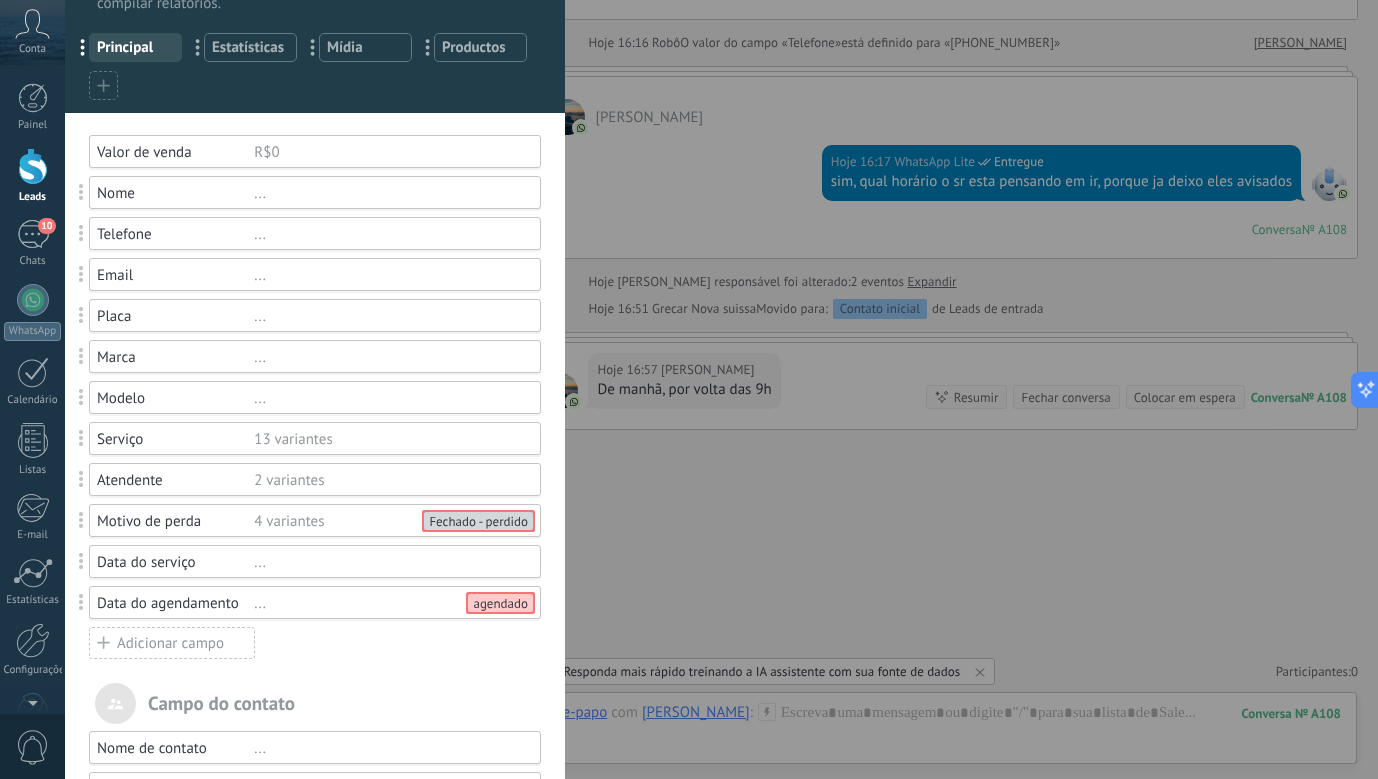 click on "Data do agendamento" at bounding box center (175, 603) 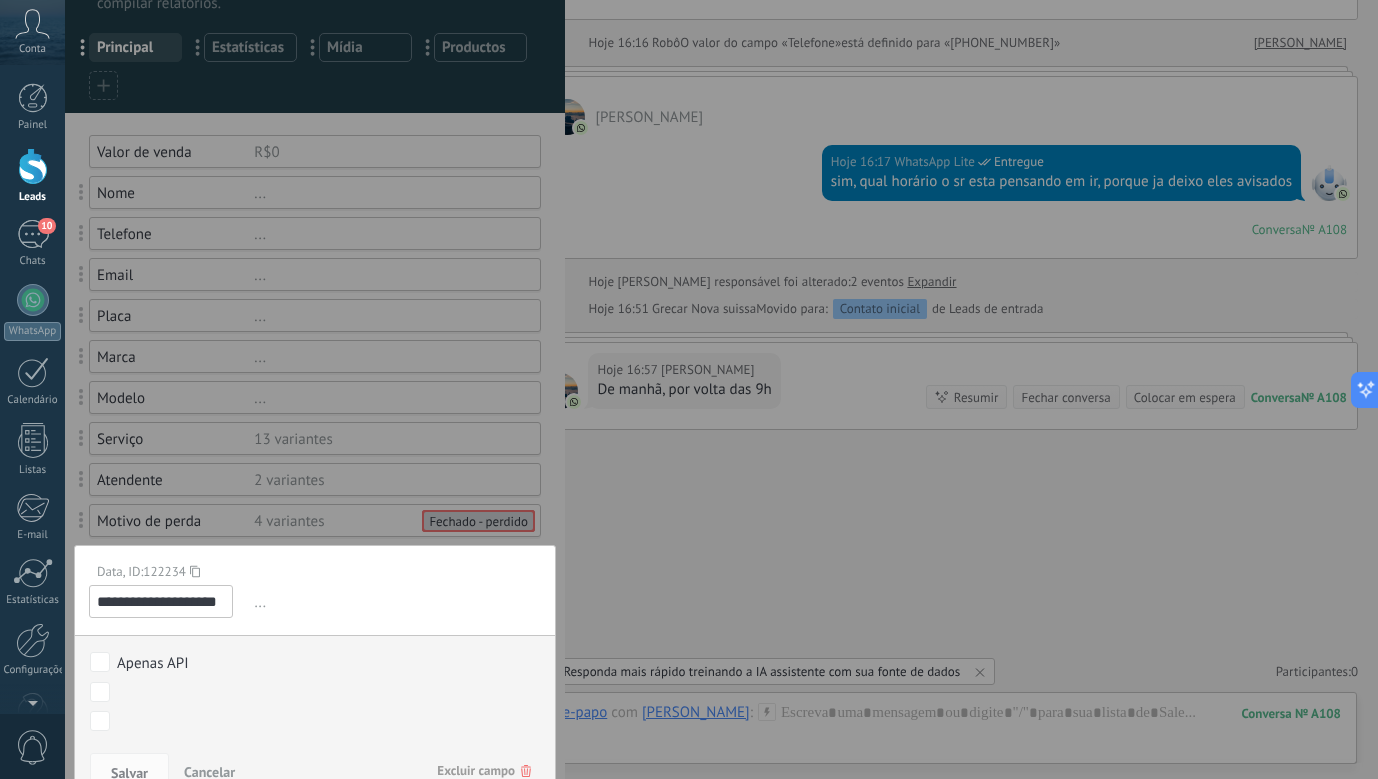scroll, scrollTop: 300, scrollLeft: 0, axis: vertical 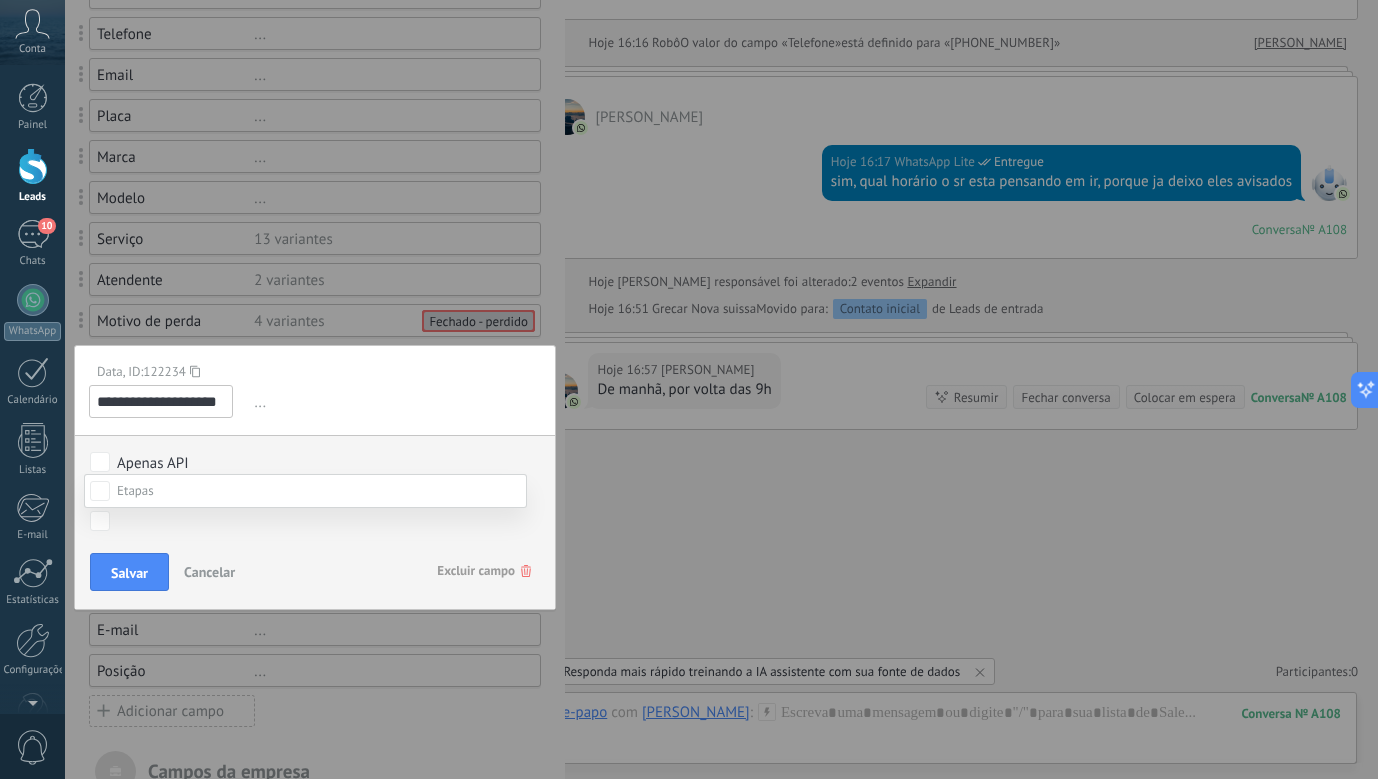 click on "Contato inicial Em atendimento  oportunidade agendado recuperação  Cotações de peças/fornecedores na oficina  Fechado - ganho Fechado - perdido" at bounding box center [305, 626] 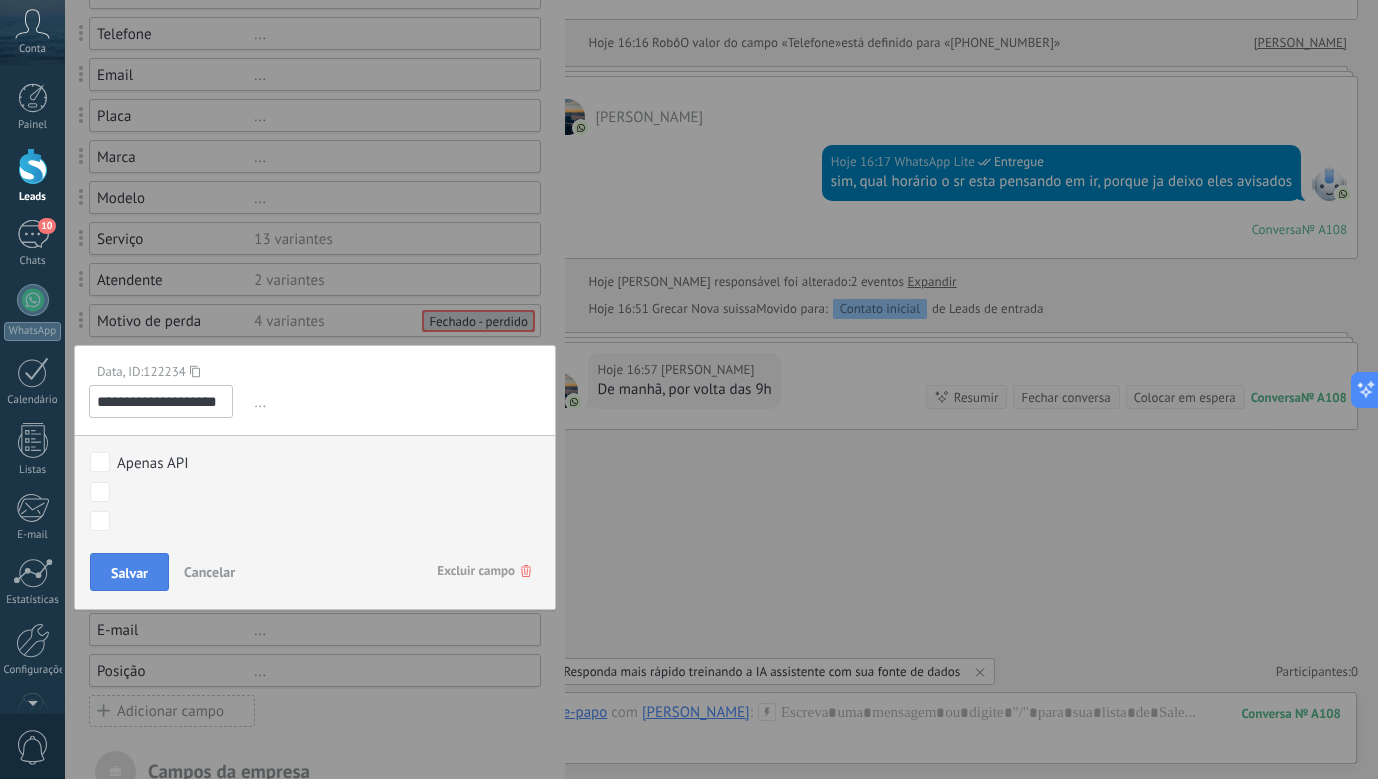 click on "Salvar" at bounding box center [129, 572] 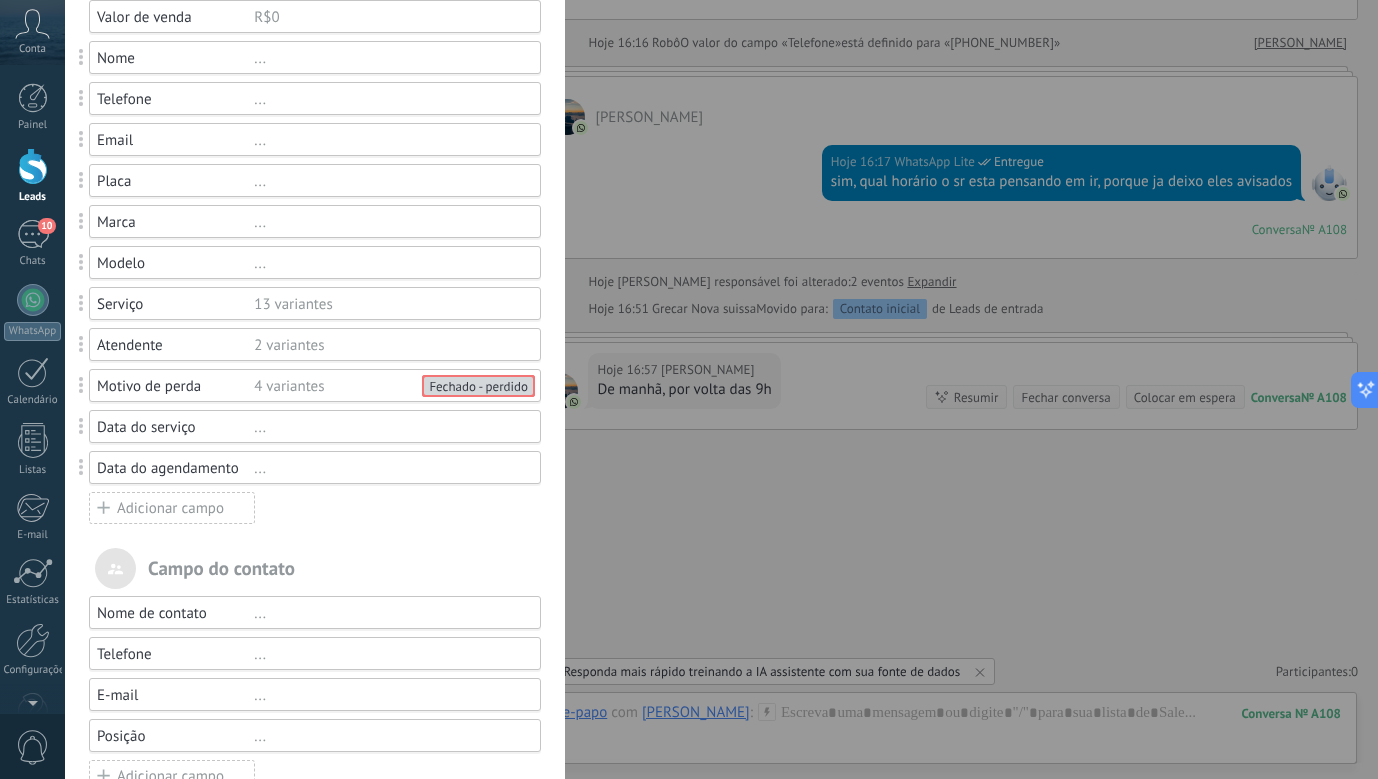 scroll, scrollTop: 200, scrollLeft: 0, axis: vertical 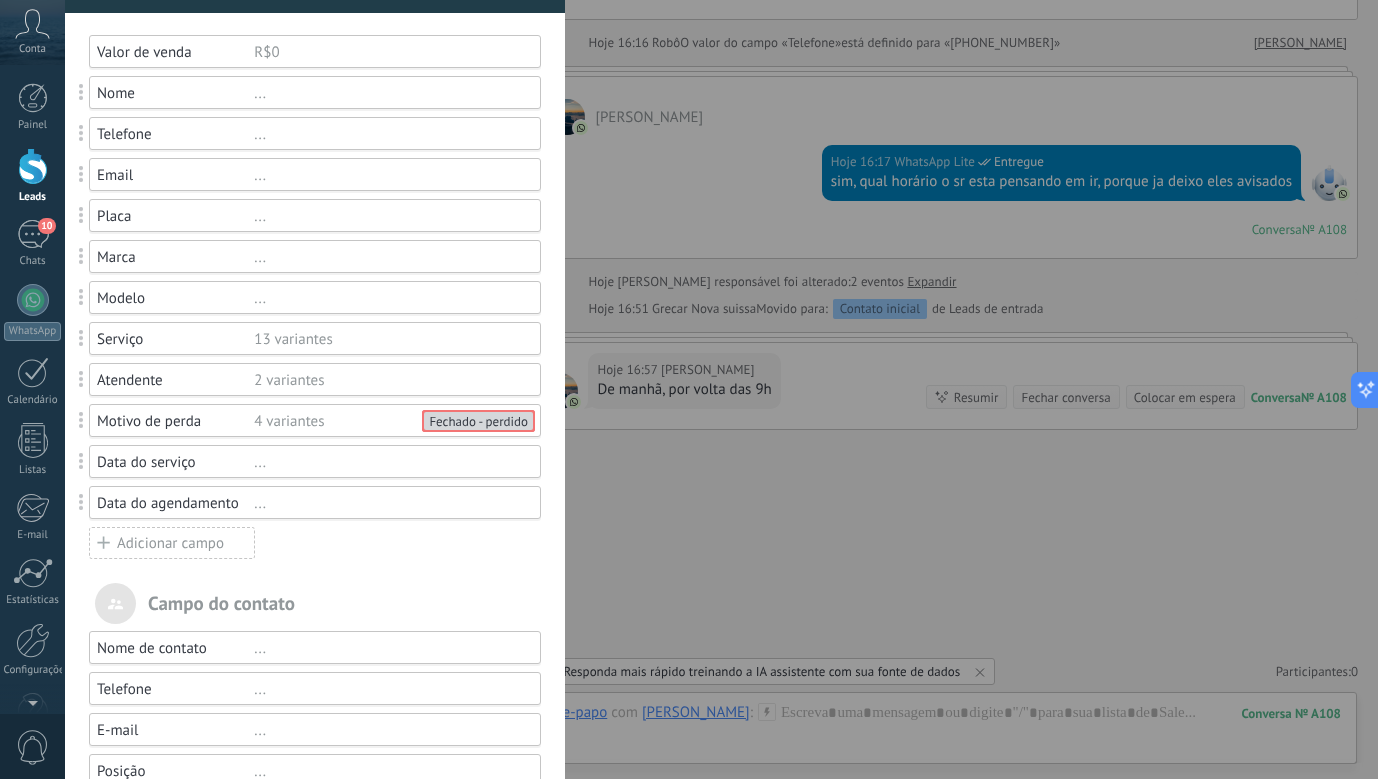 click on "Data do serviço" at bounding box center (175, 462) 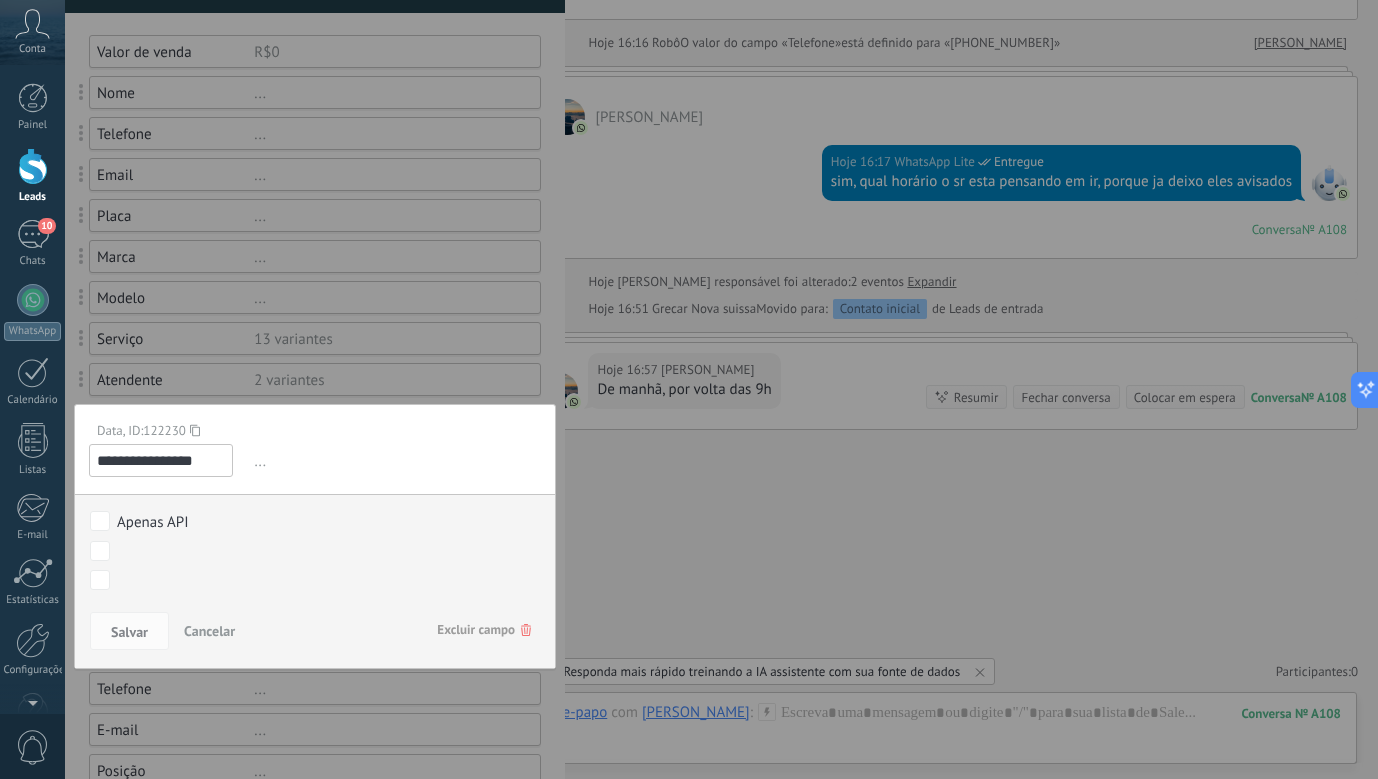 click on "Contato inicial Em atendimento  oportunidade agendado recuperação  Cotações de peças/fornecedores na oficina  Fechado - ganho Fechado - perdido" at bounding box center [0, 0] 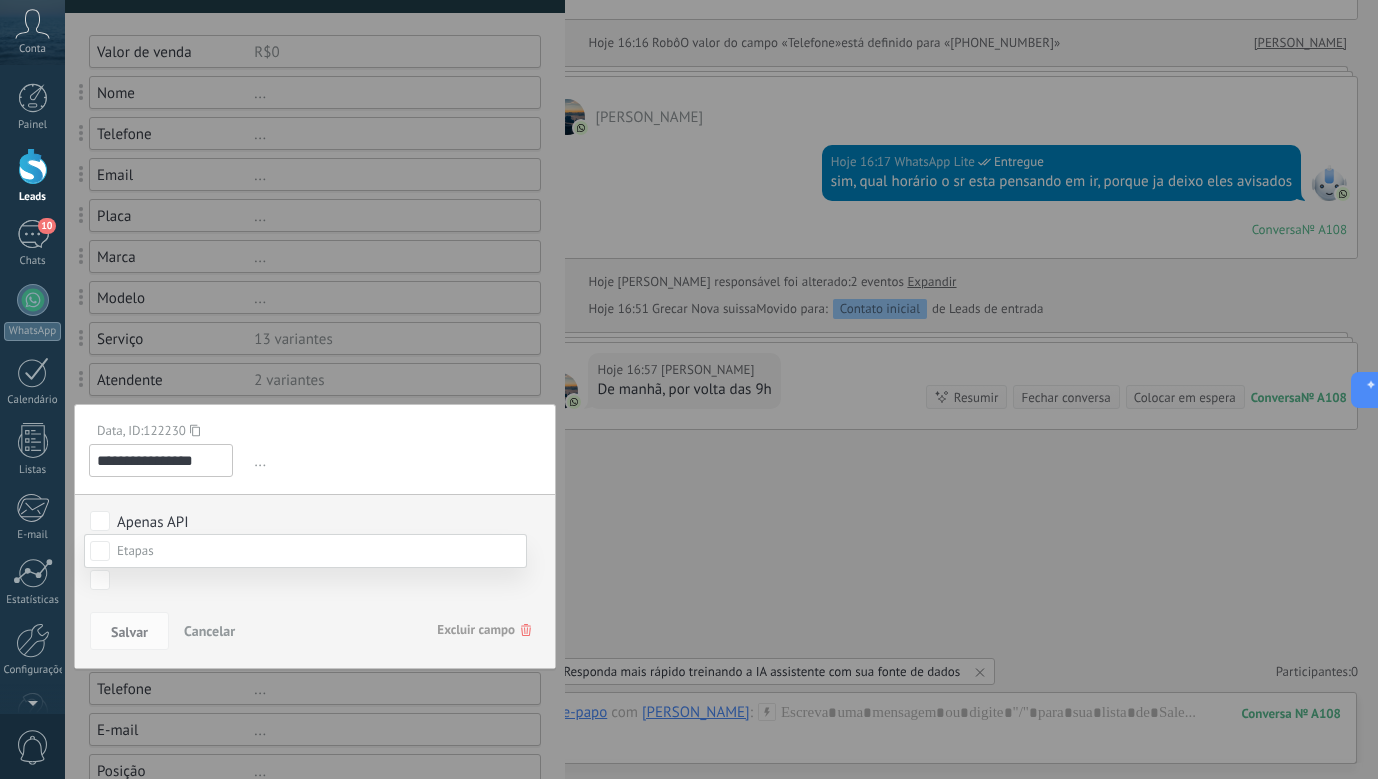 scroll, scrollTop: 276, scrollLeft: 0, axis: vertical 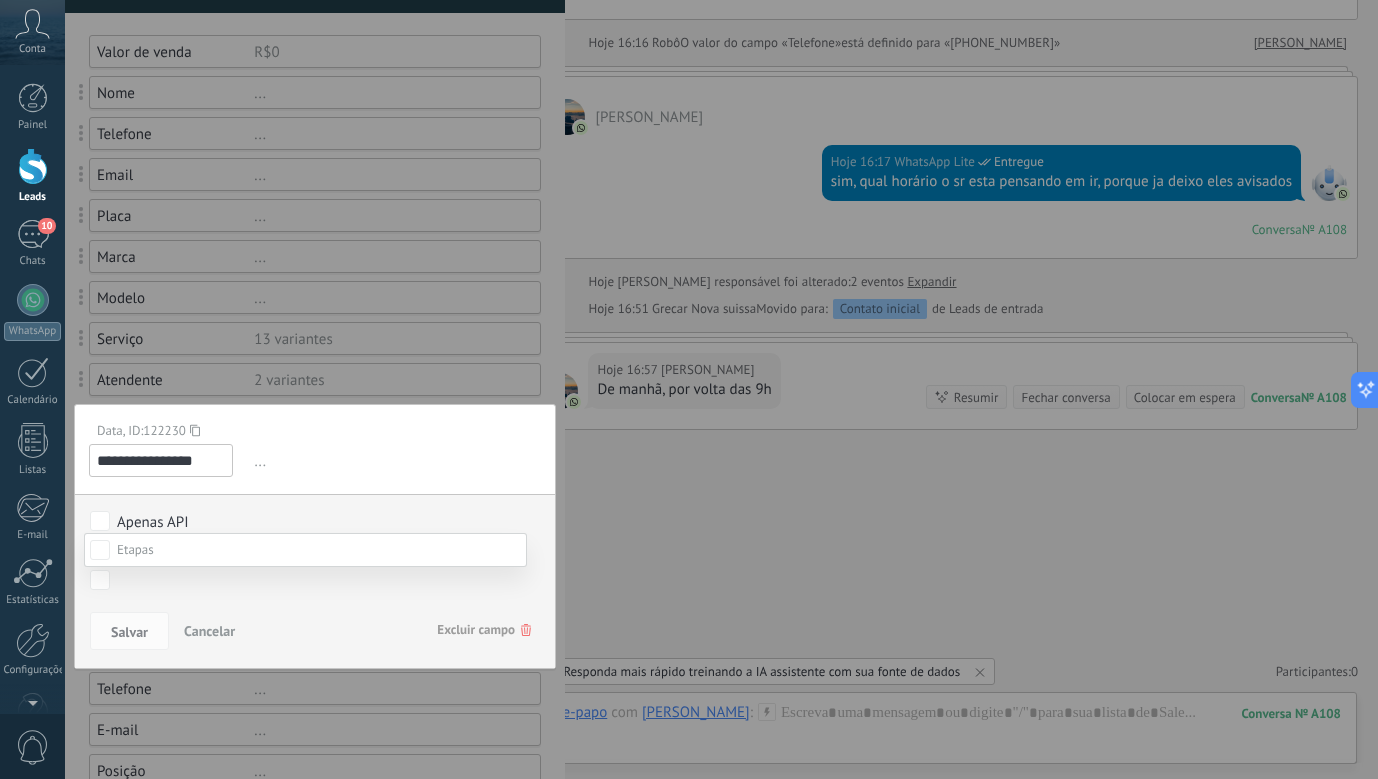 click on "Contato inicial Em atendimento  oportunidade agendado recuperação  Cotações de peças/fornecedores na oficina  Fechado - ganho Fechado - perdido" at bounding box center (305, 656) 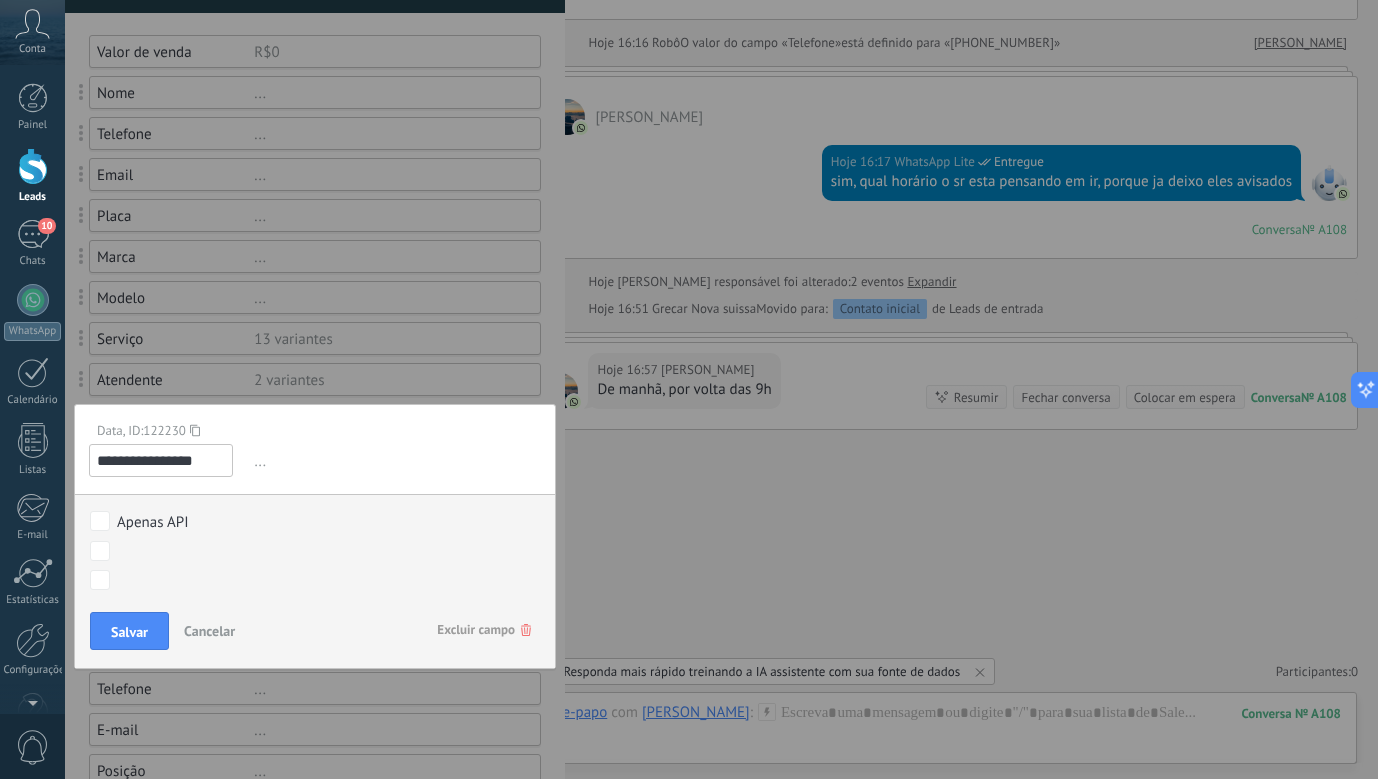 click on "Salvar" at bounding box center (129, 632) 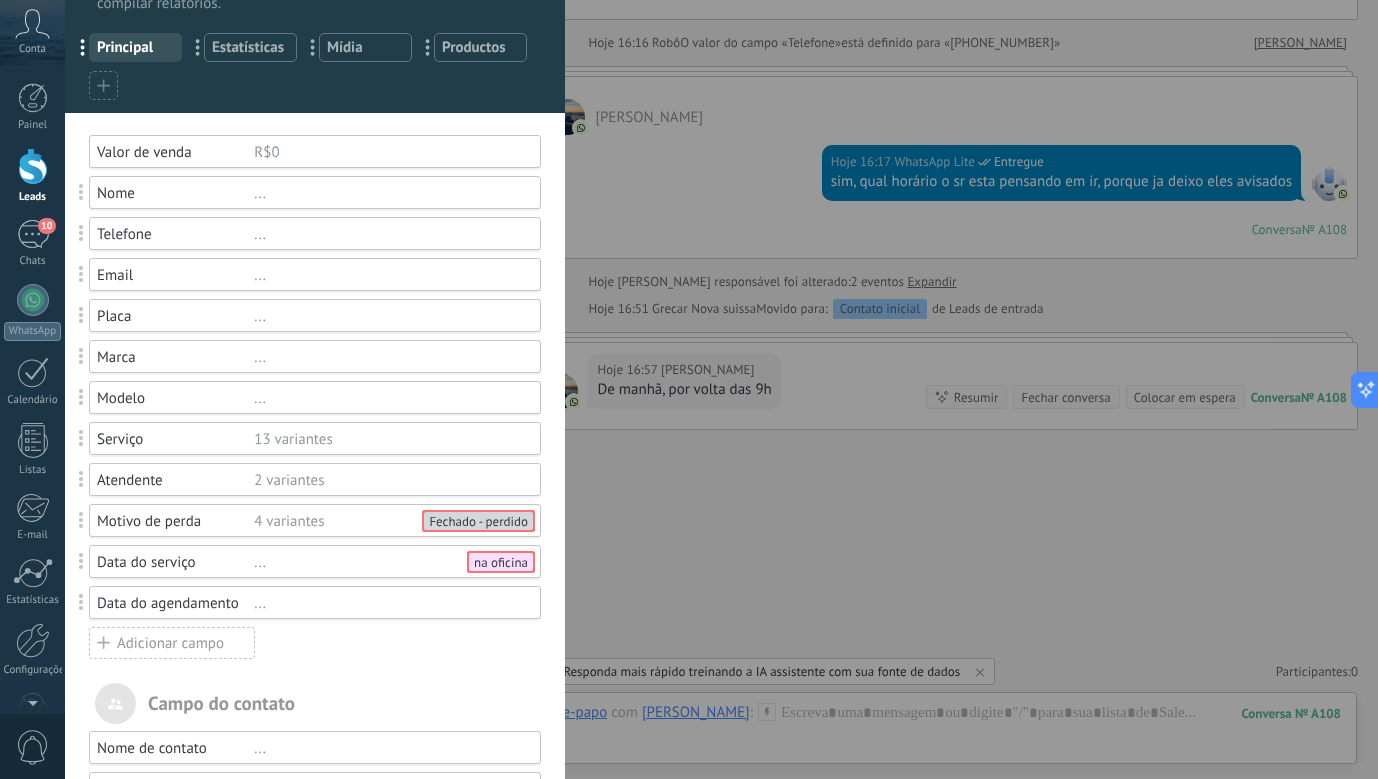 scroll, scrollTop: 0, scrollLeft: 0, axis: both 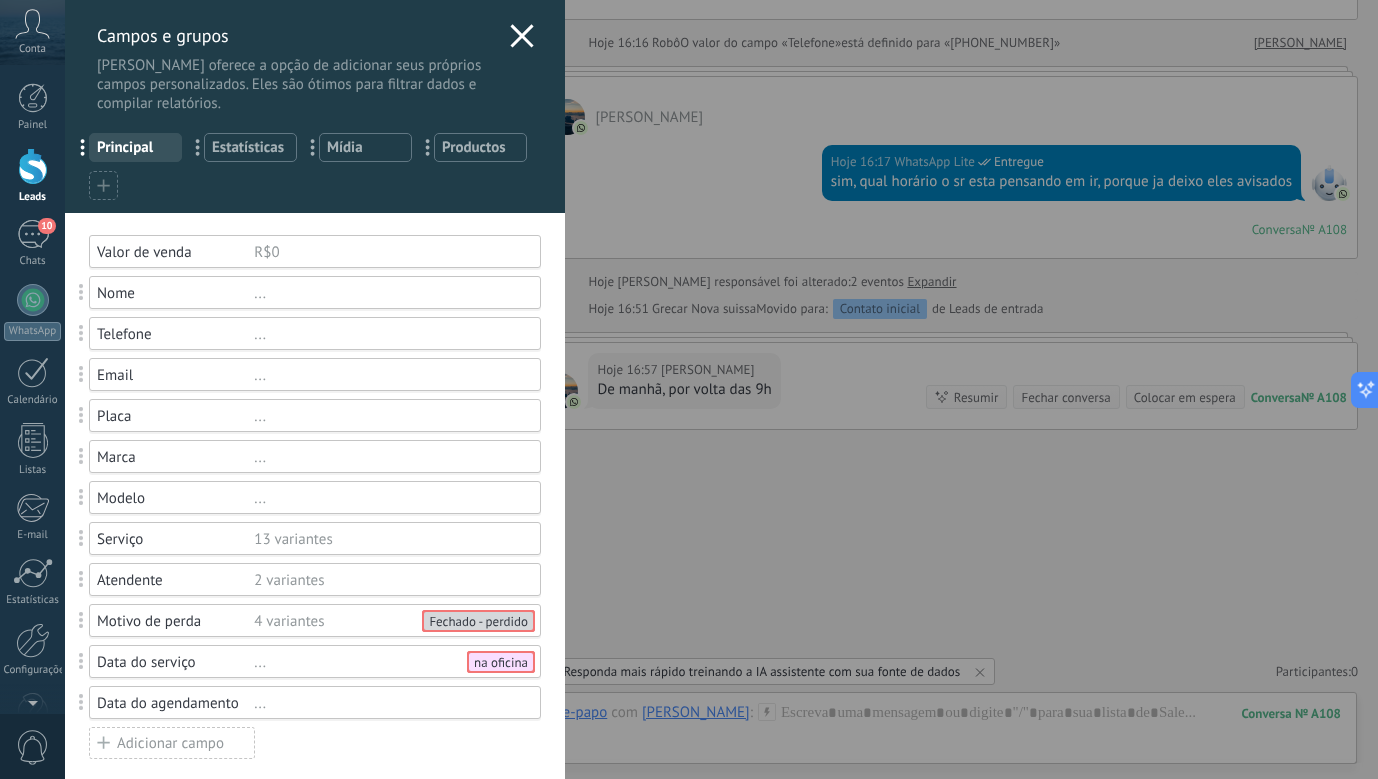 click on "[PERSON_NAME] e grupos Kommo oferece a opção de adicionar seus próprios campos personalizados. Eles são ótimos para filtrar dados e compilar relatórios. ... Principal ... Estatísticas ... Mídia ... Productos Você atingiu o limite de campos personalizados no plano Período de teste. Valor de venda R$0 Nome ... Telefone ... Email ... Placa  ... Marca ... Modelo ... Serviço 13  variantes Atendente  2  variantes Motivo de perda  4  variantes Fechado - perdido Data do serviço  ... na oficina  Data do agendamento  ... Adicionar campo utm_content ... utm_medium ... utm_campaign ... utm_source ... utm_term ... utm_referrer ... referrer ... gclientid ... gclid ... fbclid ... Add meta Campo do contato Nome de contato ... Telefone ... E-mail ... Posição ... Adicionar campo Campos da empresa Nome da empresa ... Telefone ... E-mail ... Site ... Endereço ... Adicionar campo" at bounding box center [721, 389] 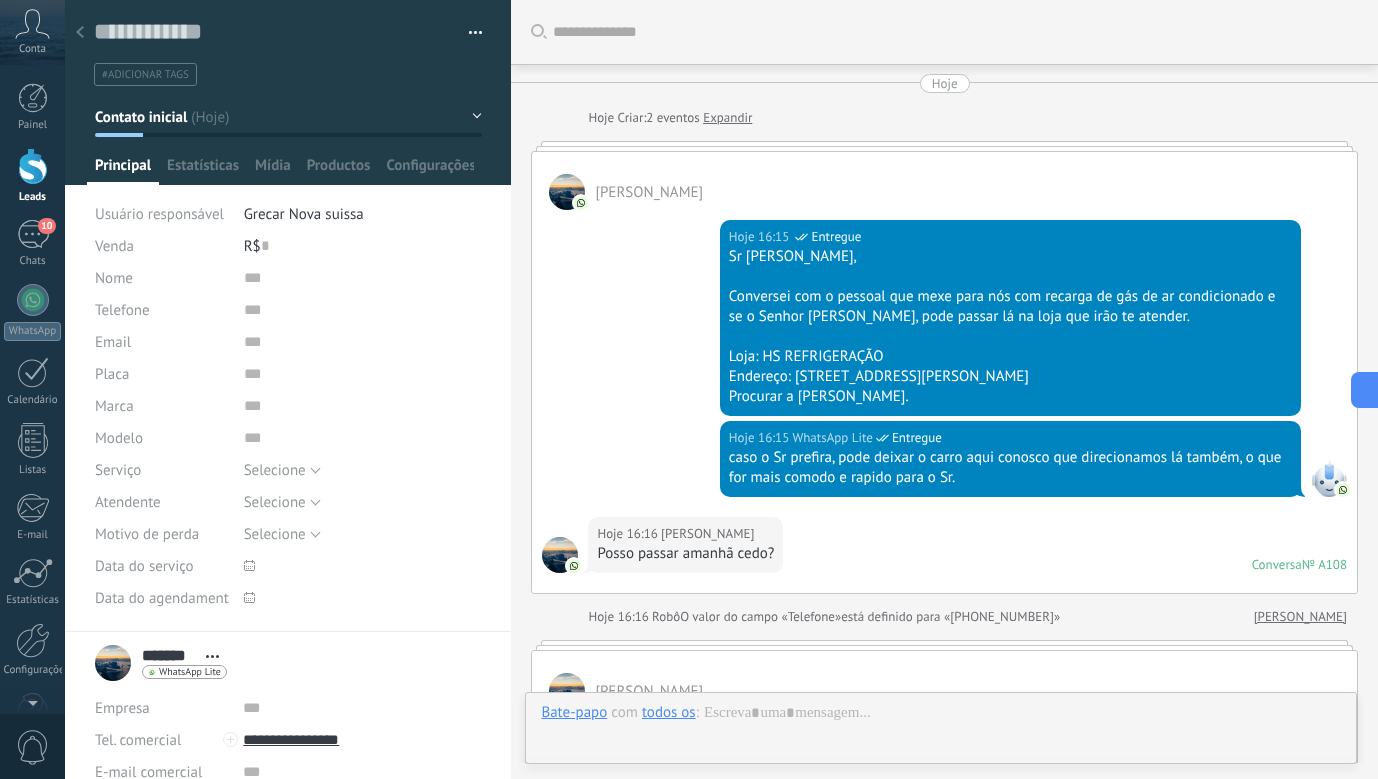 scroll, scrollTop: 30, scrollLeft: 0, axis: vertical 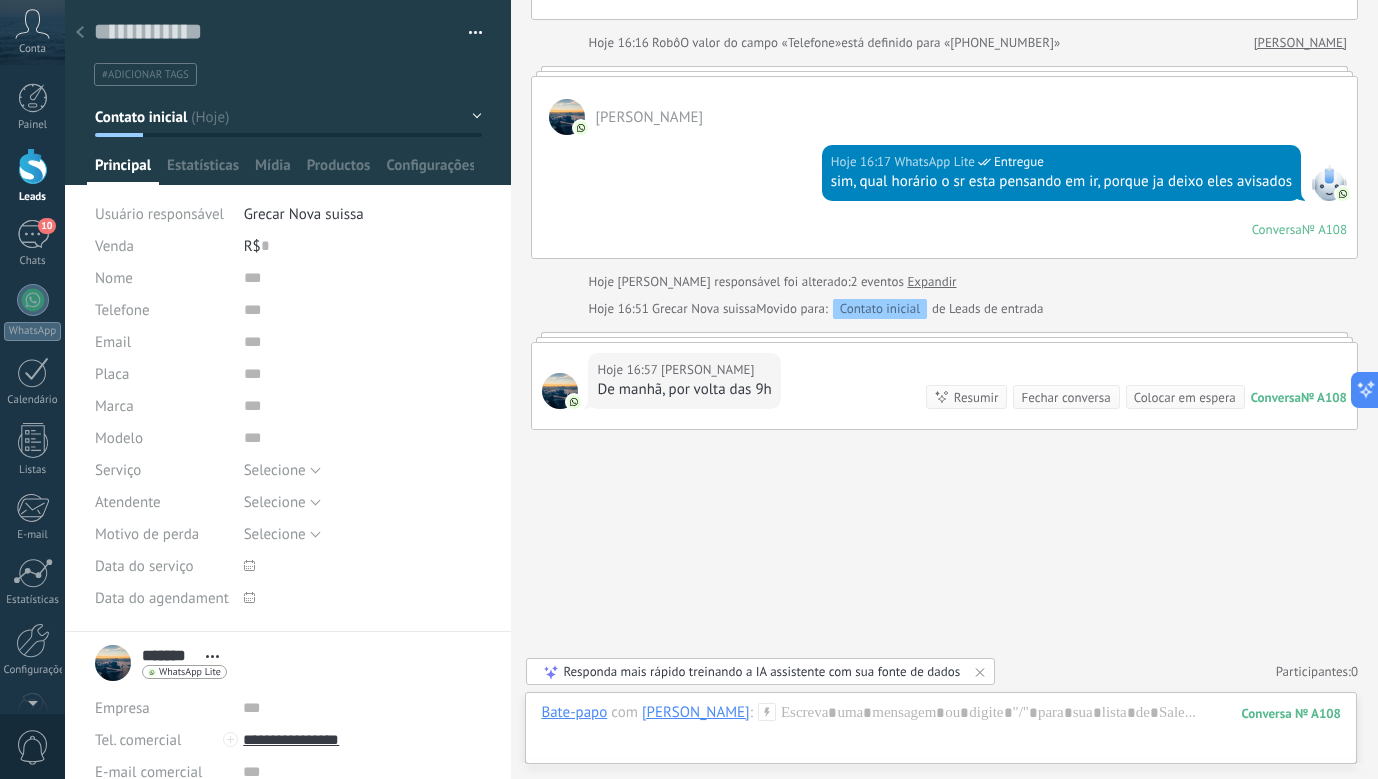 click at bounding box center (80, 33) 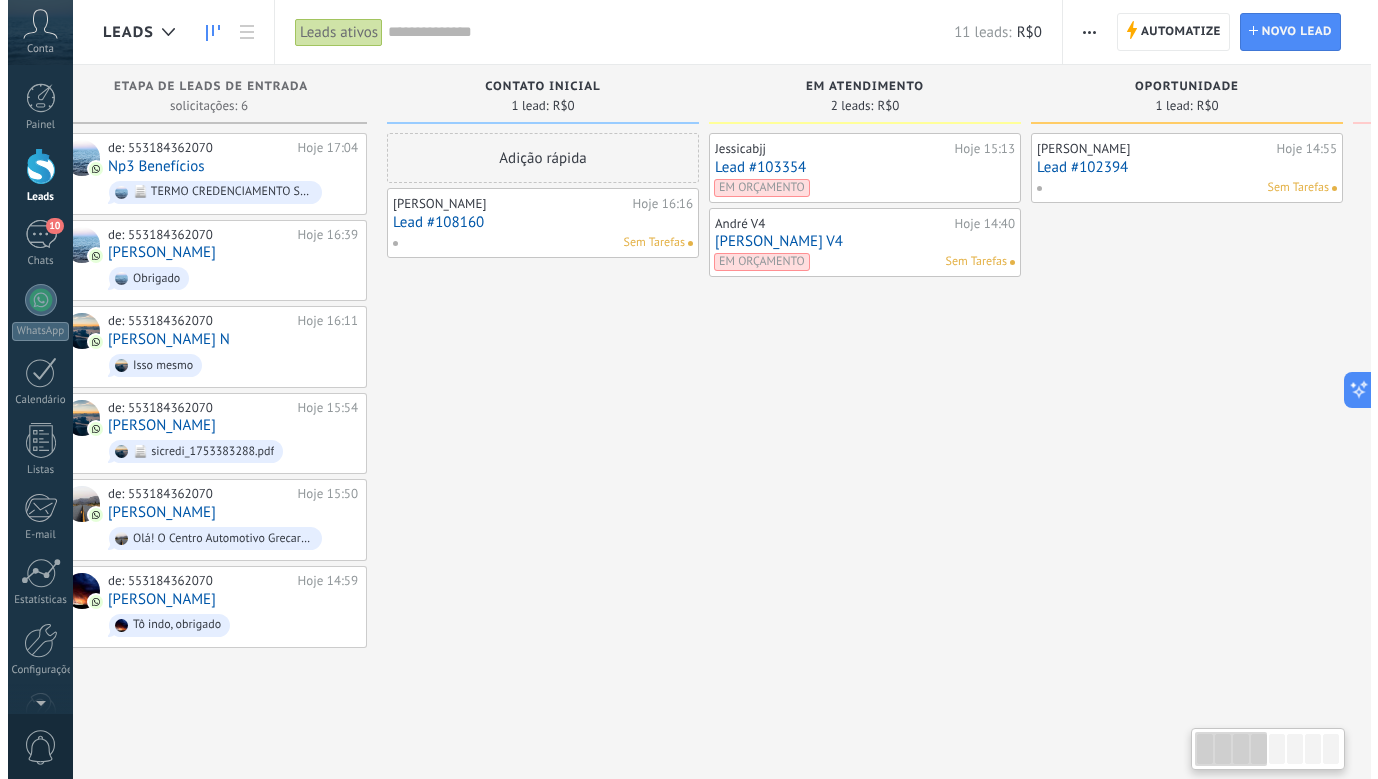 scroll, scrollTop: 0, scrollLeft: 0, axis: both 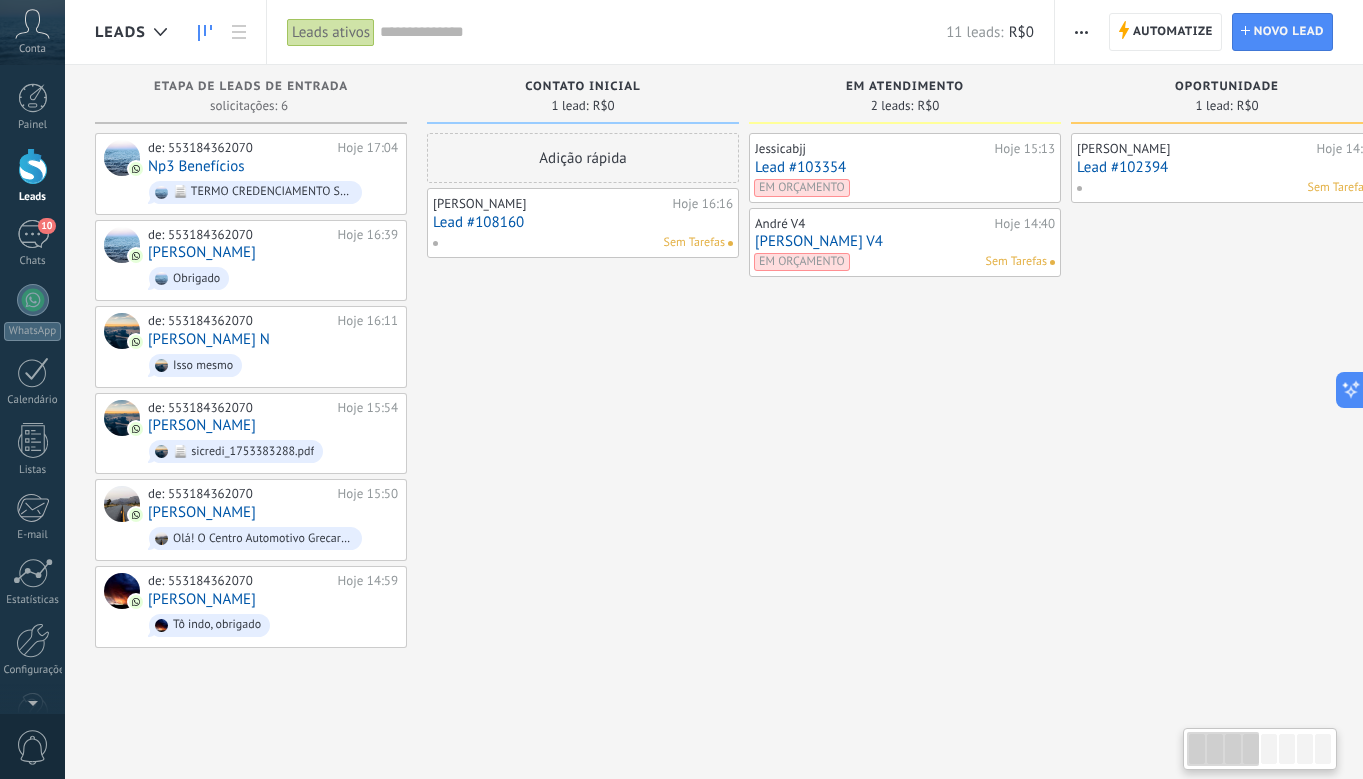 drag, startPoint x: 590, startPoint y: 345, endPoint x: 538, endPoint y: 353, distance: 52.611786 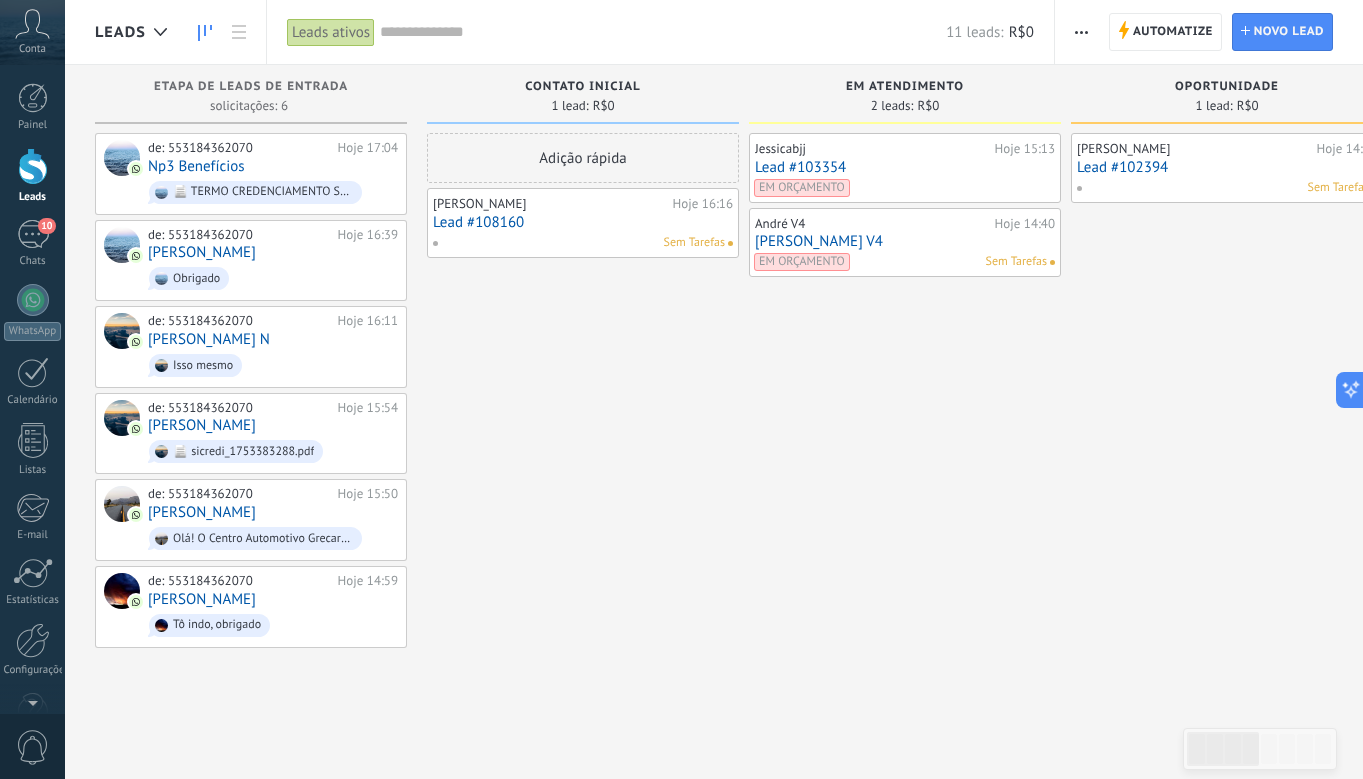 click on "Lead #108160" at bounding box center [583, 222] 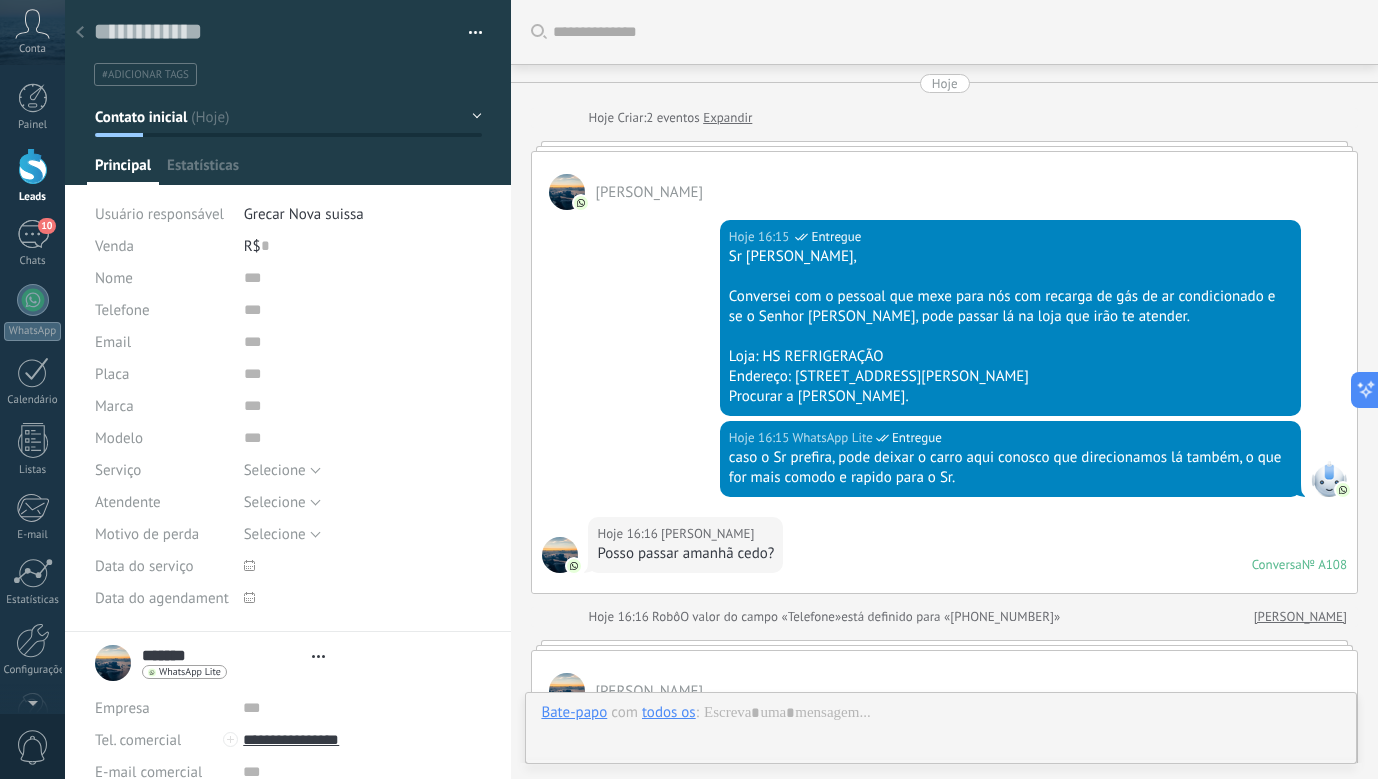 type on "**********" 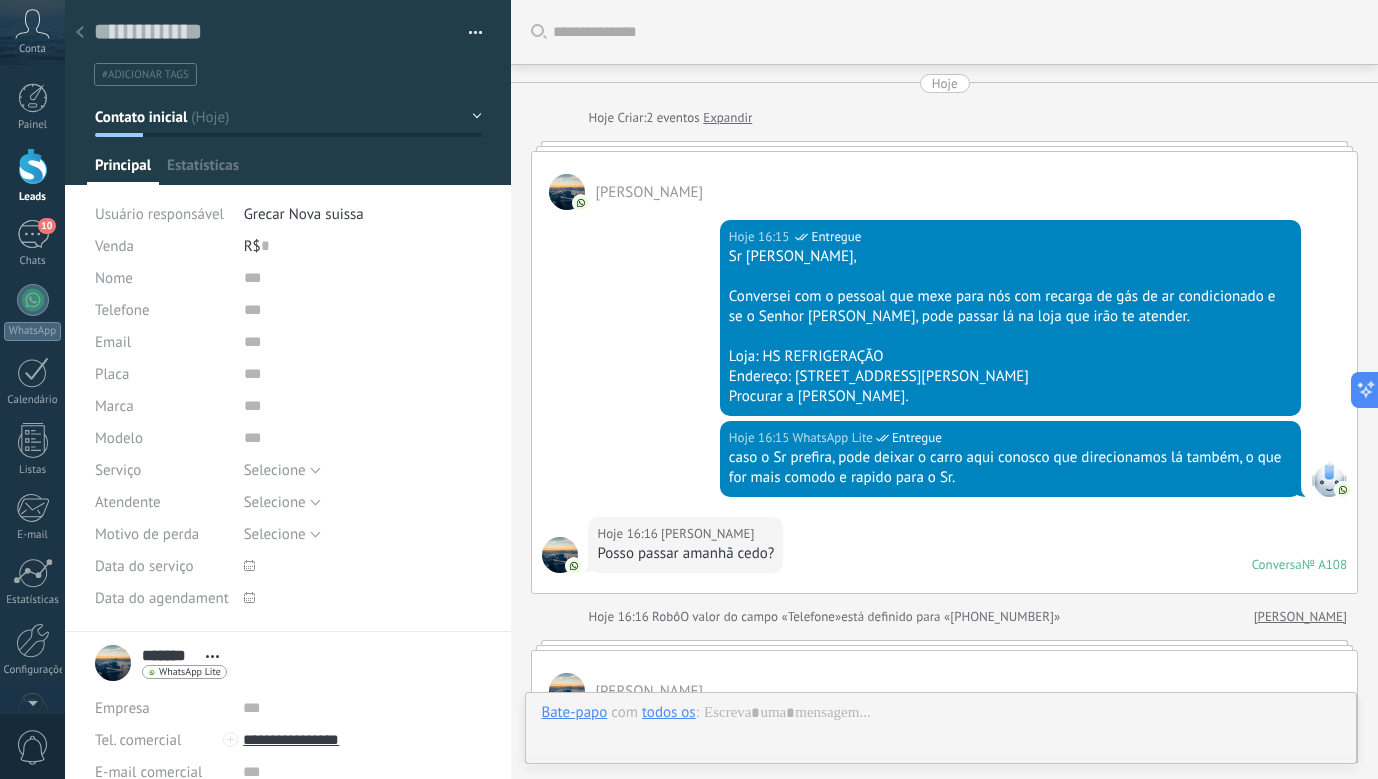 scroll, scrollTop: 30, scrollLeft: 0, axis: vertical 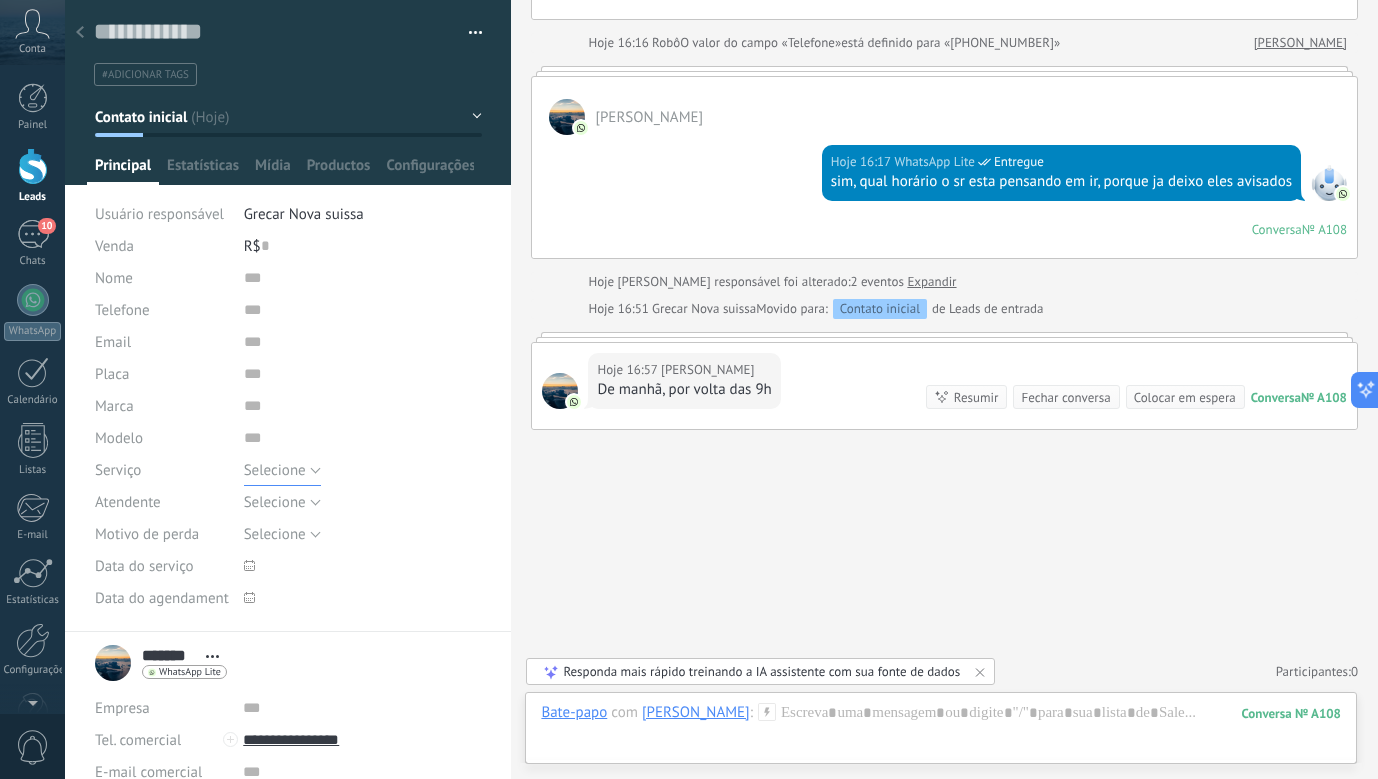 click on "Selecione" at bounding box center (275, 470) 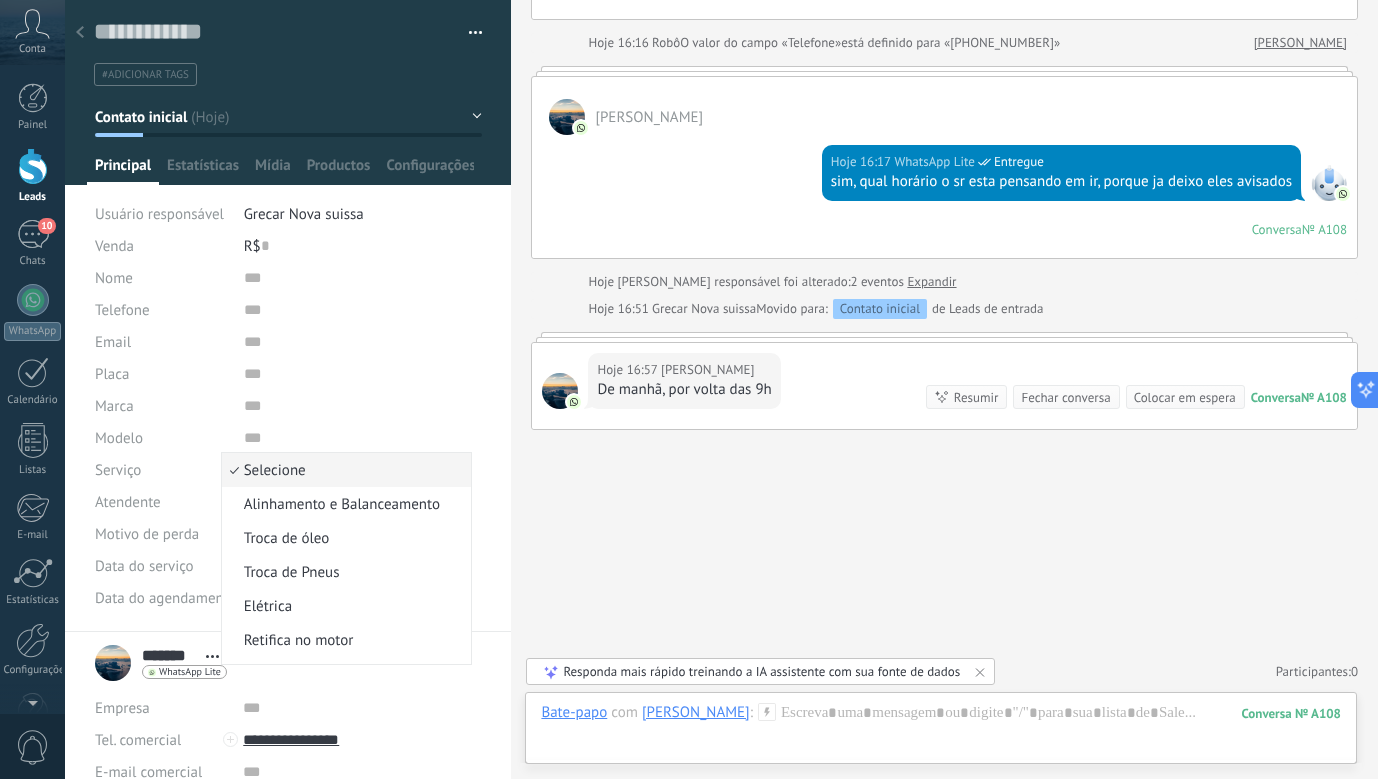 type 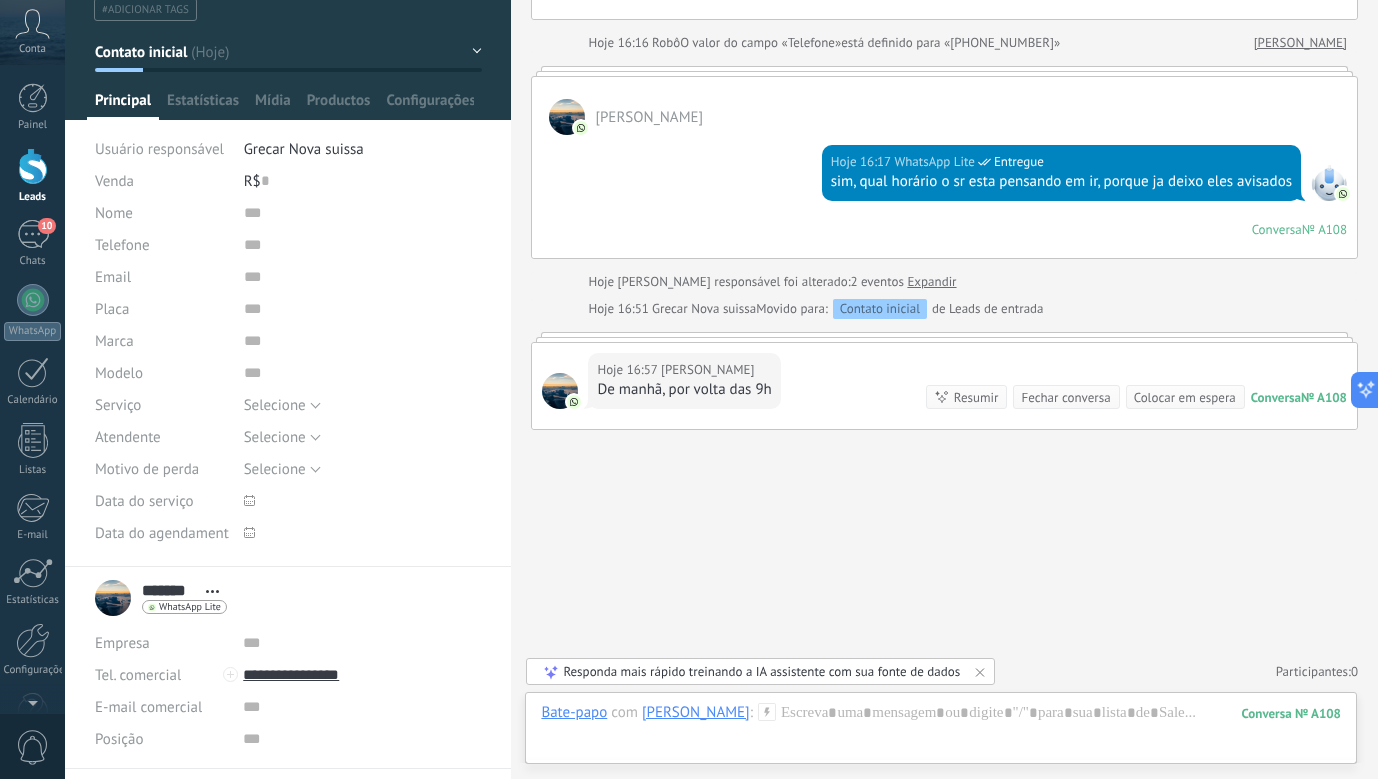 scroll, scrollTop: 100, scrollLeft: 0, axis: vertical 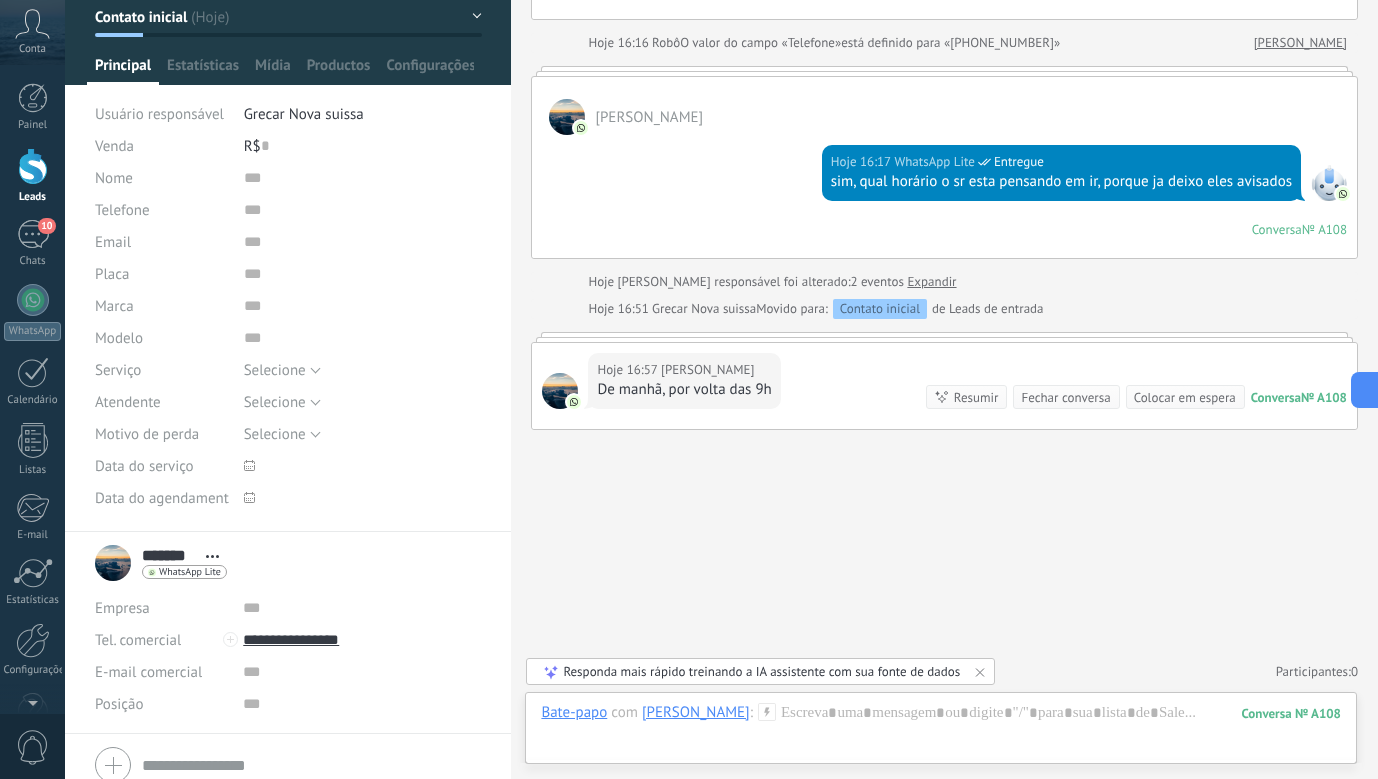 click on "Buscar Carregar mais Hoje Hoje Criar:  2  eventos   Expandir [PERSON_NAME] 16:15 WhatsApp Lite  Entregue Sr [PERSON_NAME],   Conversei com o pessoal que mexe para nós com recarga de gás de ar condicionado e se o Senhor [PERSON_NAME], pode passar lá na loja que irão te atender.   Loja: HS REFRIGERAÇÃO Endereço: [STREET_ADDRESS][PERSON_NAME][PERSON_NAME]. Hoje 16:15 WhatsApp Lite  Entregue caso o Sr prefira, pode deixar o carro aqui conosco que direcionamos lá também, o que for mais comodo e rapido para o Sr. Hoje 16:16 [PERSON_NAME] passar amanhã cedo? Conversa  № A108 Conversa № A108 Hoje 16:16 Robô  O valor do campo «Telefone»  está definido para «[PHONE_NUMBER]» [PERSON_NAME] 16:17 WhatsApp Lite  Entregue sim, qual horário o sr esta pensando em ir, porque ja deixo eles avisados Conversa  № A108 Conversa № A108 Hoje Usuário responsável foi alterado:  2  eventos   Expandir Hoje 16:51 Grecar Nova suissa  Movido para: Contato inicial de Leads de entrada Hoje 16:57 Marcelo" at bounding box center (944, 102) 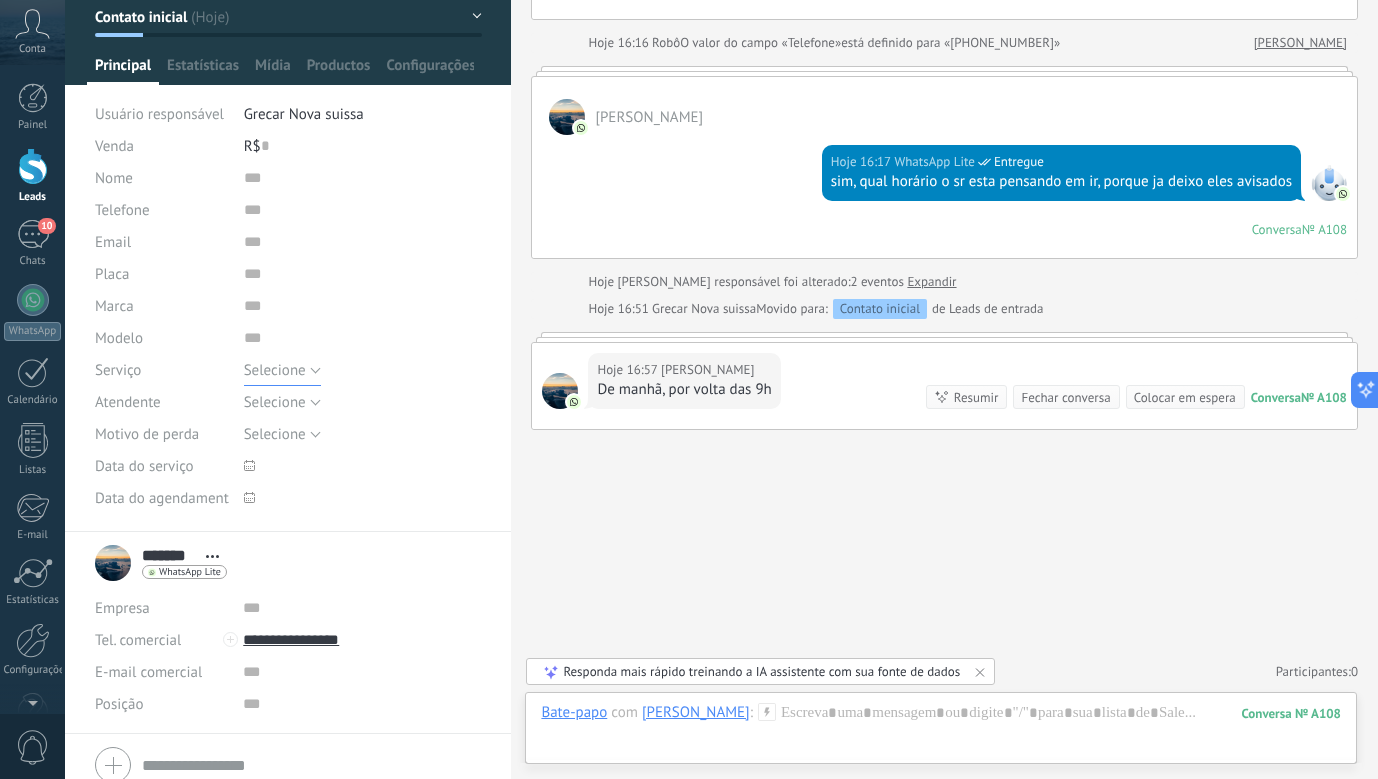 click on "Selecione" at bounding box center (275, 370) 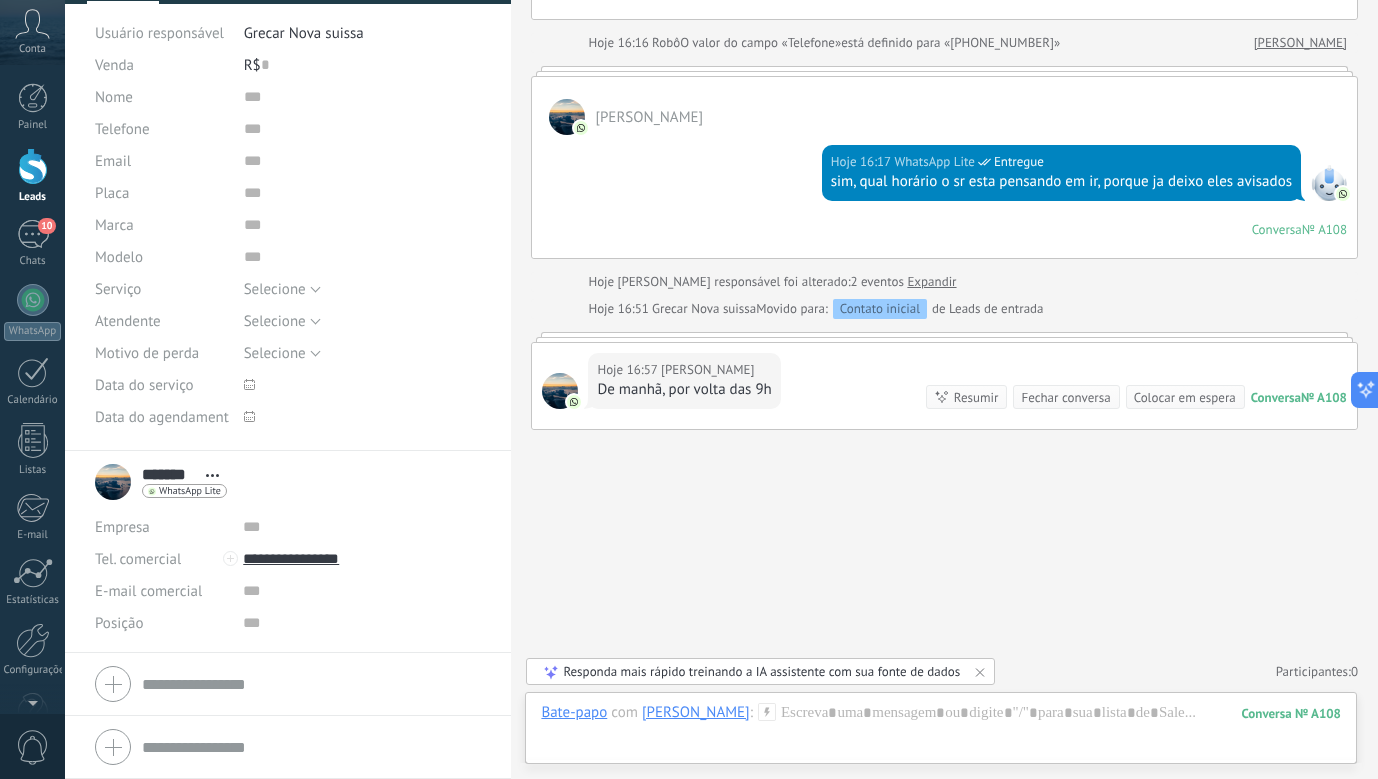 scroll, scrollTop: 0, scrollLeft: 0, axis: both 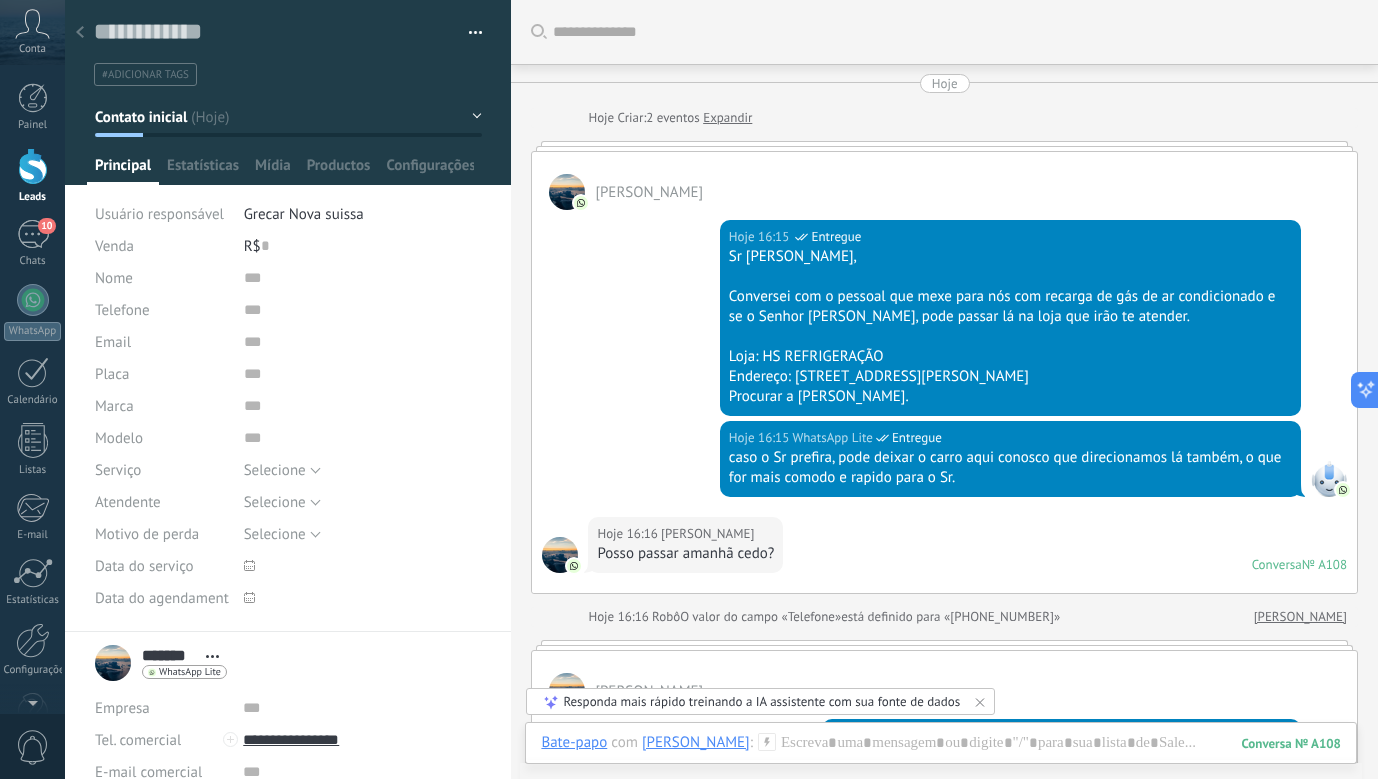 click at bounding box center [80, 33] 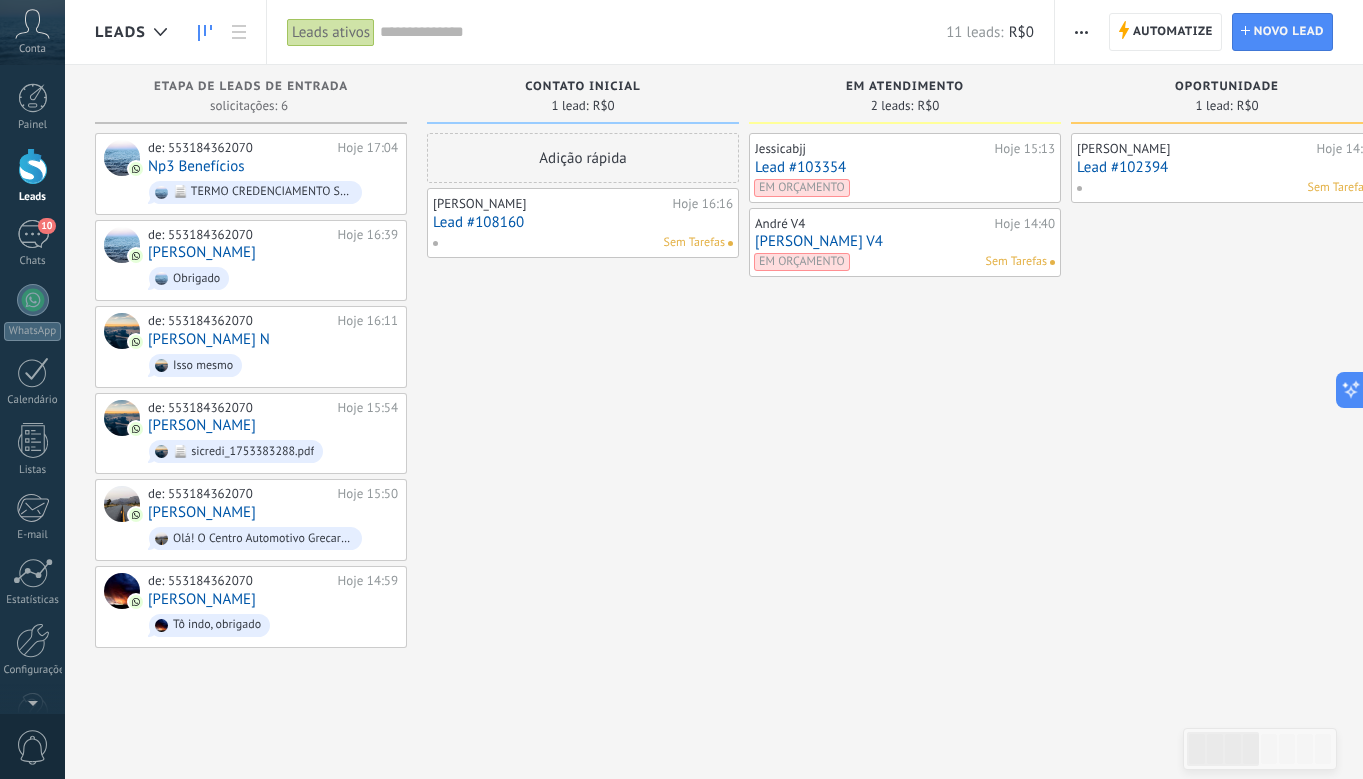 click on "Conta" at bounding box center [32, 32] 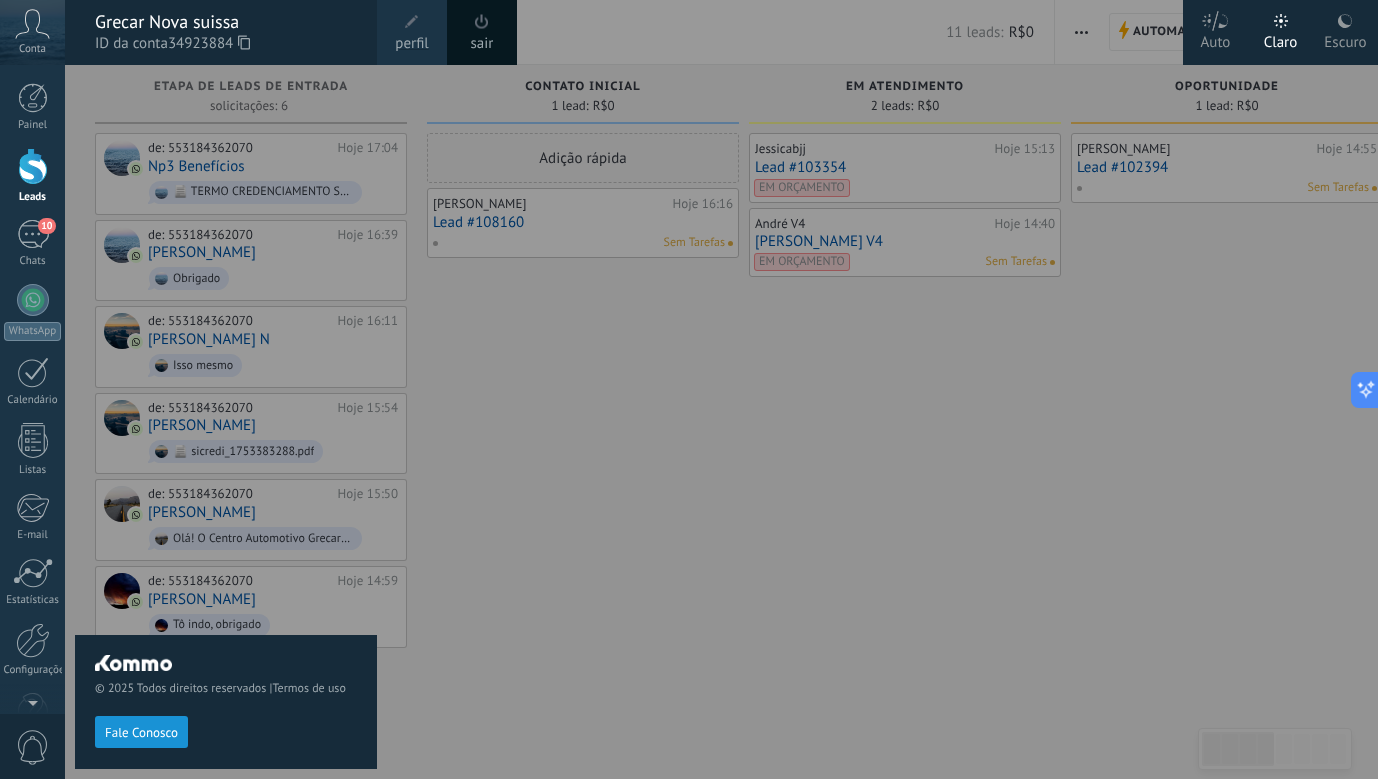 click on "sair" at bounding box center [482, 32] 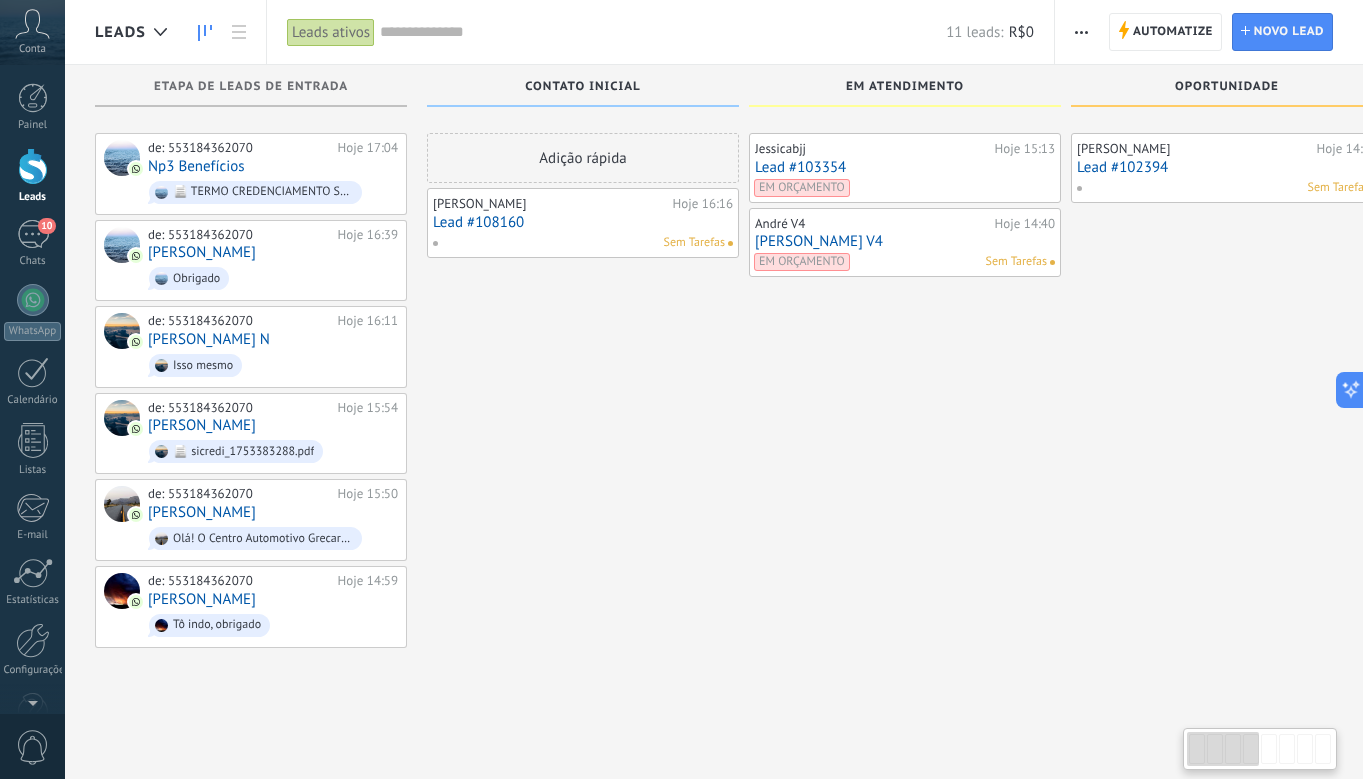 scroll, scrollTop: 25, scrollLeft: 0, axis: vertical 